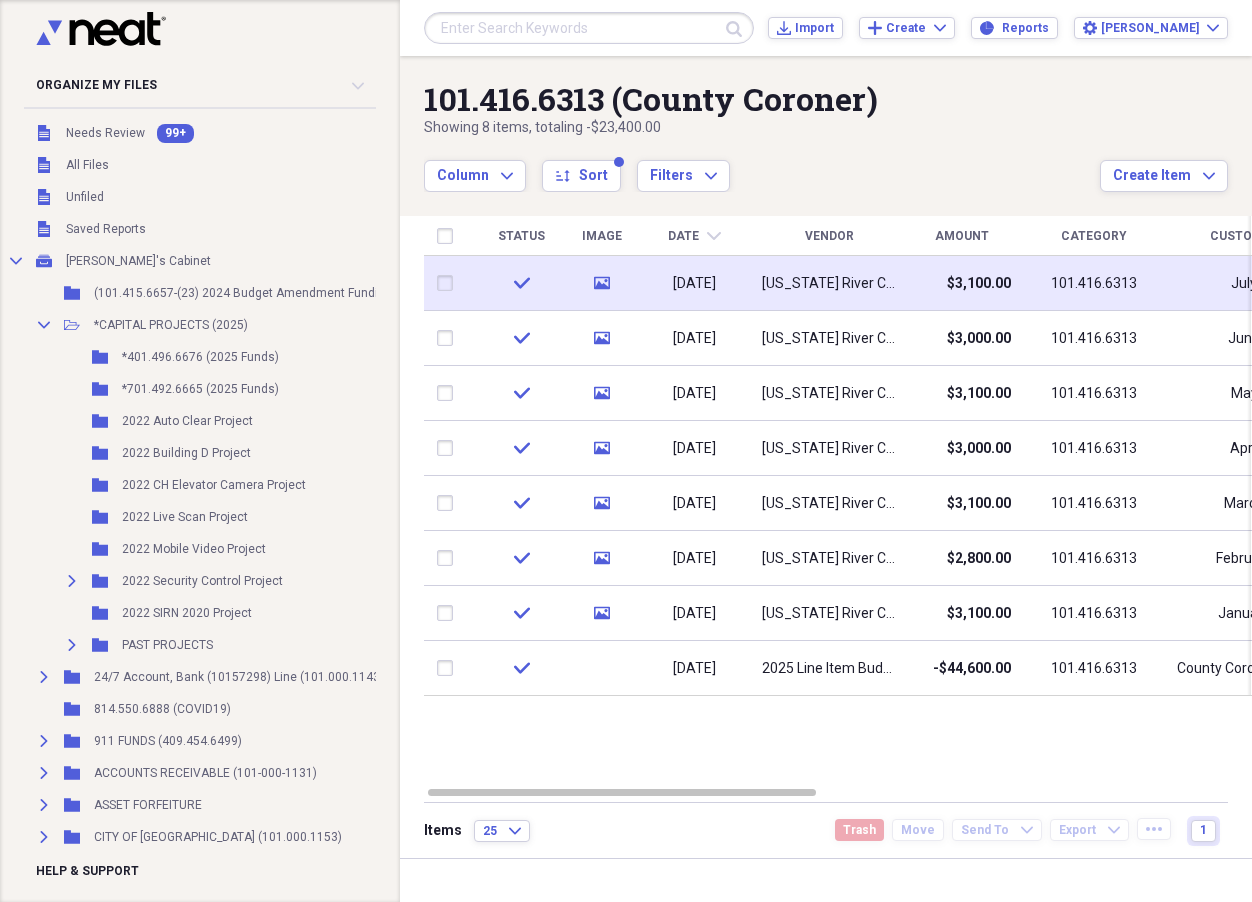 scroll, scrollTop: 0, scrollLeft: 0, axis: both 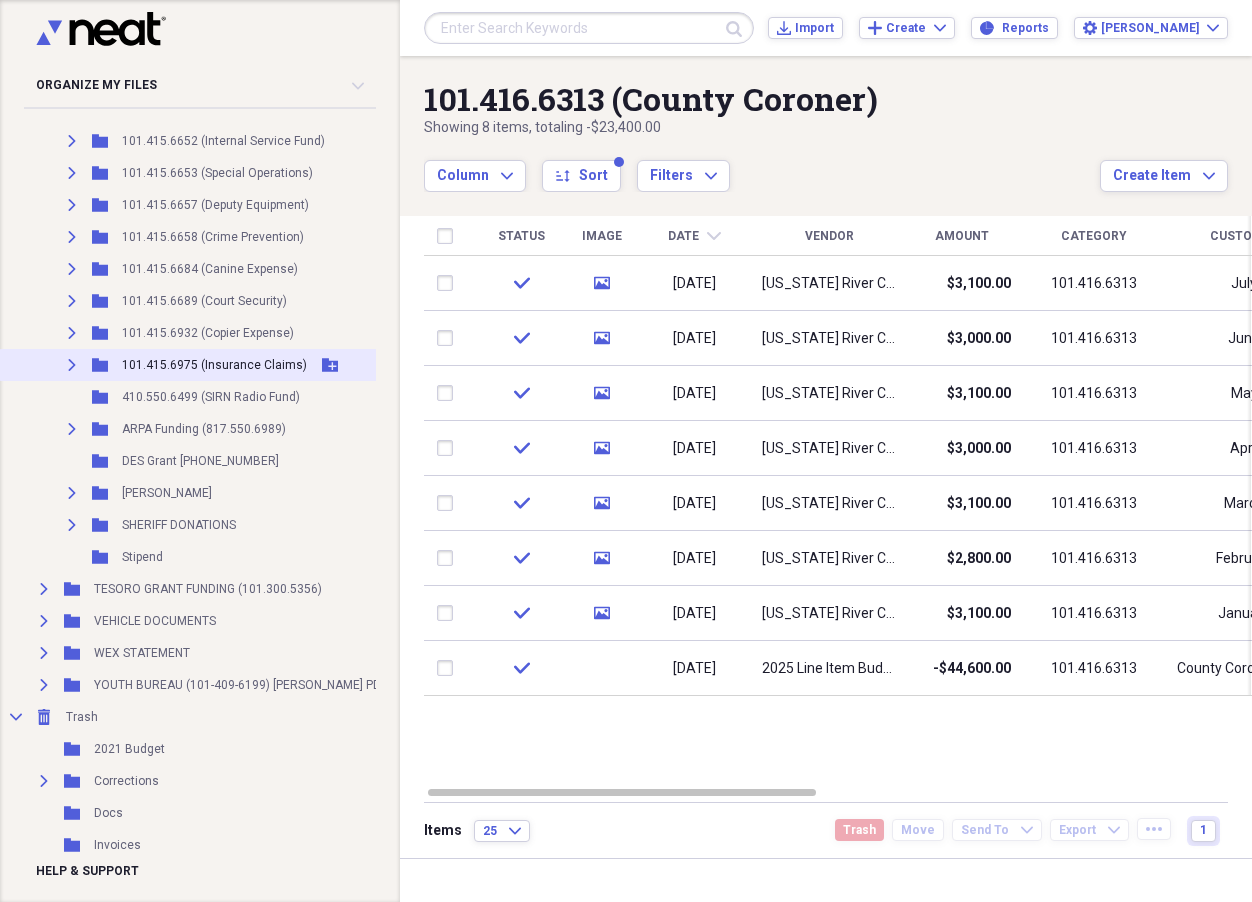 click on "101.415.6975 (Insurance Claims)" at bounding box center (214, 365) 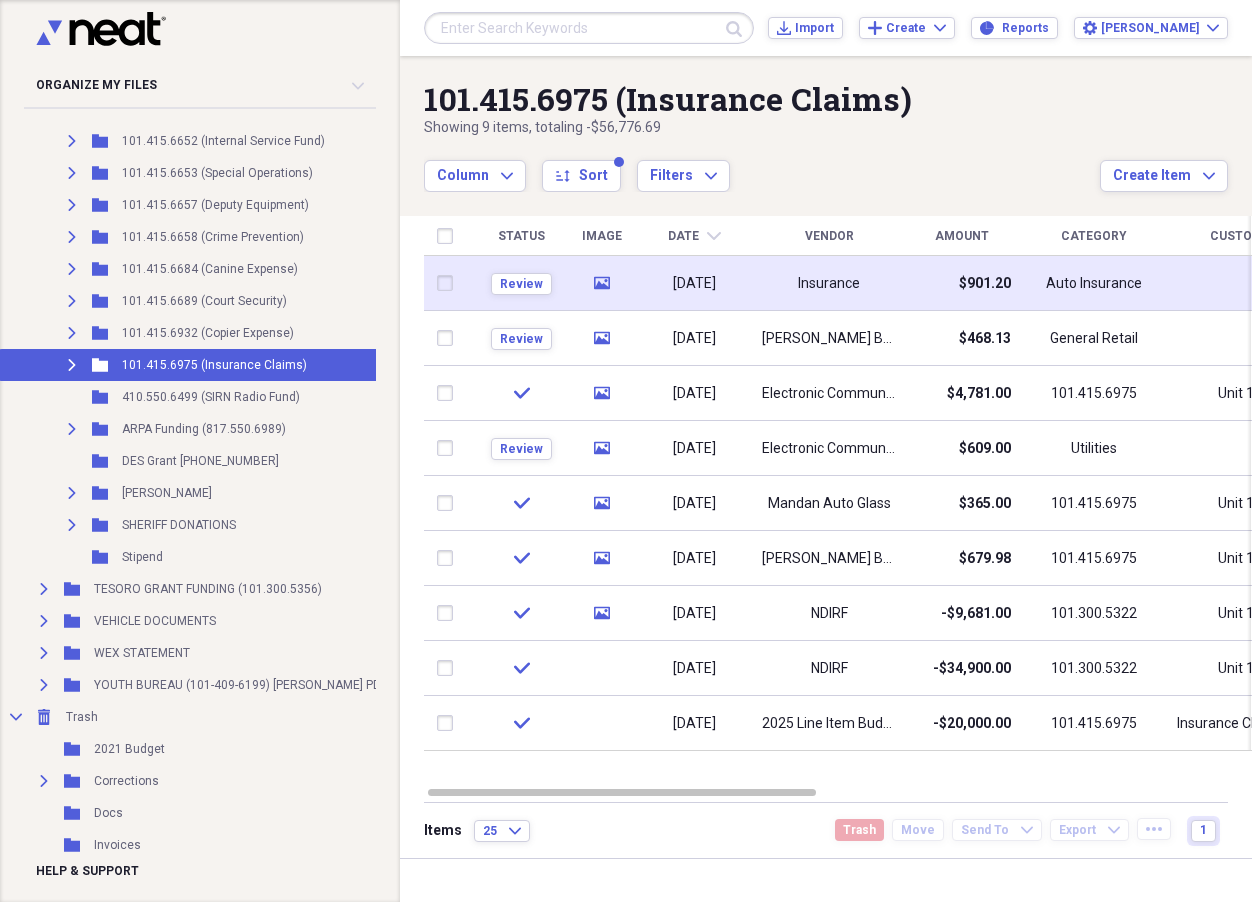 click on "Insurance" at bounding box center (829, 283) 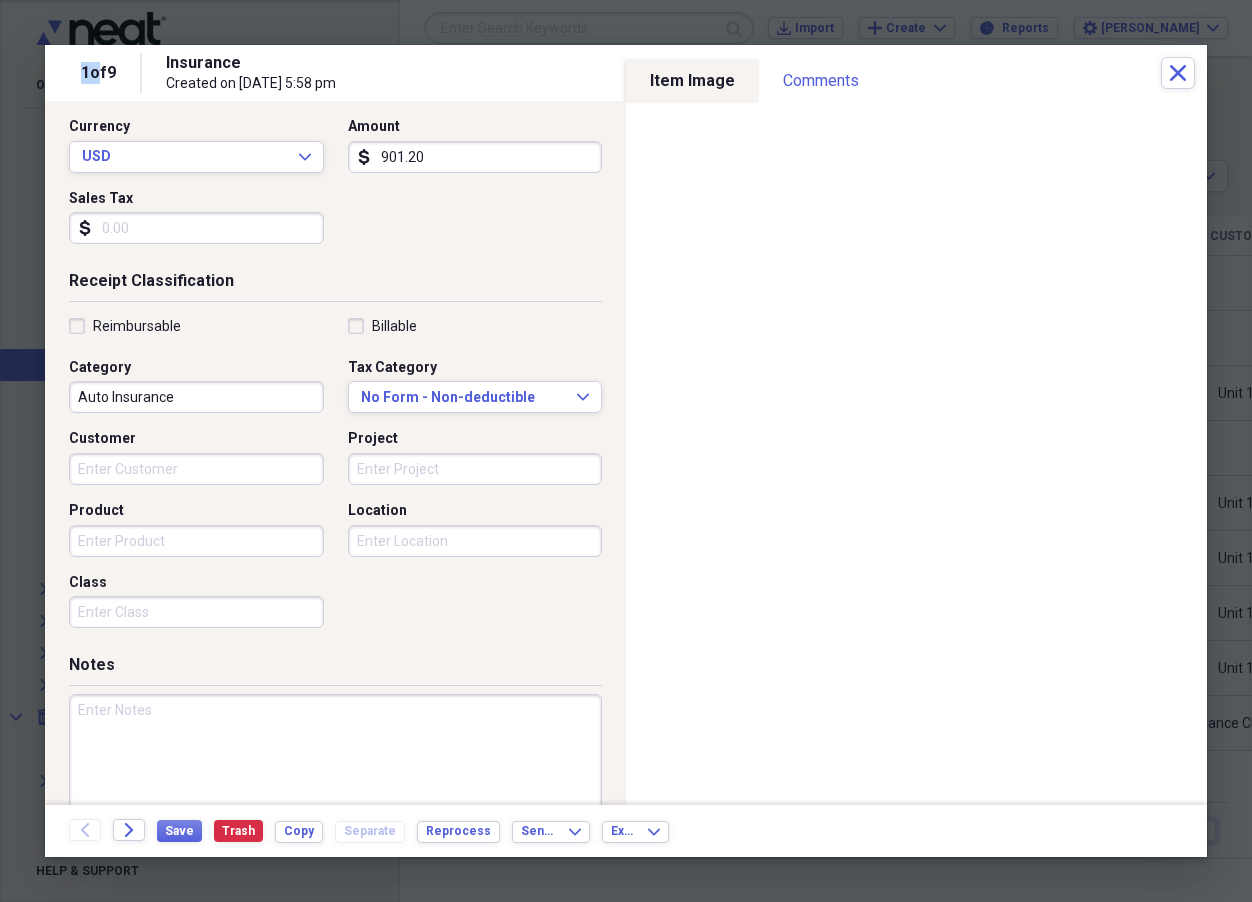 scroll, scrollTop: 300, scrollLeft: 0, axis: vertical 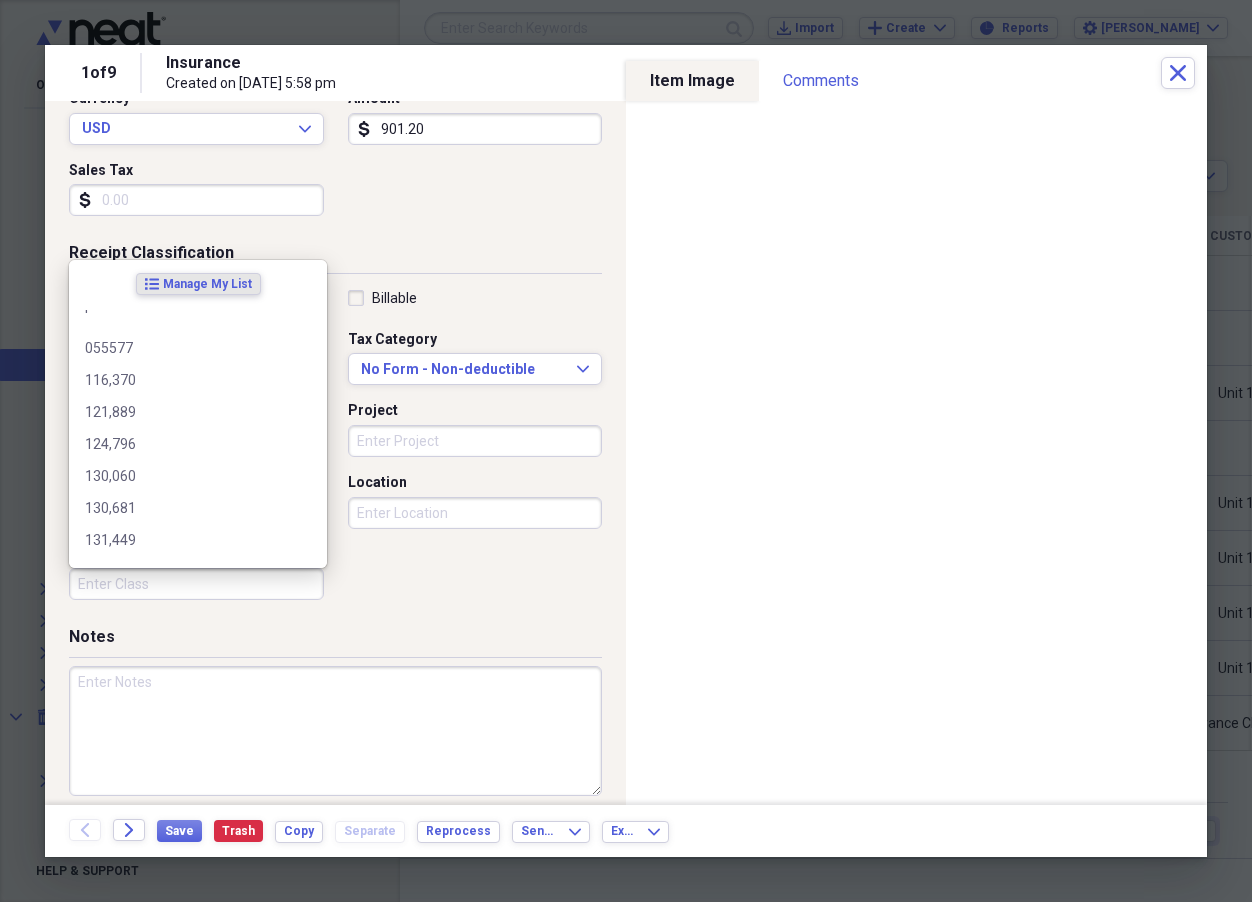 click on "Class" at bounding box center [196, 584] 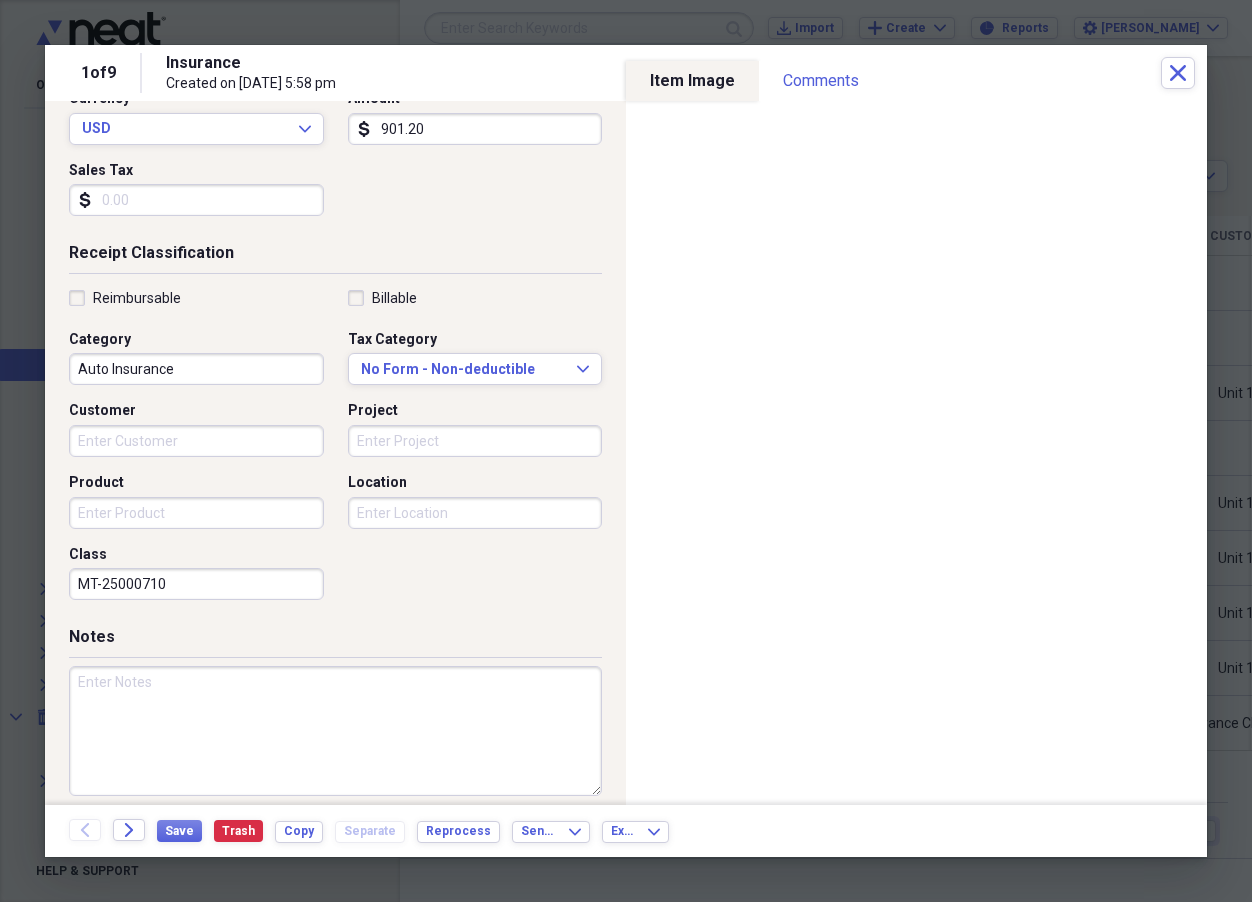 type on "MT-25000710" 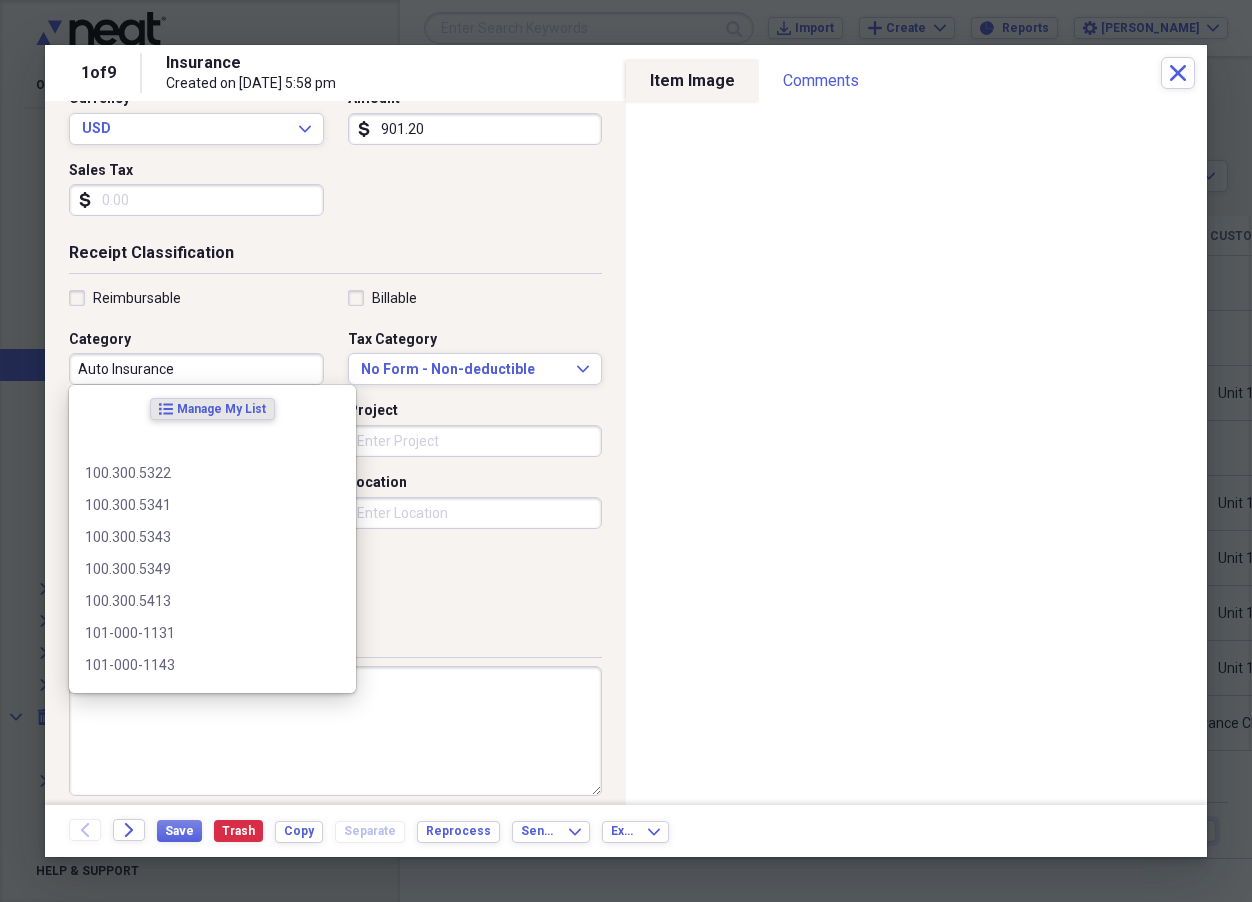 click on "Auto Insurance" at bounding box center [196, 369] 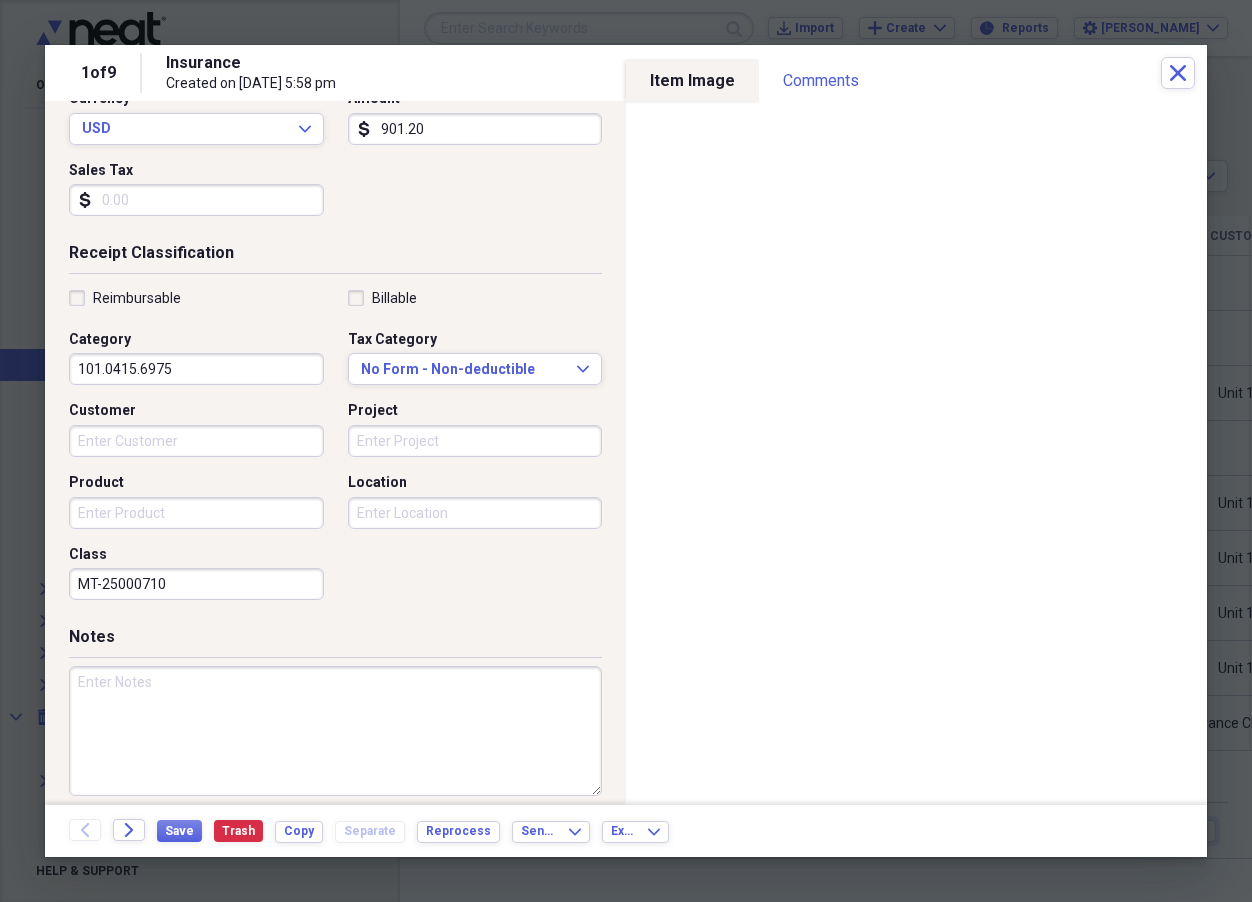 click on "101.0415.6975" at bounding box center (196, 369) 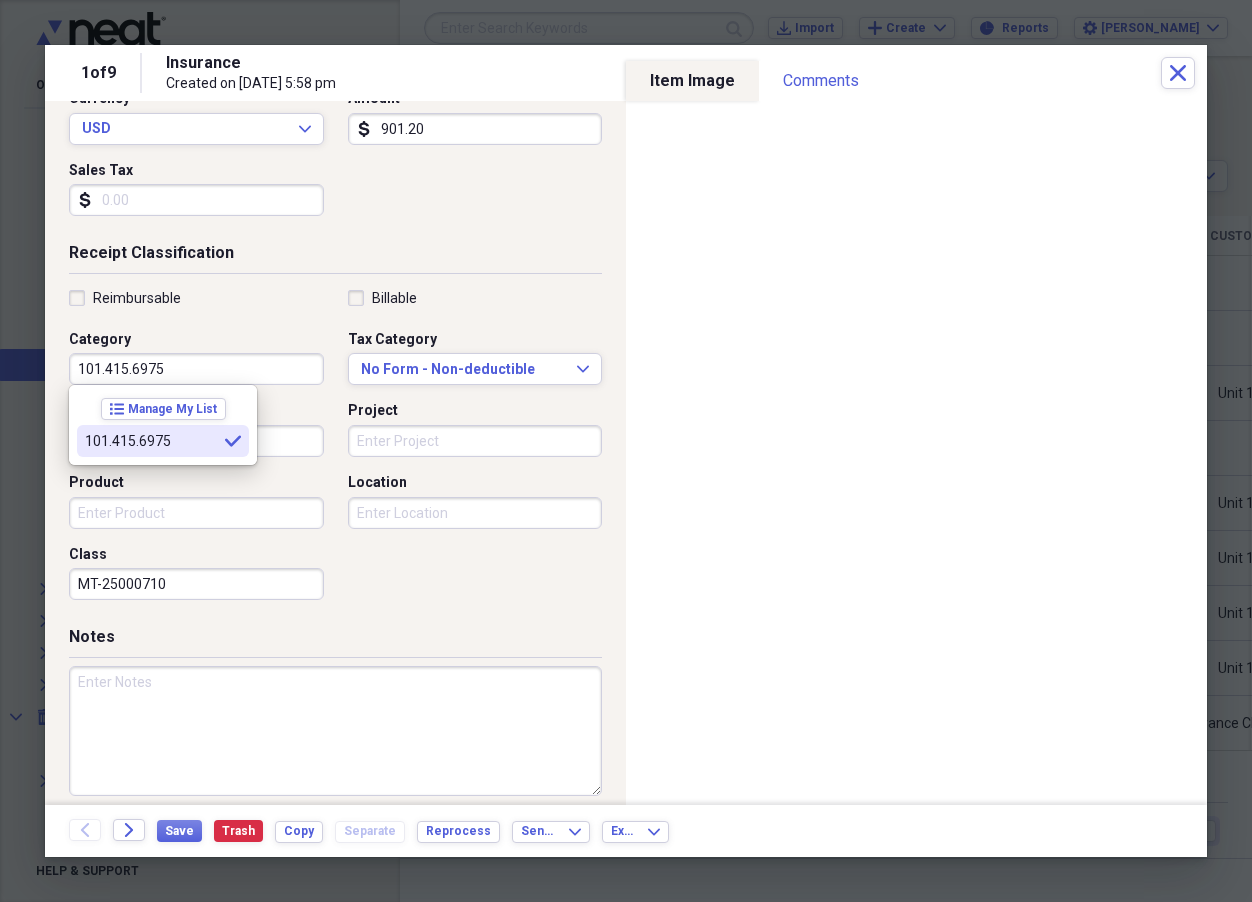 type on "101.415.6975" 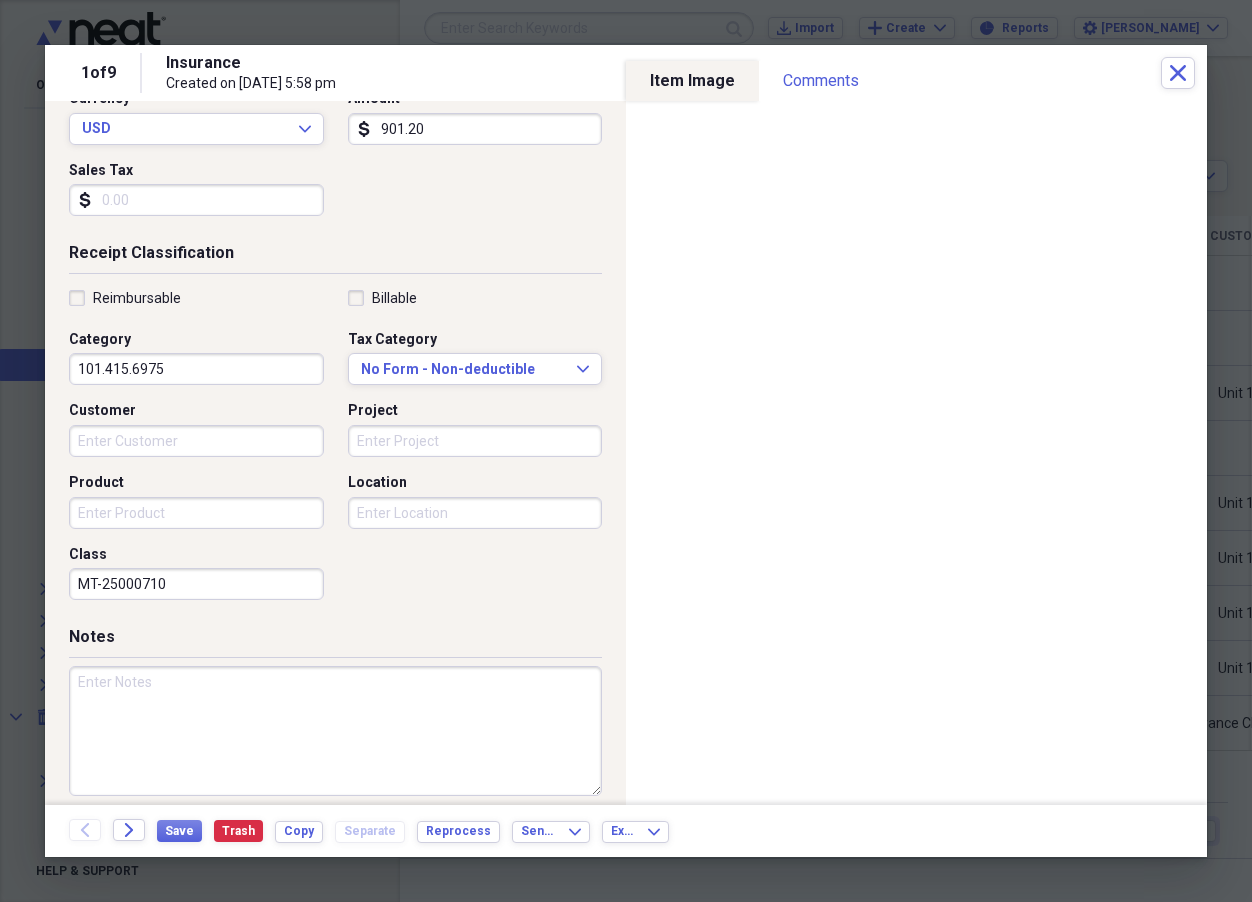 click on "Customer" at bounding box center (196, 441) 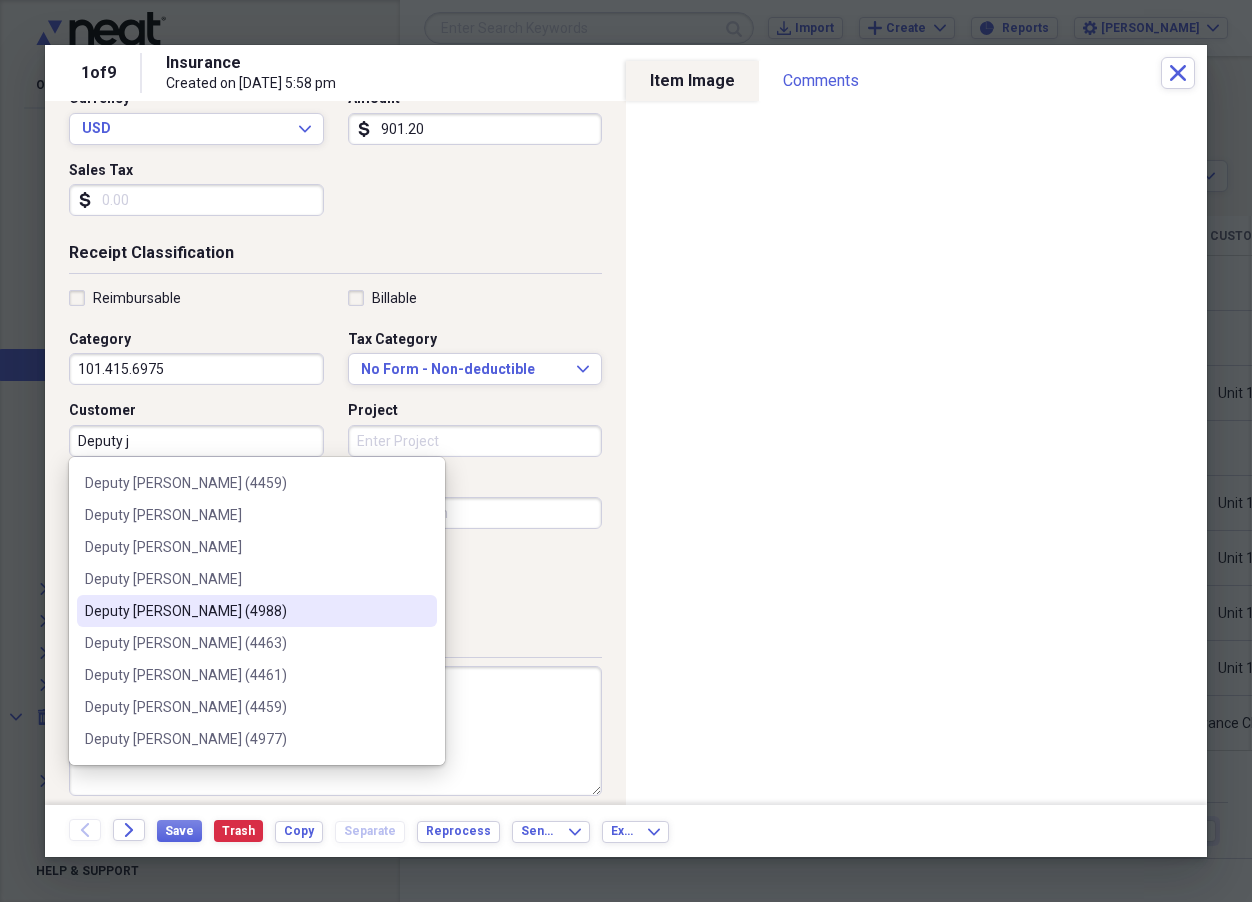 scroll, scrollTop: 284, scrollLeft: 0, axis: vertical 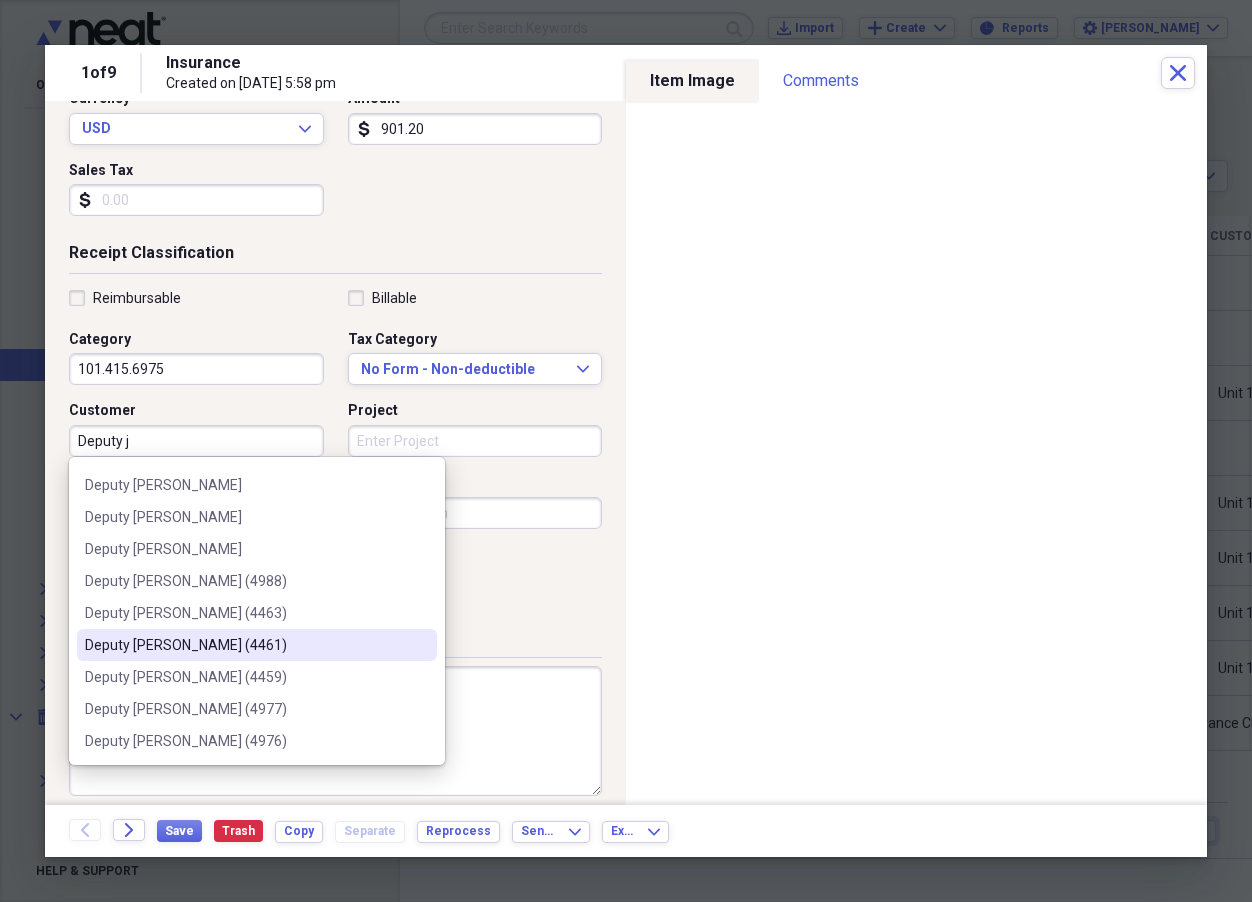 click on "Deputy [PERSON_NAME] (4461)" at bounding box center (245, 645) 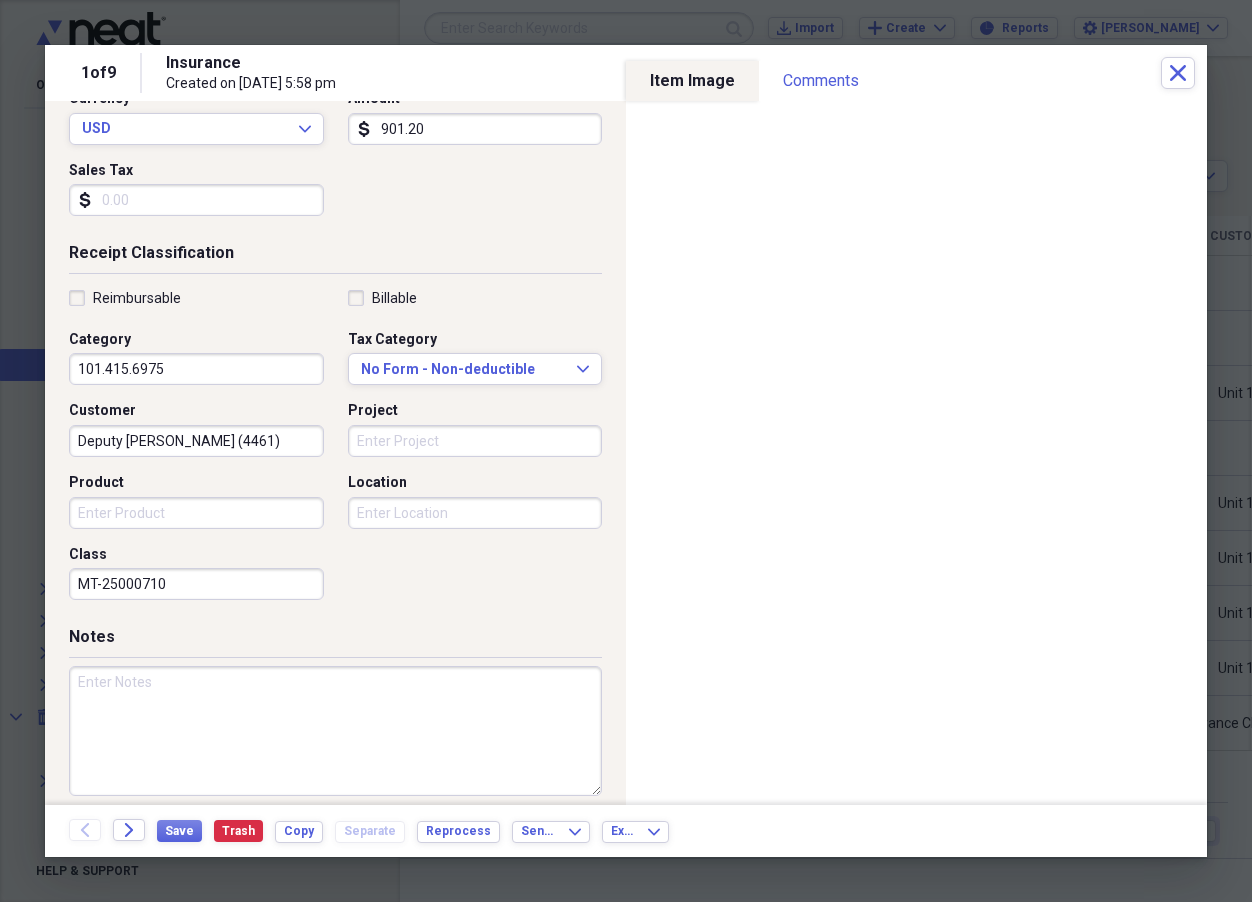 click on "Project" at bounding box center (475, 441) 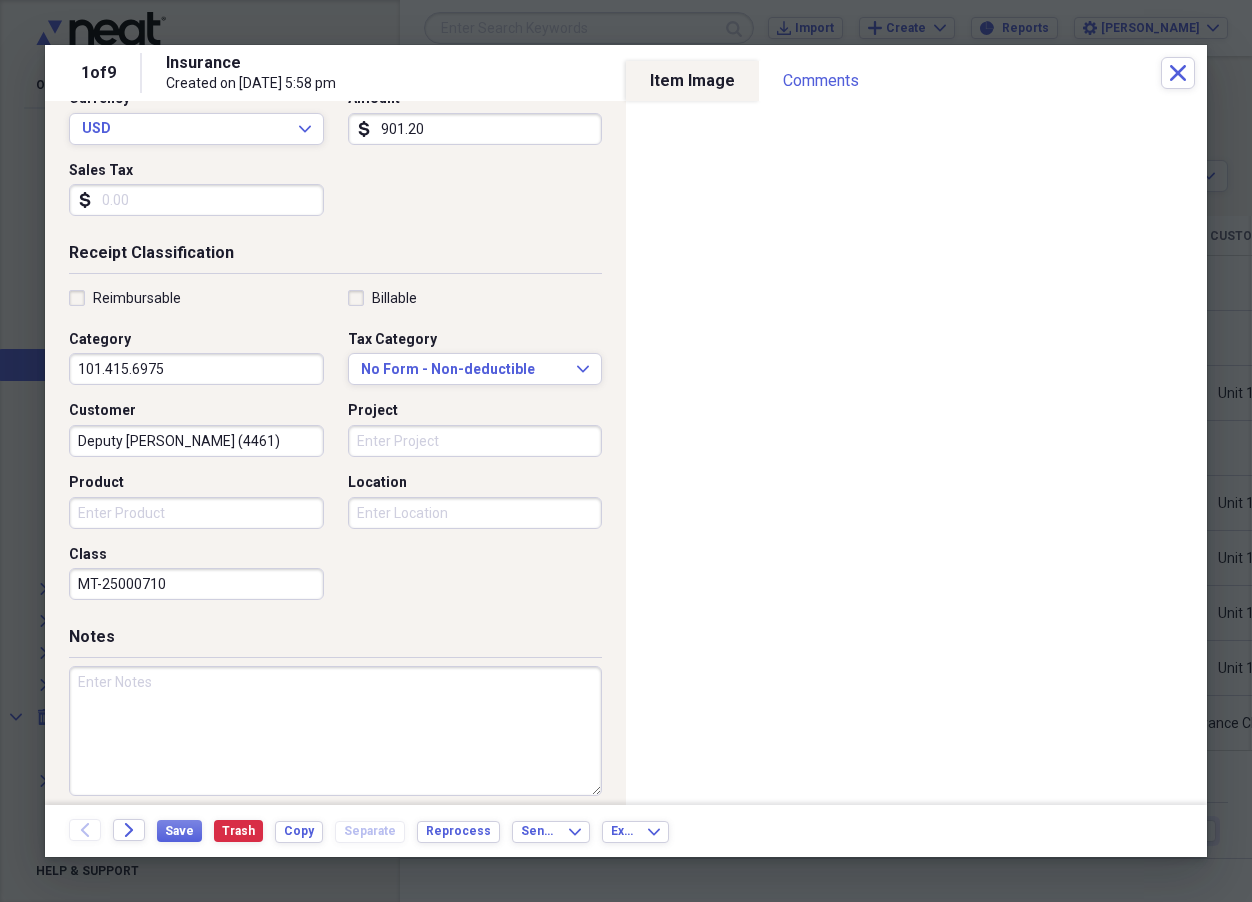 click on "Class MT-25000710" at bounding box center (202, 573) 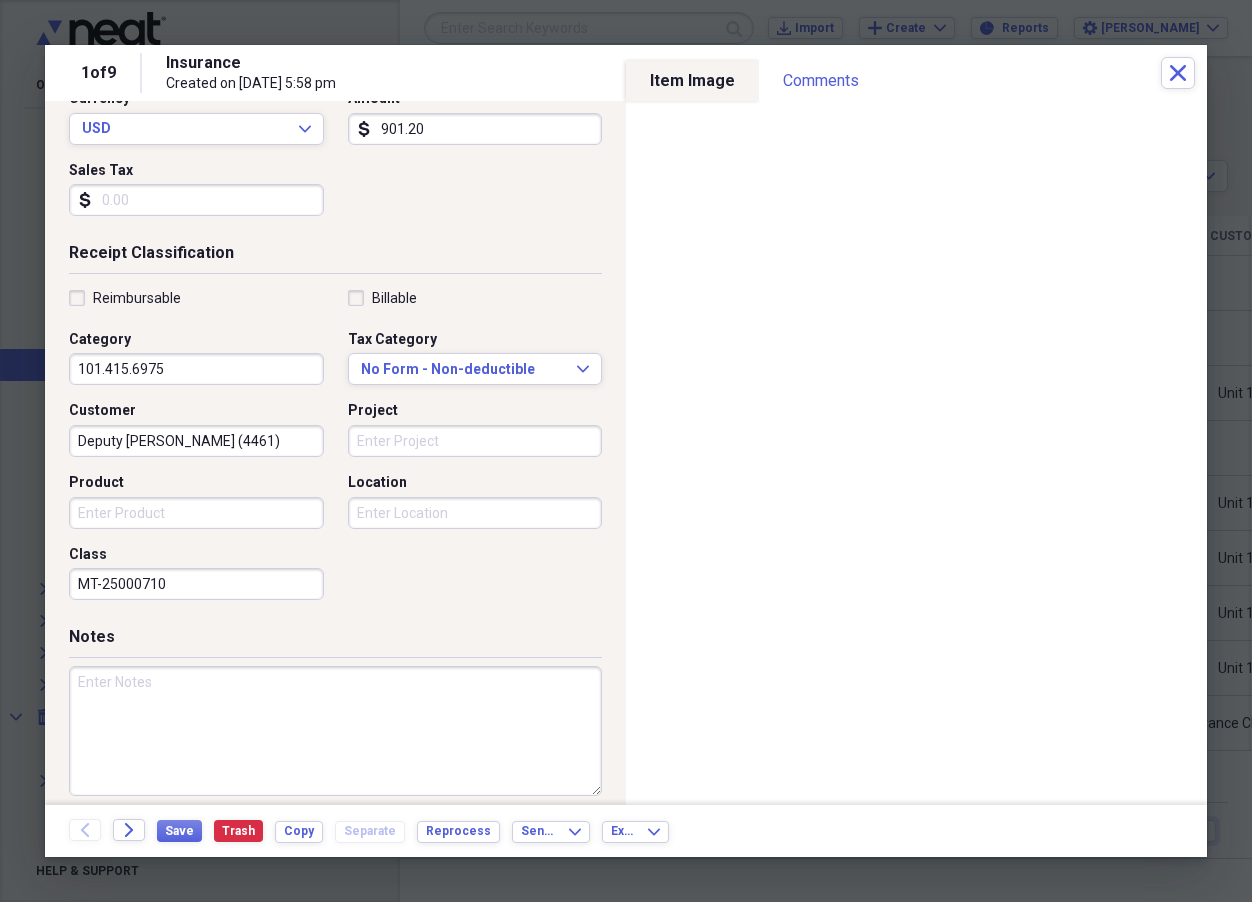 click on "Project" at bounding box center (475, 411) 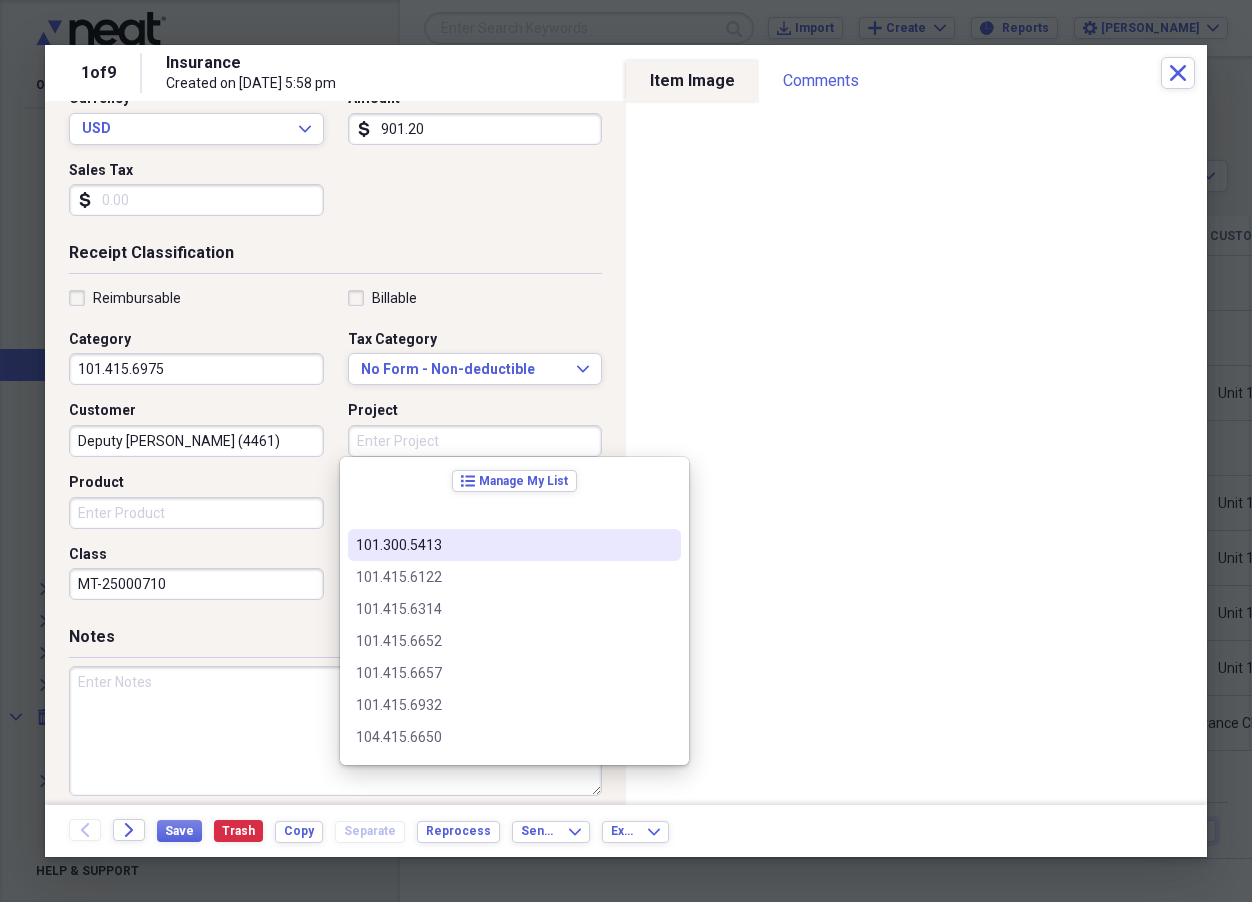 click on "Project" at bounding box center [475, 441] 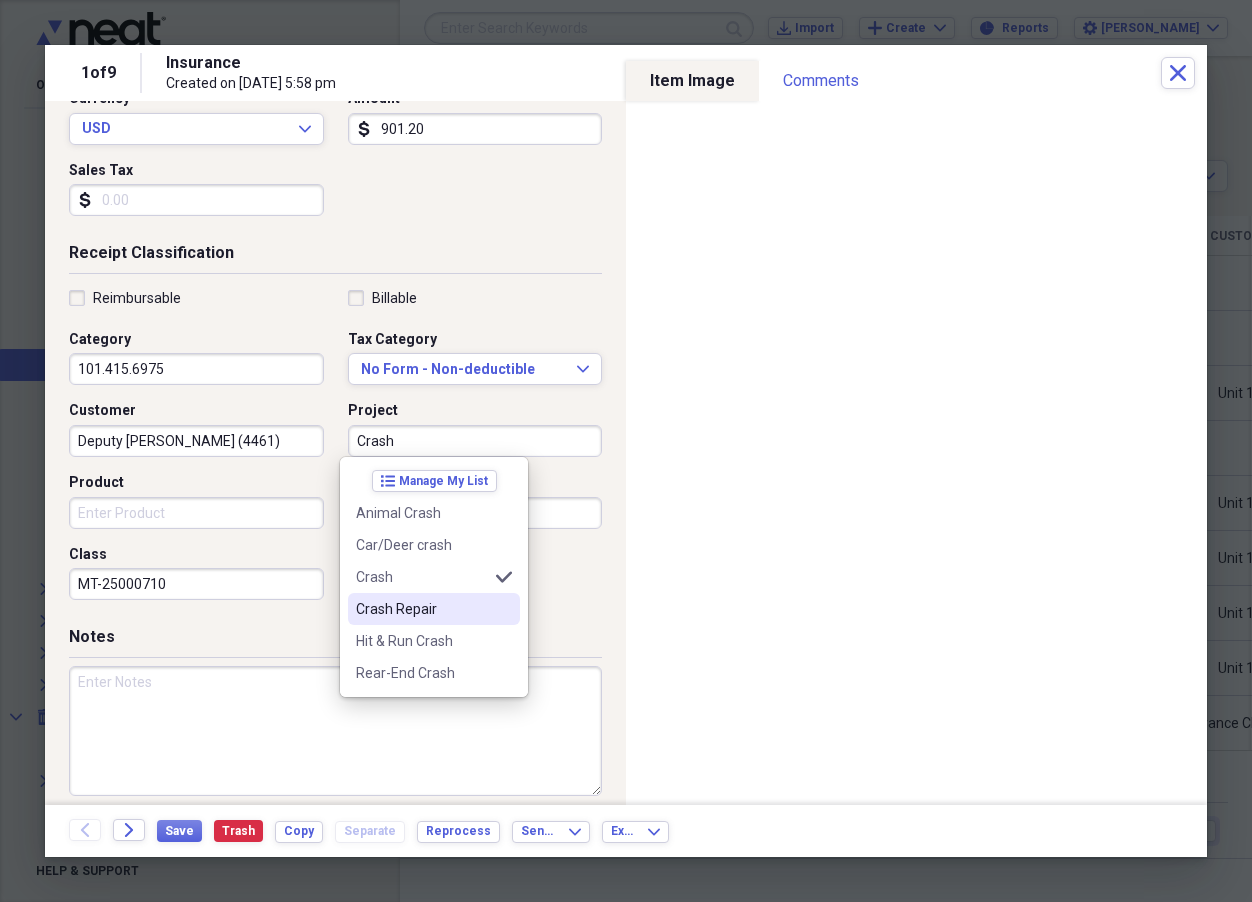 click on "Crash Repair" at bounding box center (422, 609) 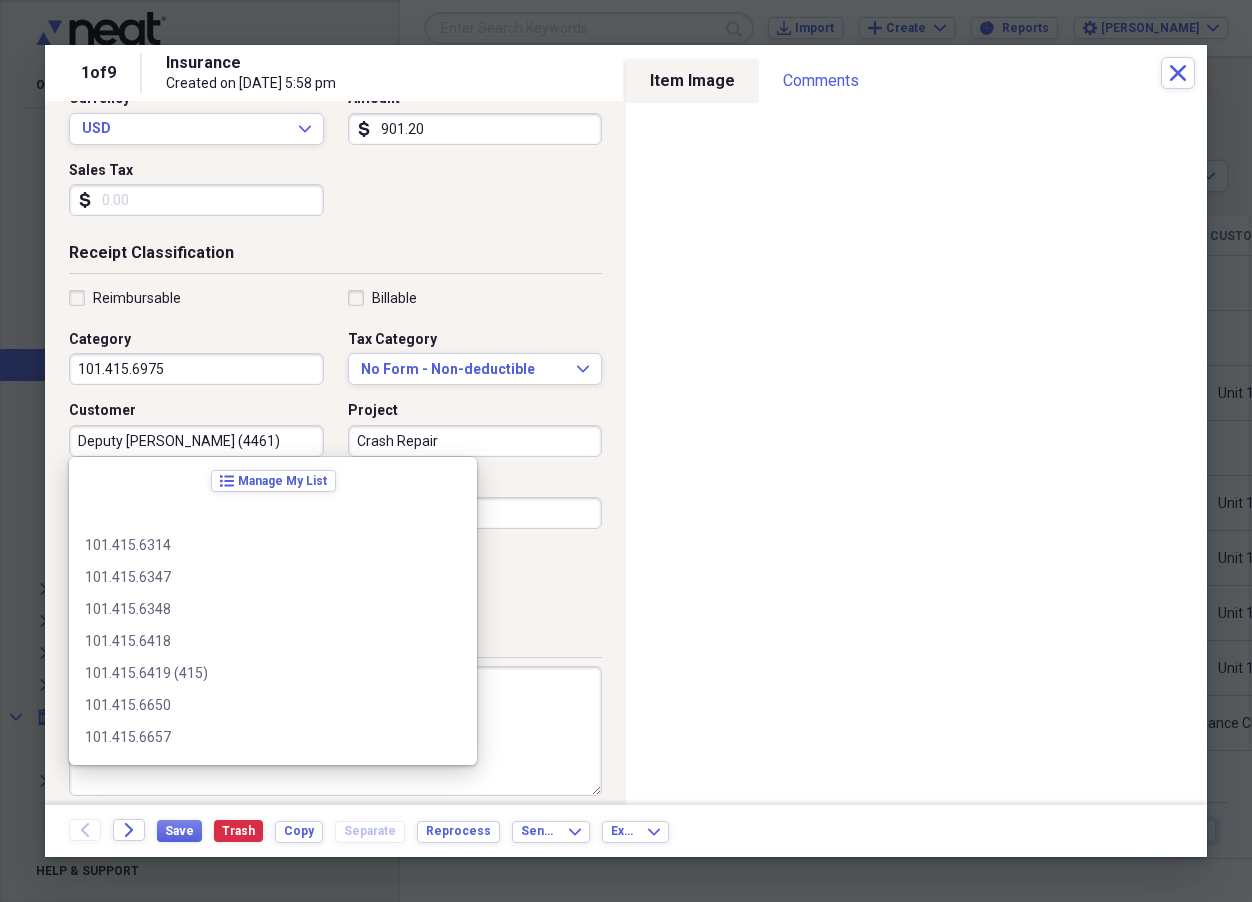 scroll, scrollTop: 5308, scrollLeft: 0, axis: vertical 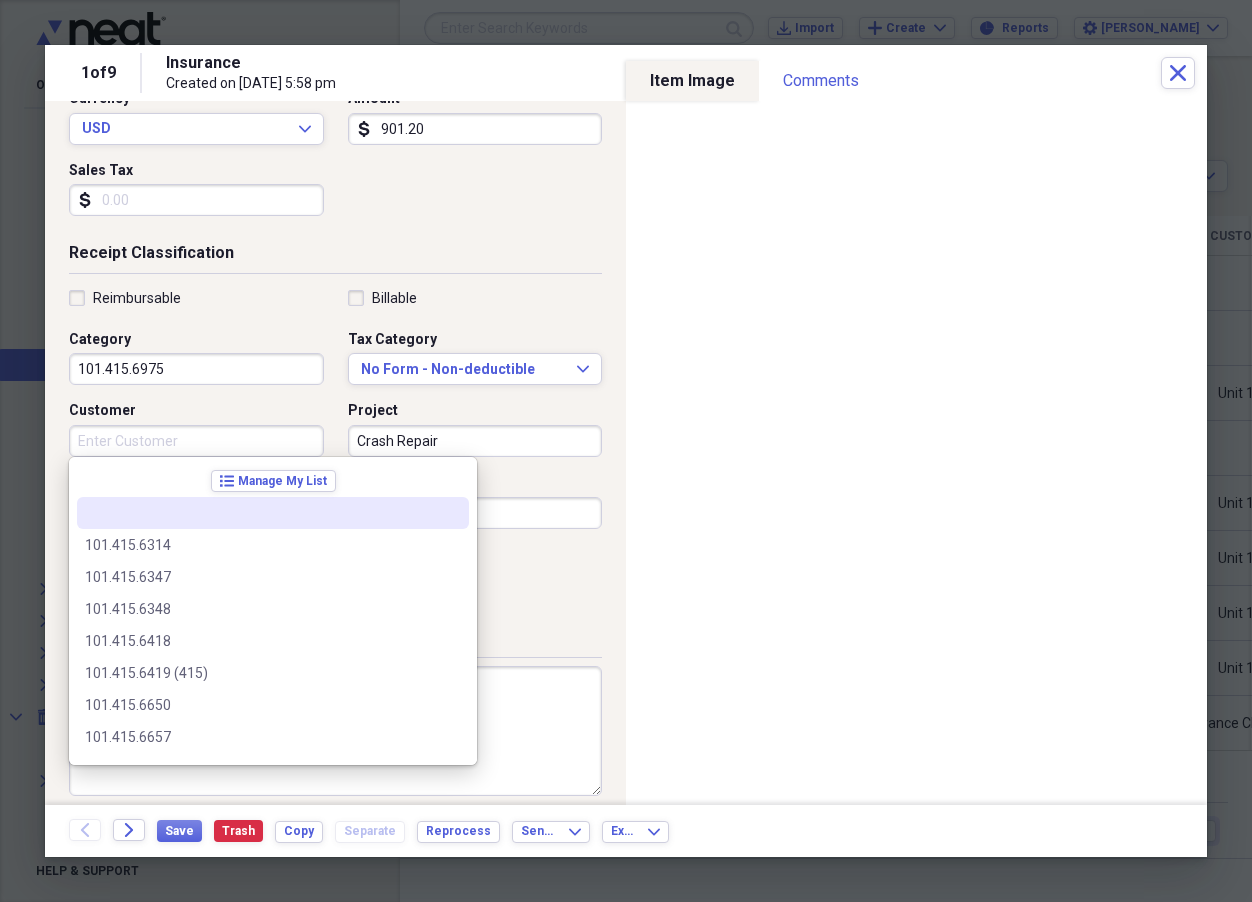 type 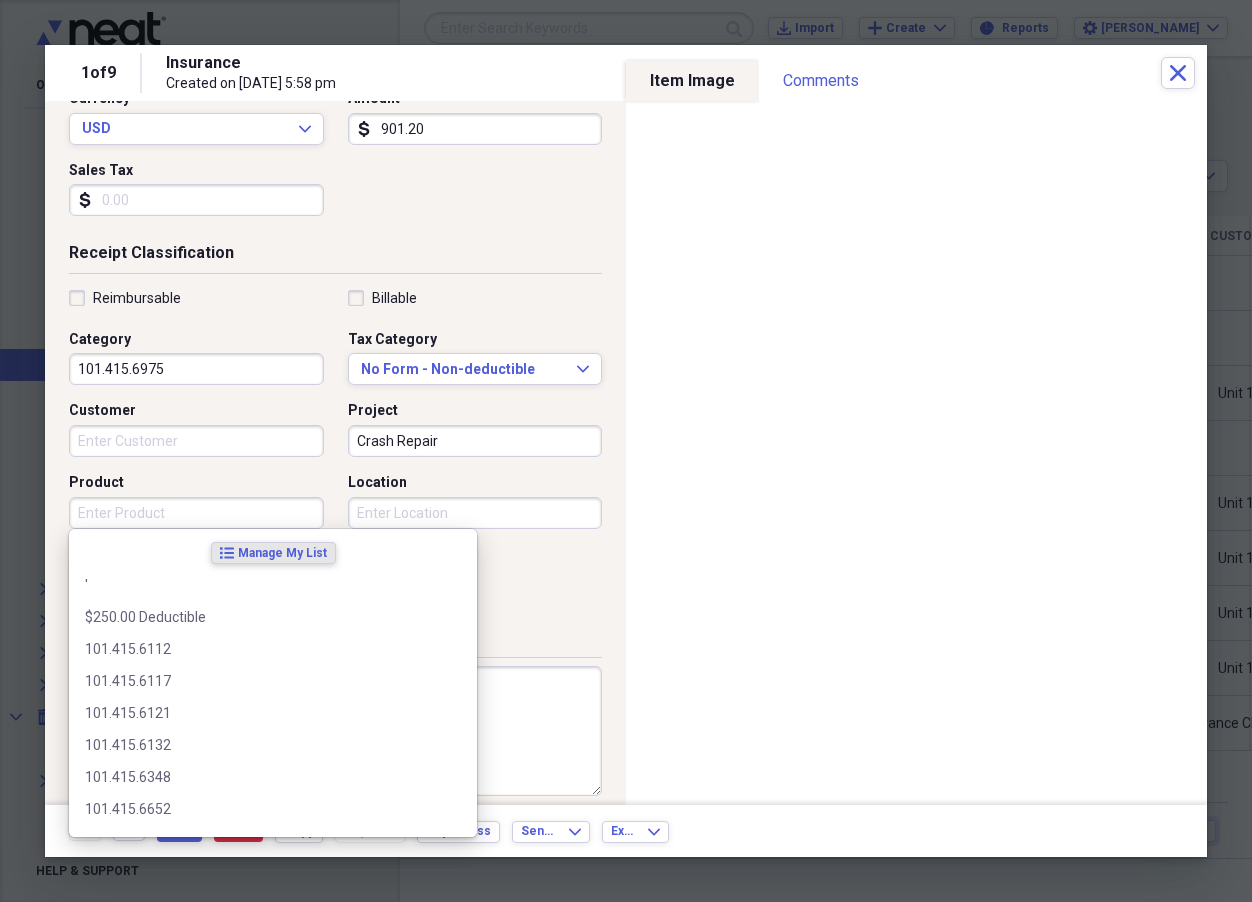 paste on "Deputy [PERSON_NAME] (4461)" 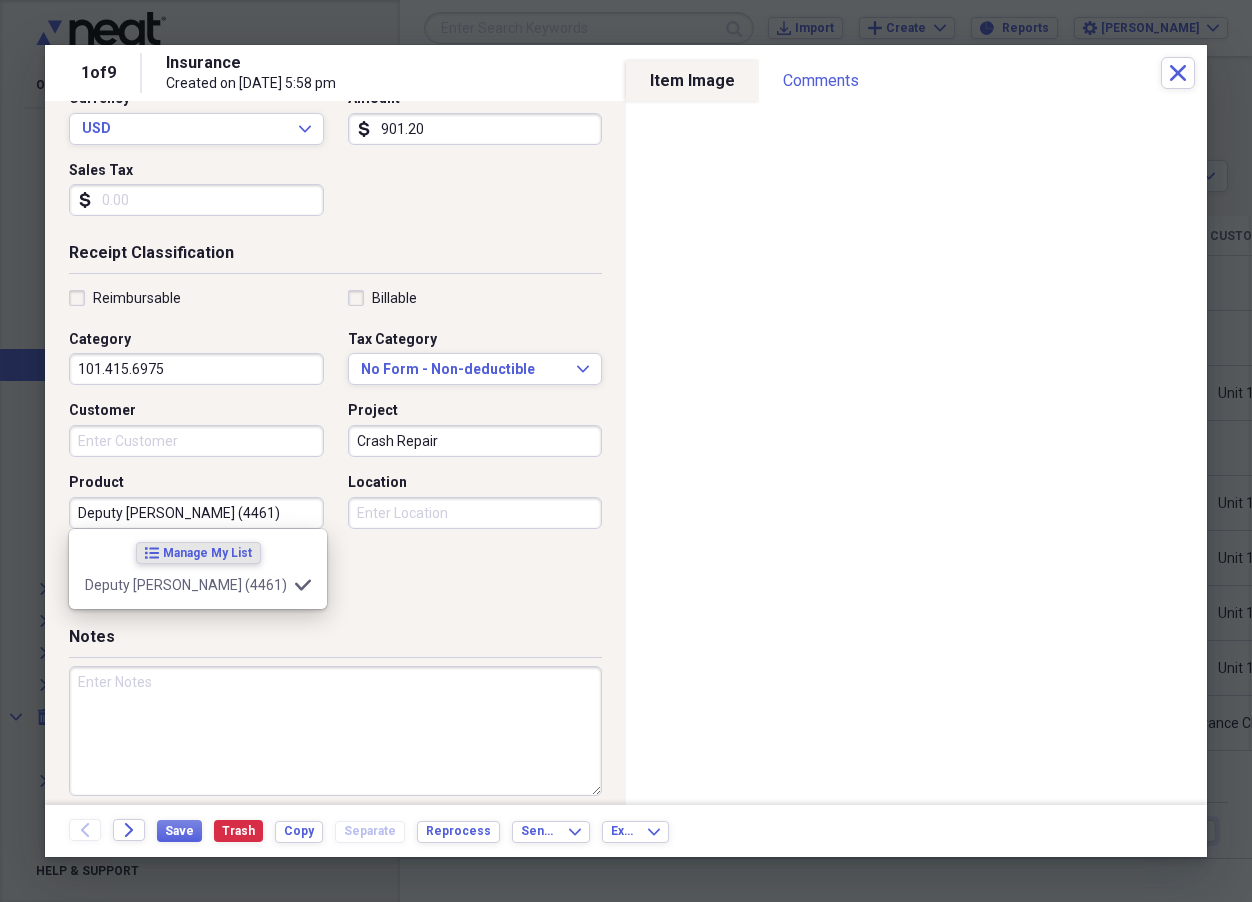 type on "Deputy [PERSON_NAME] (4461)" 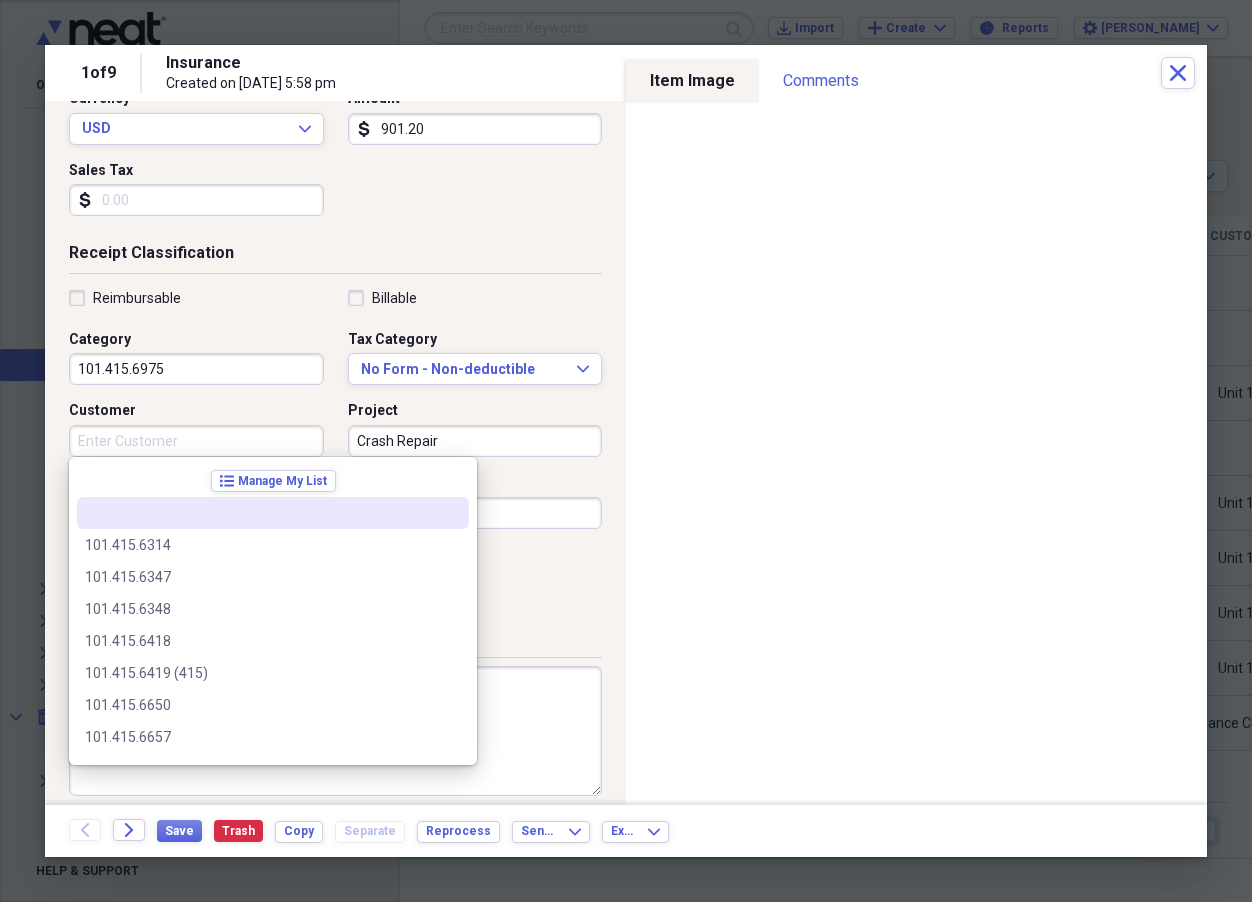 click on "Customer" at bounding box center (196, 441) 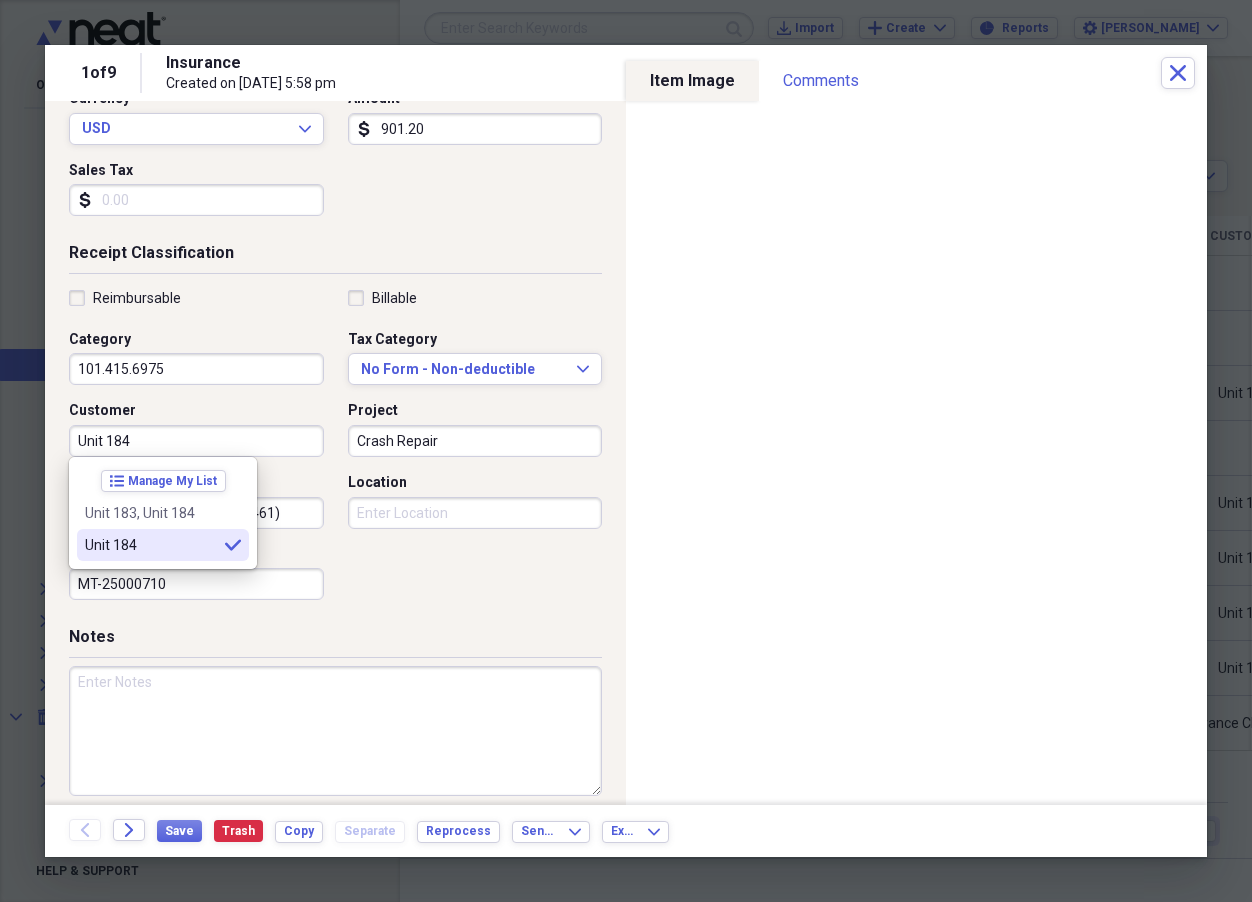 type on "Unit 184" 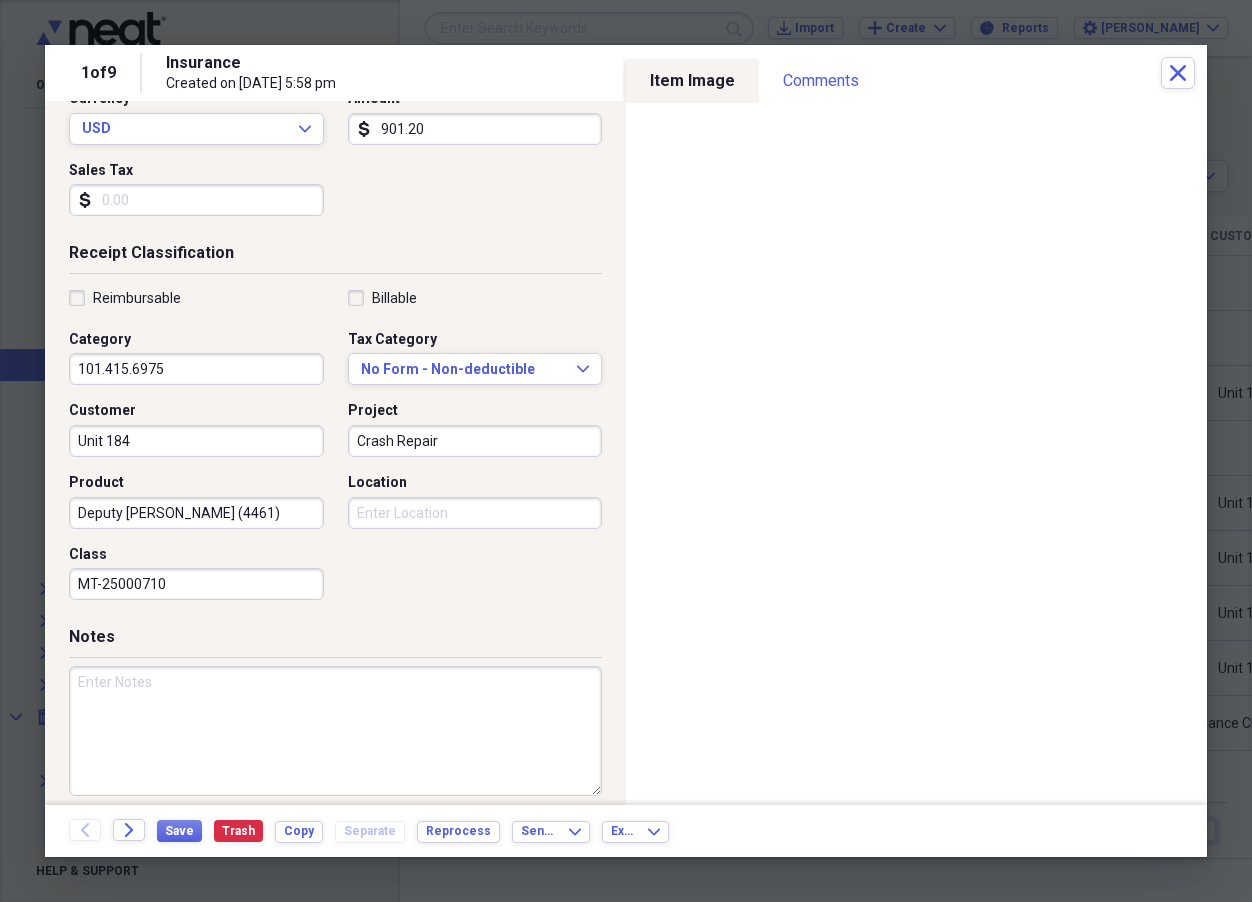 click on "Reimbursable Billable Category 101.415.6975 Tax Category No Form - Non-deductible Expand Customer Unit 184 Project Crash Repair Product Deputy [PERSON_NAME] (4461) Location Class MT-25000710" at bounding box center [335, 449] 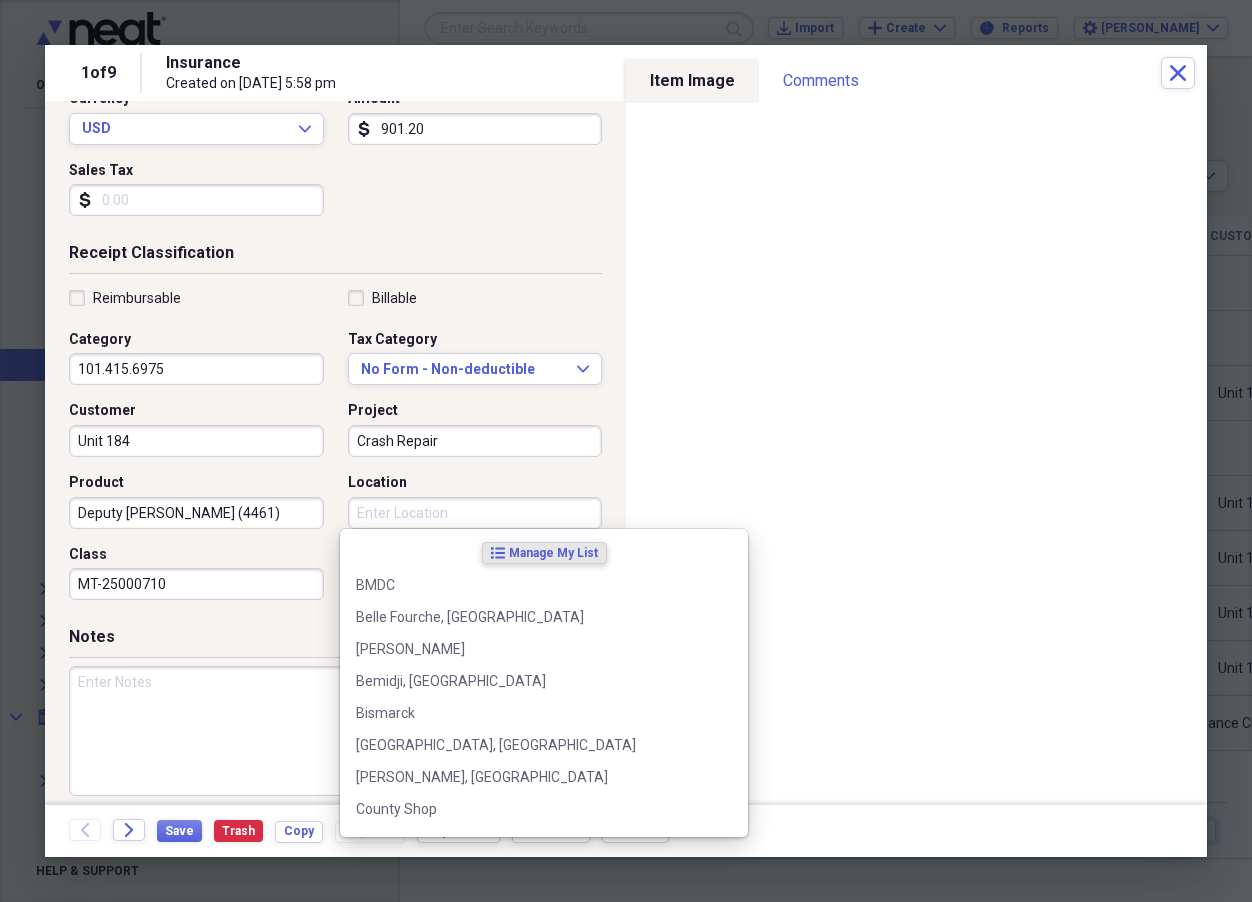 click on "Location" at bounding box center [475, 513] 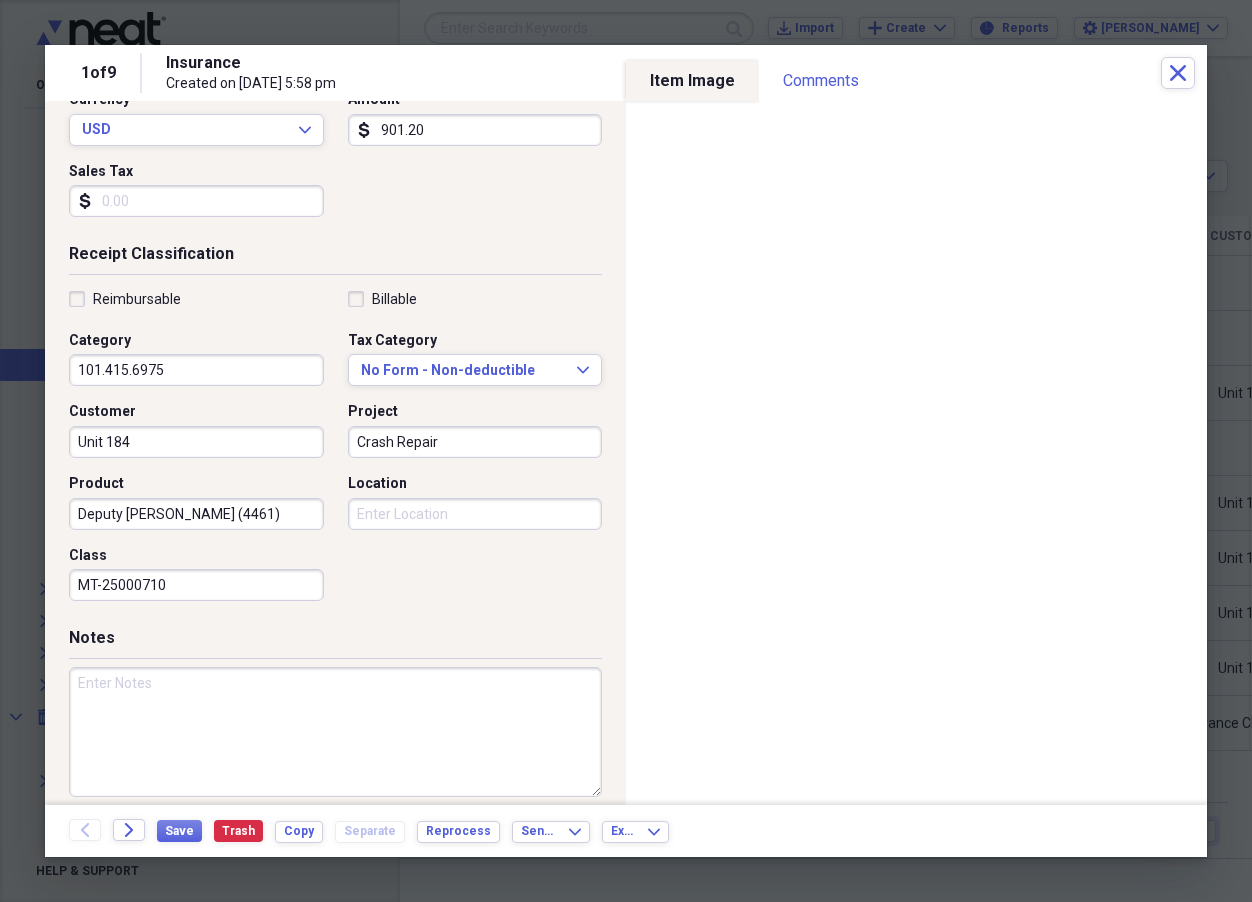 scroll, scrollTop: 300, scrollLeft: 0, axis: vertical 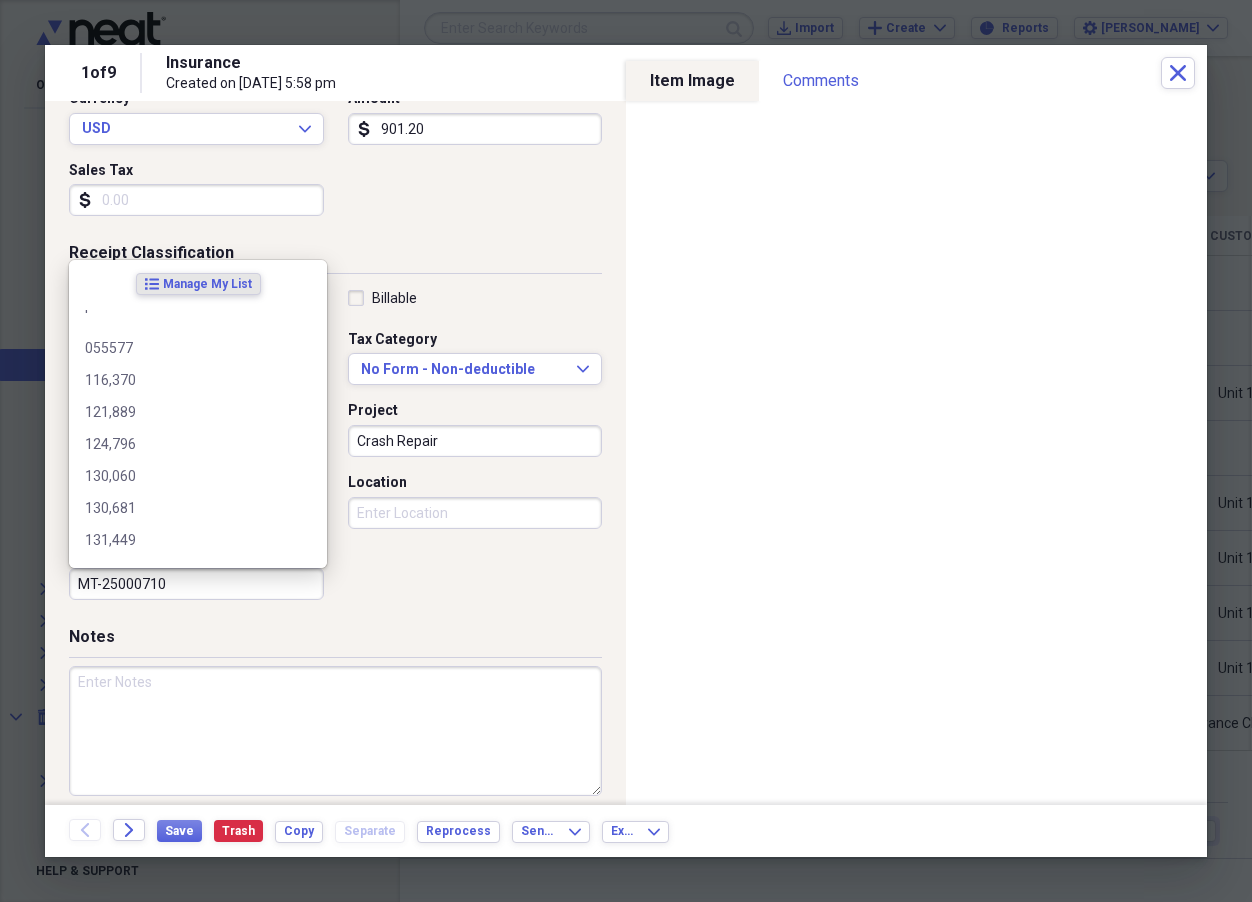 click on "MT-25000710" at bounding box center (196, 584) 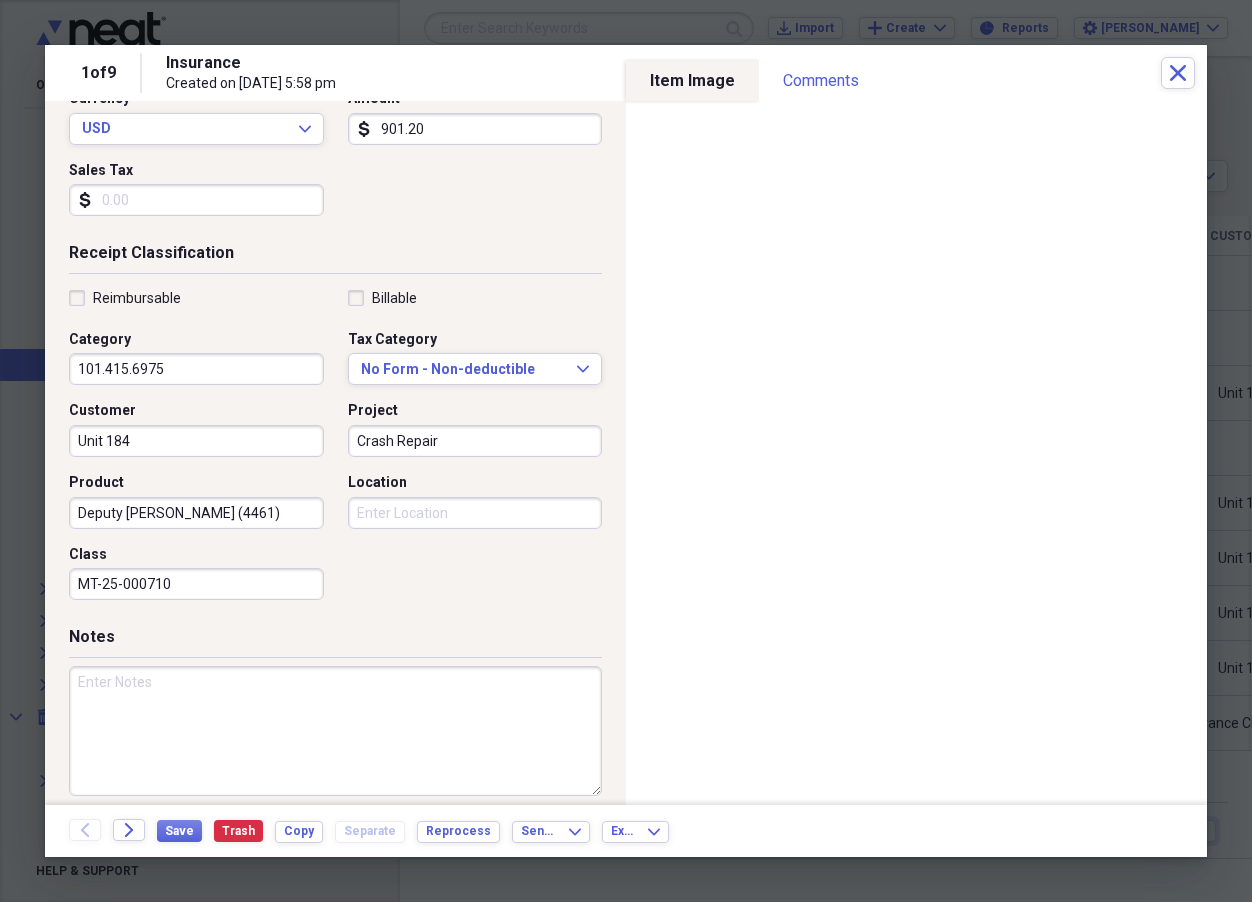 type on "MT-25-000710" 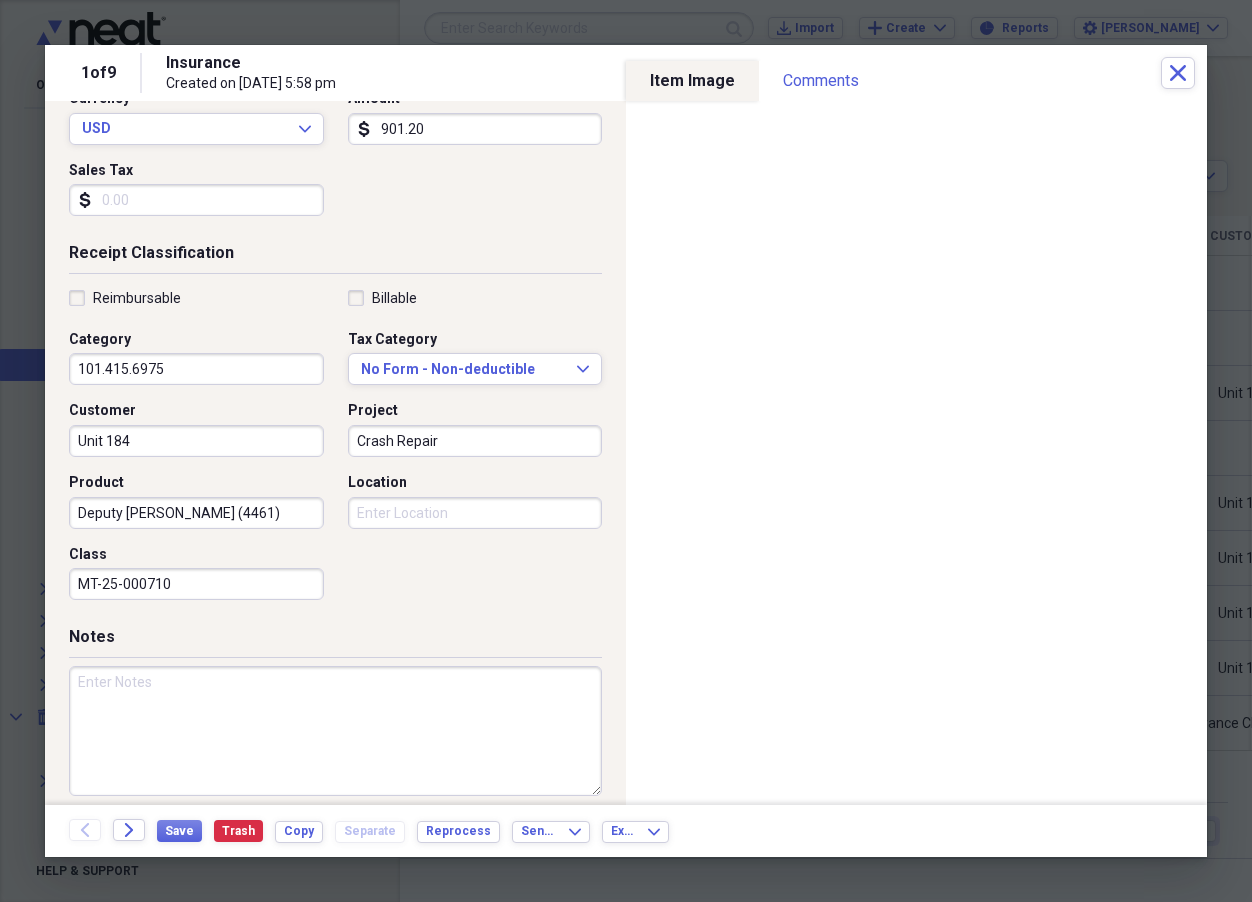 click on "MT-25-000710" at bounding box center (196, 584) 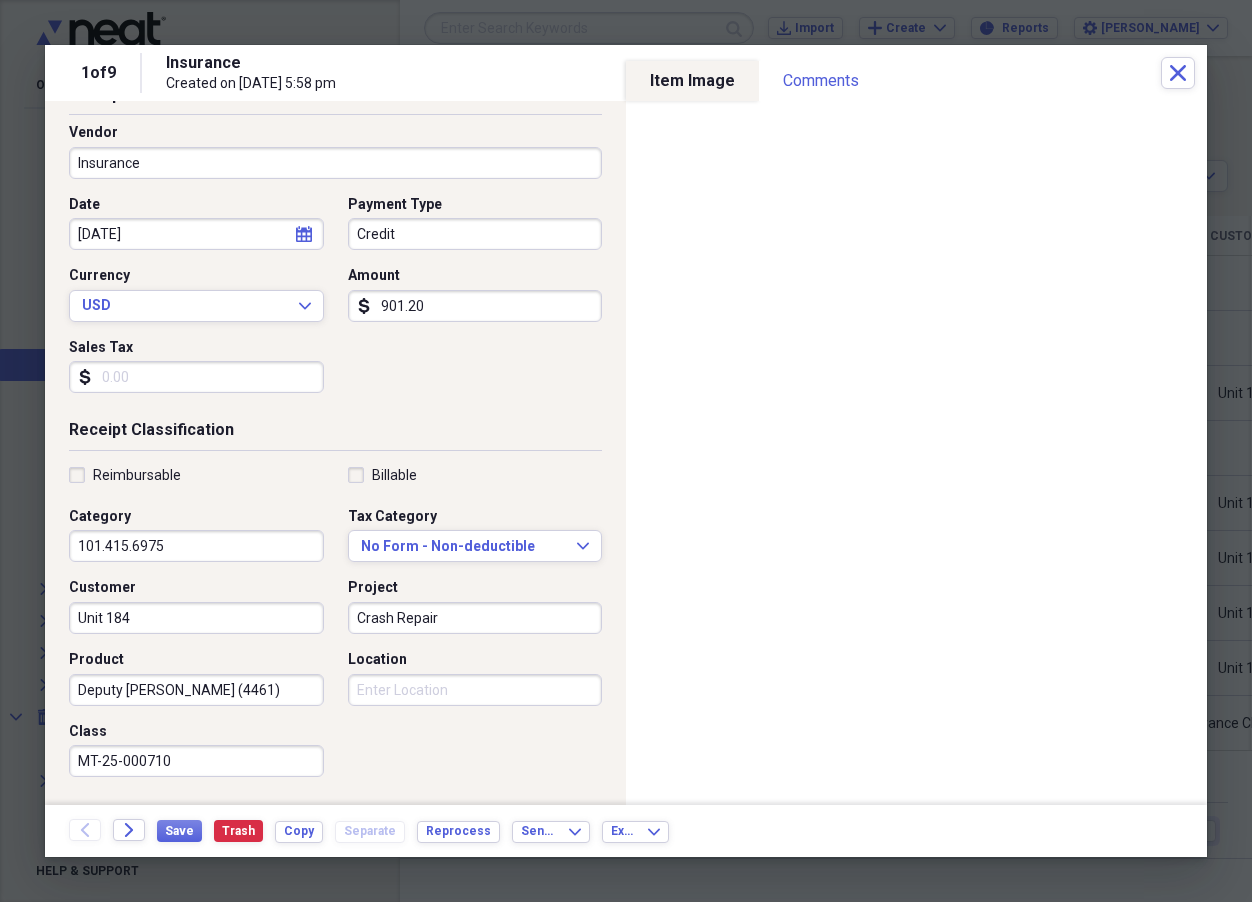 scroll, scrollTop: 100, scrollLeft: 0, axis: vertical 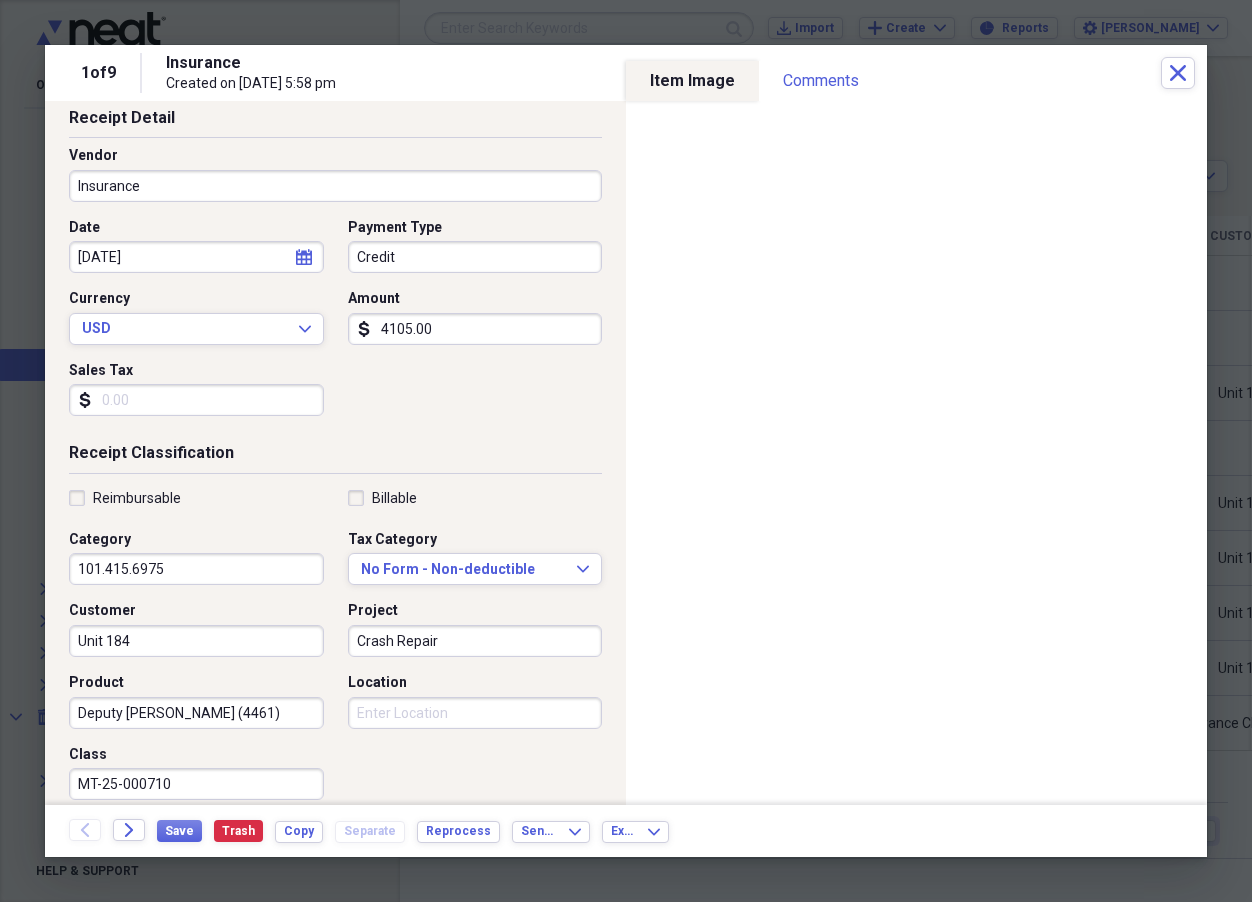 type on "4105.00" 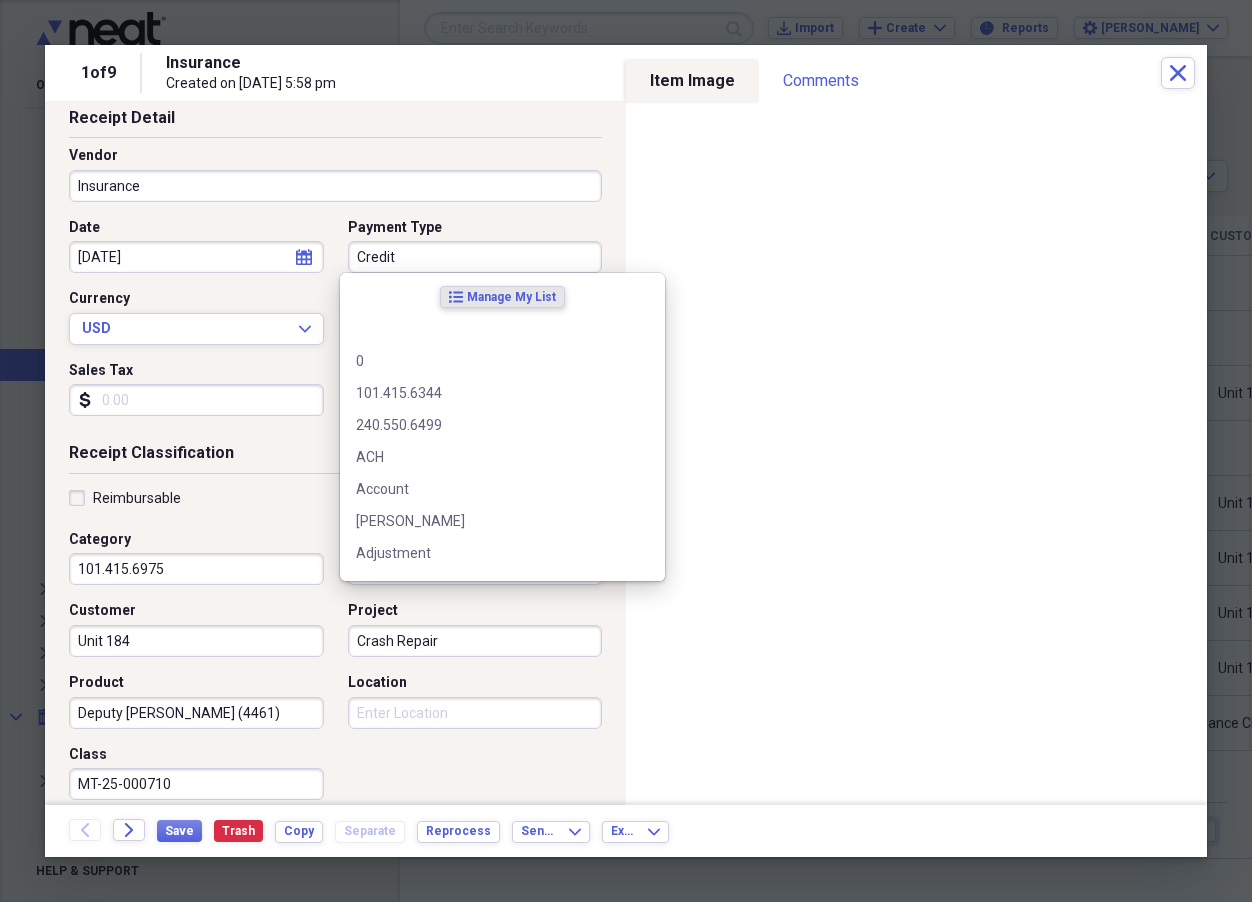 click on "Credit" at bounding box center (475, 257) 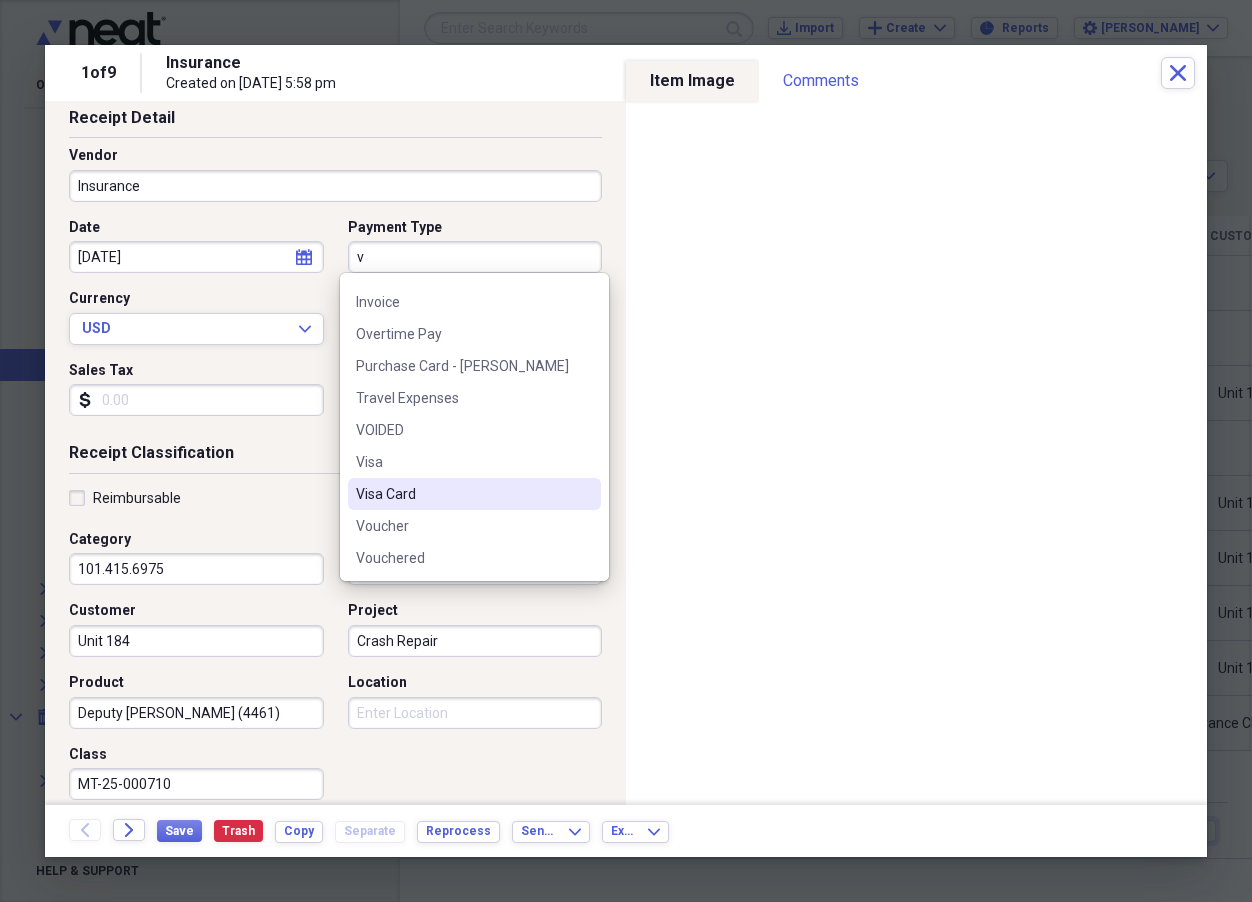 scroll, scrollTop: 92, scrollLeft: 0, axis: vertical 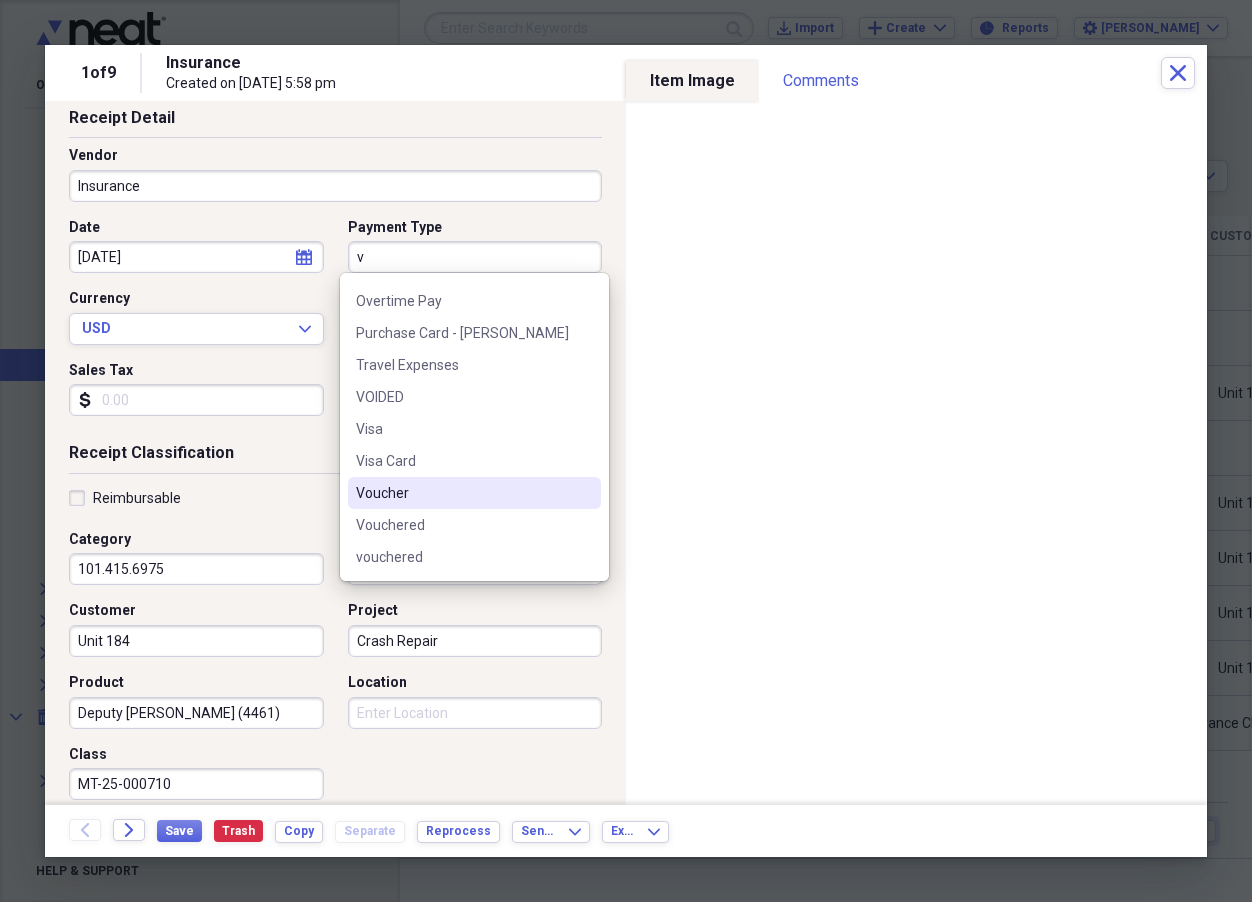 drag, startPoint x: 403, startPoint y: 491, endPoint x: 102, endPoint y: 253, distance: 383.72516 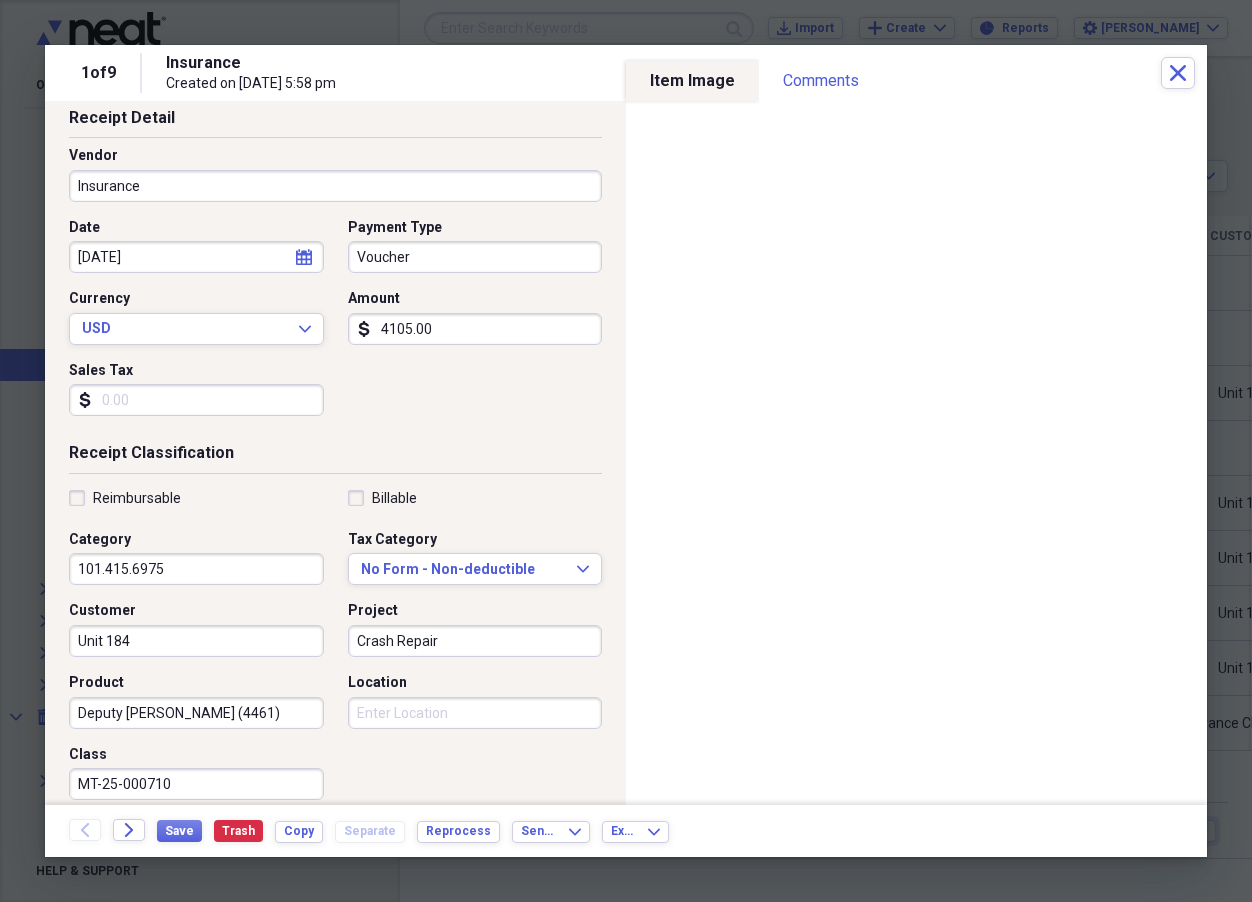 click on "Insurance" at bounding box center (335, 186) 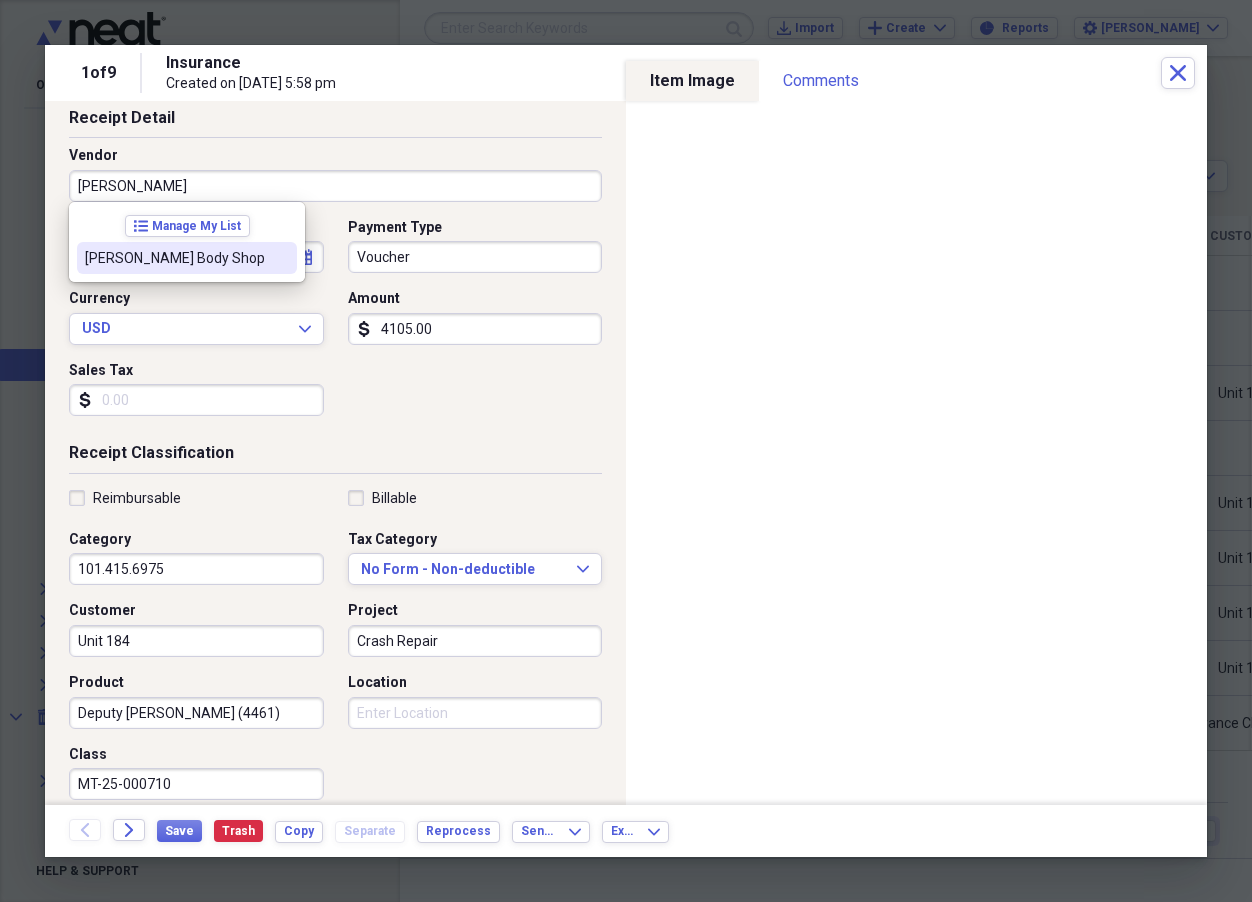 click on "[PERSON_NAME] Body Shop" at bounding box center (175, 258) 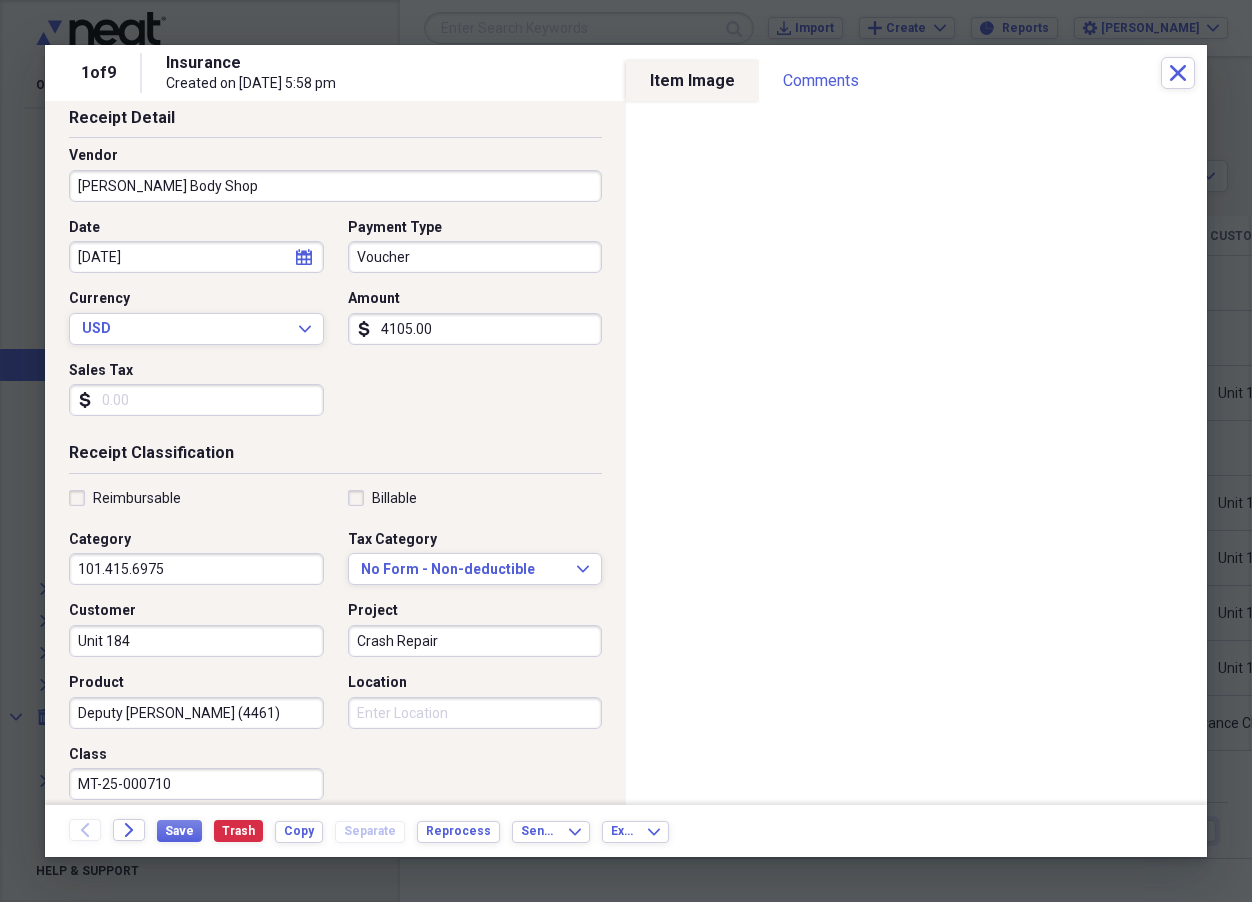 drag, startPoint x: 289, startPoint y: 249, endPoint x: 299, endPoint y: 272, distance: 25.079872 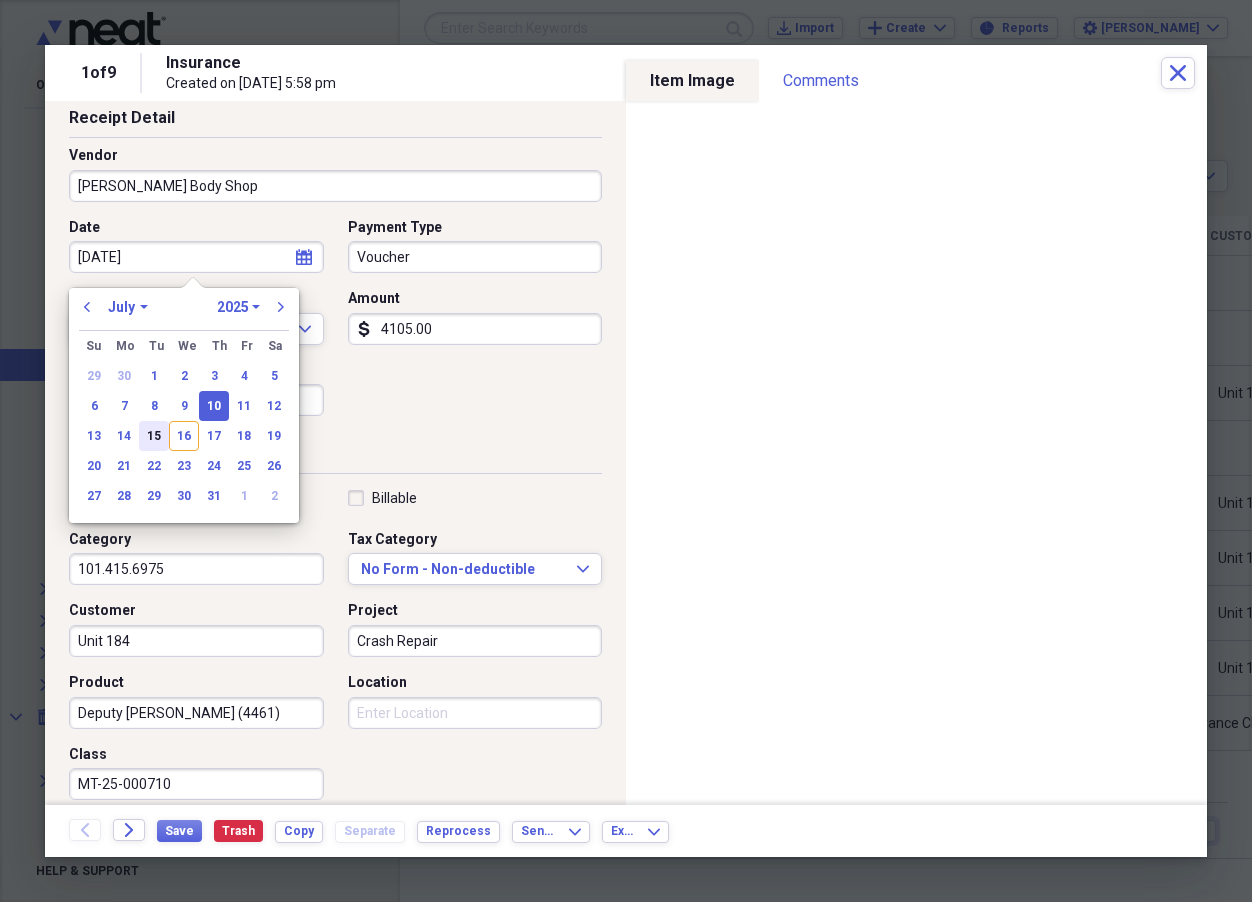 click on "15" at bounding box center [154, 436] 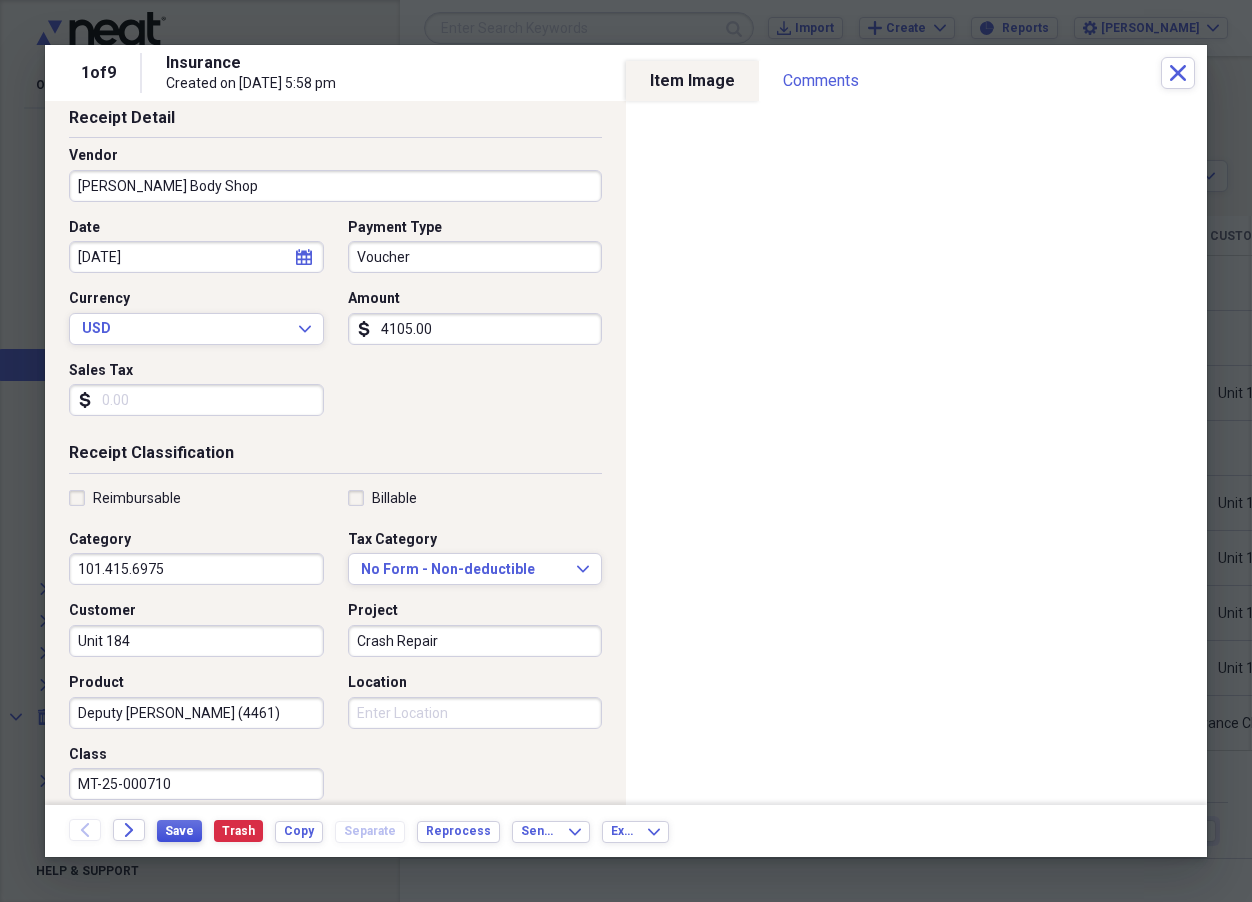 click on "Save" at bounding box center (179, 831) 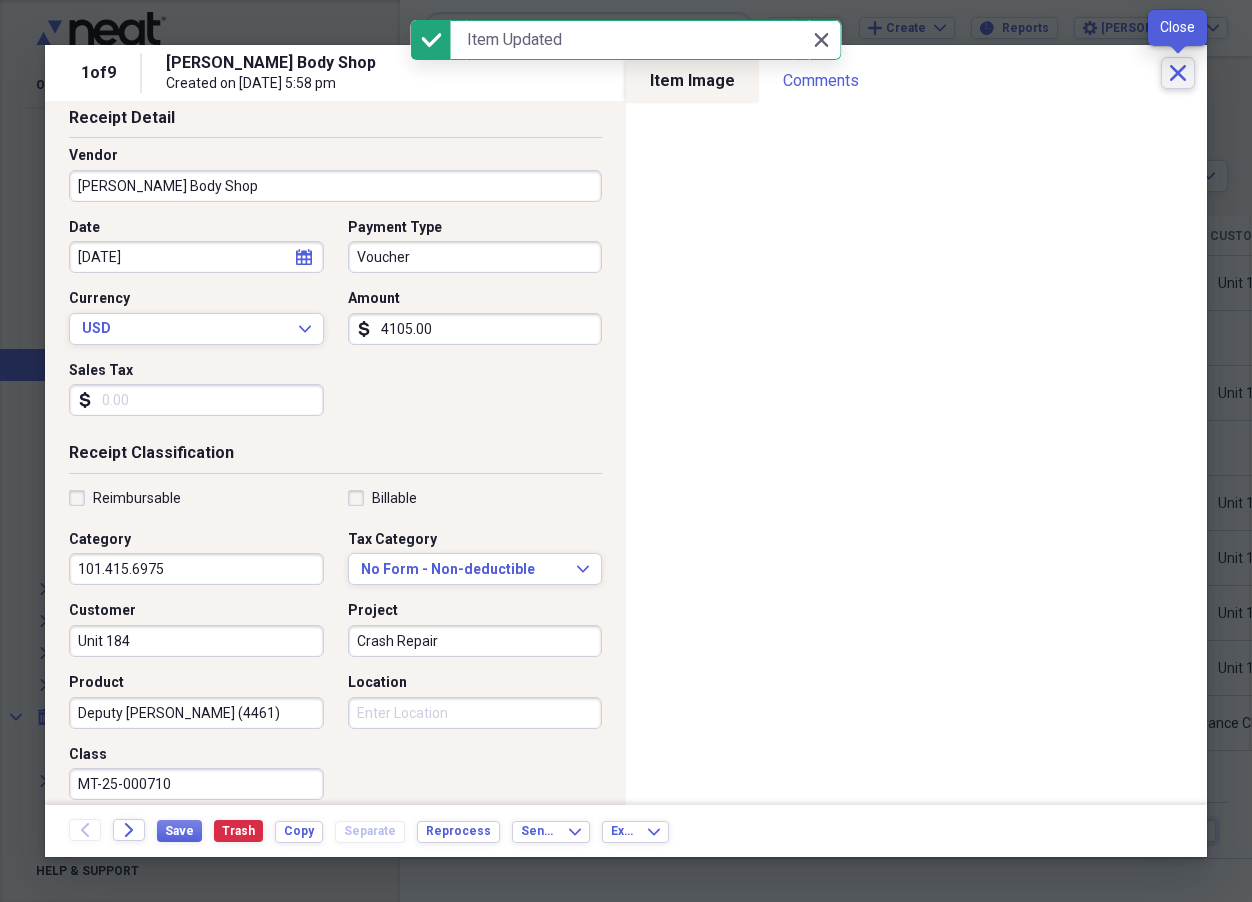 click 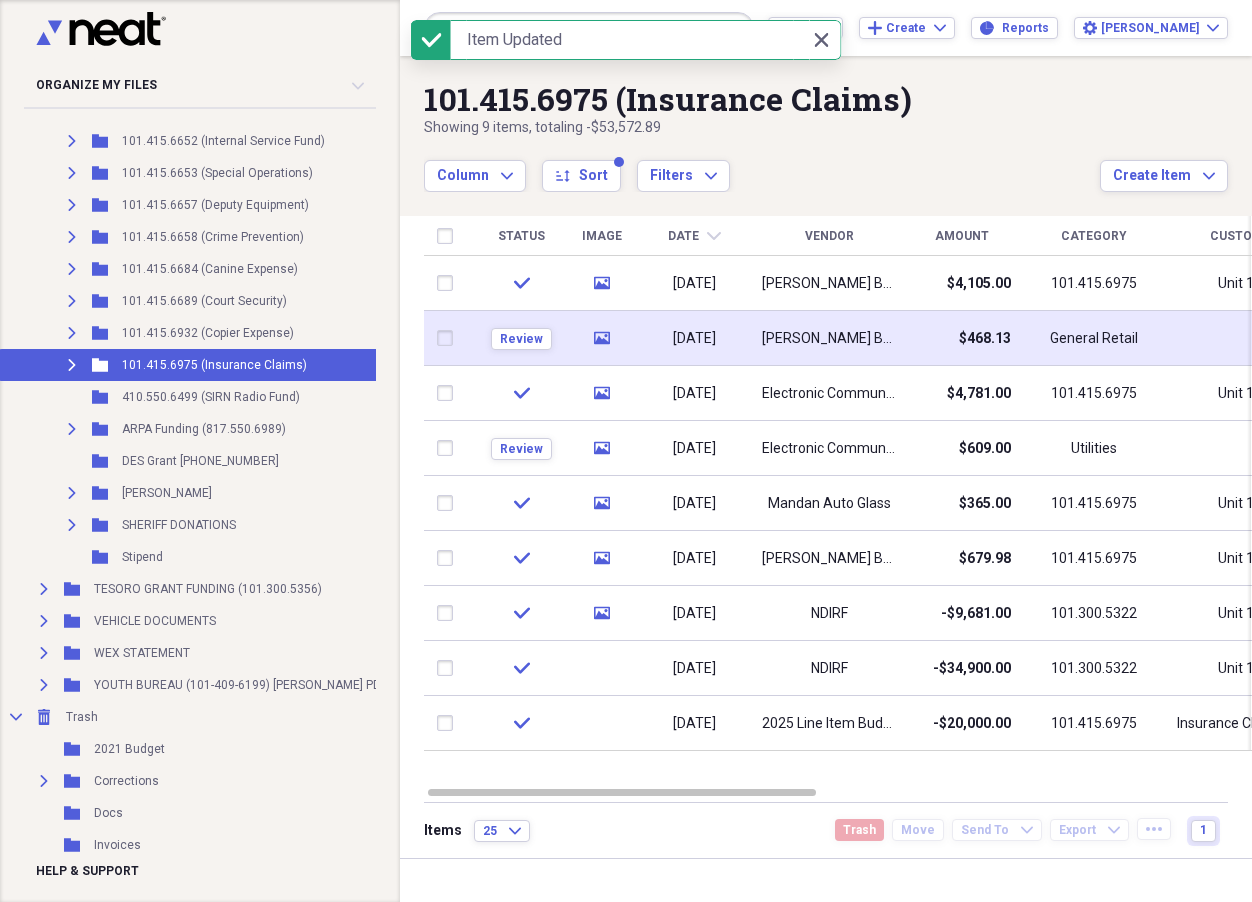 click on "[DATE]" at bounding box center (694, 339) 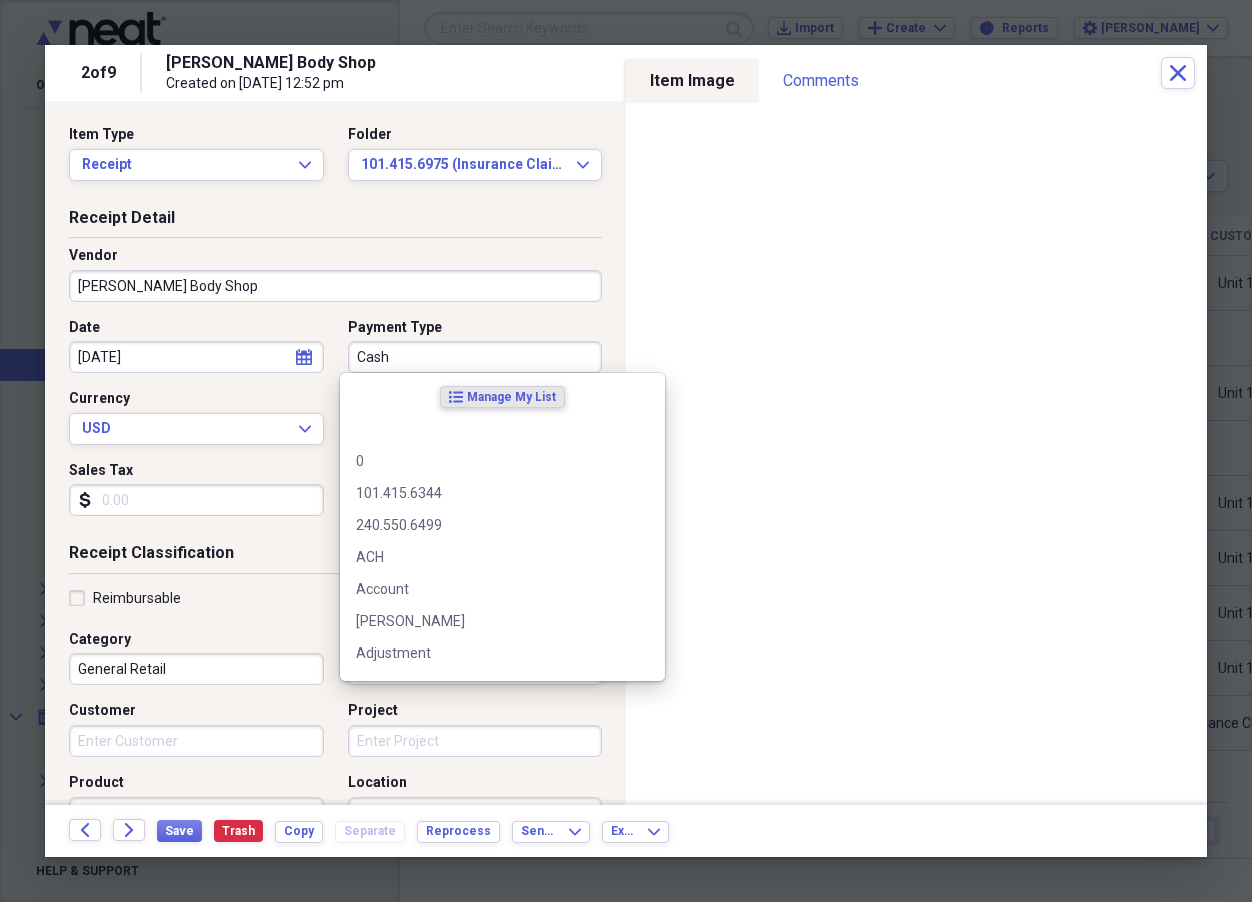 click on "Cash" at bounding box center [475, 357] 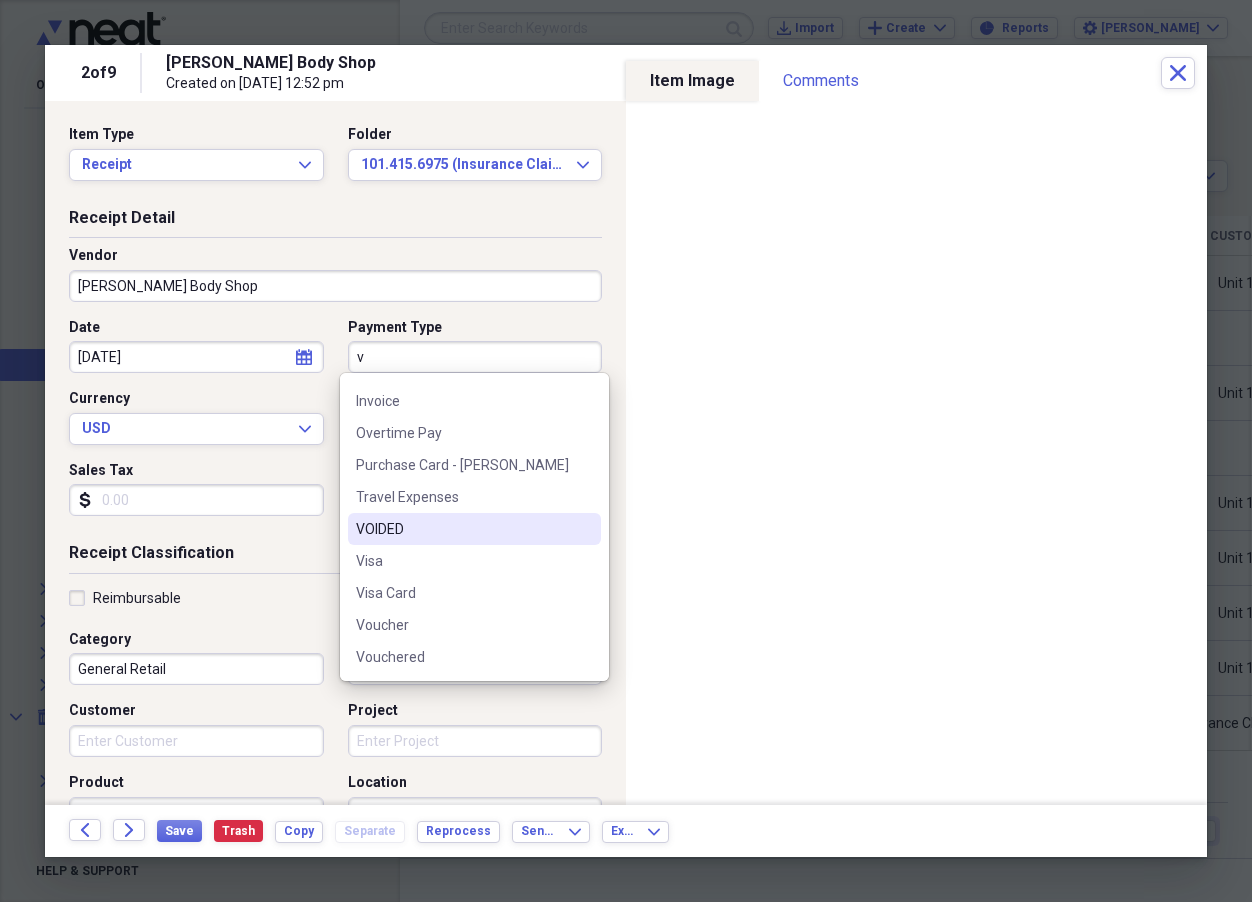 scroll, scrollTop: 92, scrollLeft: 0, axis: vertical 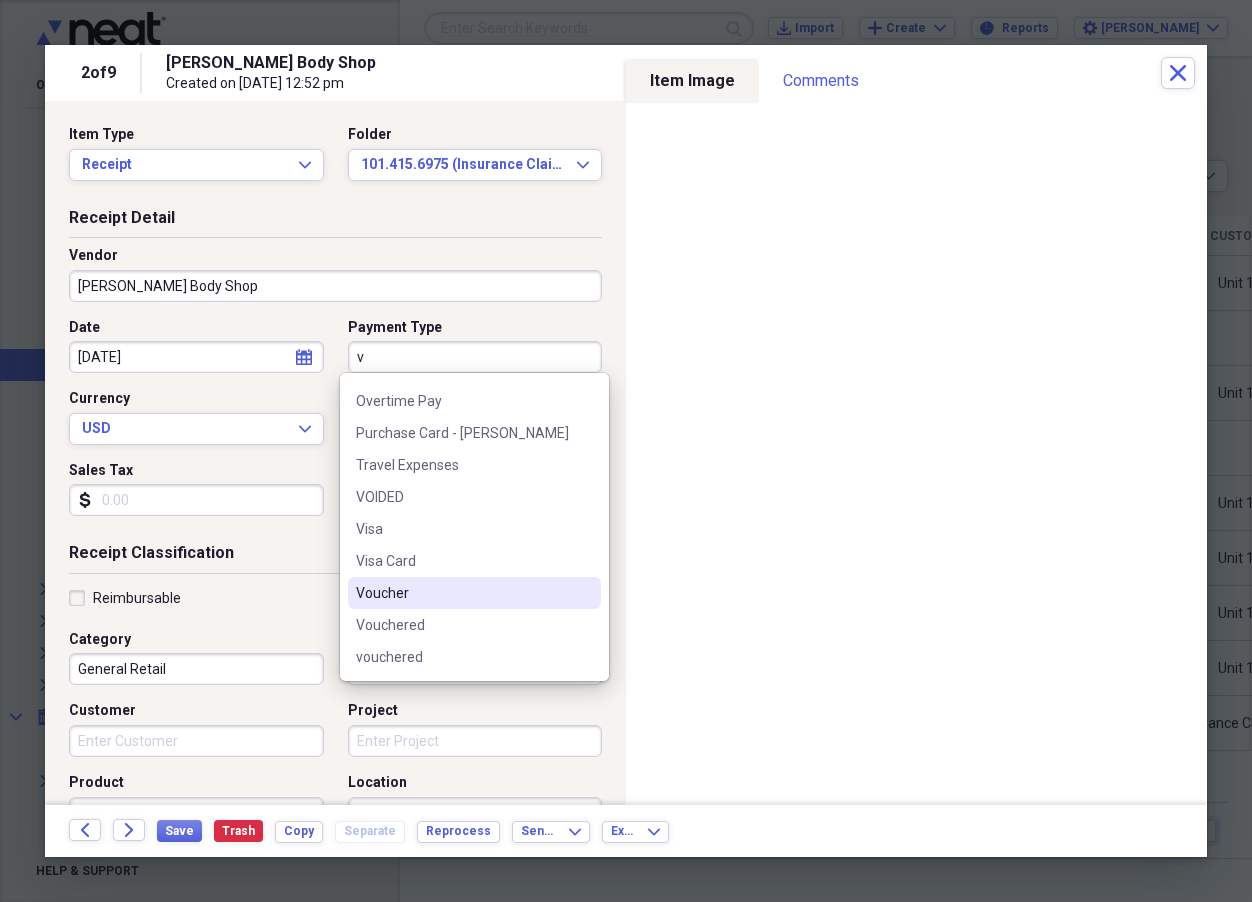 click on "Voucher" at bounding box center (462, 593) 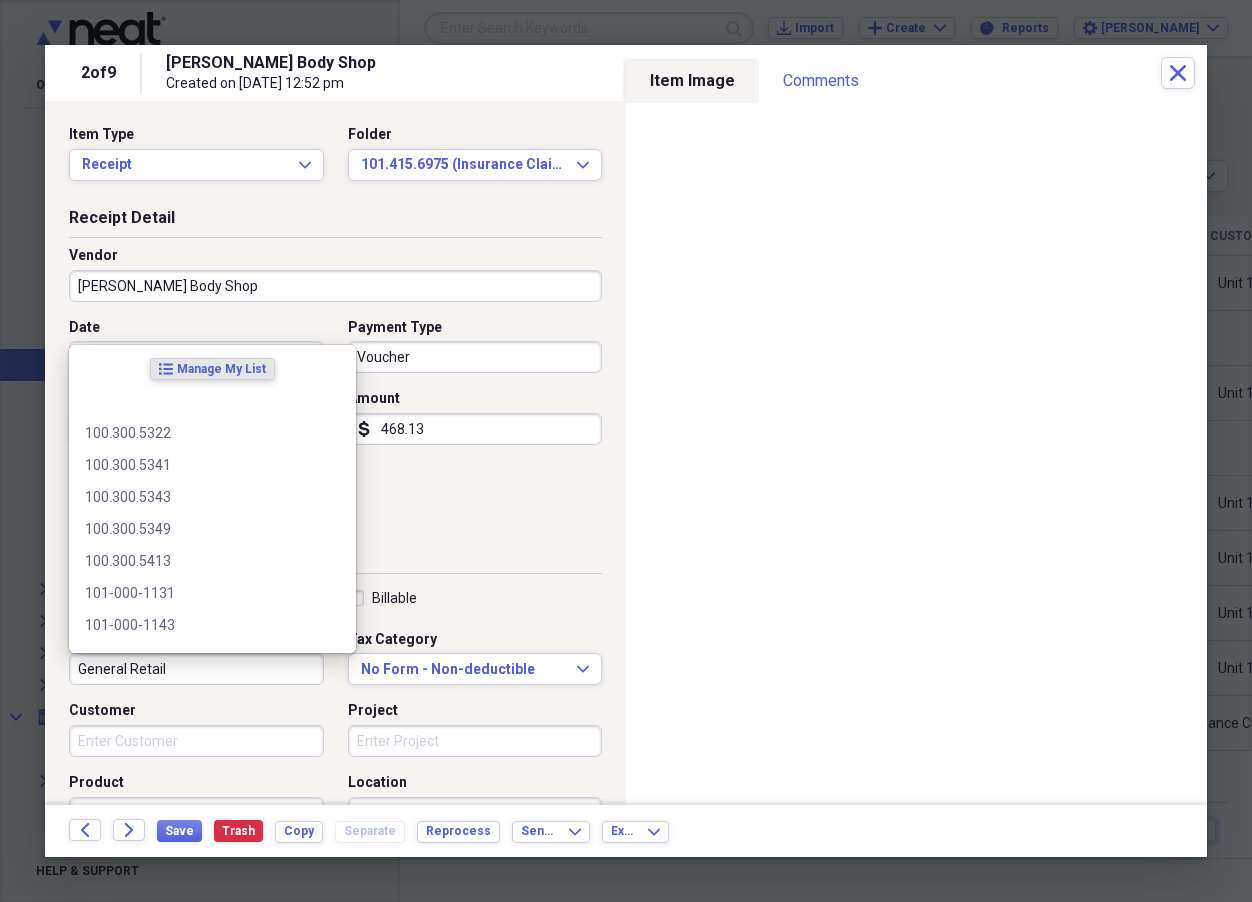 click on "General Retail" at bounding box center [196, 669] 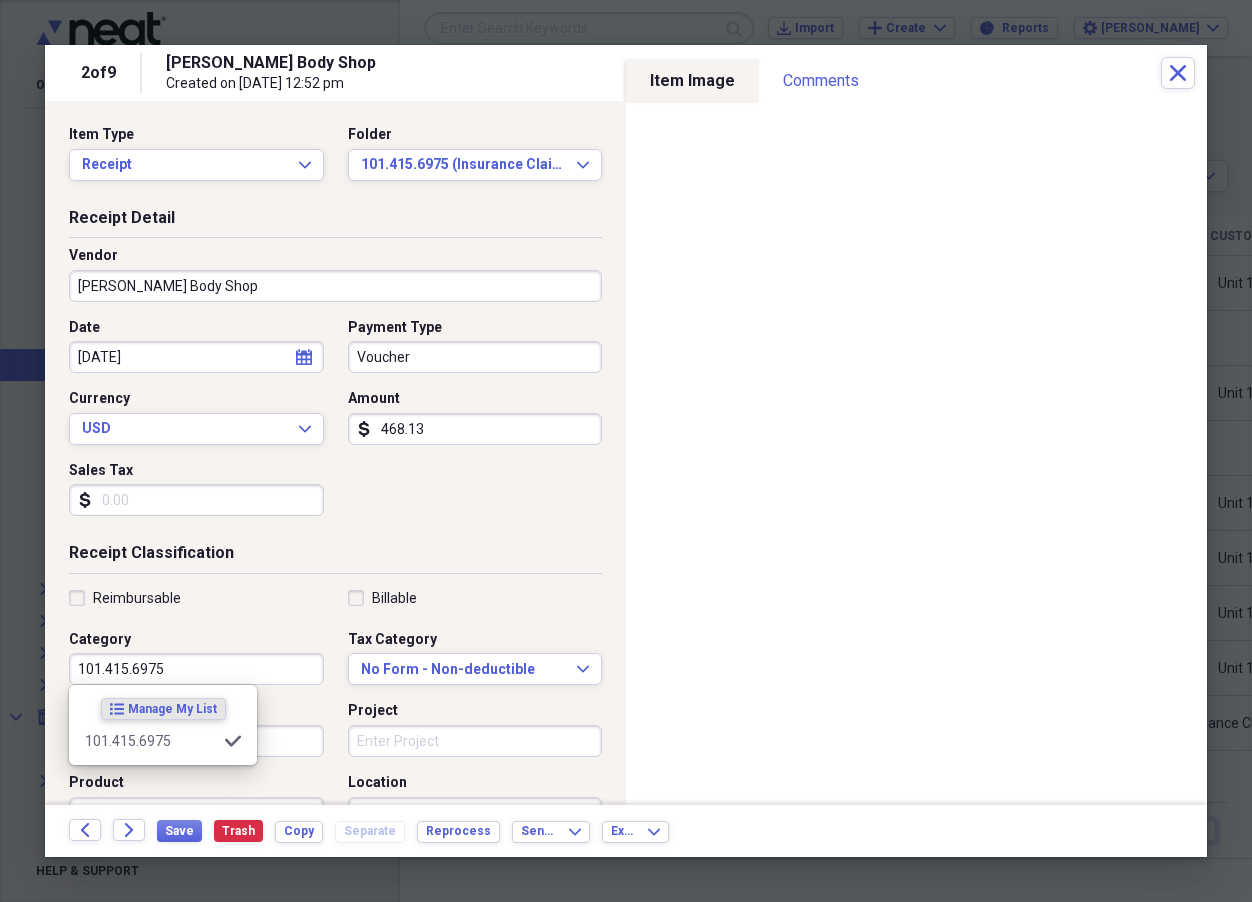 type on "101.415.6975" 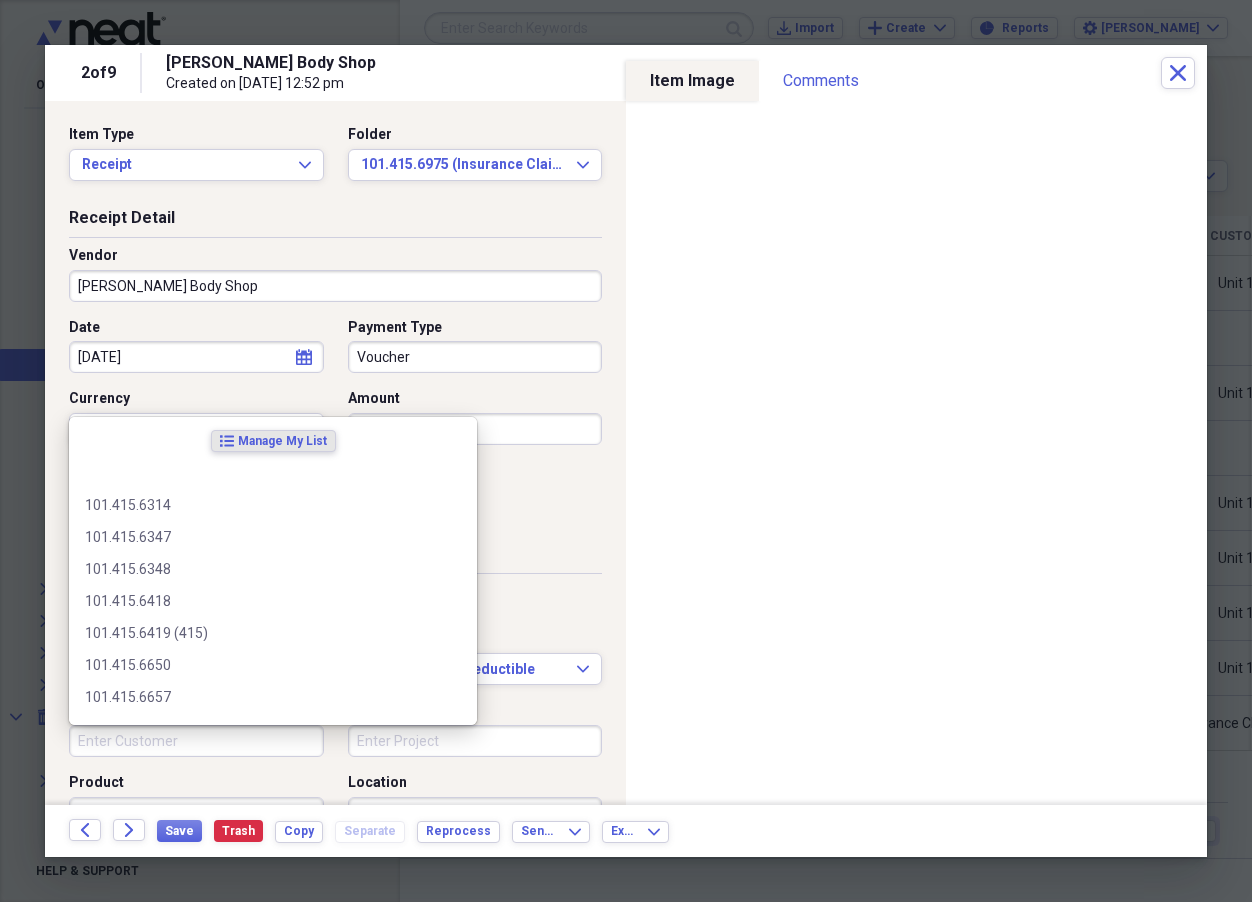 click on "Customer" at bounding box center (196, 741) 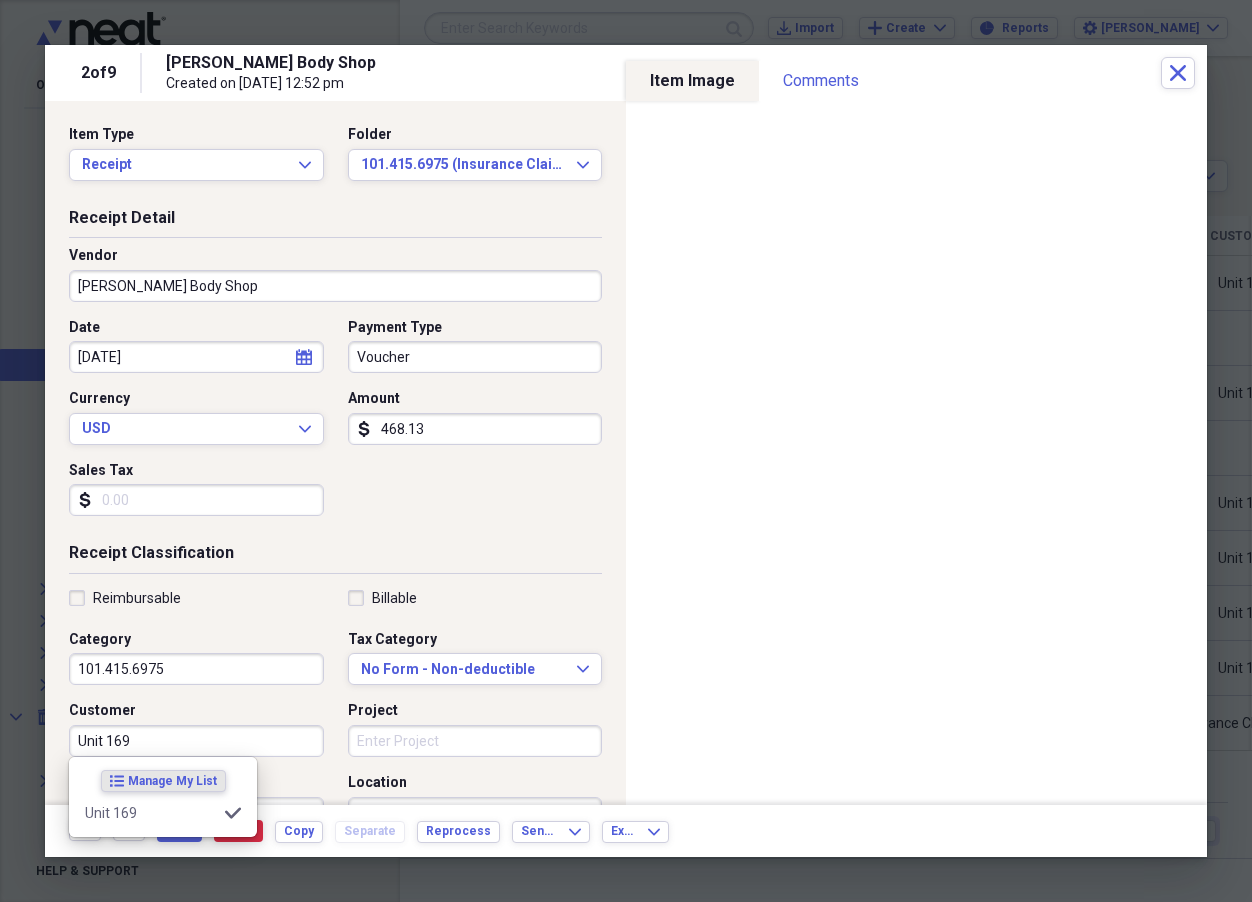 type on "Unit 169" 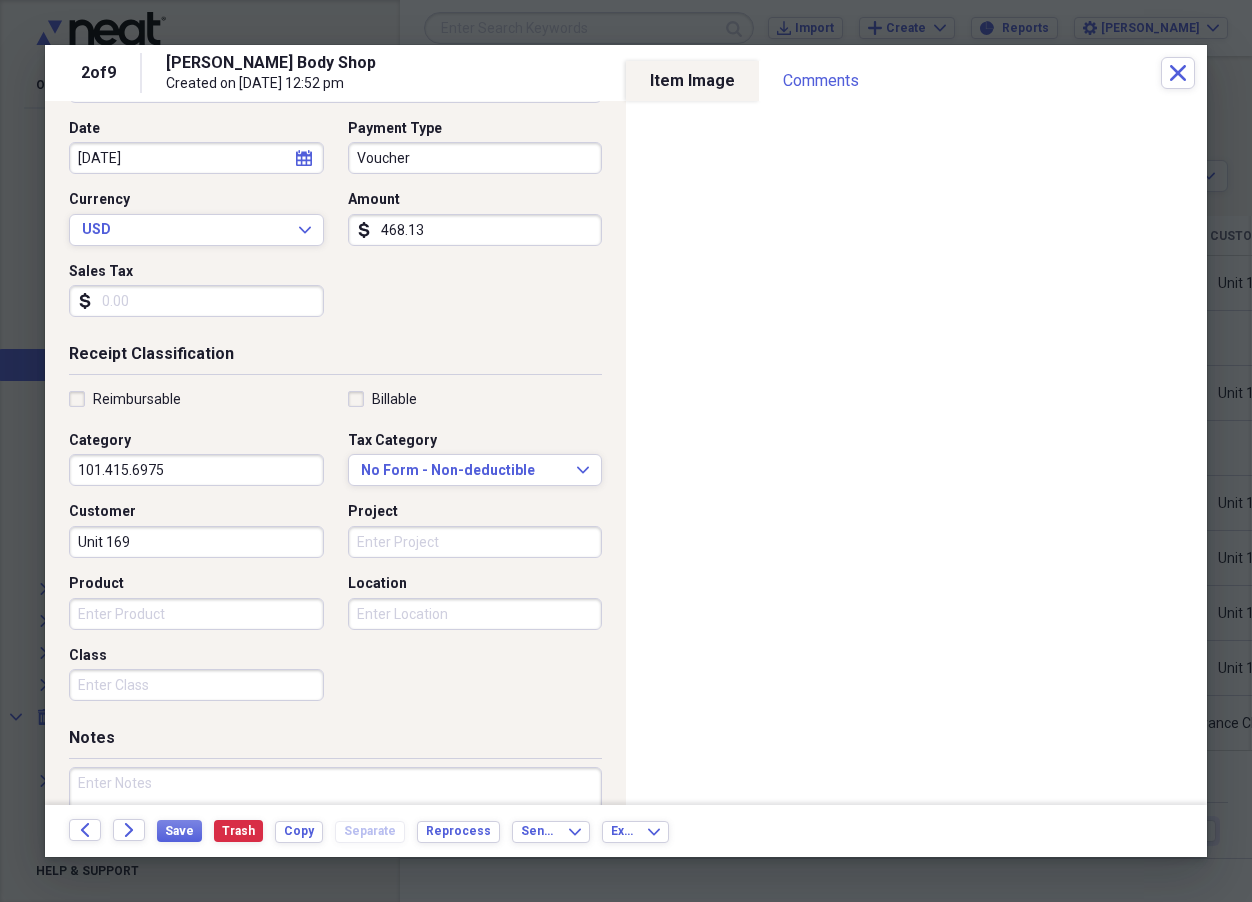 scroll, scrollTop: 200, scrollLeft: 0, axis: vertical 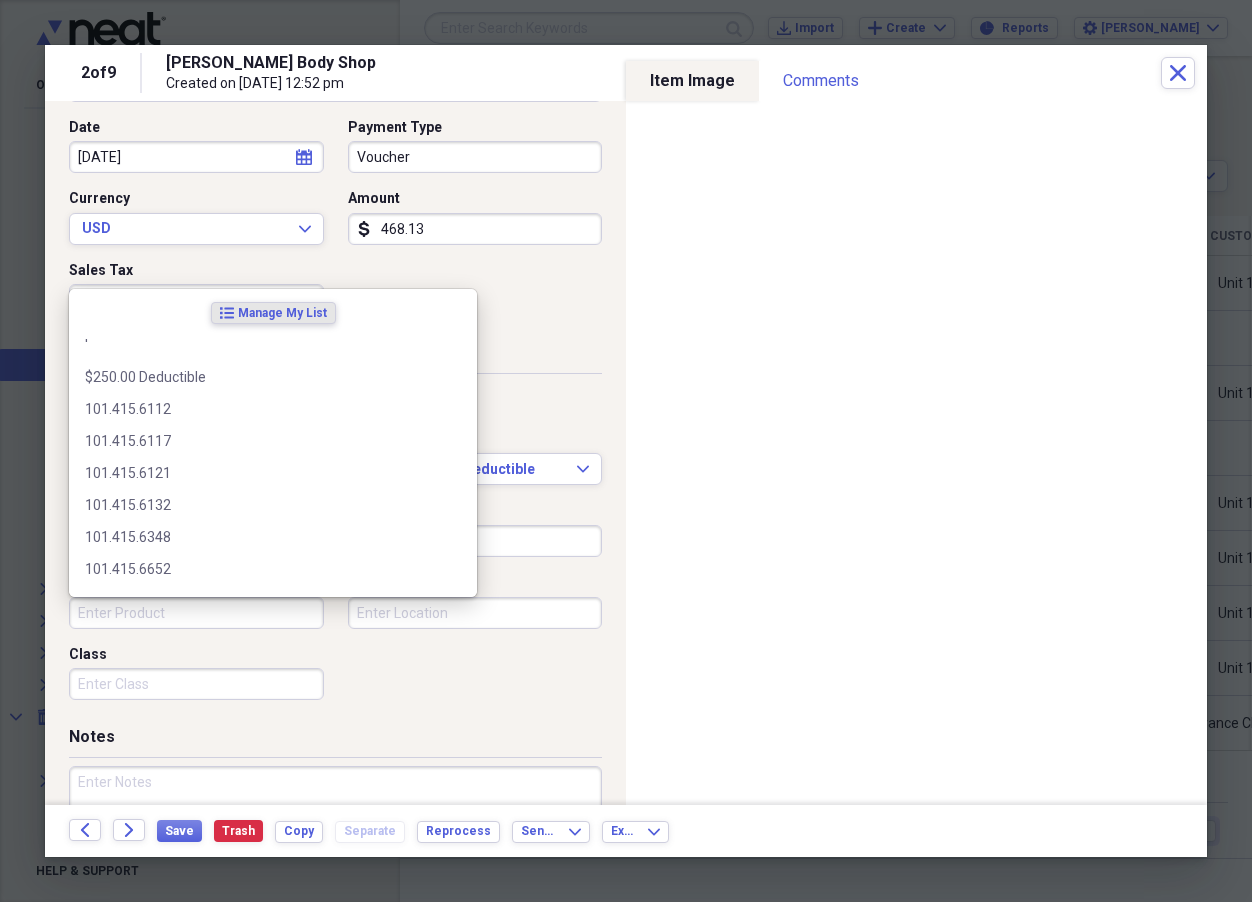 click on "Product" at bounding box center (196, 613) 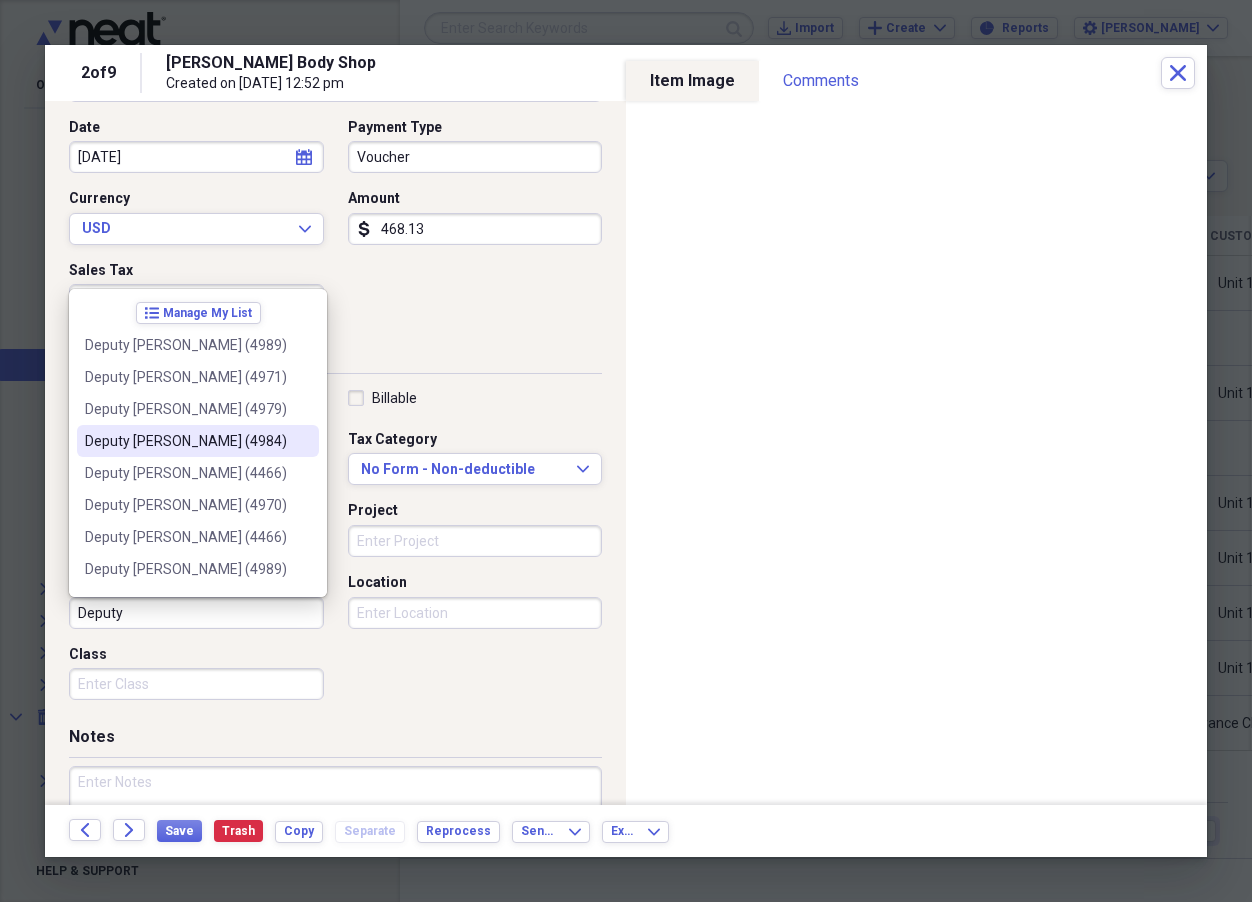 click on "Deputy [PERSON_NAME] (4984)" at bounding box center [186, 441] 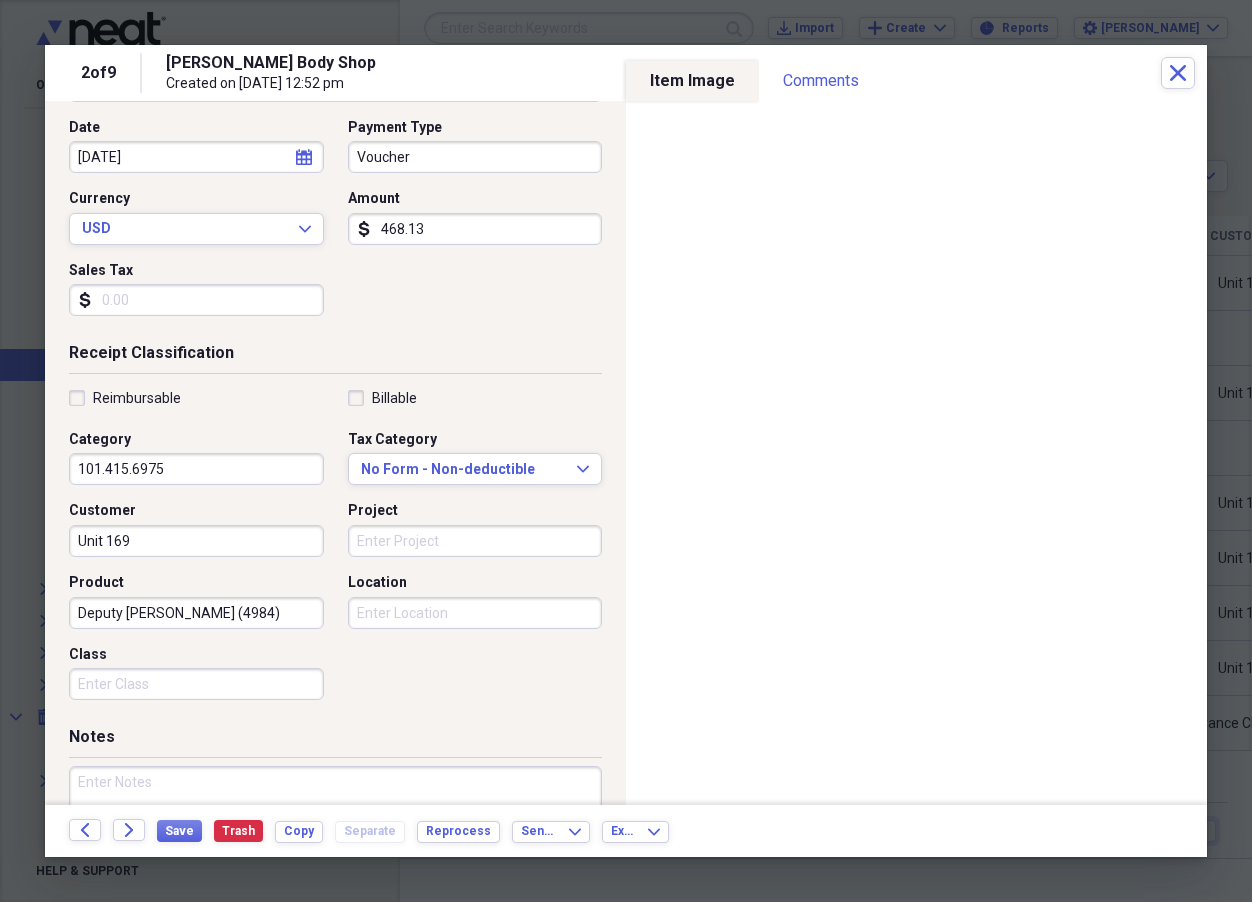 click on "Project" at bounding box center (475, 541) 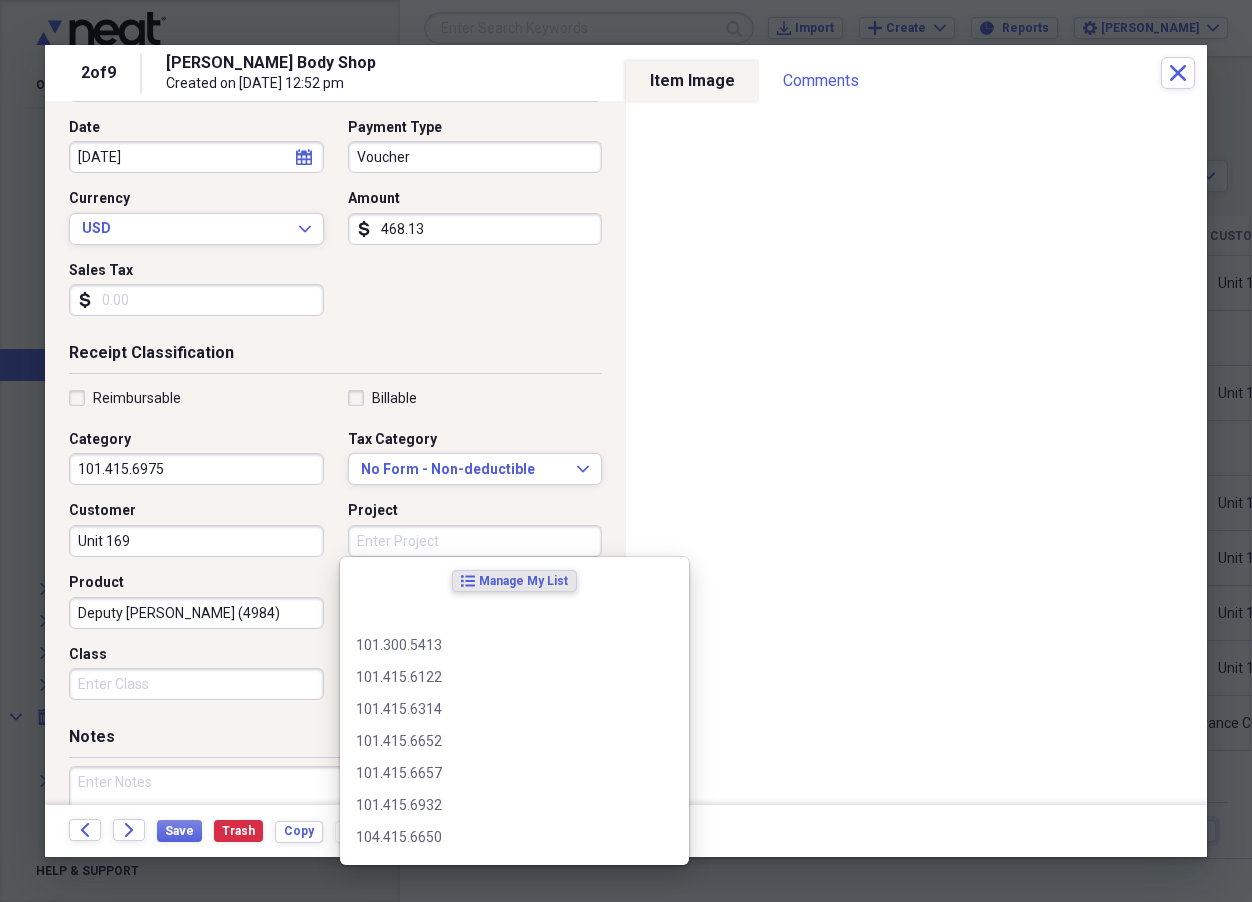 click on "Project" at bounding box center (475, 541) 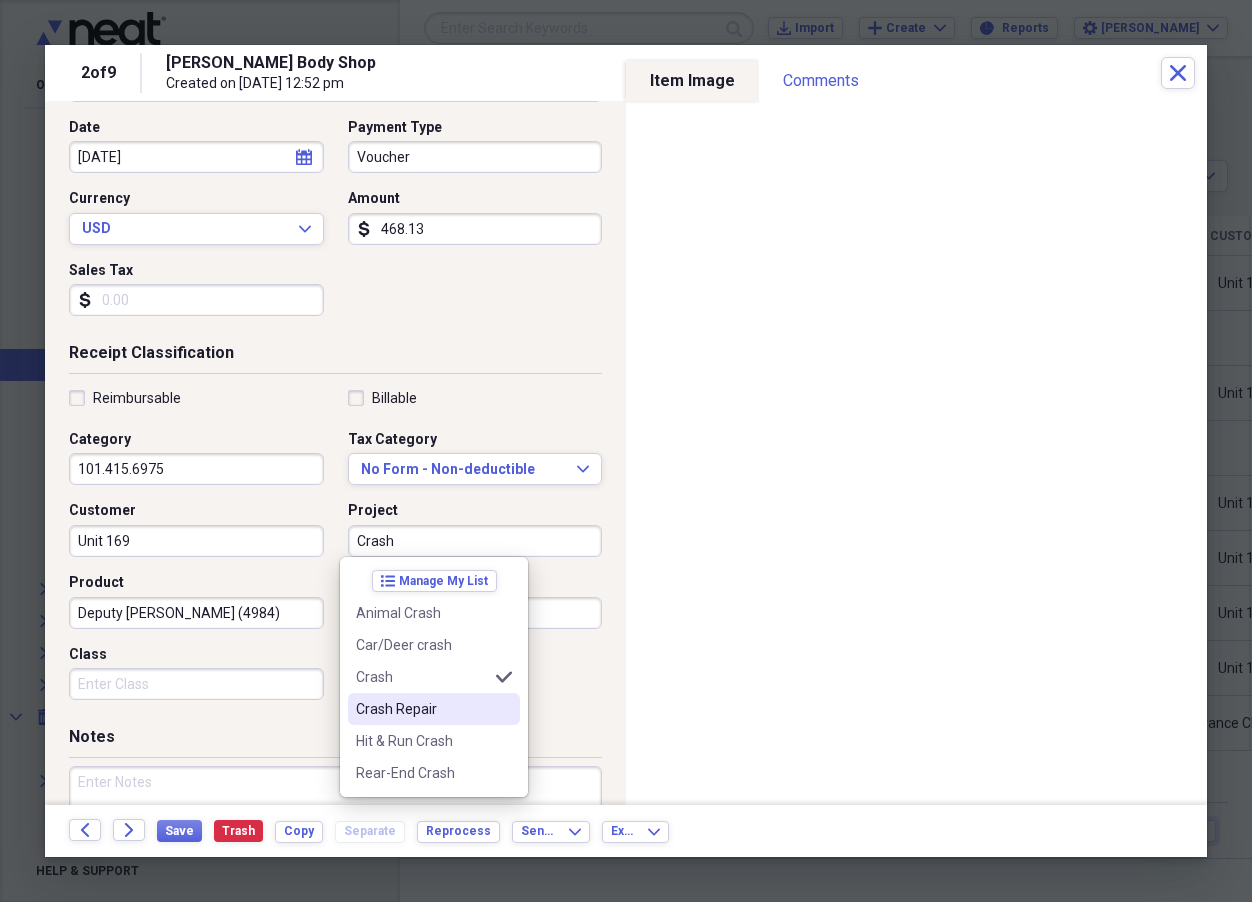 click on "Crash Repair" at bounding box center (422, 709) 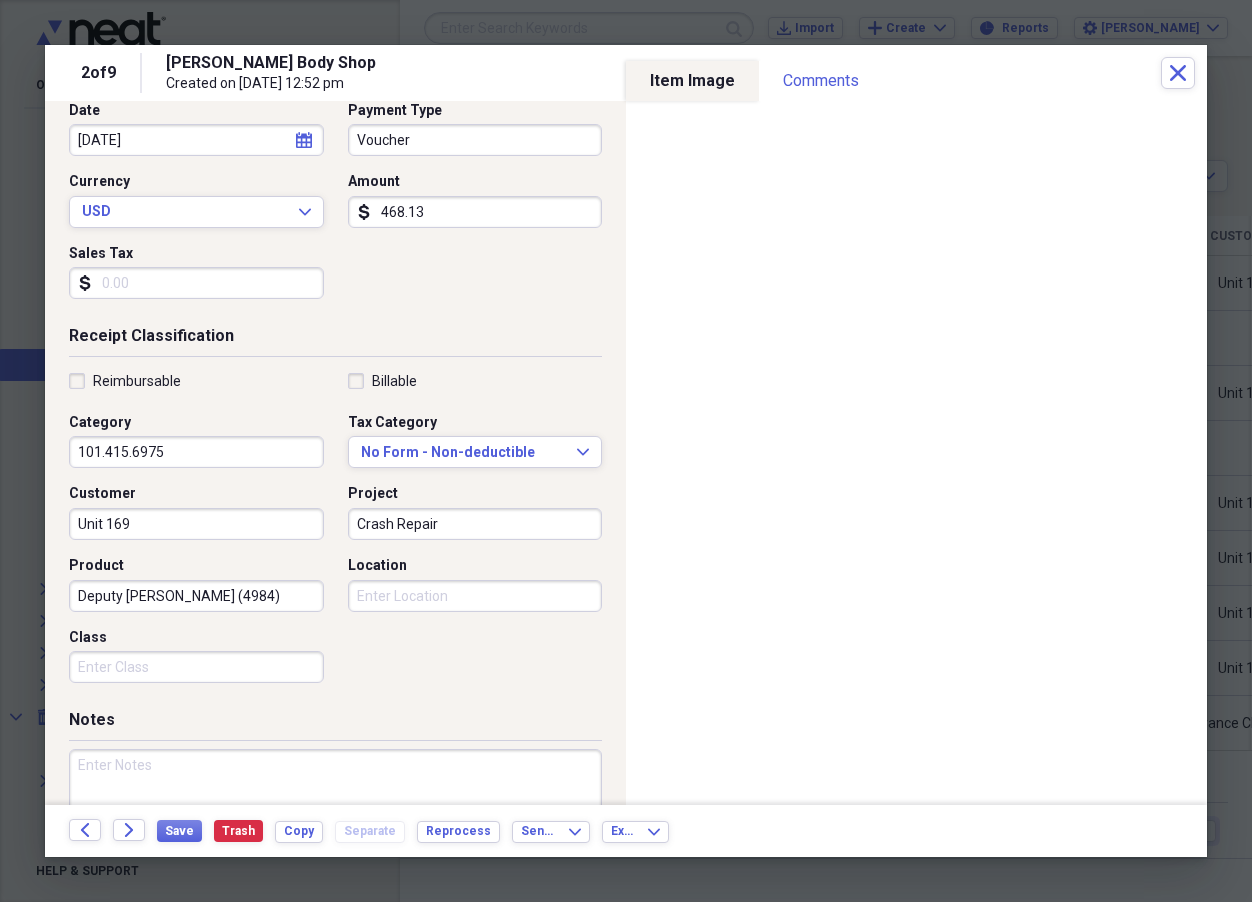 scroll, scrollTop: 117, scrollLeft: 0, axis: vertical 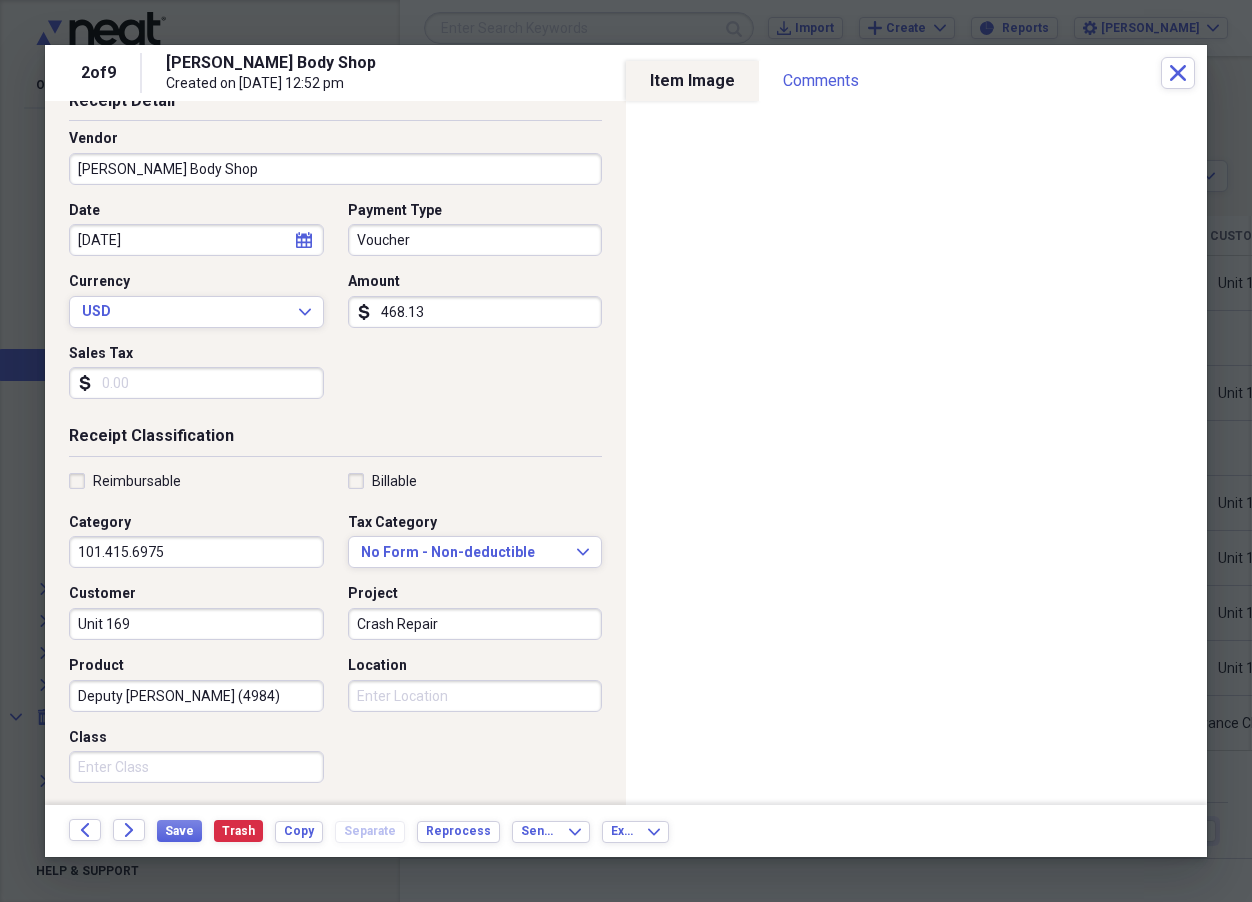 click on "calendar" 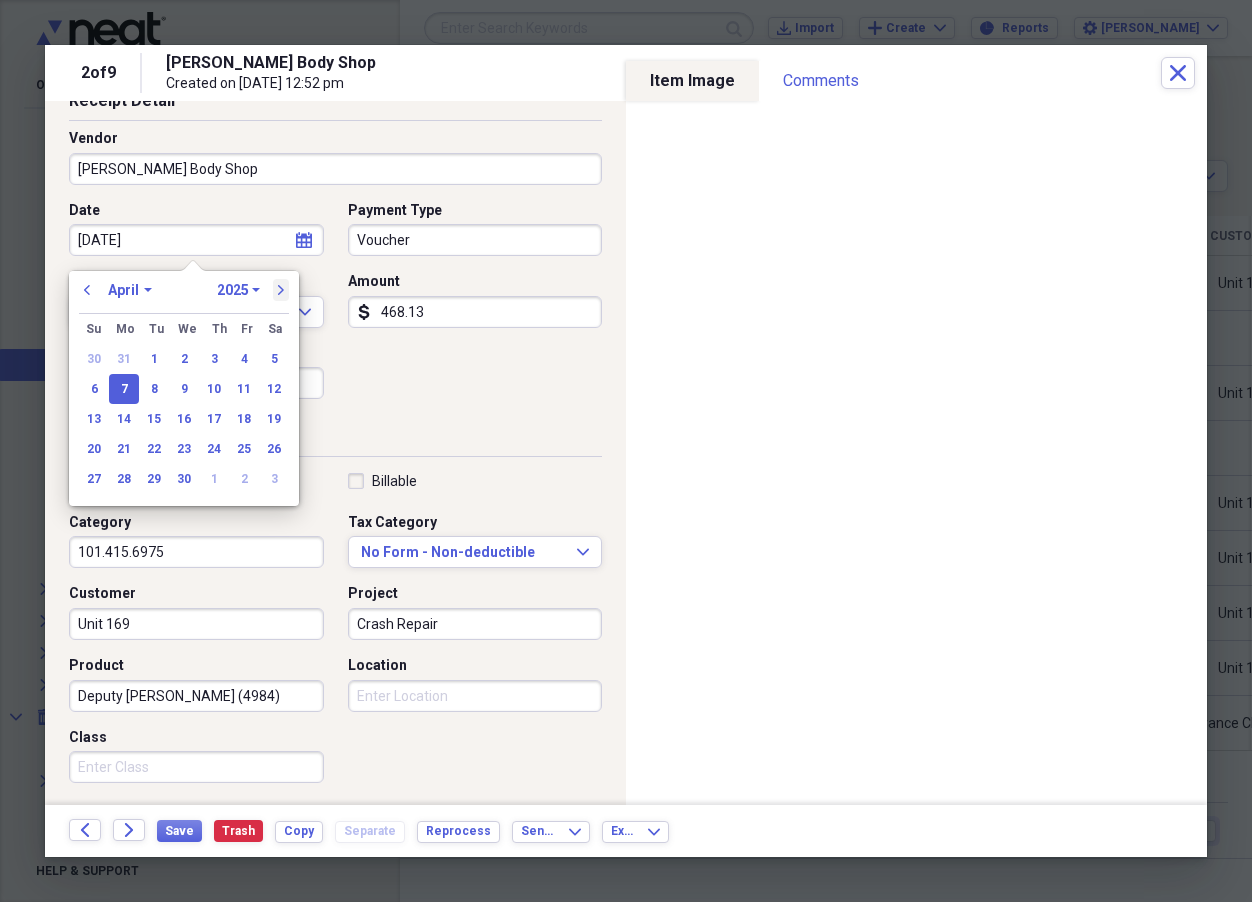 click on "next" at bounding box center (281, 290) 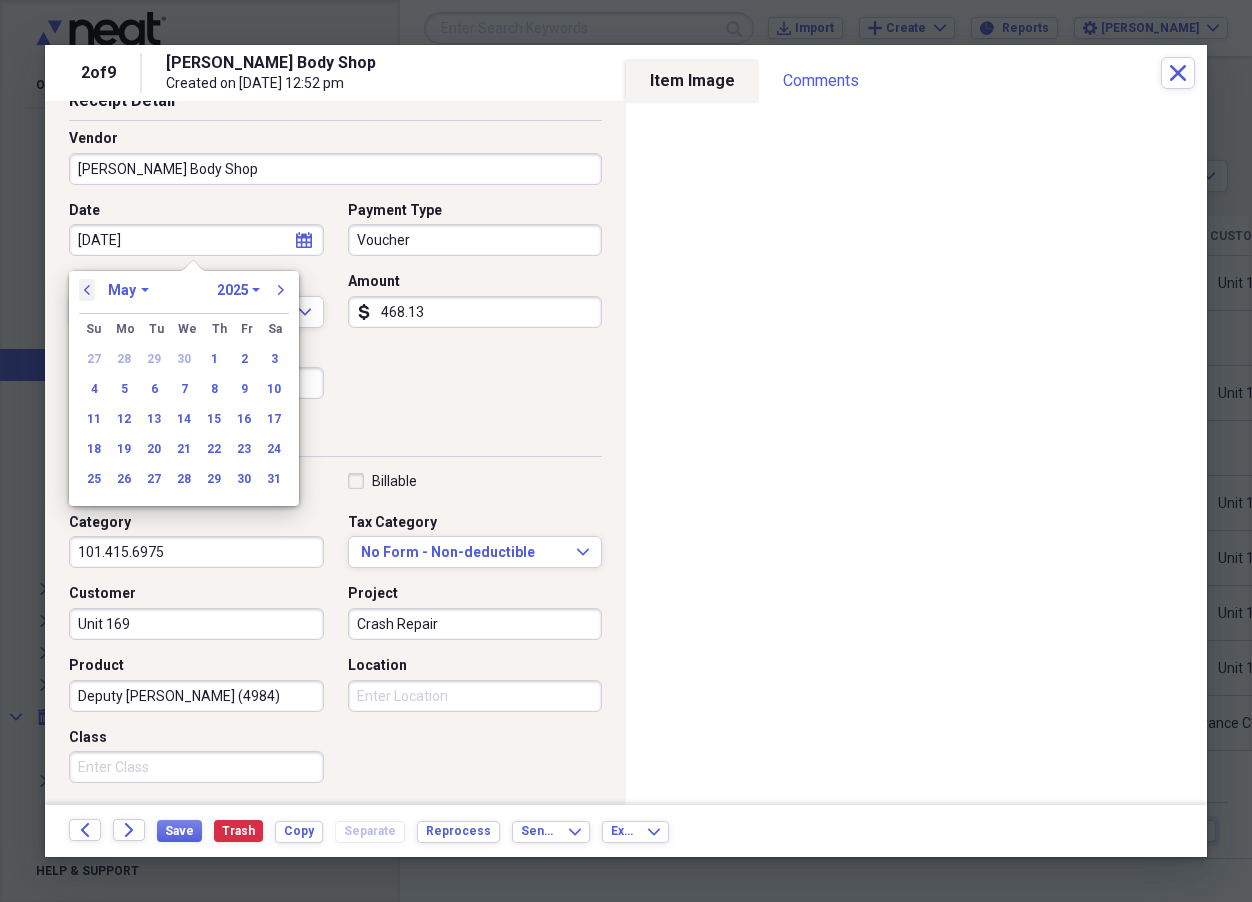 click on "previous" at bounding box center (87, 290) 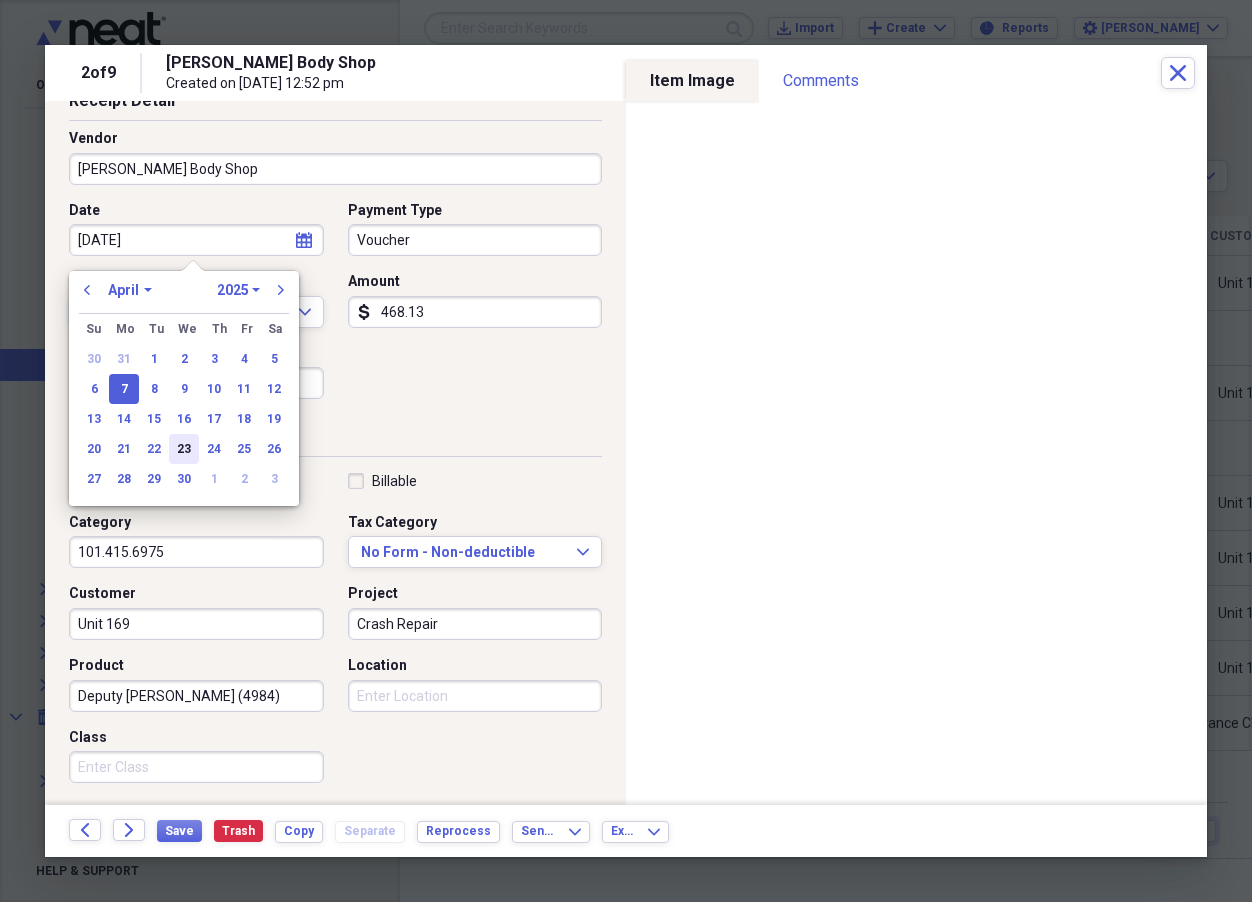 click on "23" at bounding box center (184, 449) 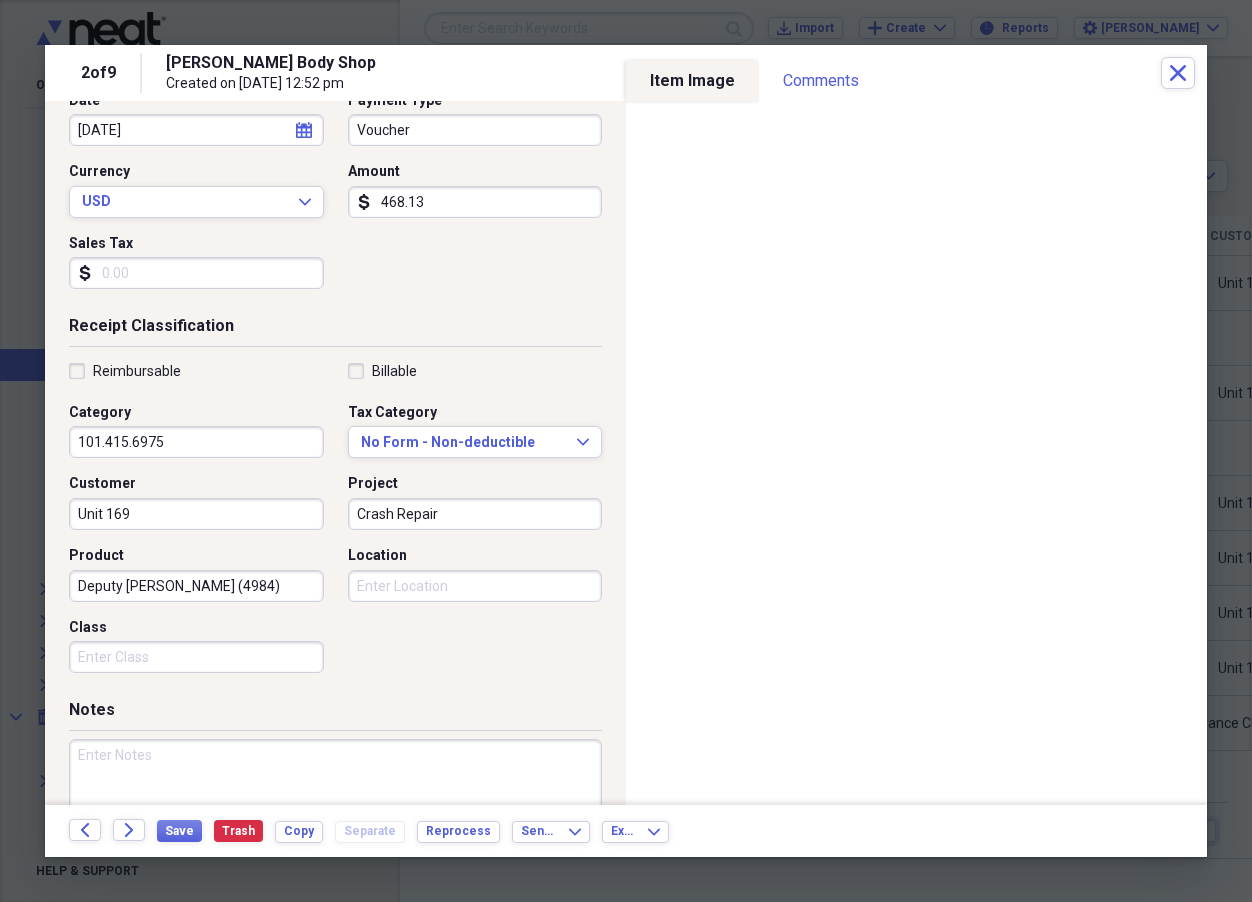 scroll, scrollTop: 317, scrollLeft: 0, axis: vertical 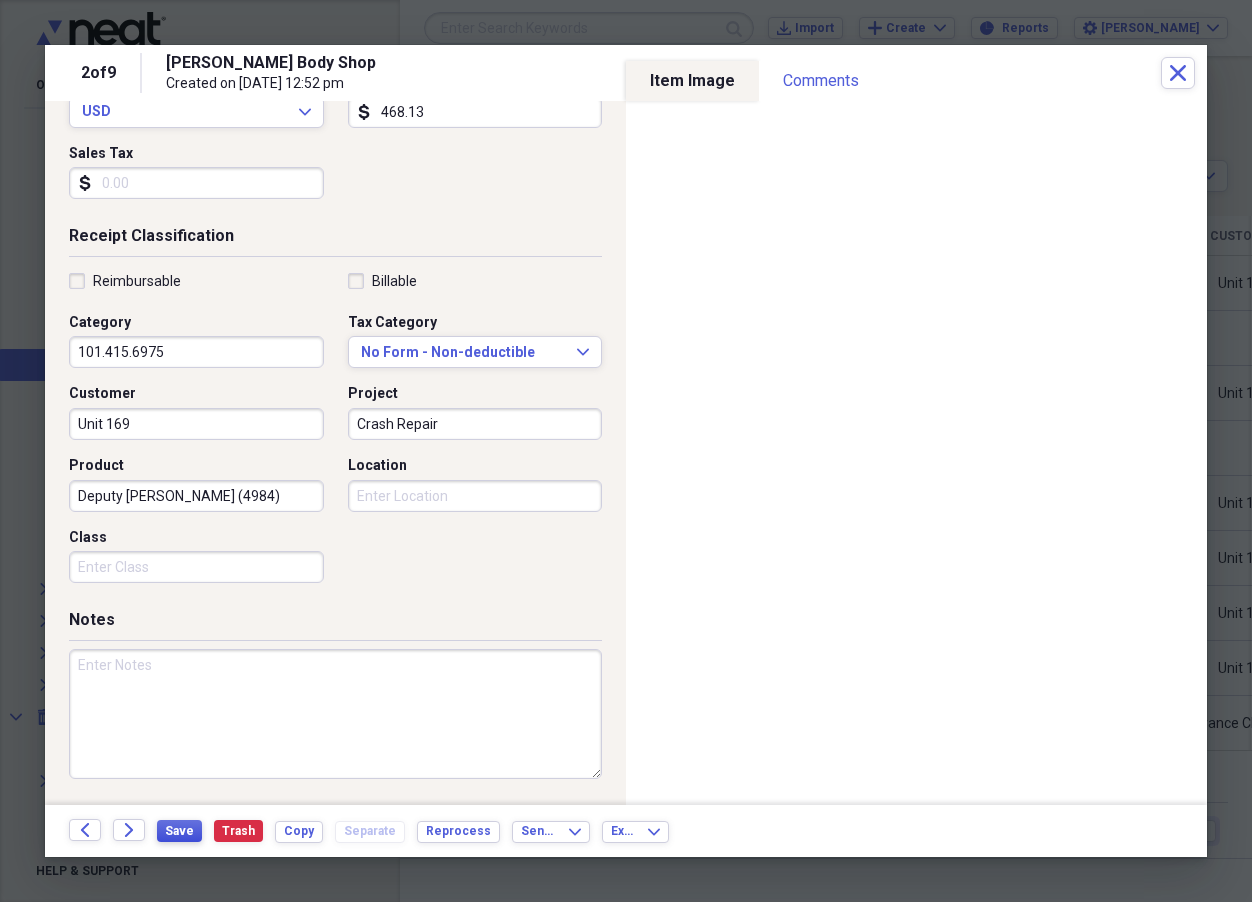 click on "Save" at bounding box center (179, 831) 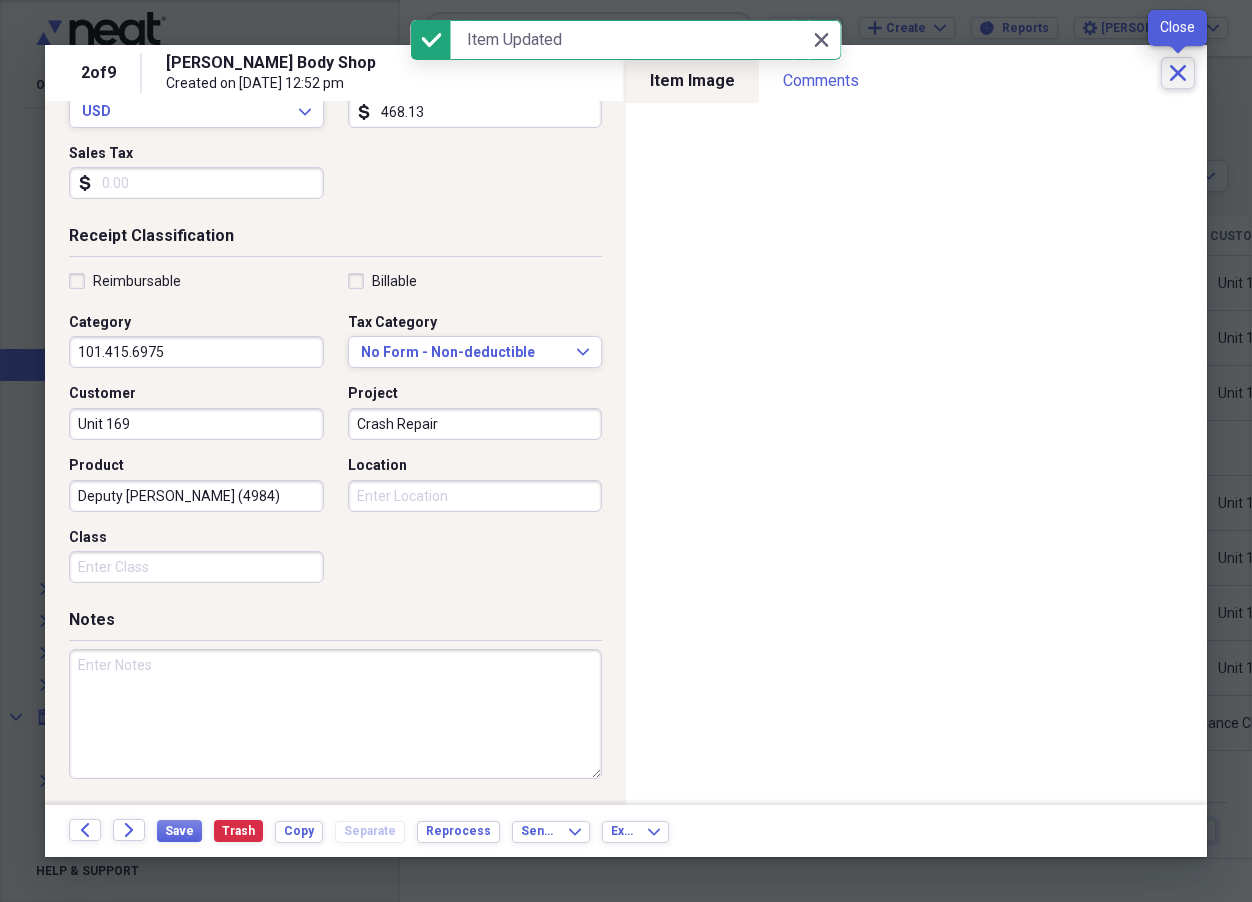 click on "Close" 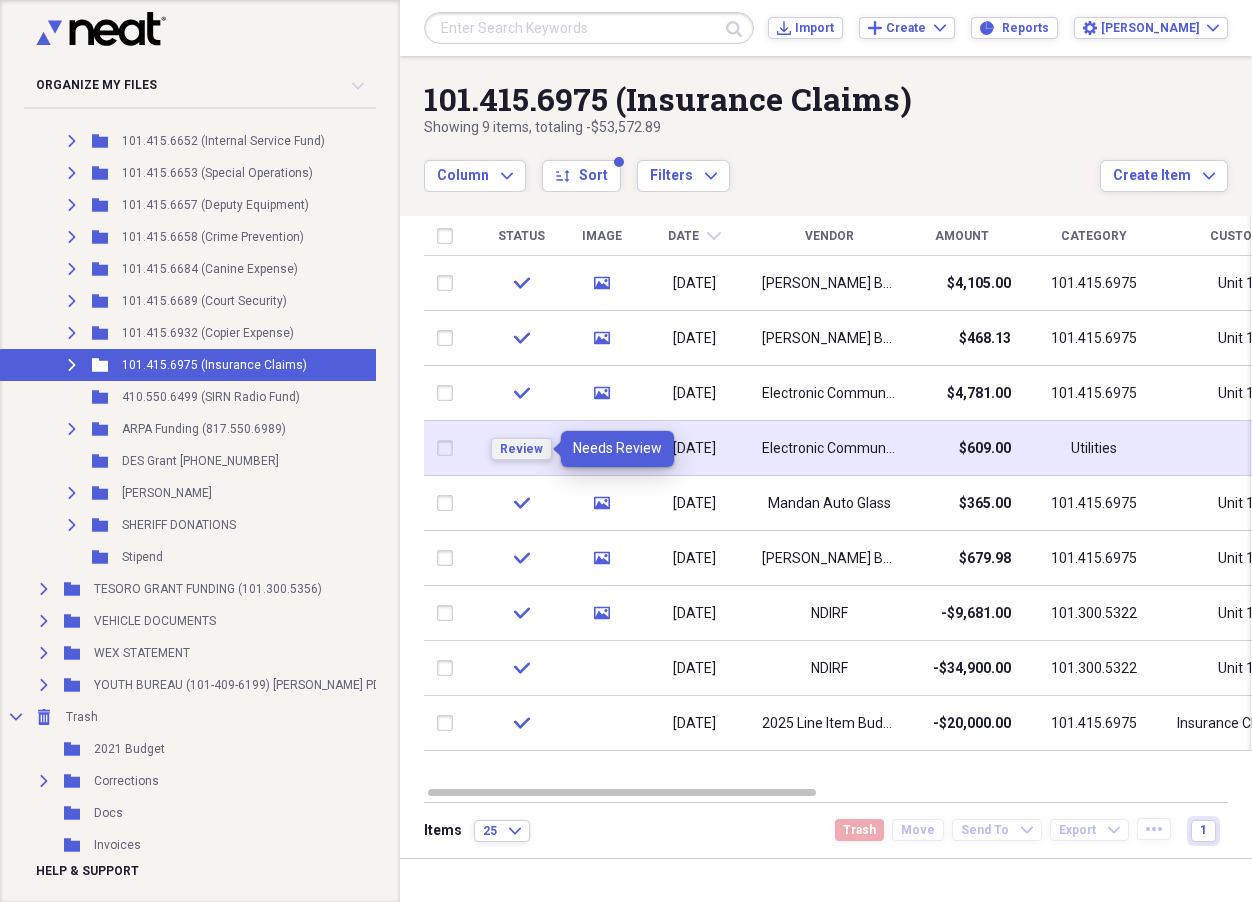 click on "Review" at bounding box center [521, 449] 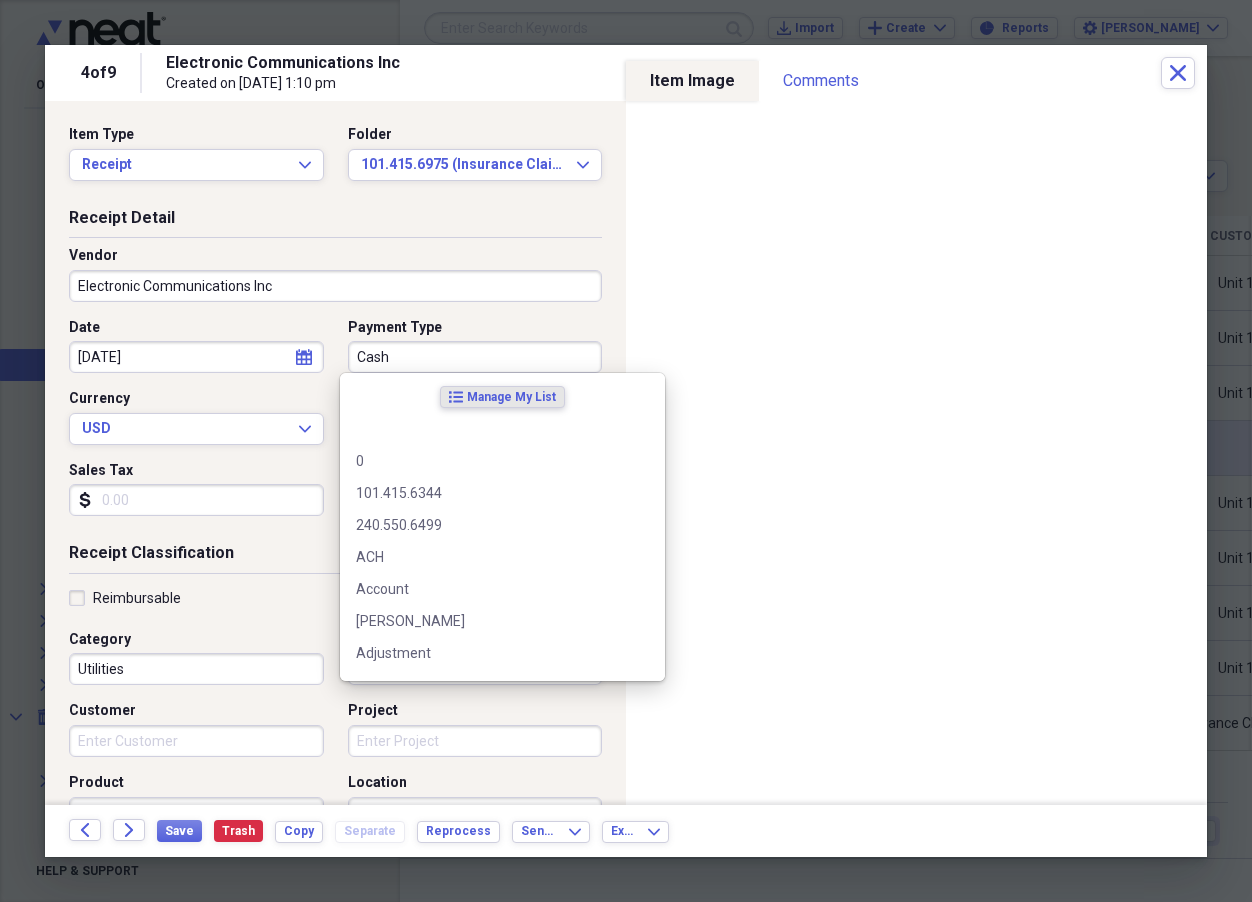 click on "Cash" at bounding box center (475, 357) 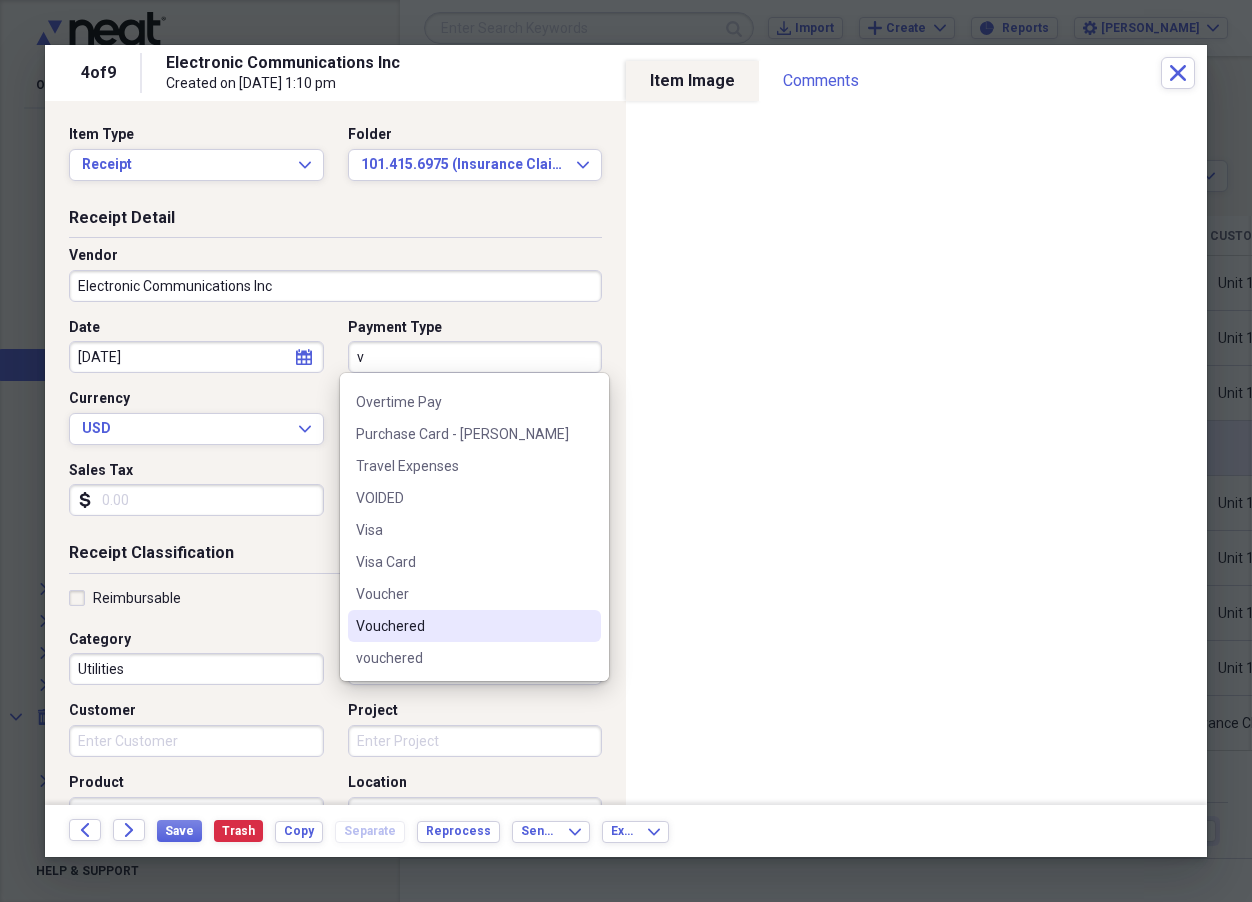 scroll, scrollTop: 92, scrollLeft: 0, axis: vertical 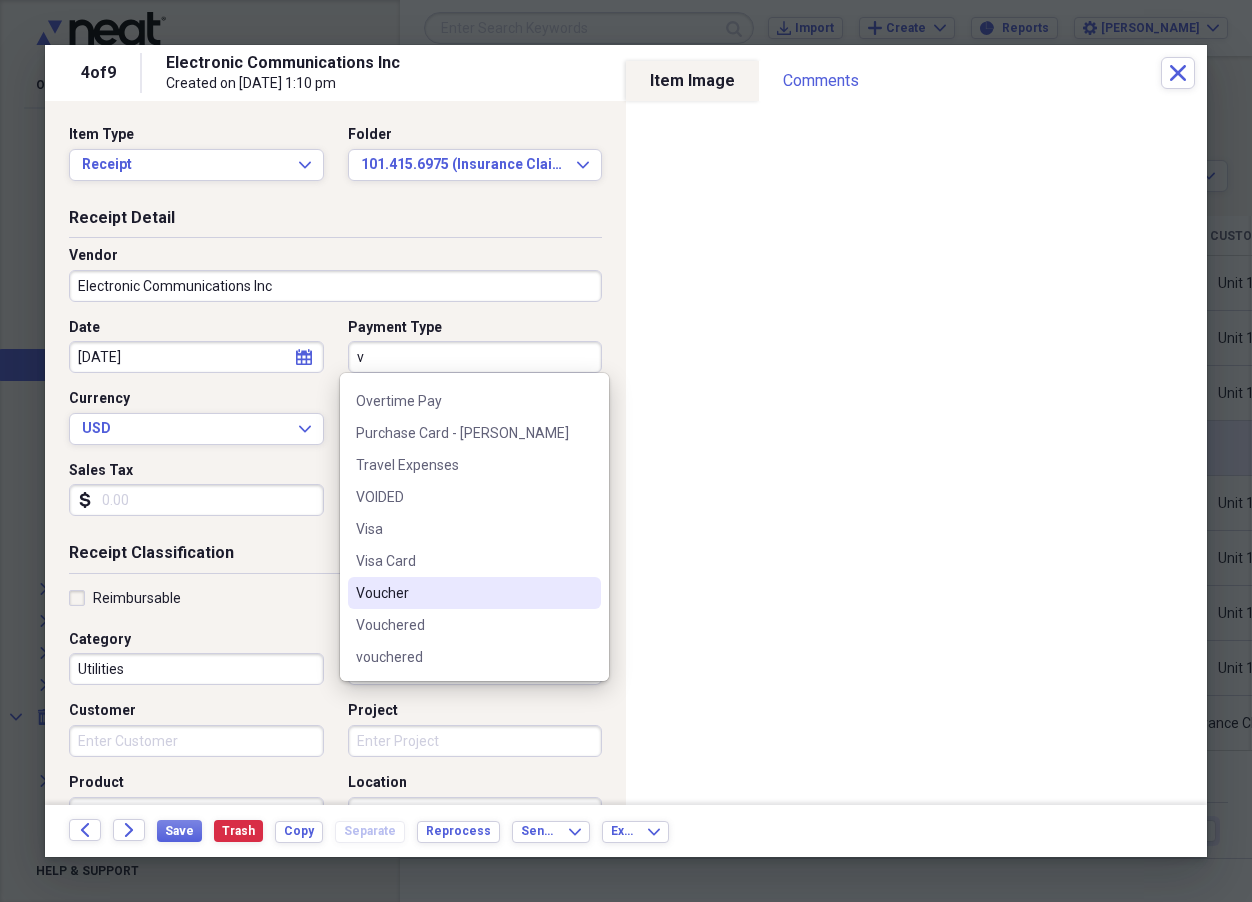 click on "Voucher" at bounding box center [462, 593] 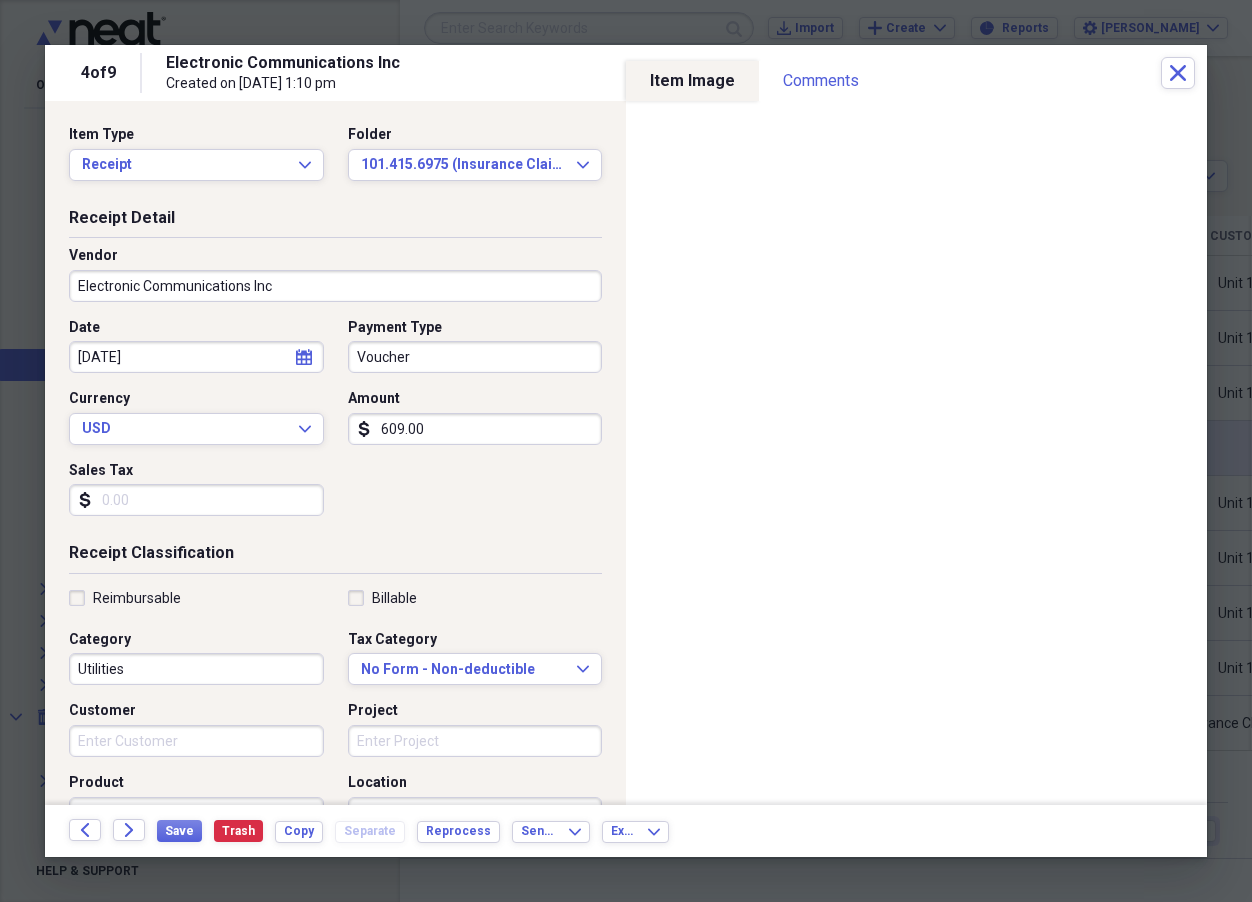 click 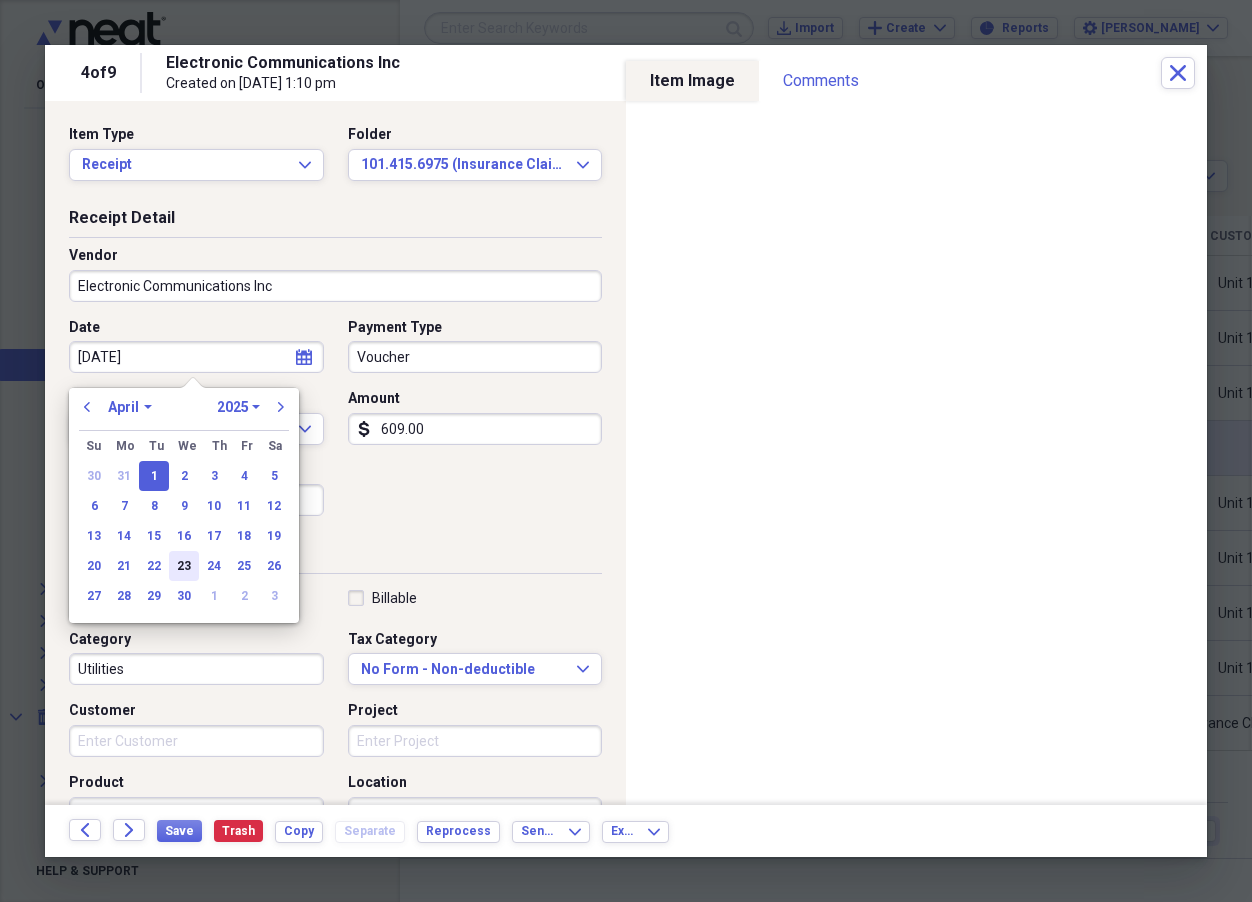 click on "23" at bounding box center [184, 566] 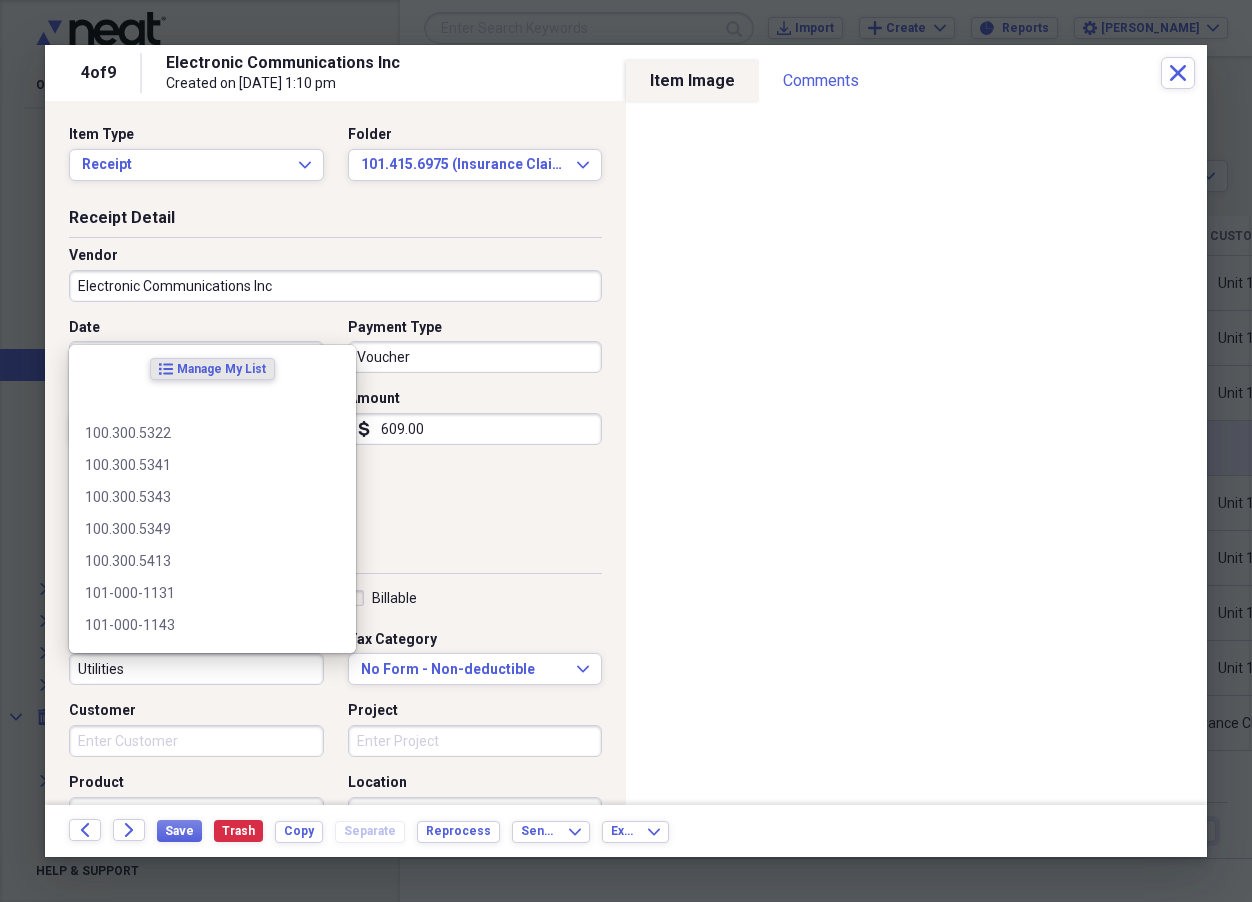 click on "Utilities" at bounding box center (196, 669) 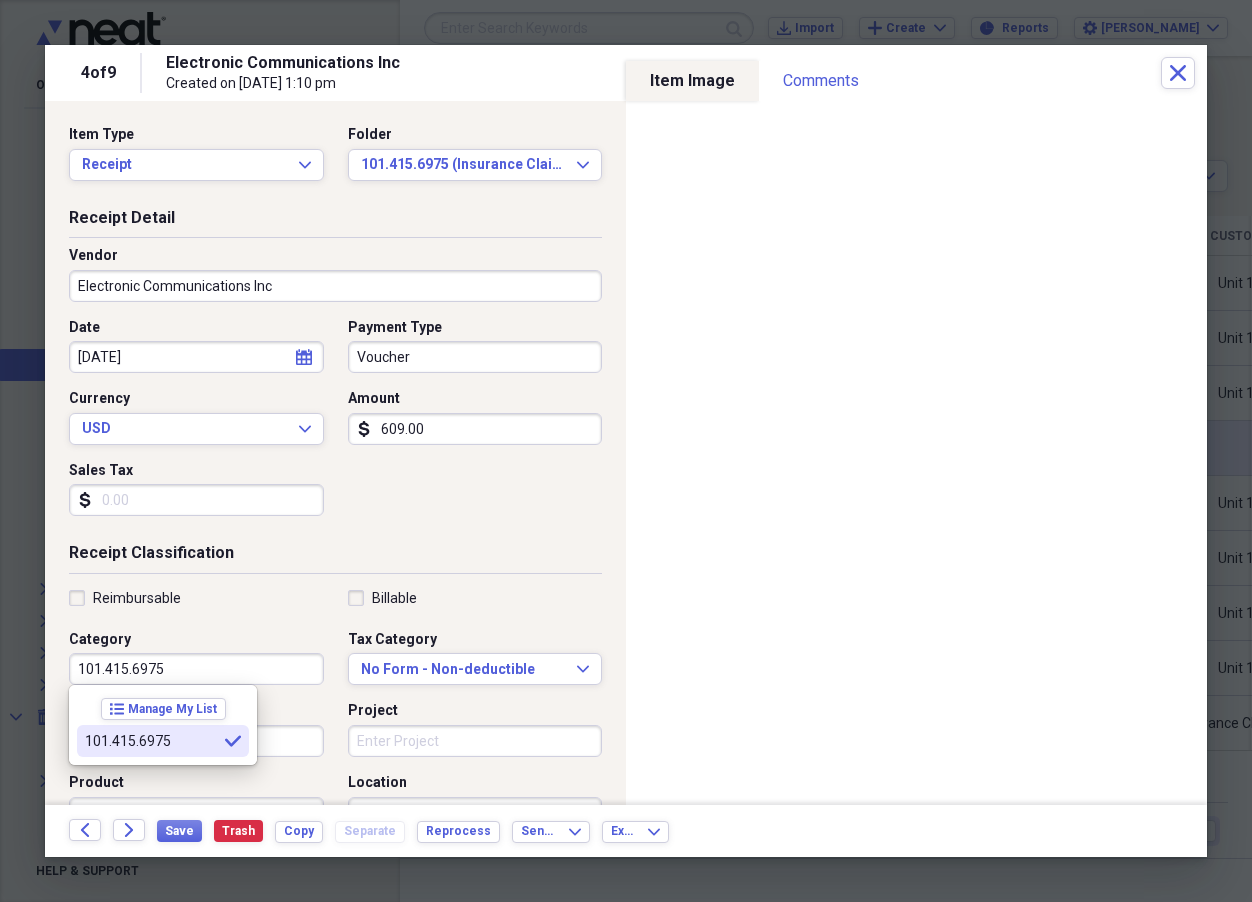 type on "101.415.6975" 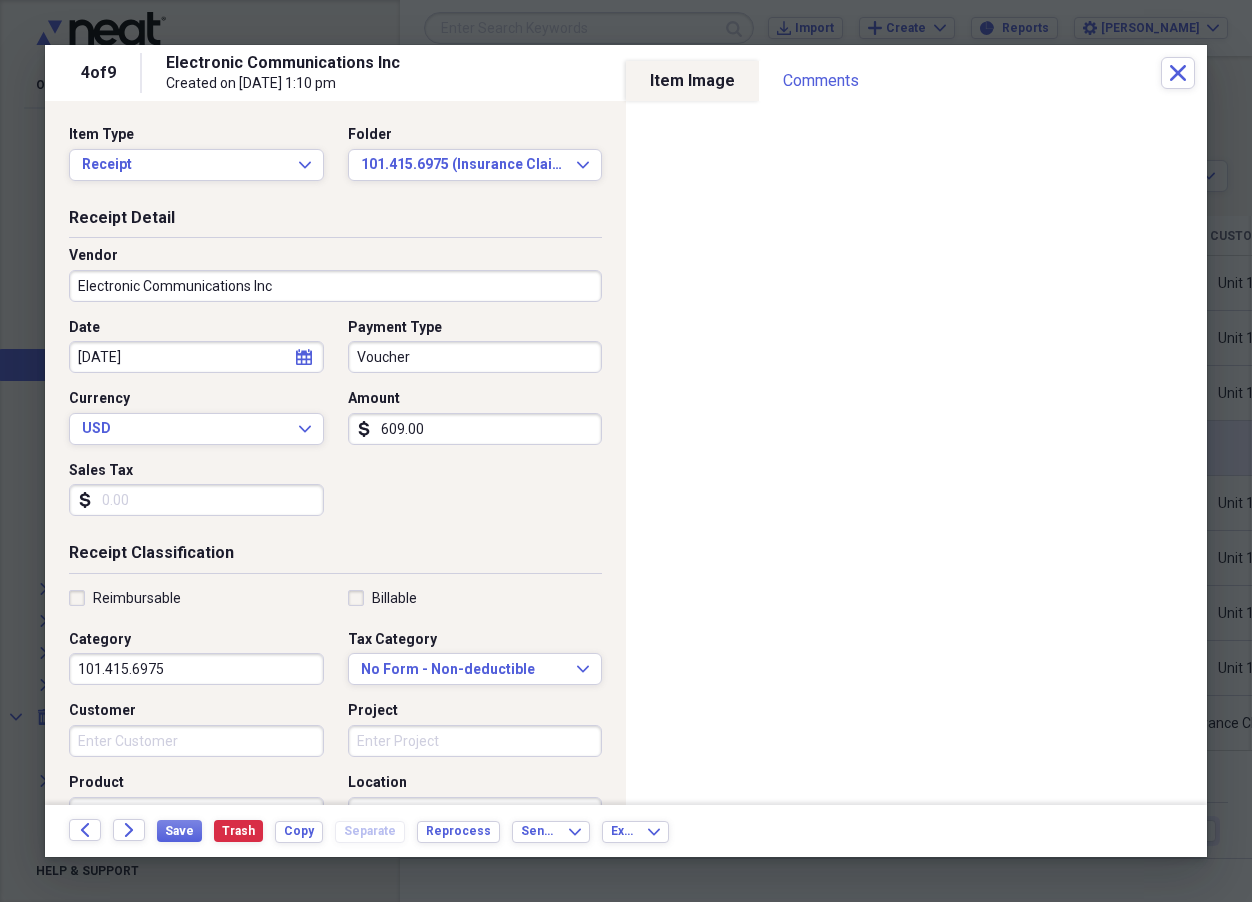 click on "Customer" at bounding box center (196, 741) 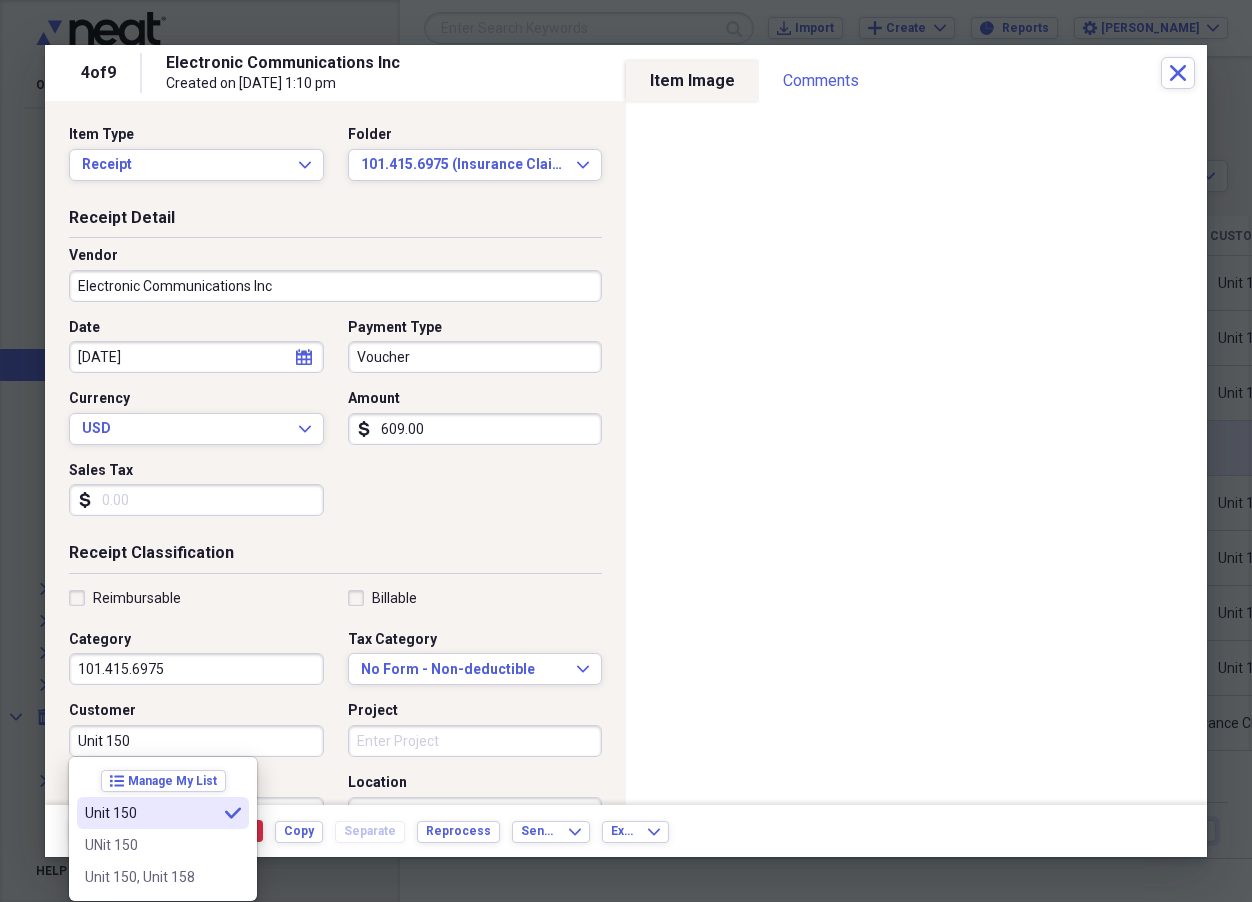 type on "Unit 150" 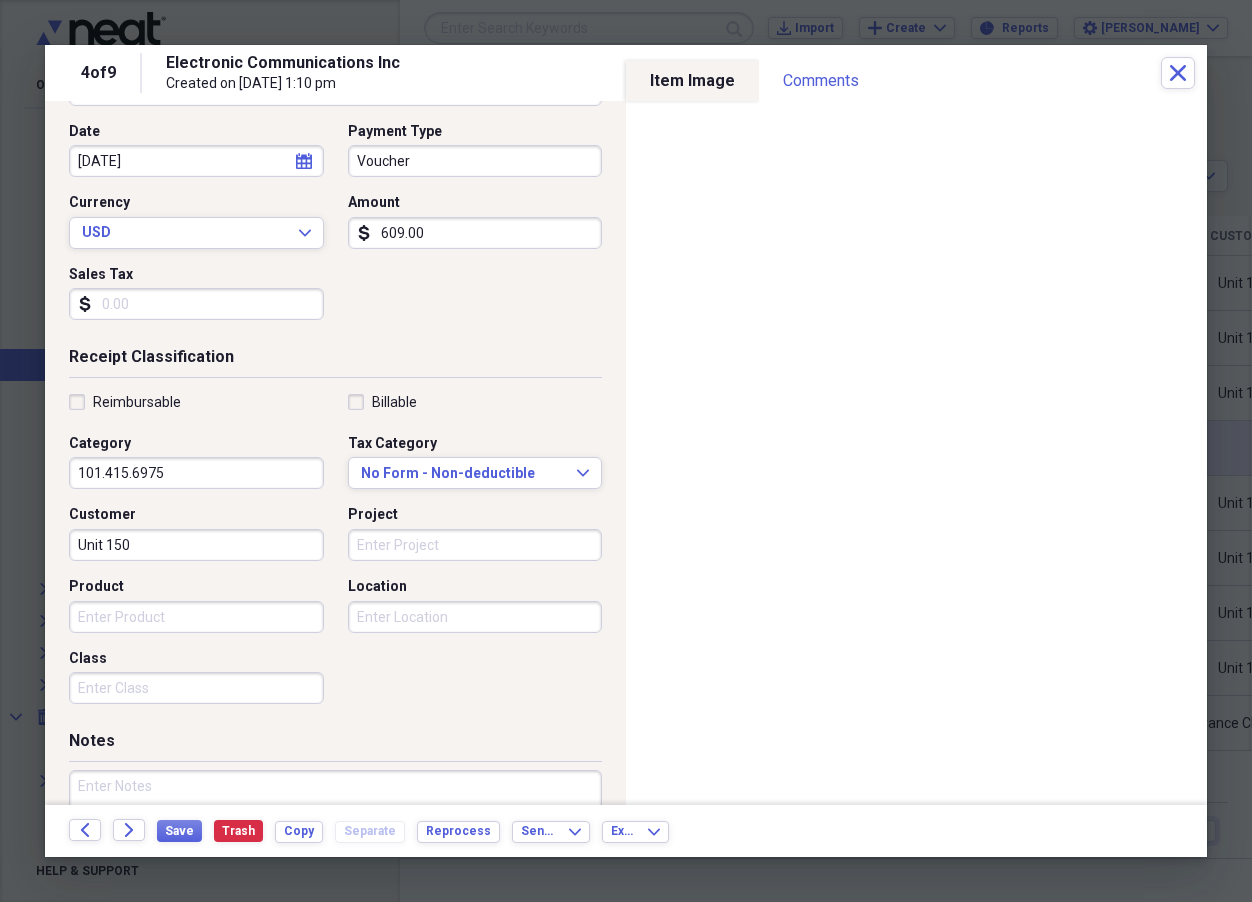 scroll, scrollTop: 200, scrollLeft: 0, axis: vertical 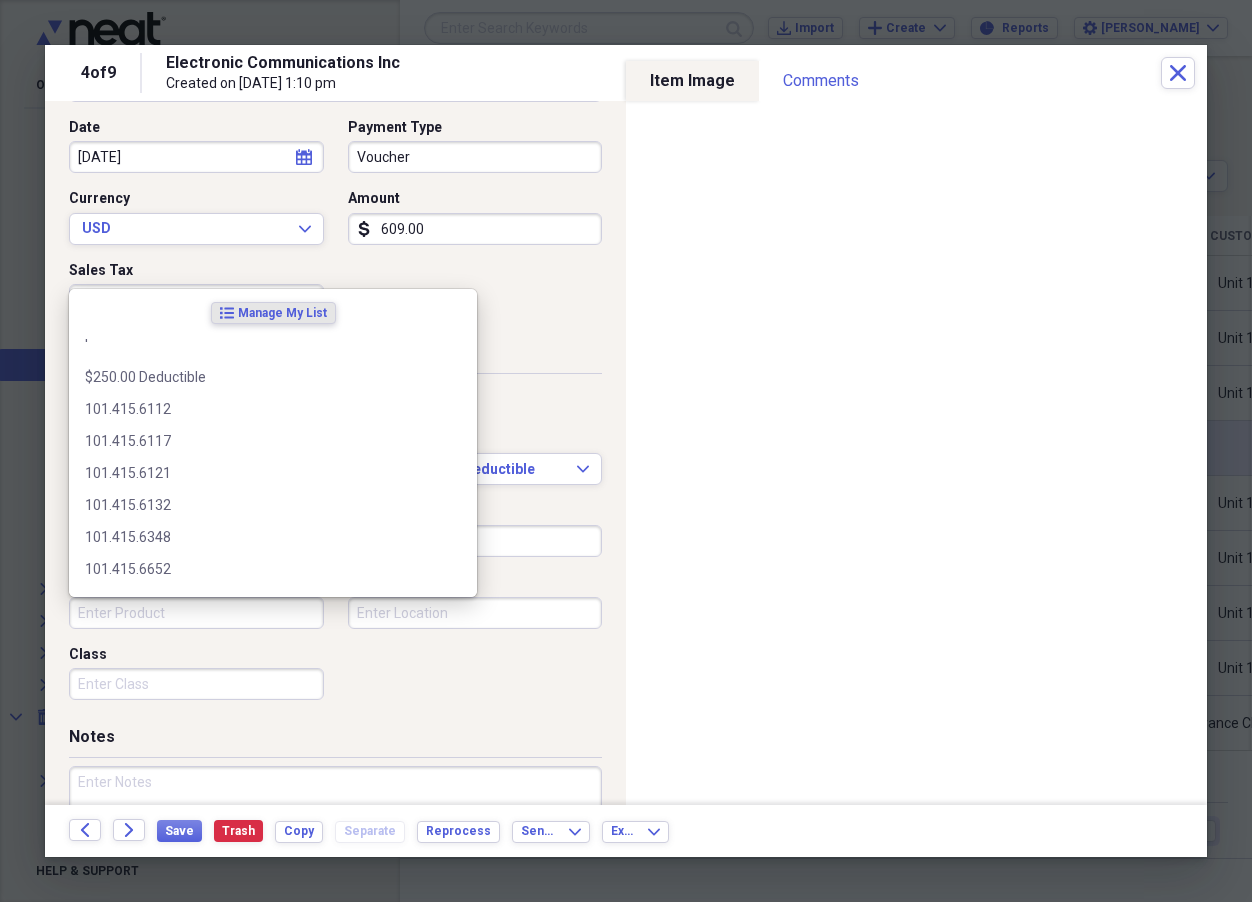 click on "Product" at bounding box center [196, 613] 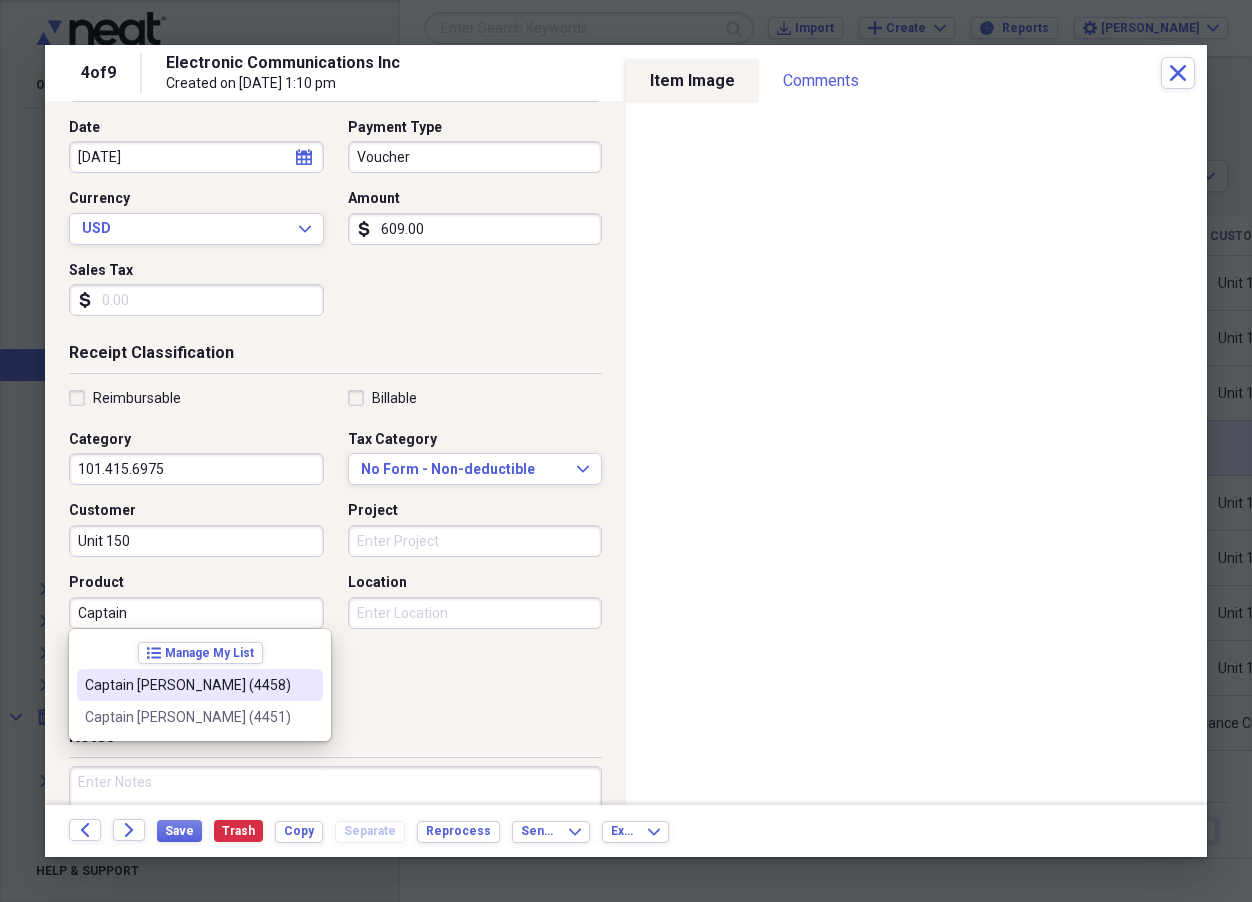 click on "Captain [PERSON_NAME] (4458)" at bounding box center (188, 685) 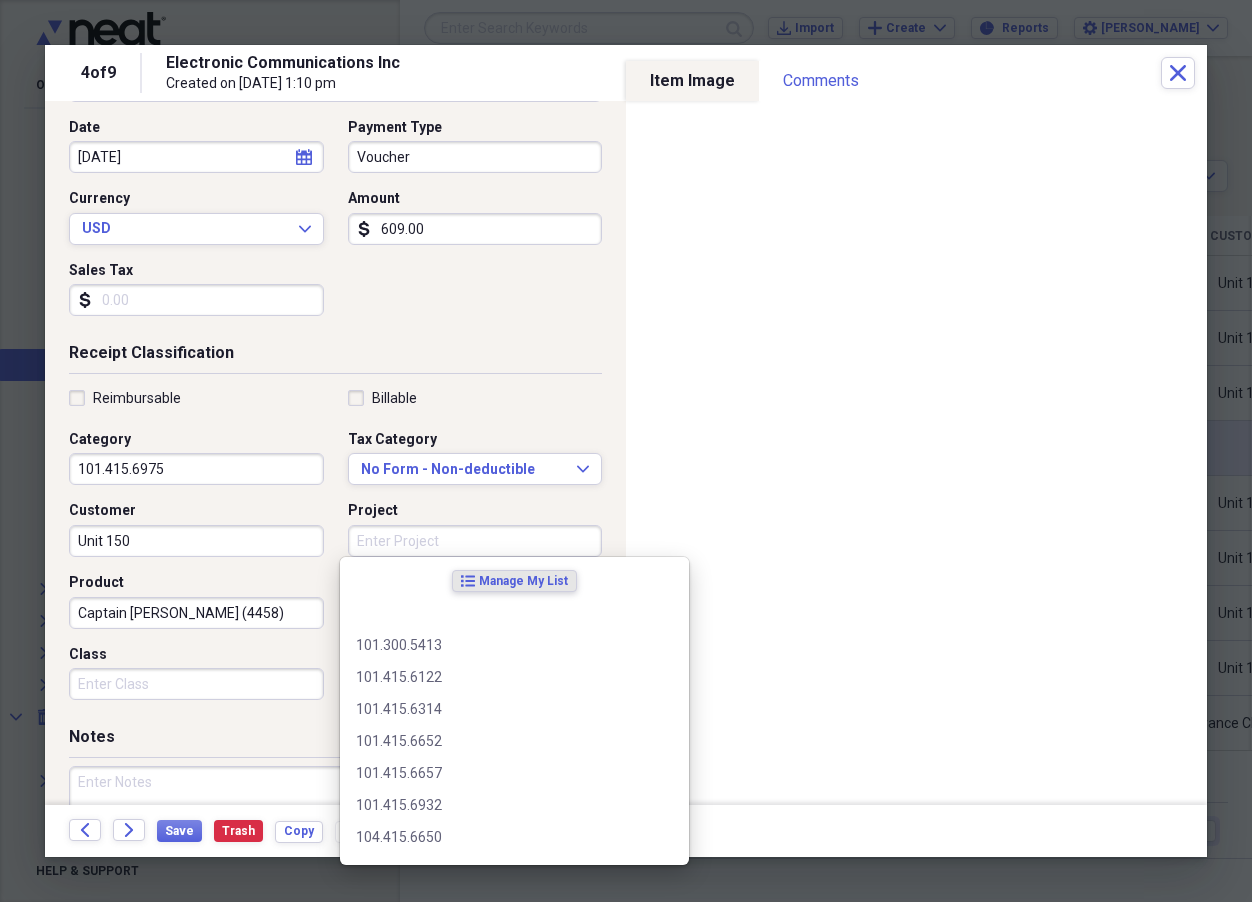 click on "Project" at bounding box center (475, 541) 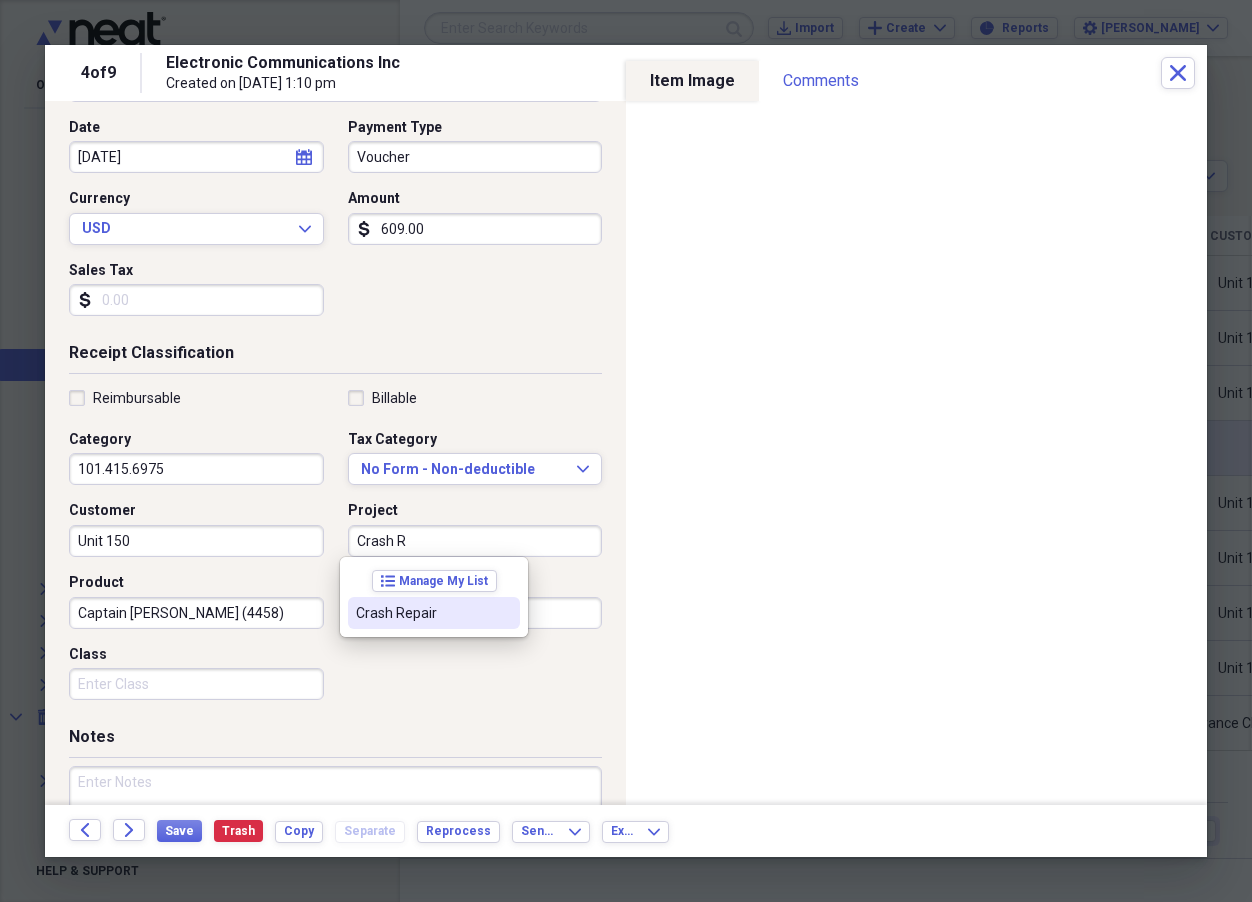 click on "Crash Repair" at bounding box center [422, 613] 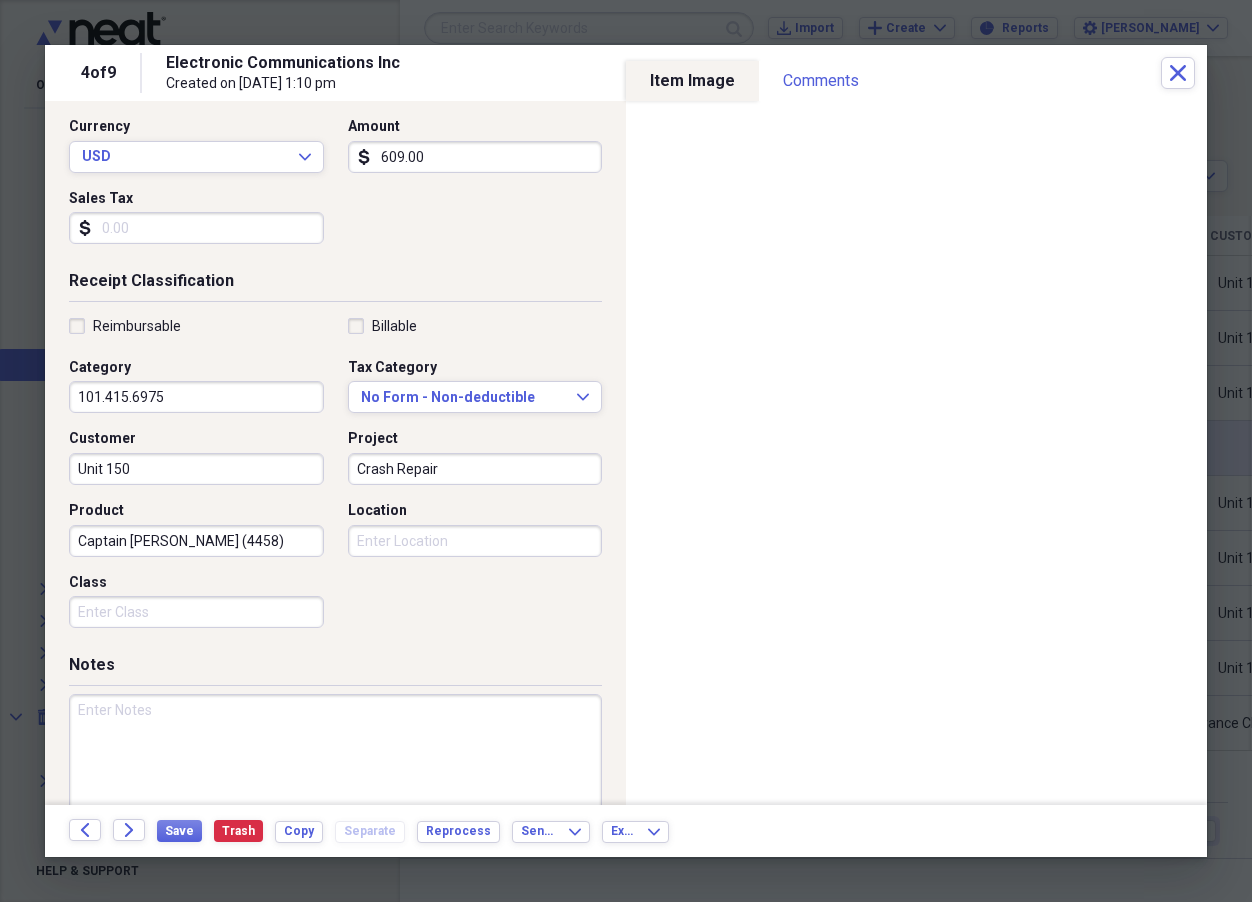 scroll, scrollTop: 300, scrollLeft: 0, axis: vertical 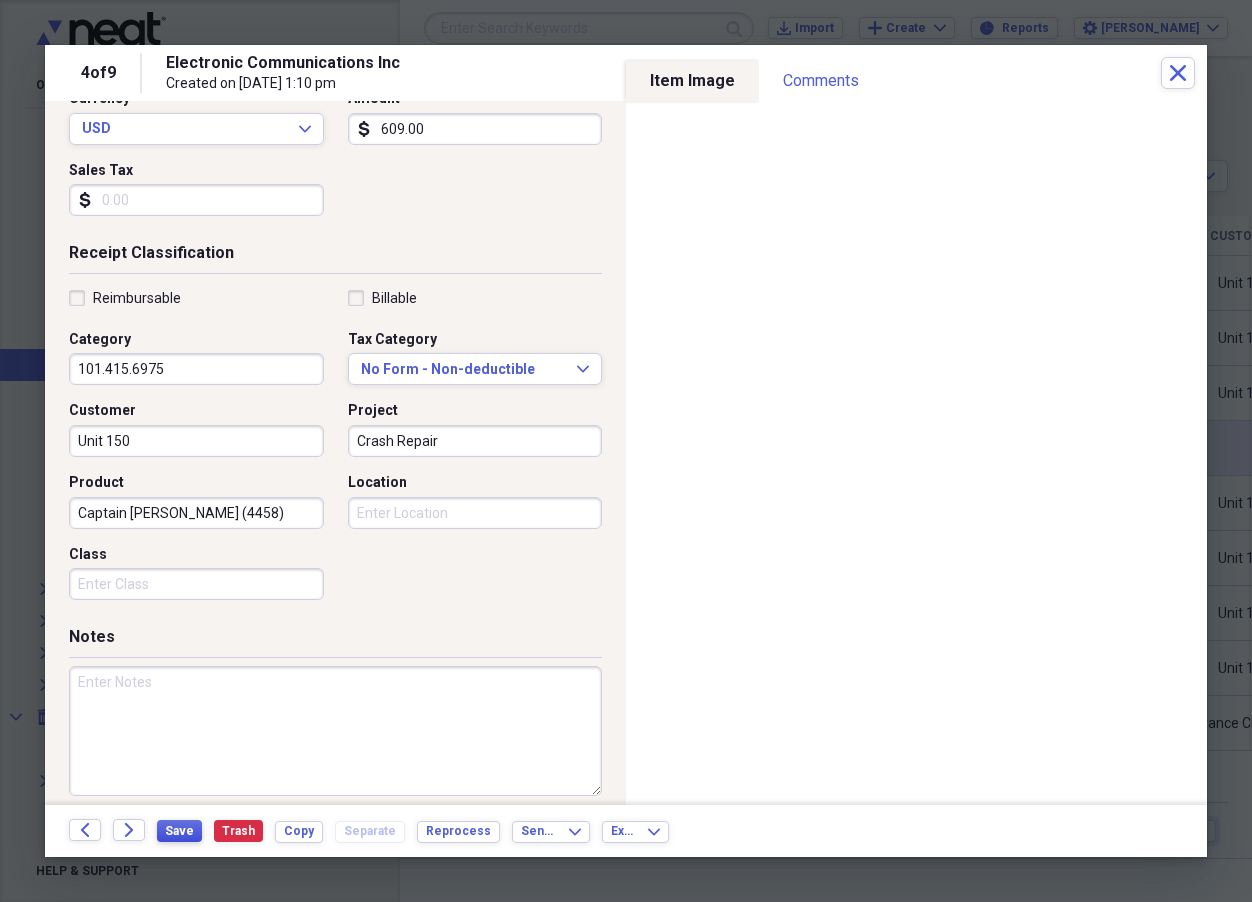 click on "Save" at bounding box center (179, 831) 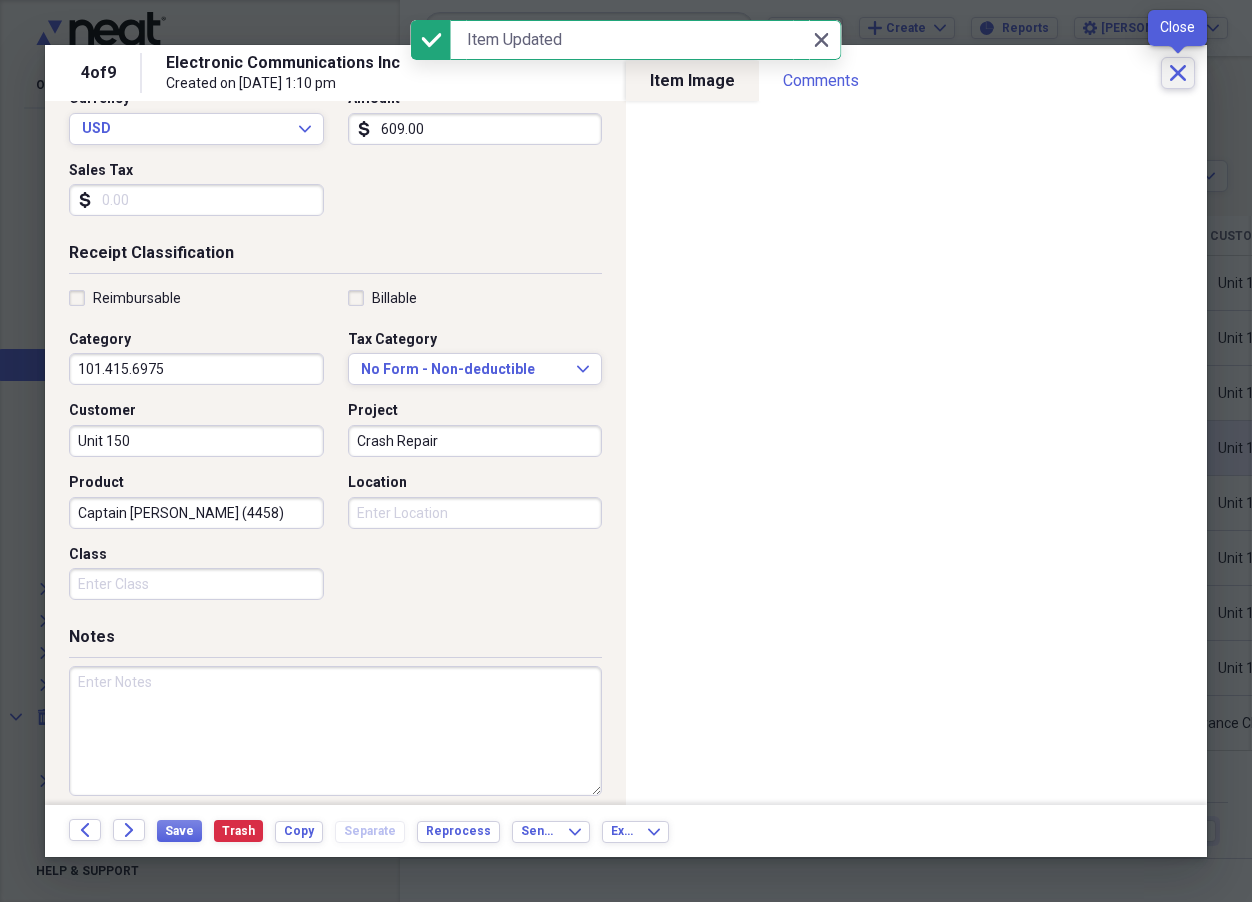 click on "Close" 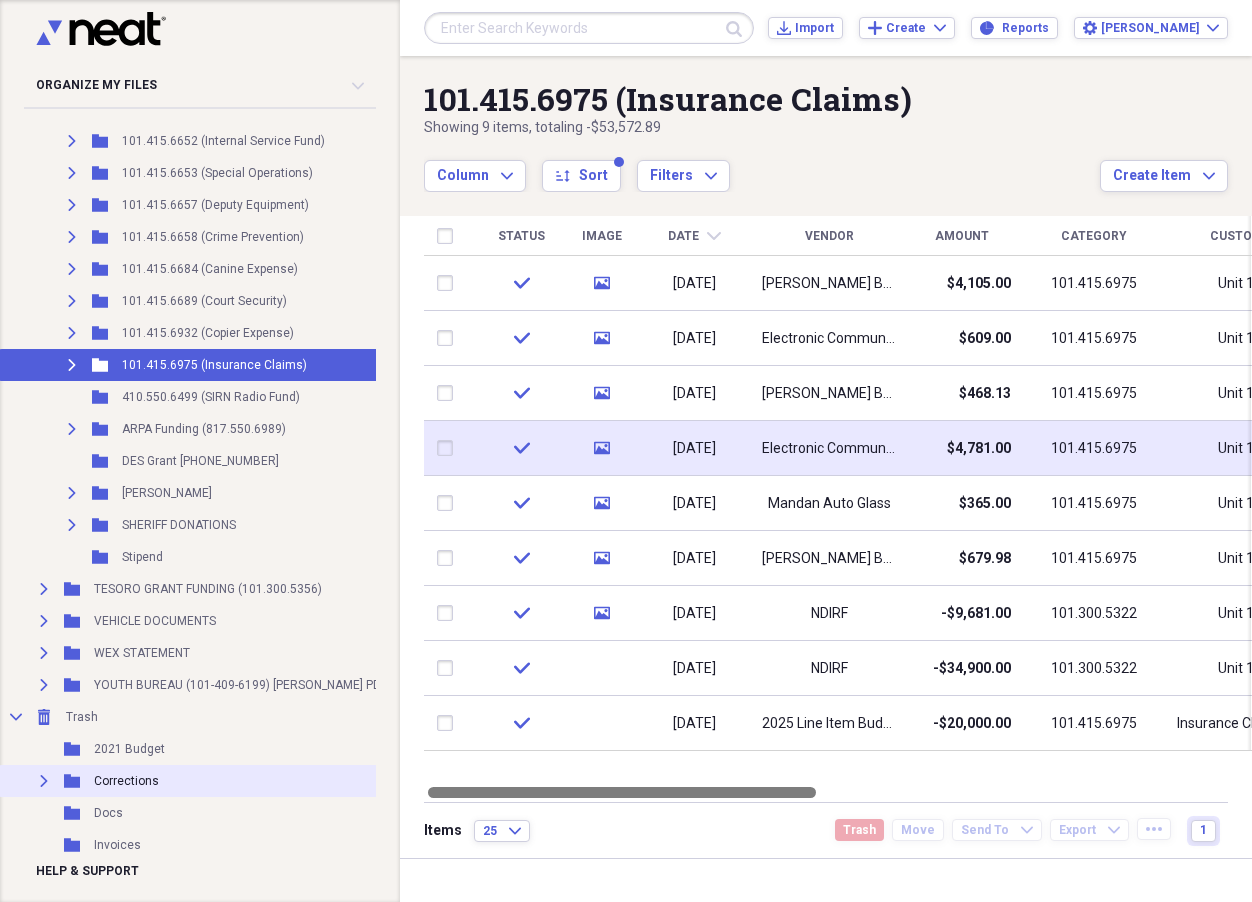 drag, startPoint x: 733, startPoint y: 789, endPoint x: 355, endPoint y: 782, distance: 378.06482 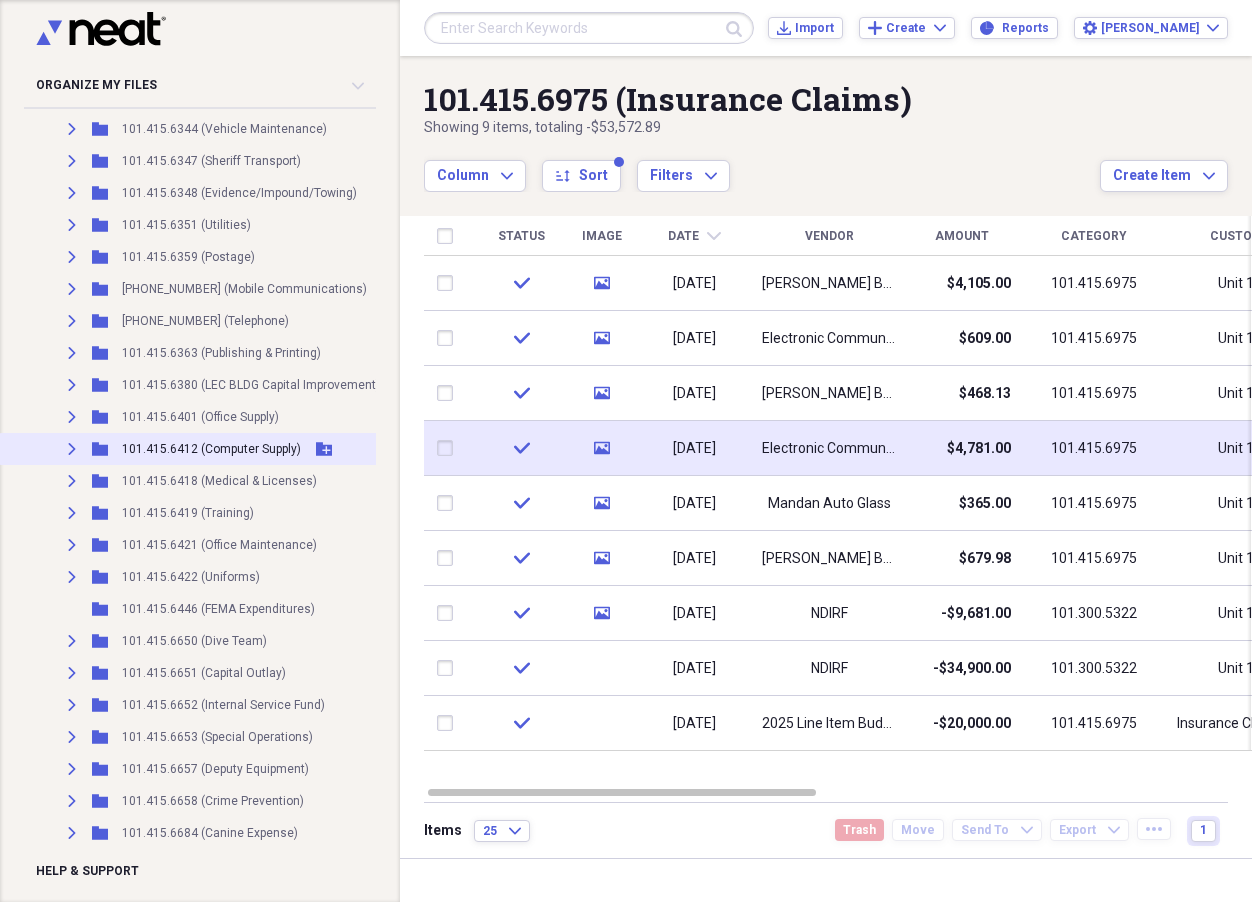 scroll, scrollTop: 3200, scrollLeft: 0, axis: vertical 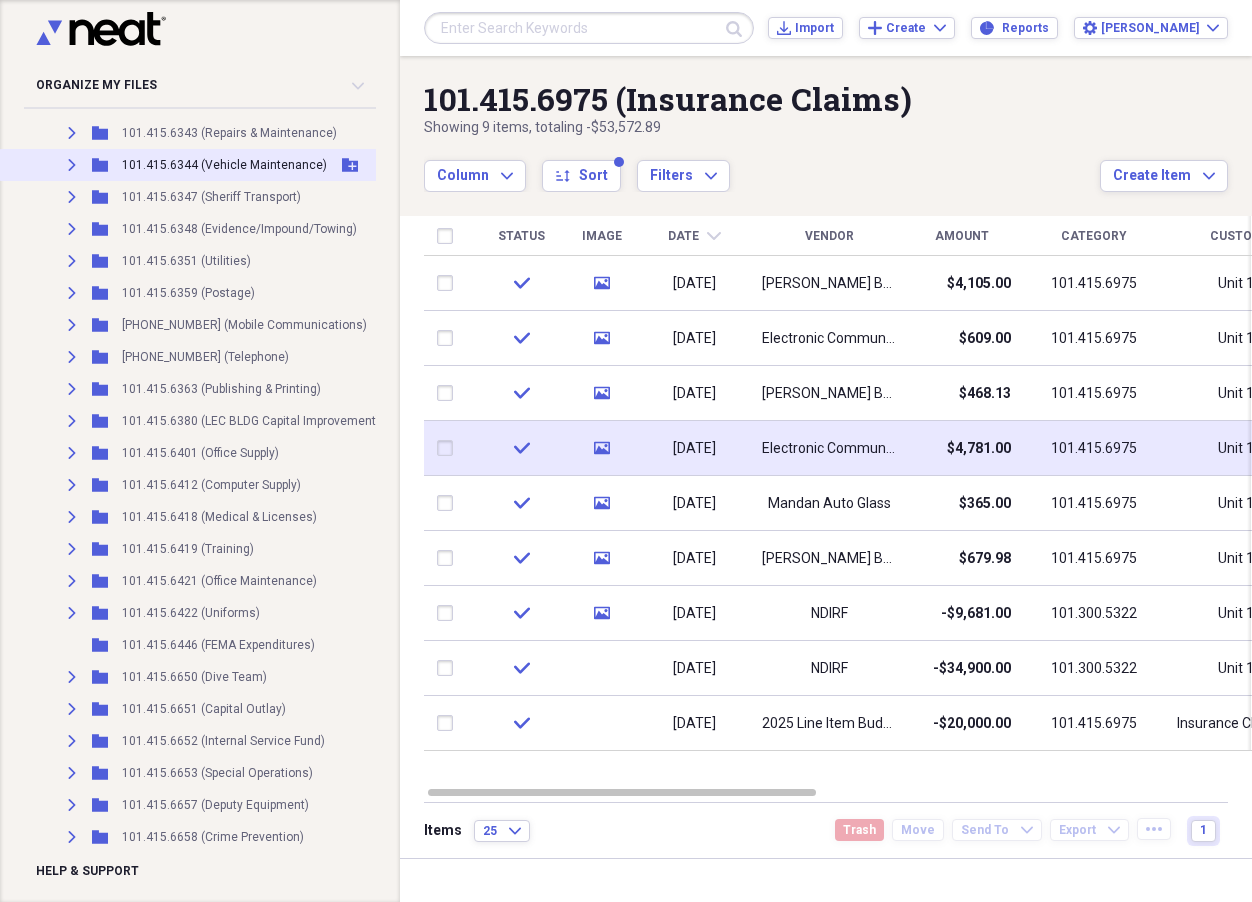 click on "101.415.6344 (Vehicle Maintenance)" at bounding box center (224, 165) 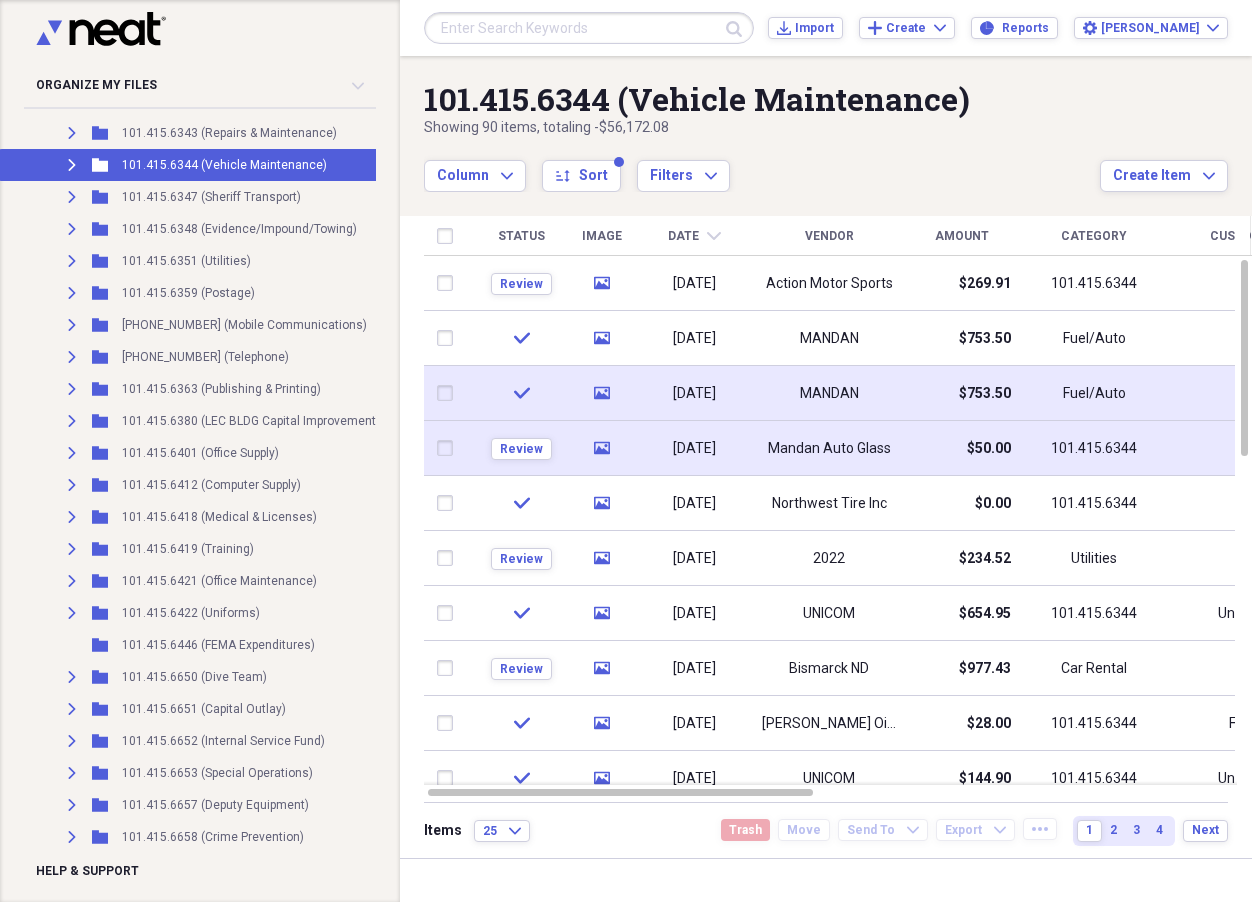 click on "MANDAN" at bounding box center [829, 394] 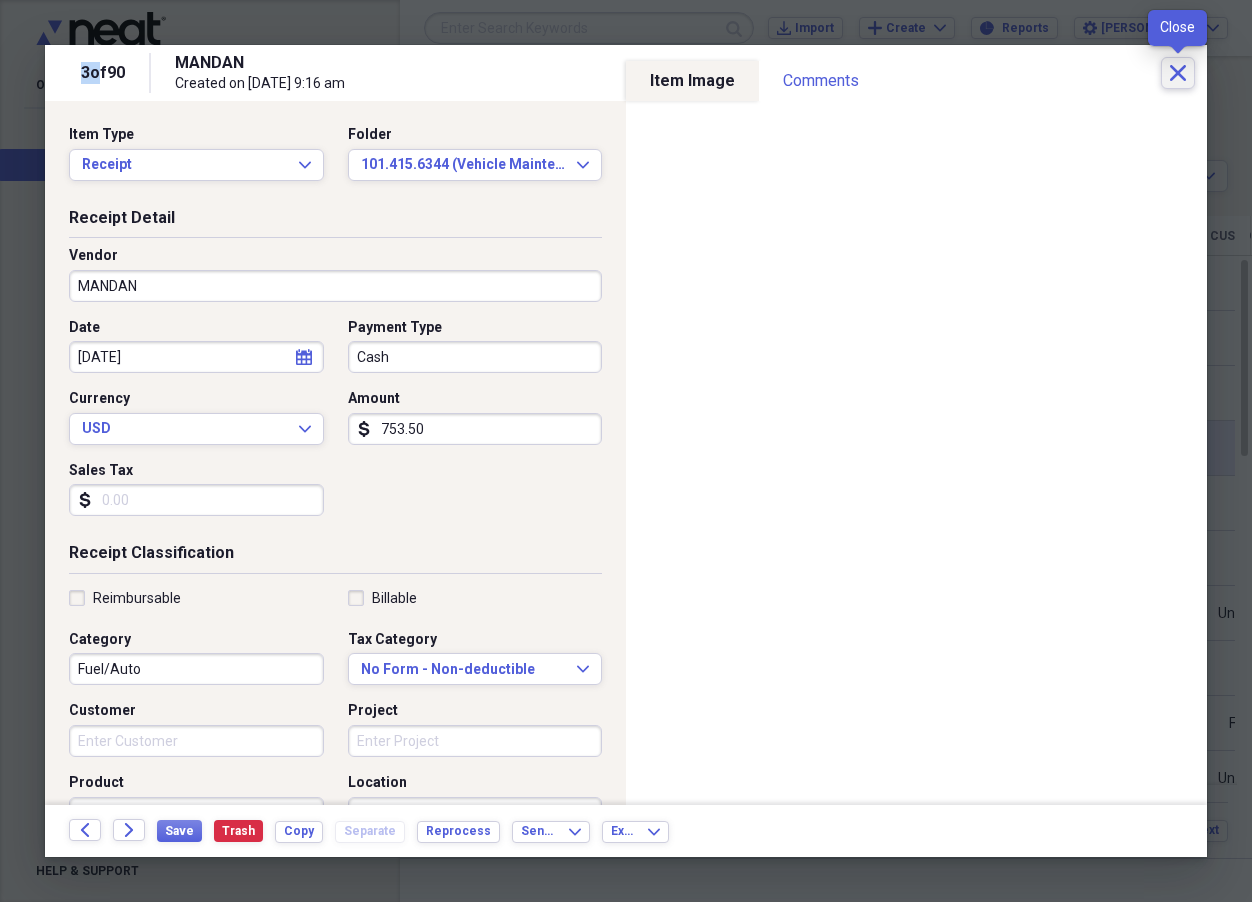 click on "Close" at bounding box center (1178, 73) 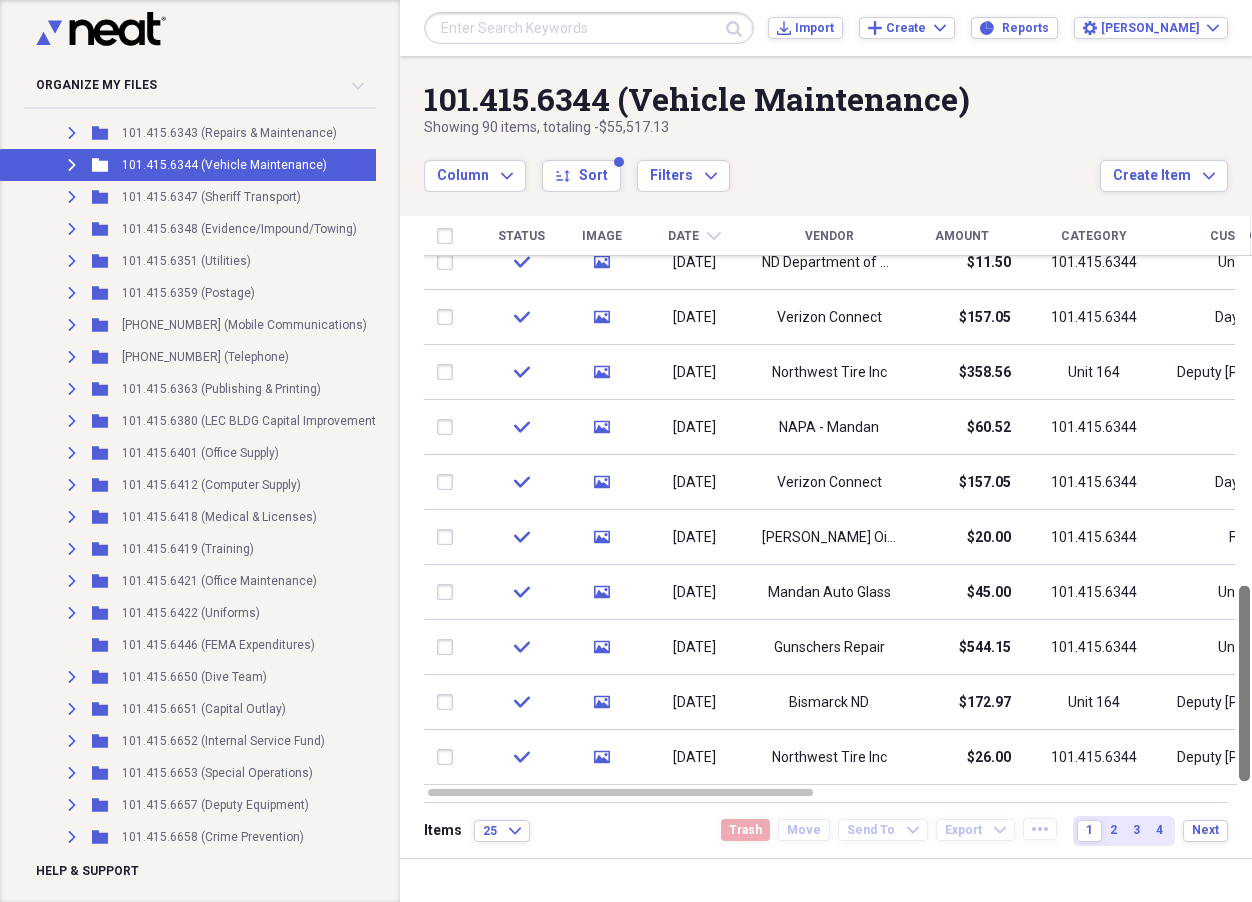 drag, startPoint x: 1244, startPoint y: 678, endPoint x: 1242, endPoint y: 732, distance: 54.037025 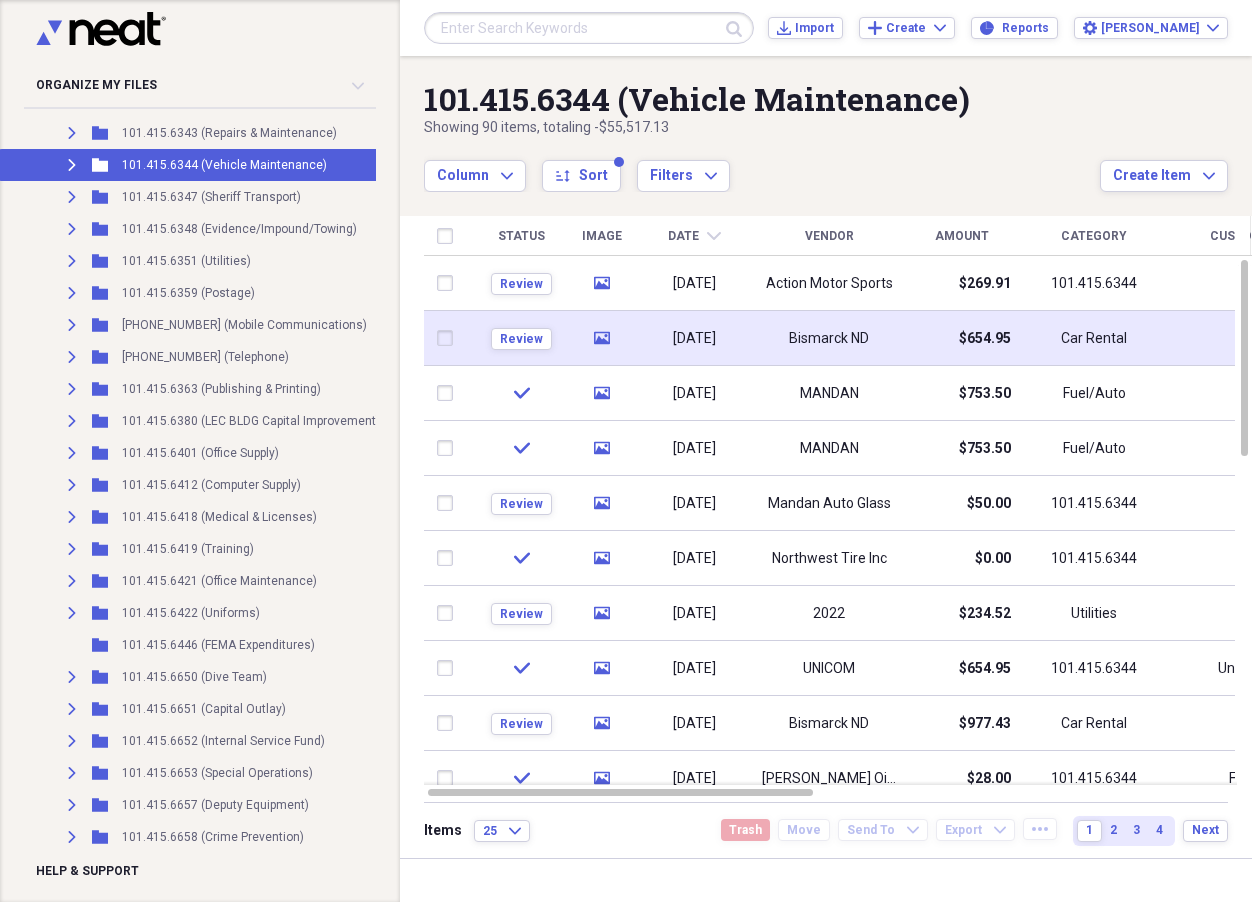 click on "[DATE]" at bounding box center [694, 338] 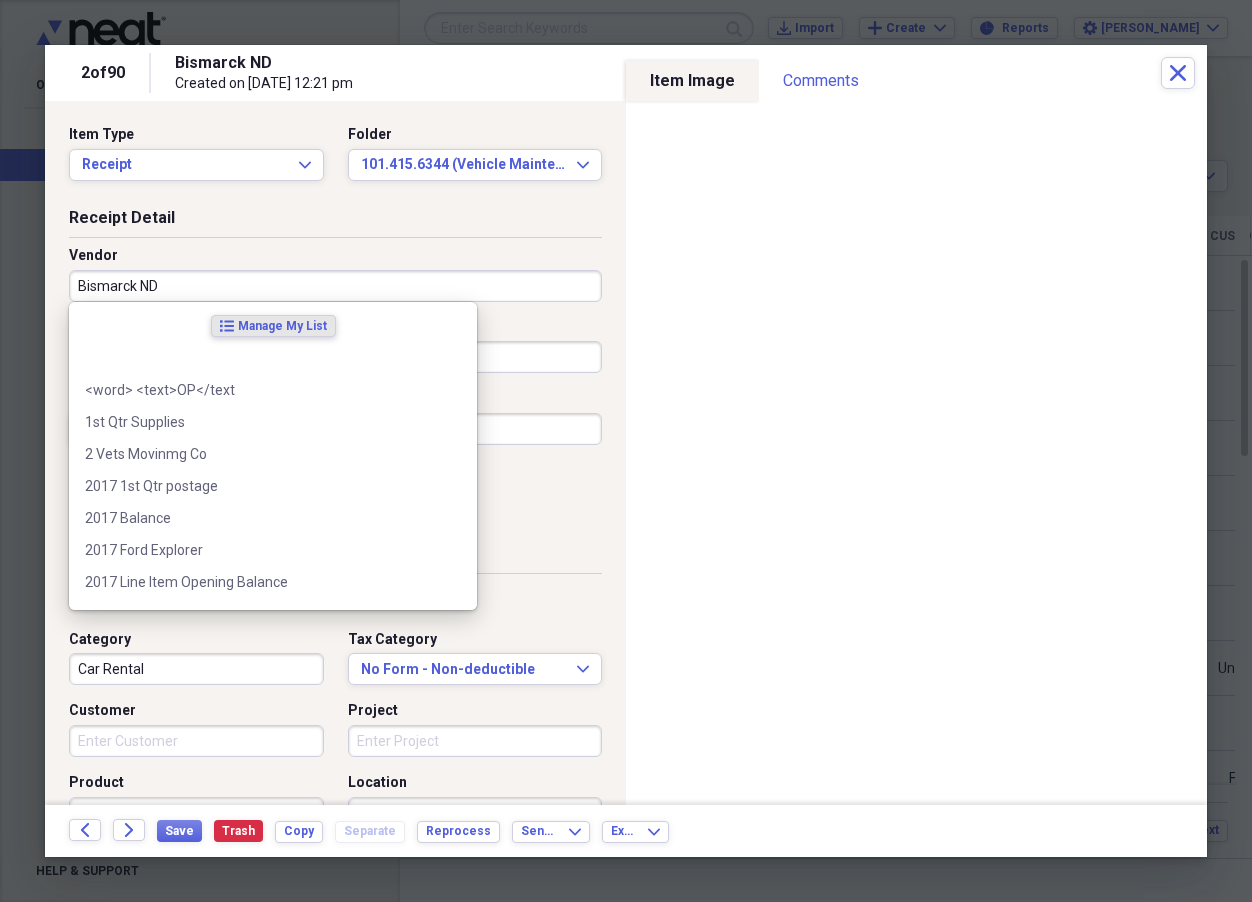 click on "Bismarck ND" at bounding box center (335, 286) 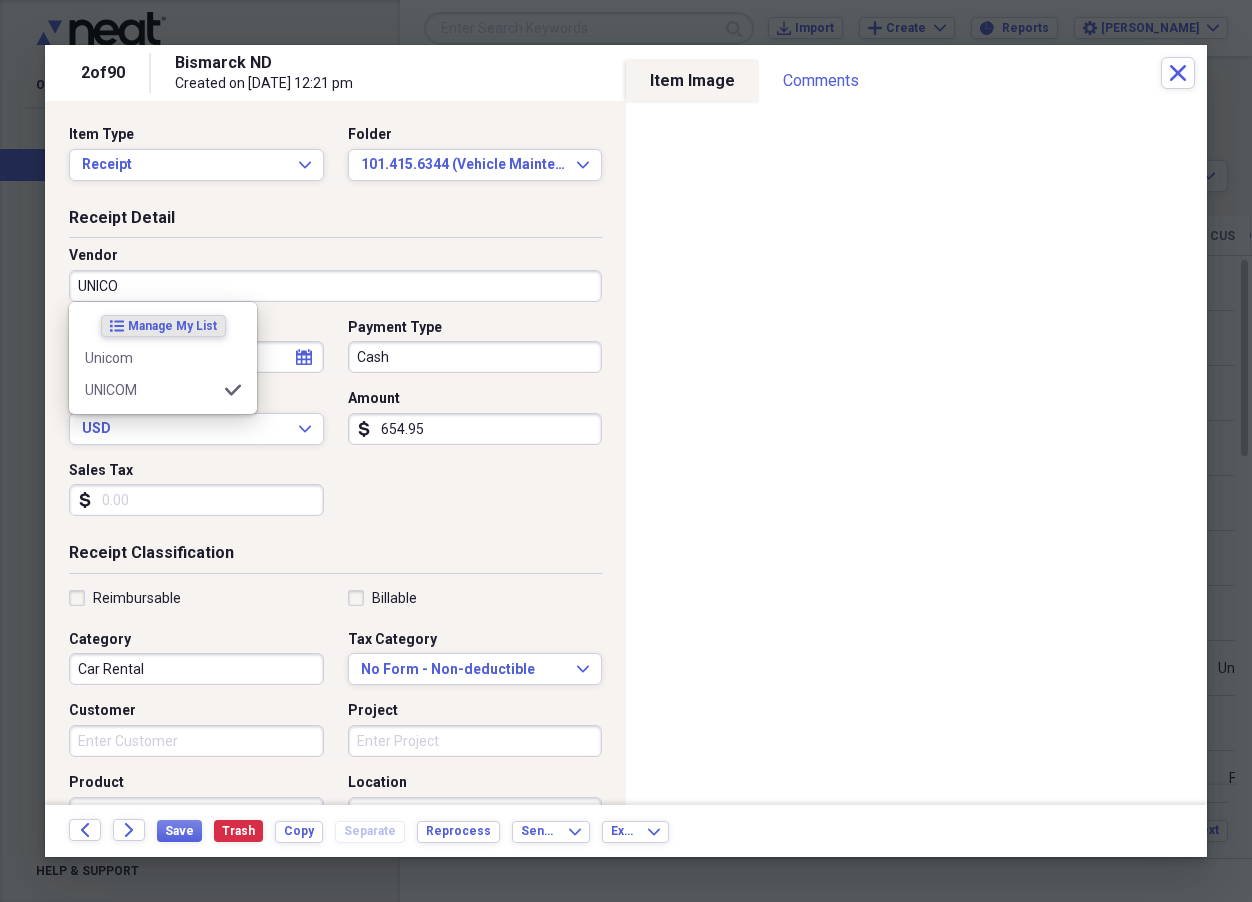 type on "UNICOM" 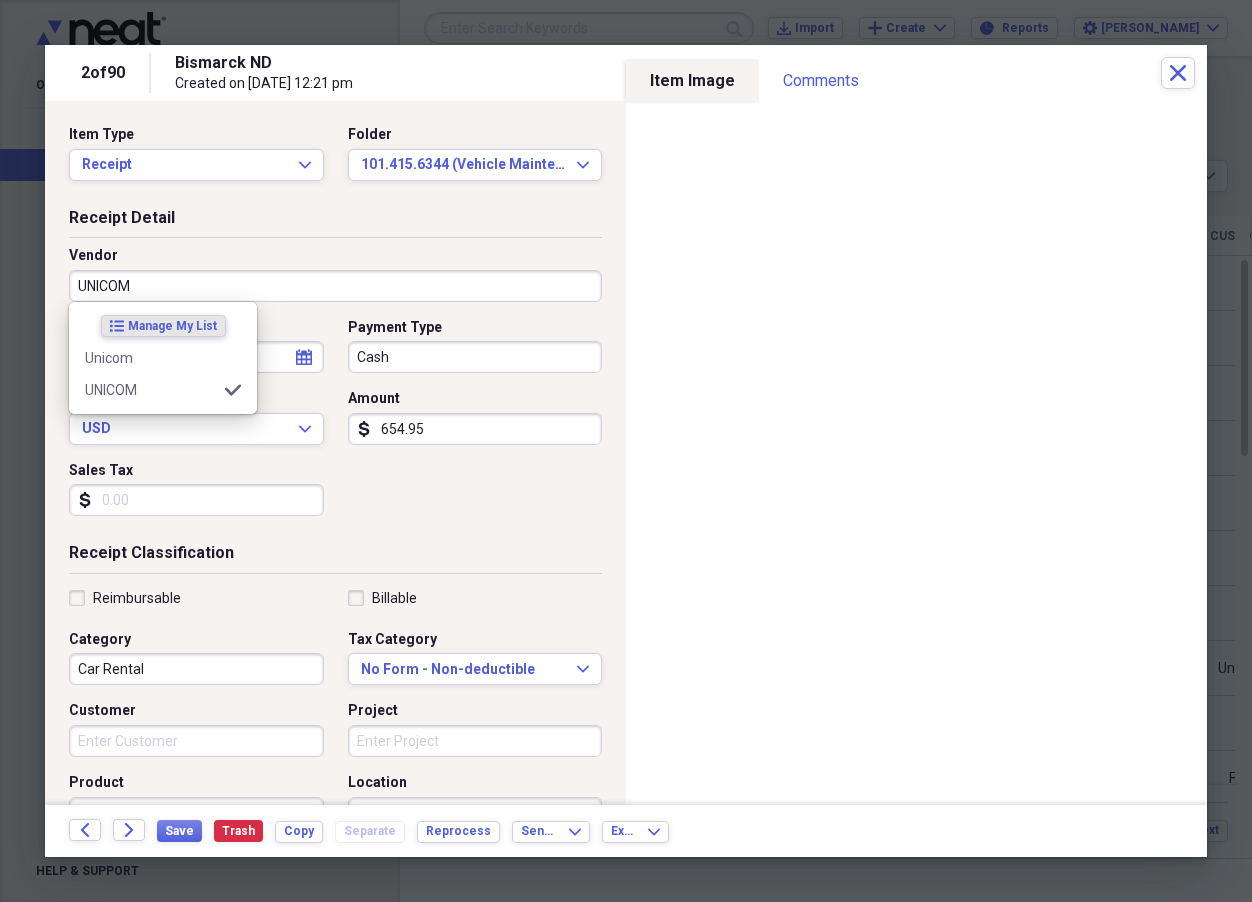 type on "101.415.6344" 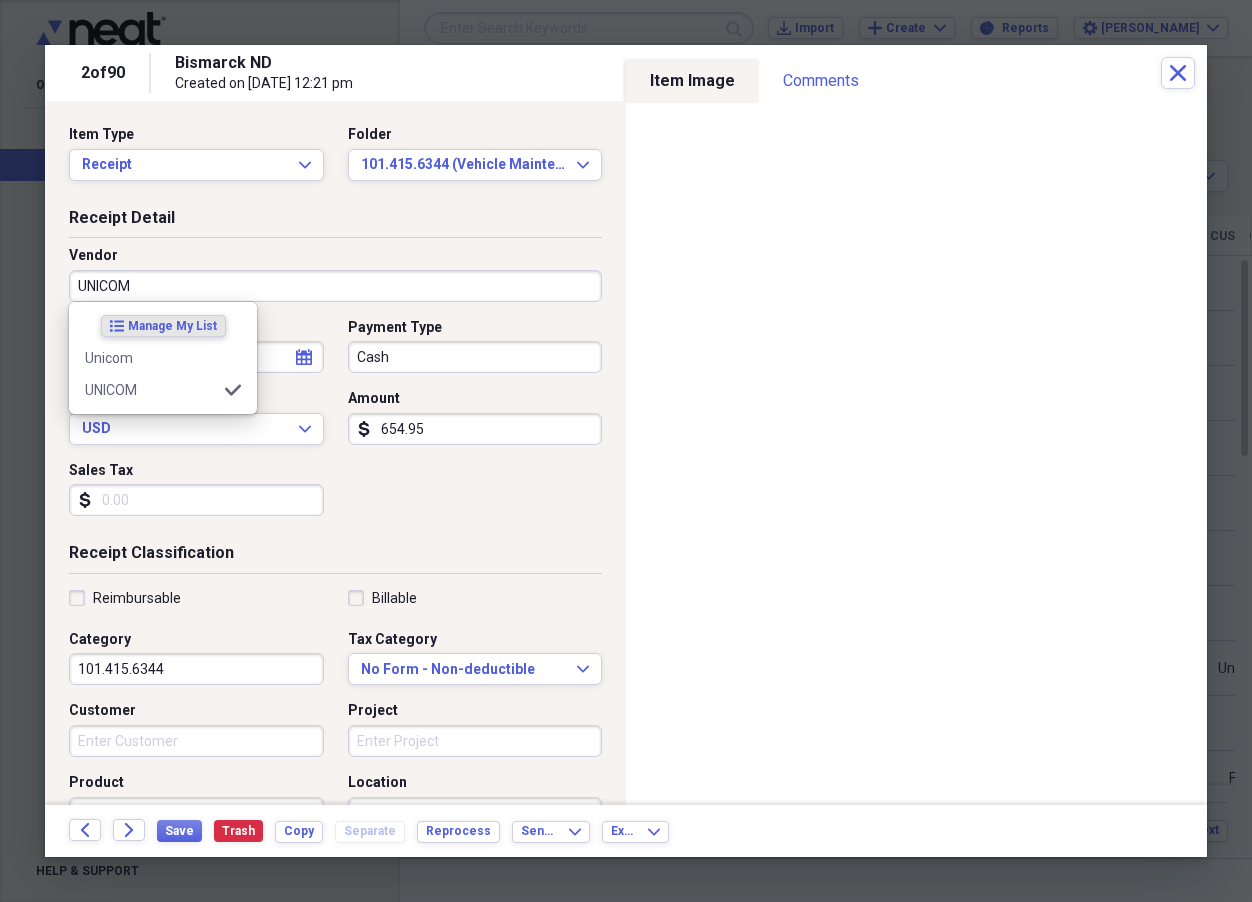 type on "UNICOM" 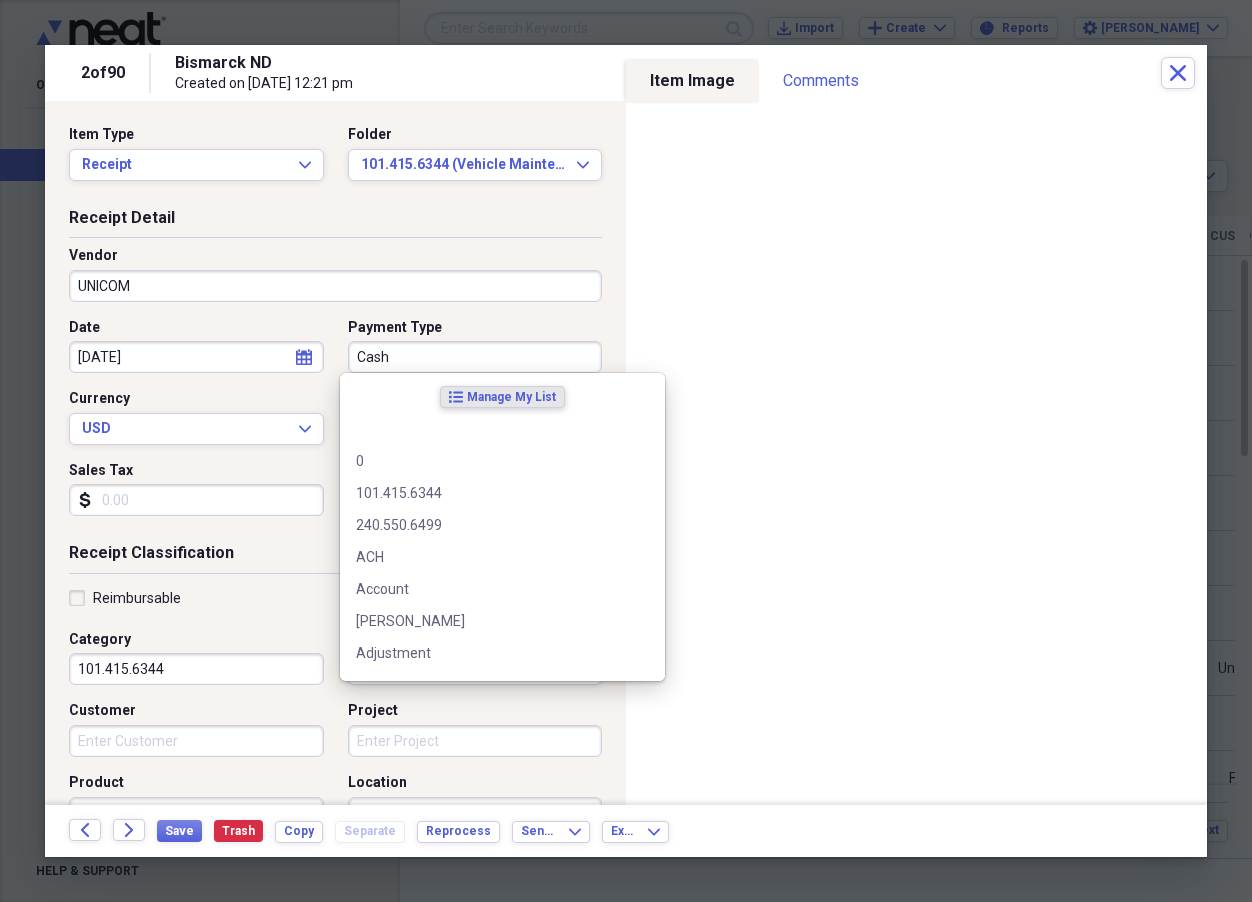 click on "Cash" at bounding box center [475, 357] 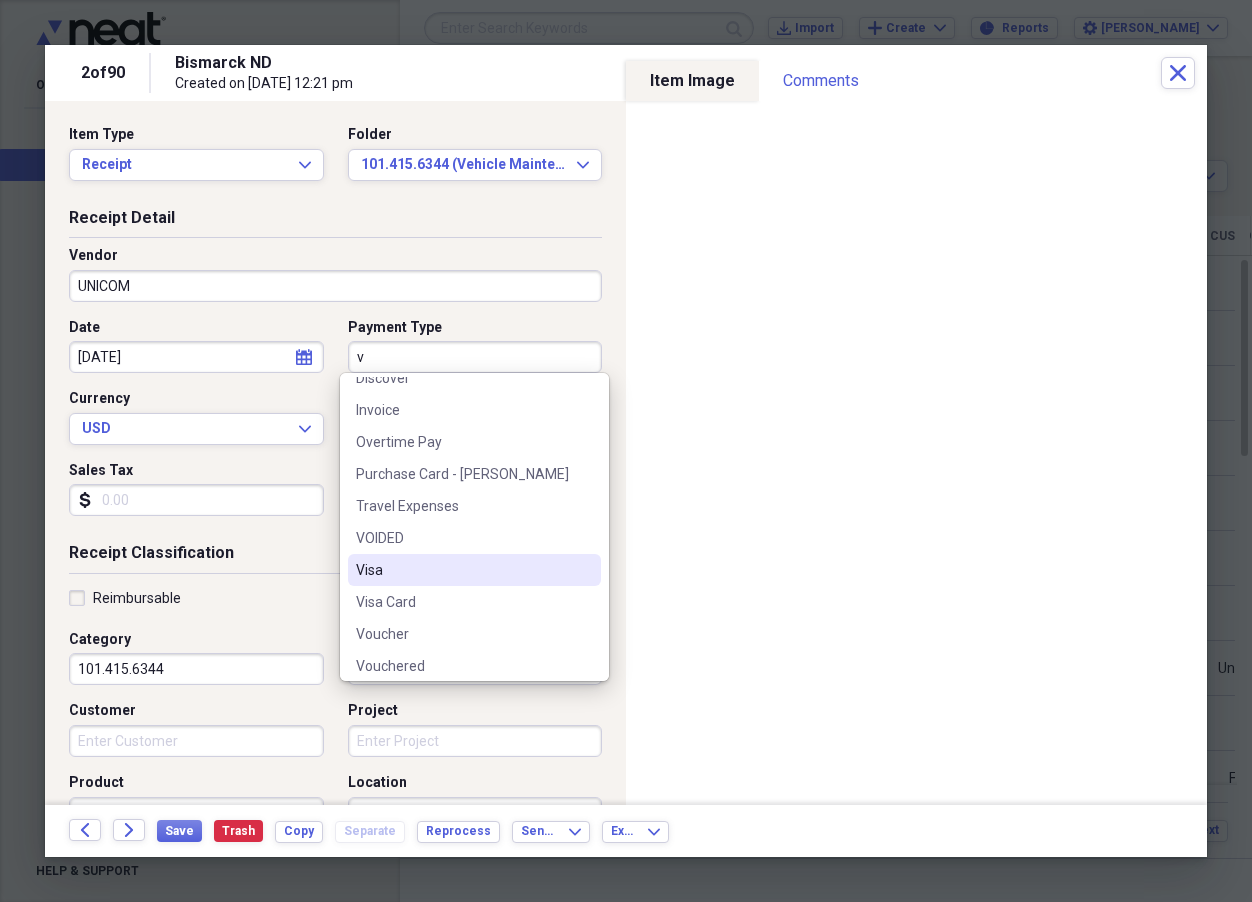 scroll, scrollTop: 92, scrollLeft: 0, axis: vertical 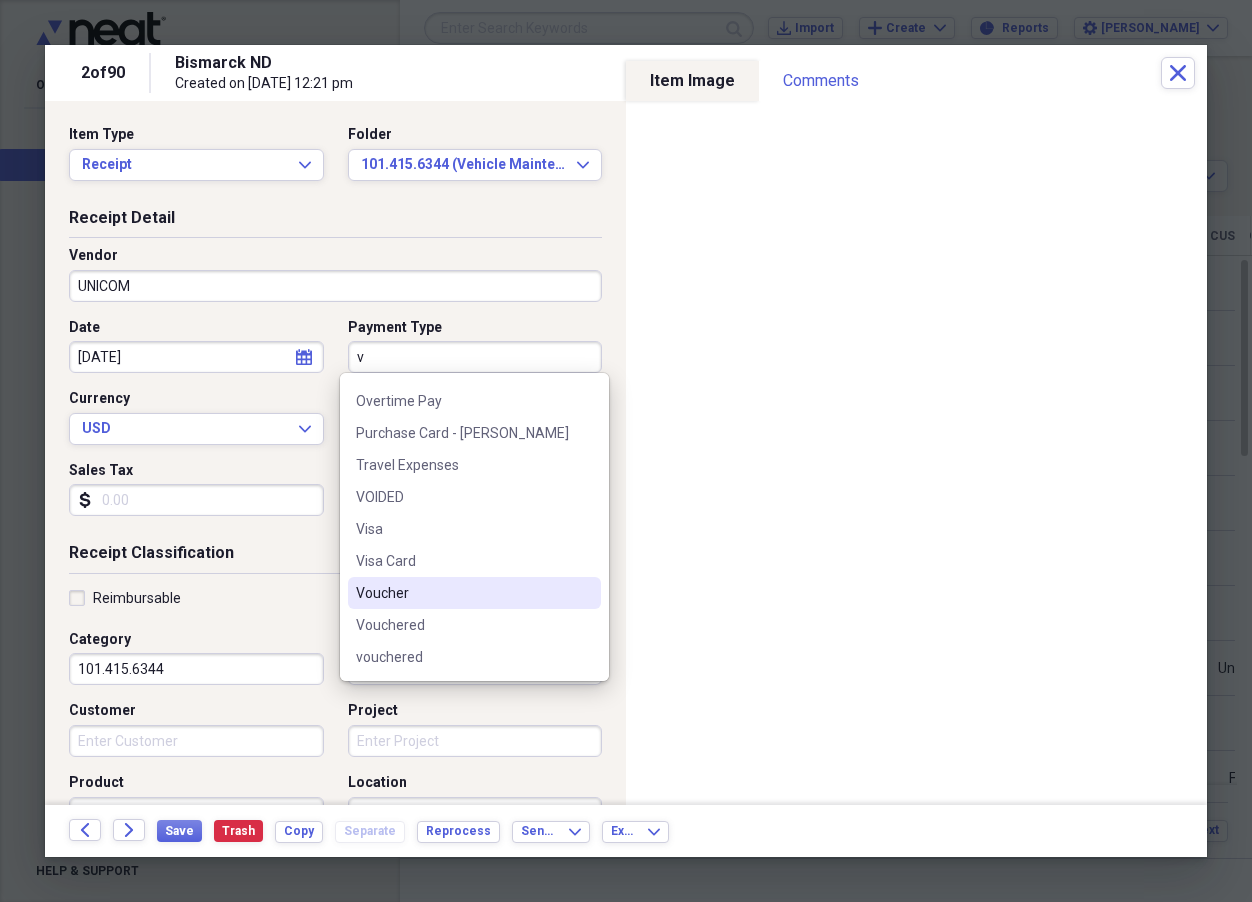 drag, startPoint x: 401, startPoint y: 595, endPoint x: 390, endPoint y: 595, distance: 11 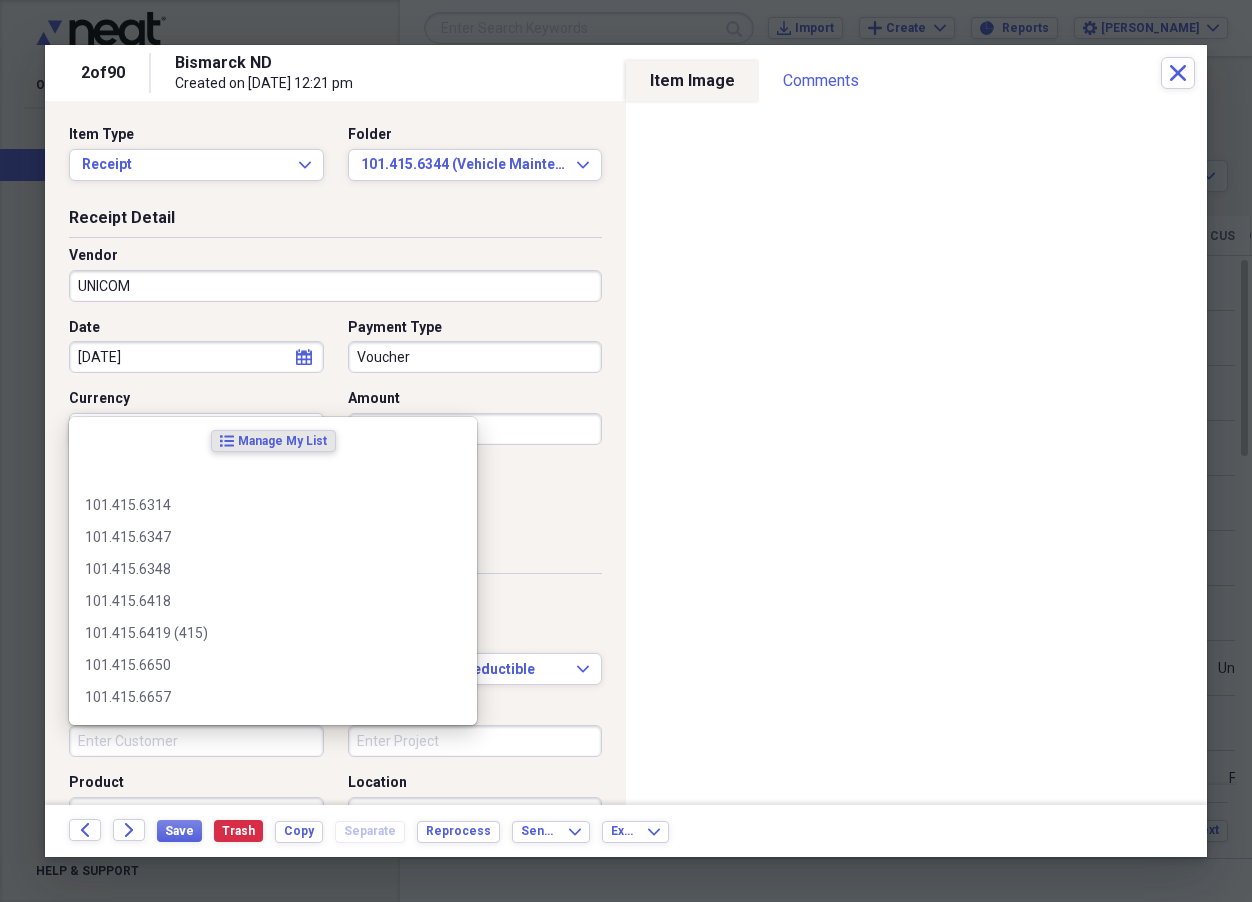 click on "Customer" at bounding box center [196, 741] 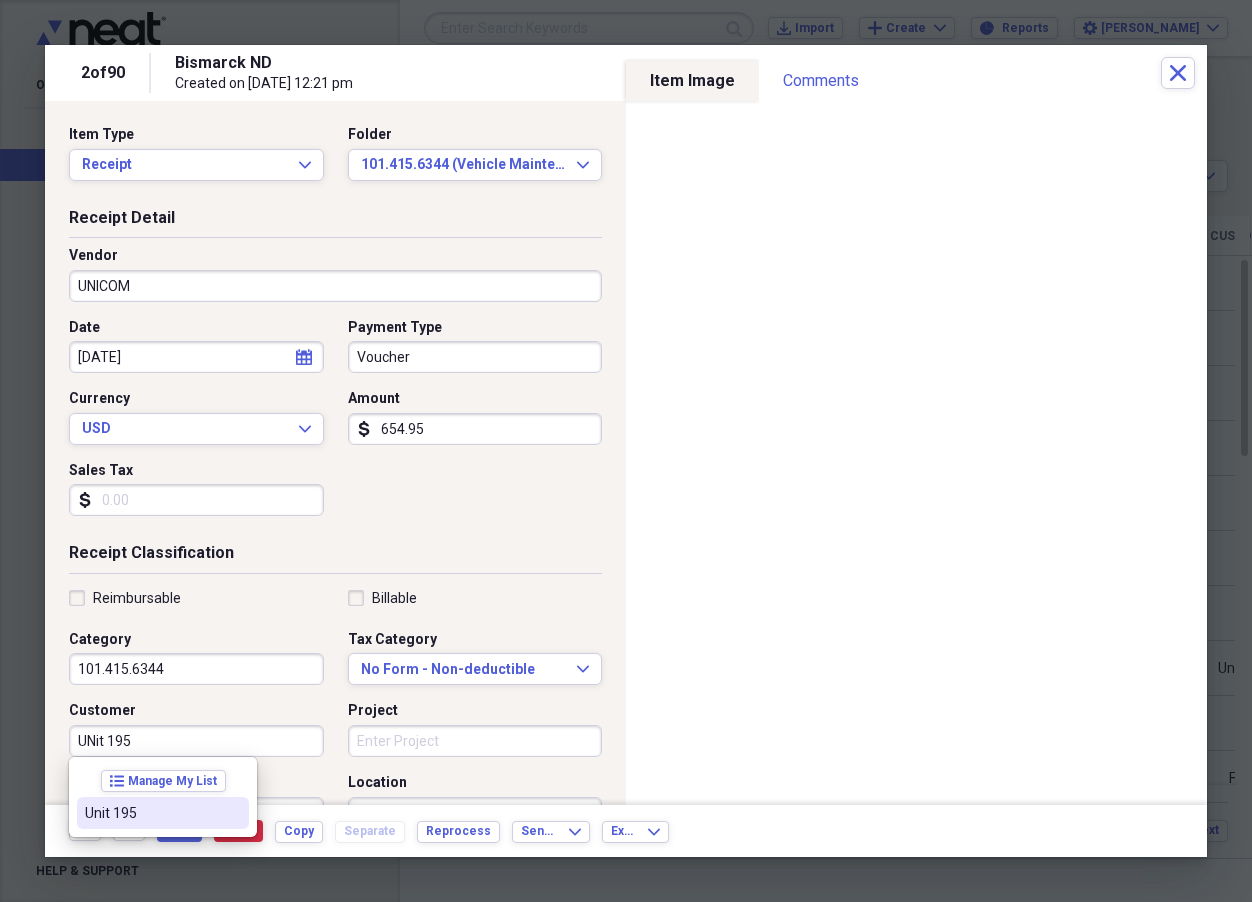 click on "Unit 195" at bounding box center [151, 813] 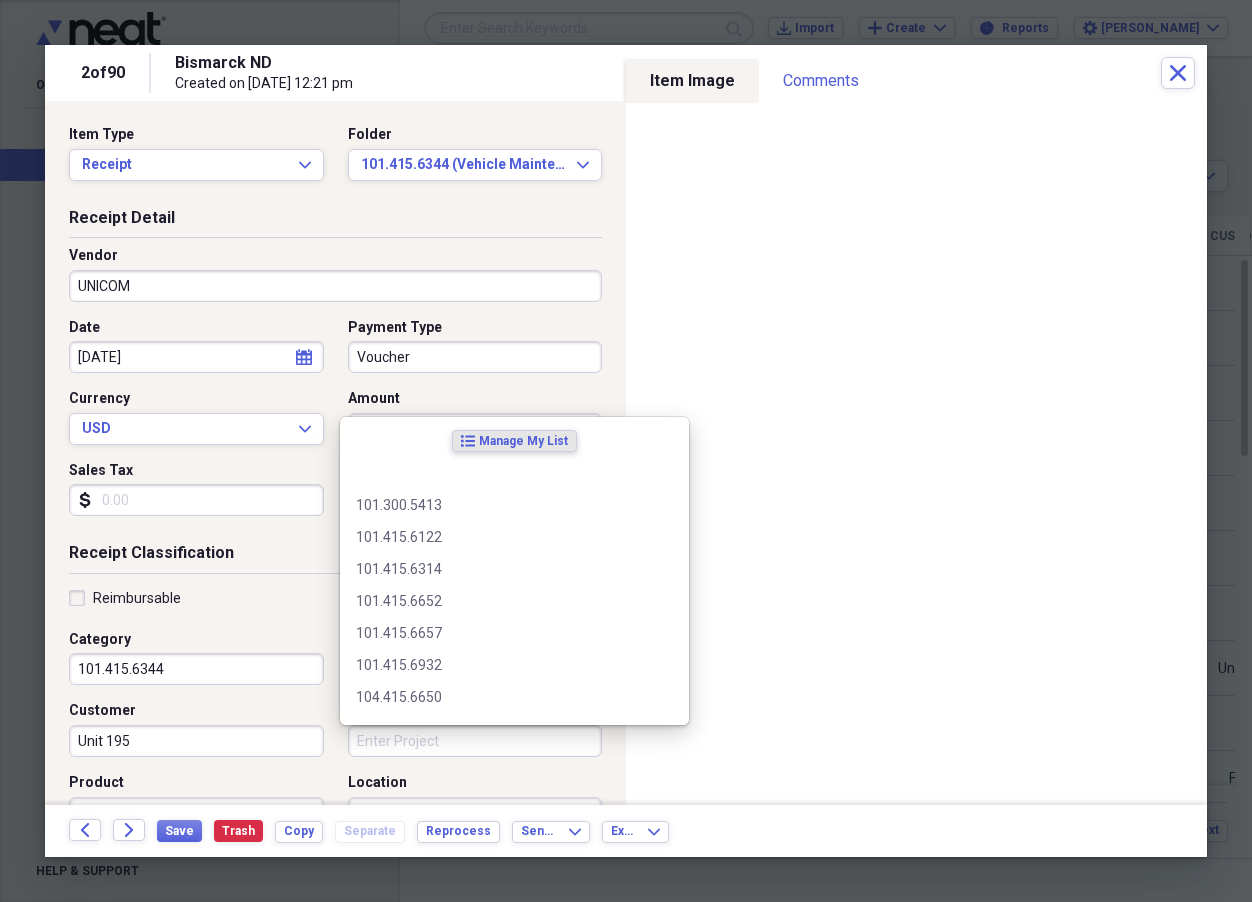 click on "Project" at bounding box center [475, 741] 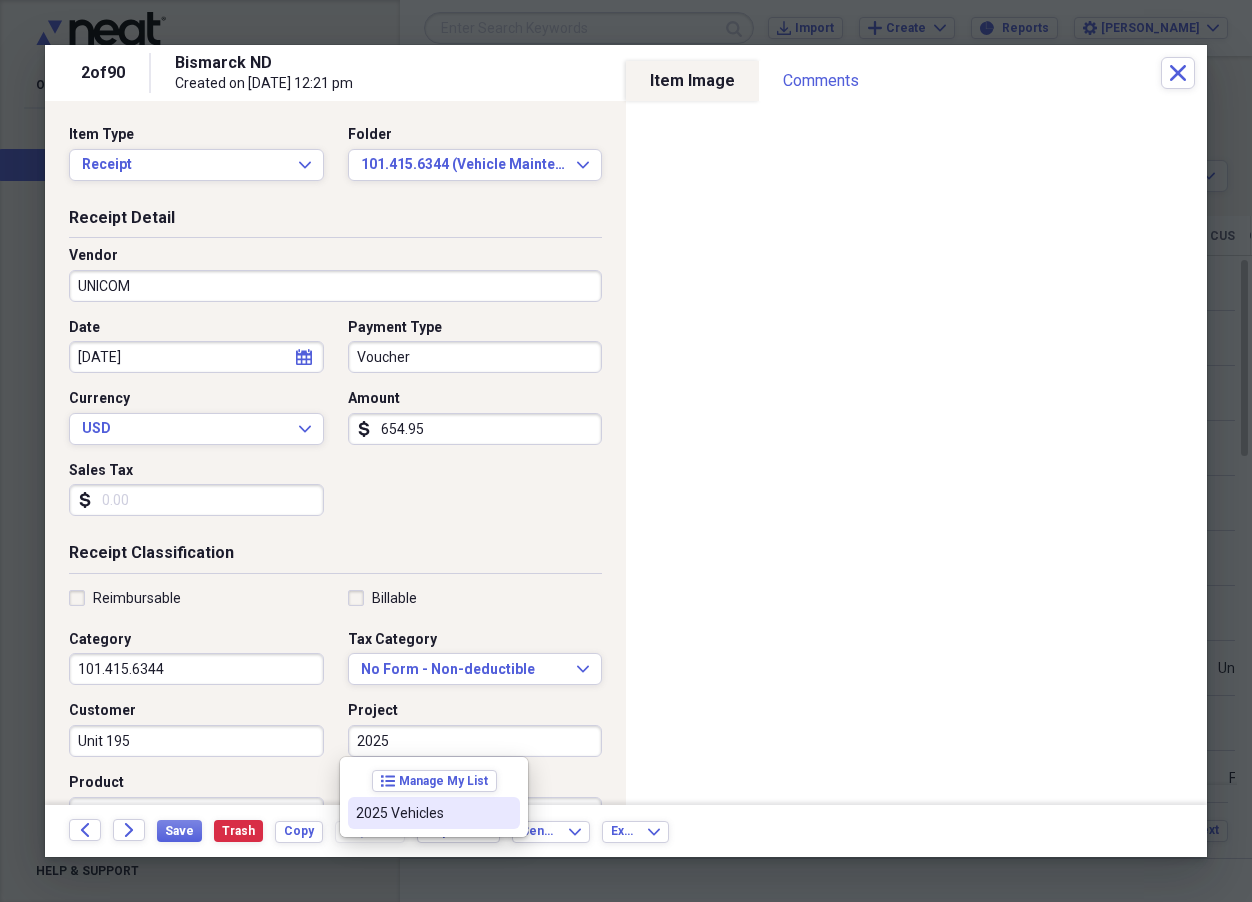 click on "2025 Vehicles" at bounding box center [422, 813] 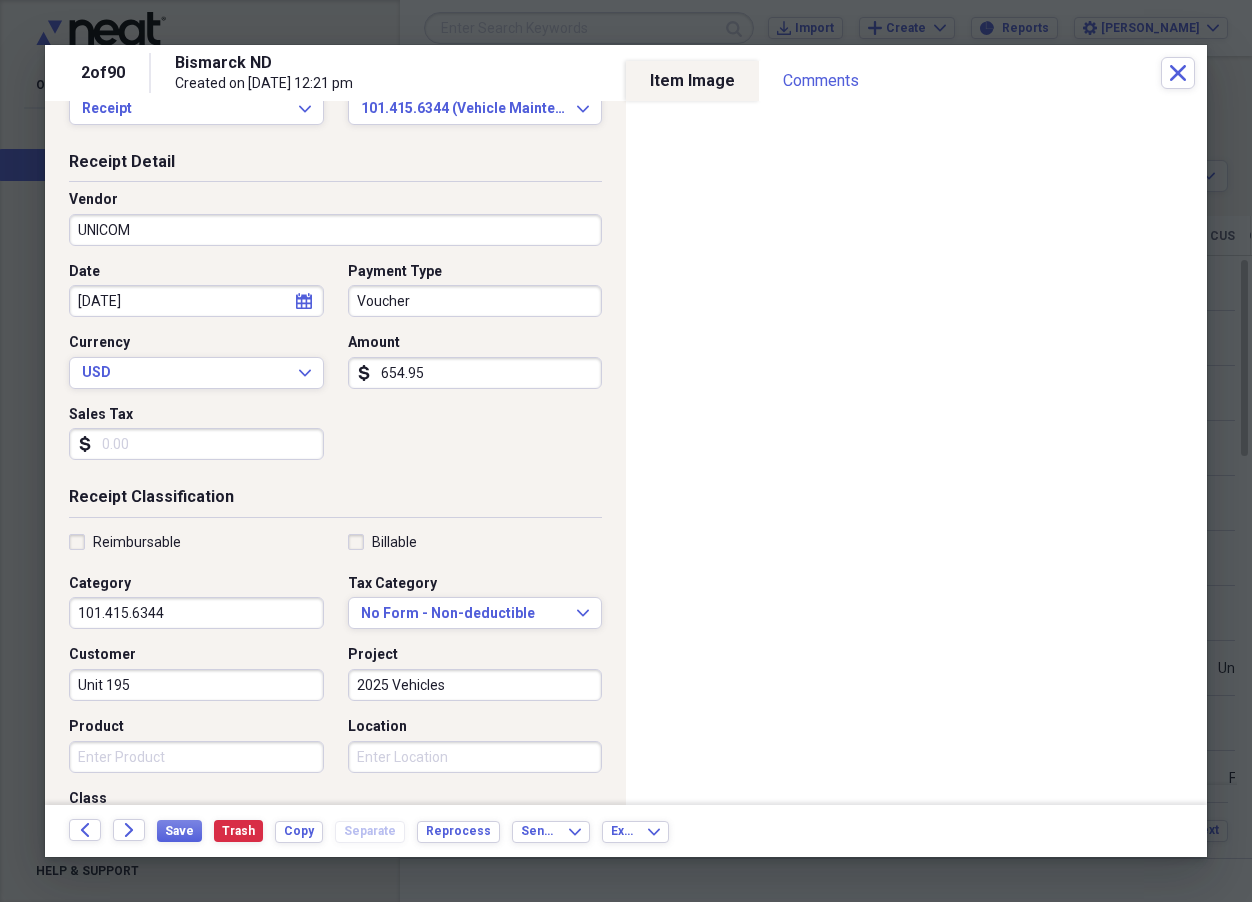scroll, scrollTop: 100, scrollLeft: 0, axis: vertical 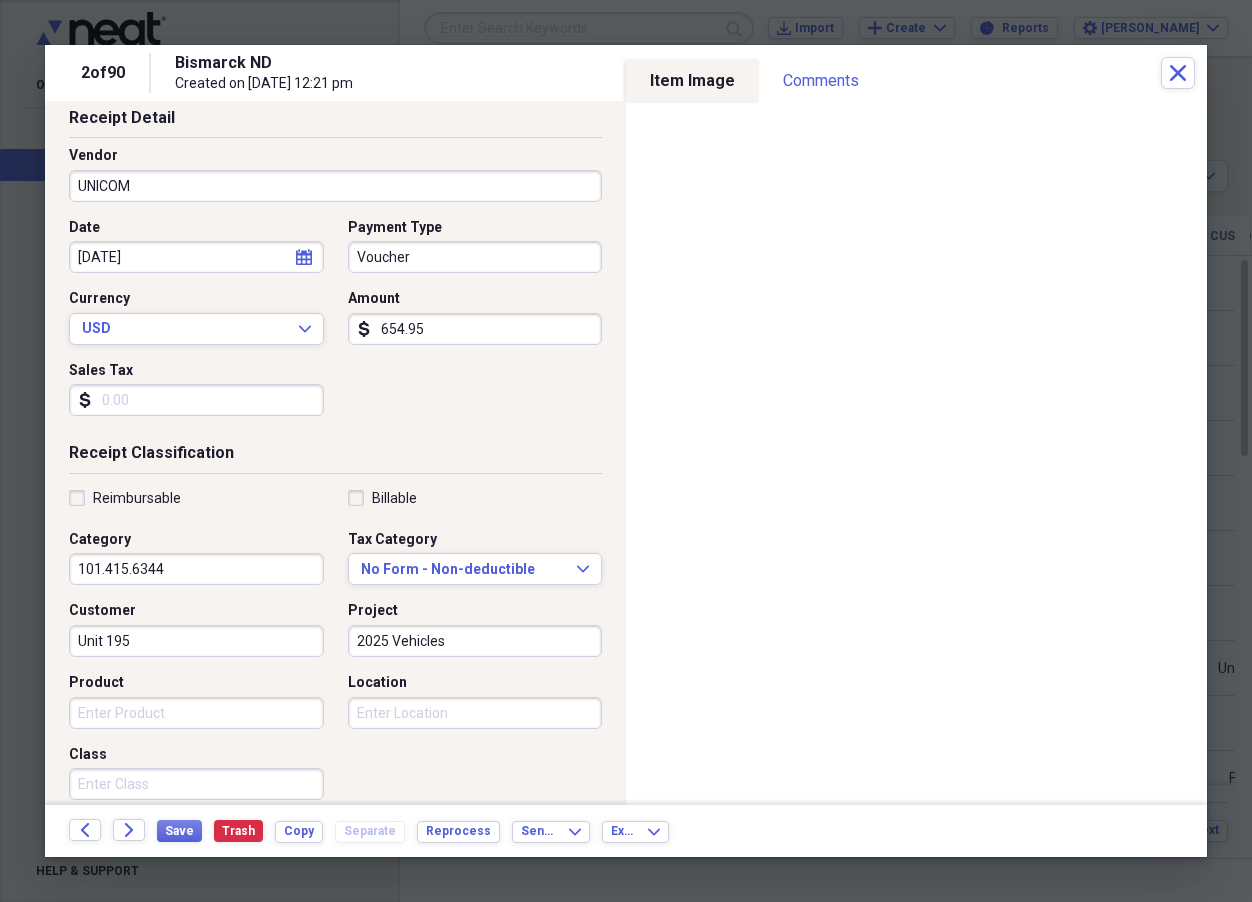 drag, startPoint x: 462, startPoint y: 644, endPoint x: 283, endPoint y: 642, distance: 179.01117 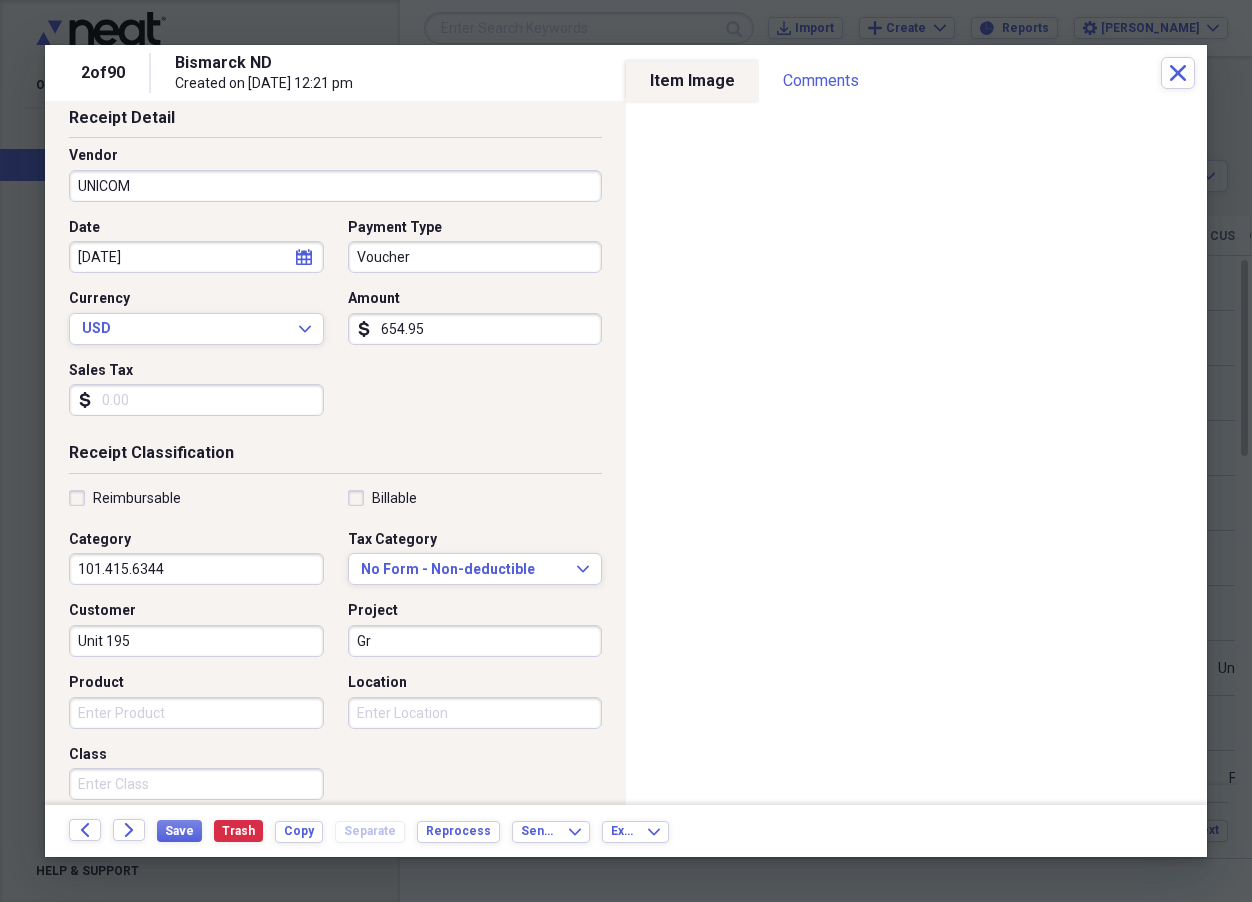 type on "G" 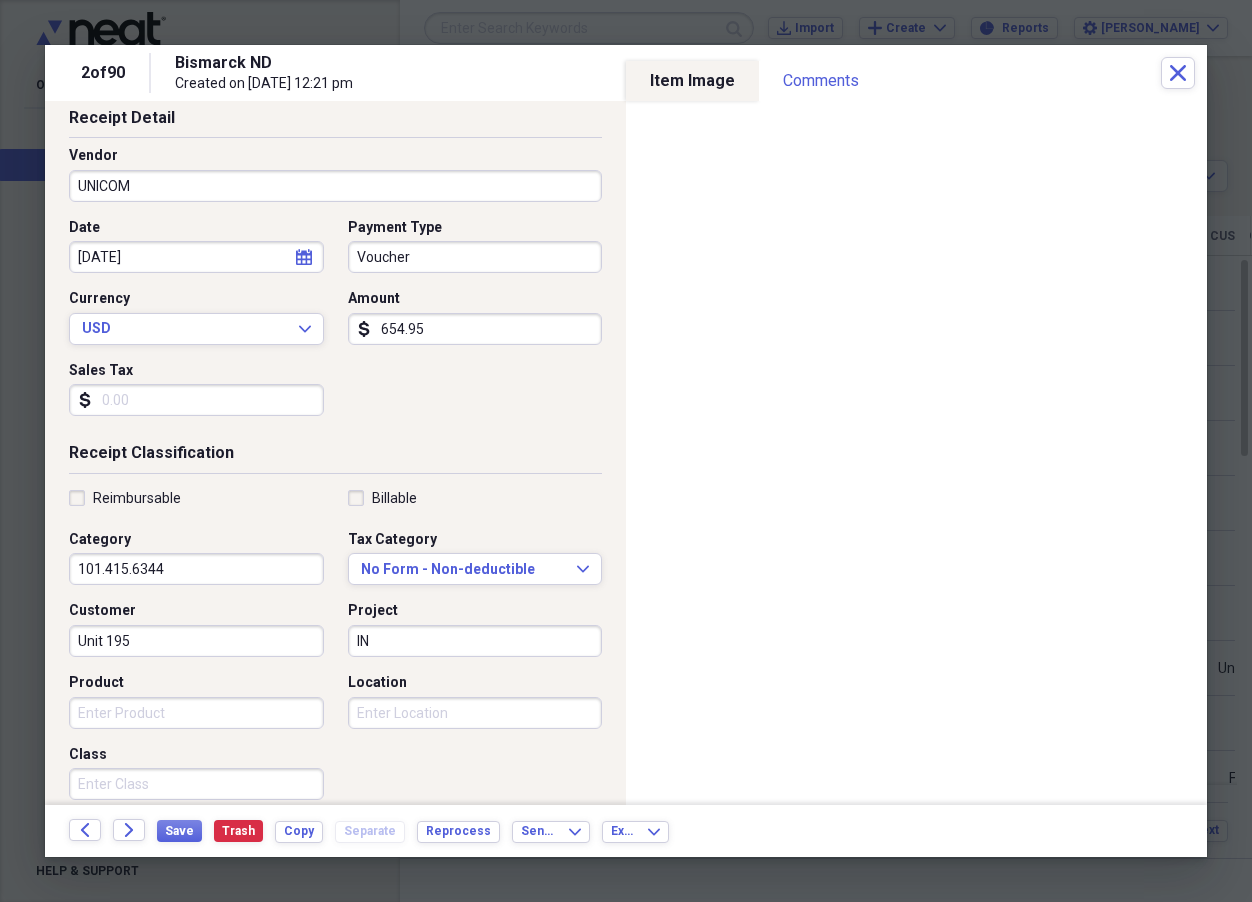 type on "I" 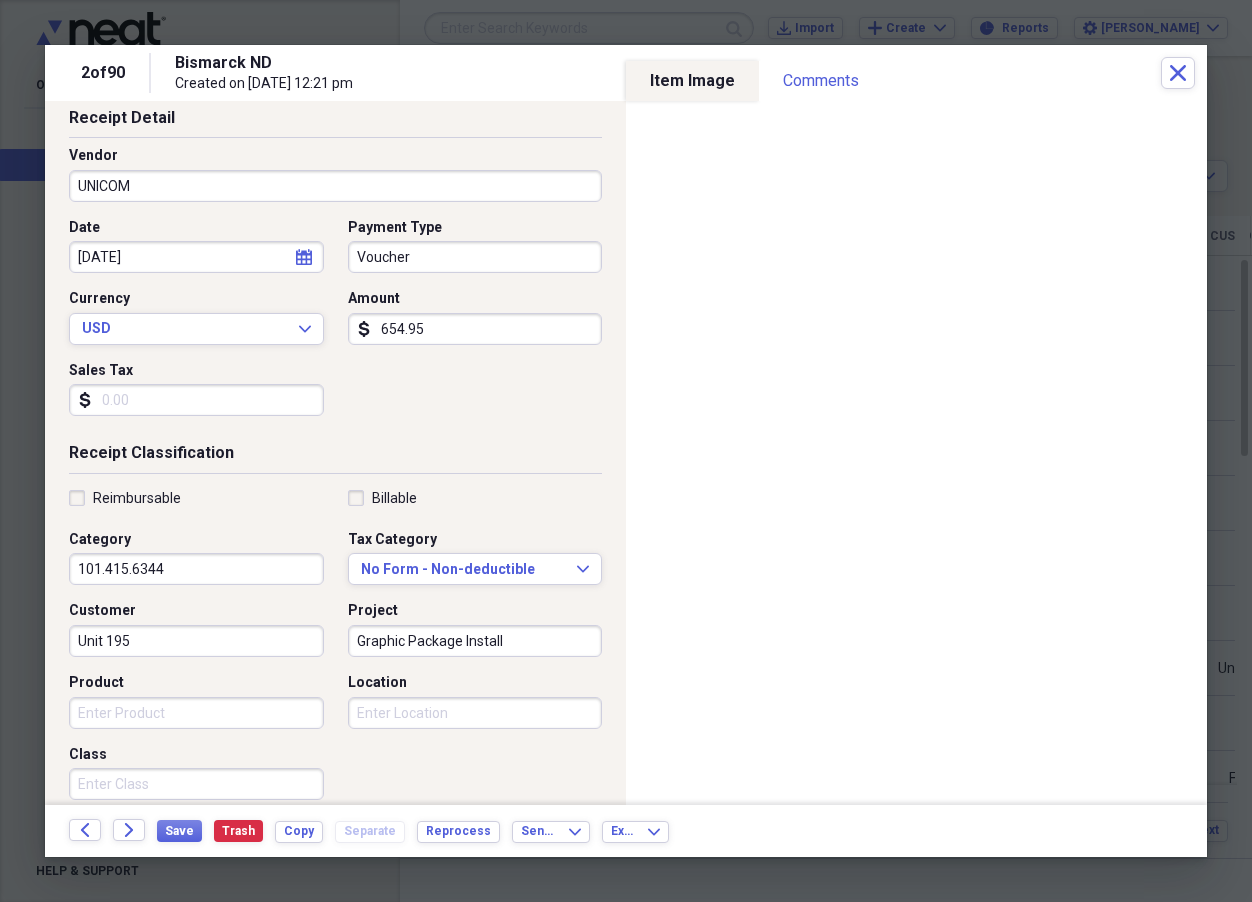 type on "Graphic Package Install" 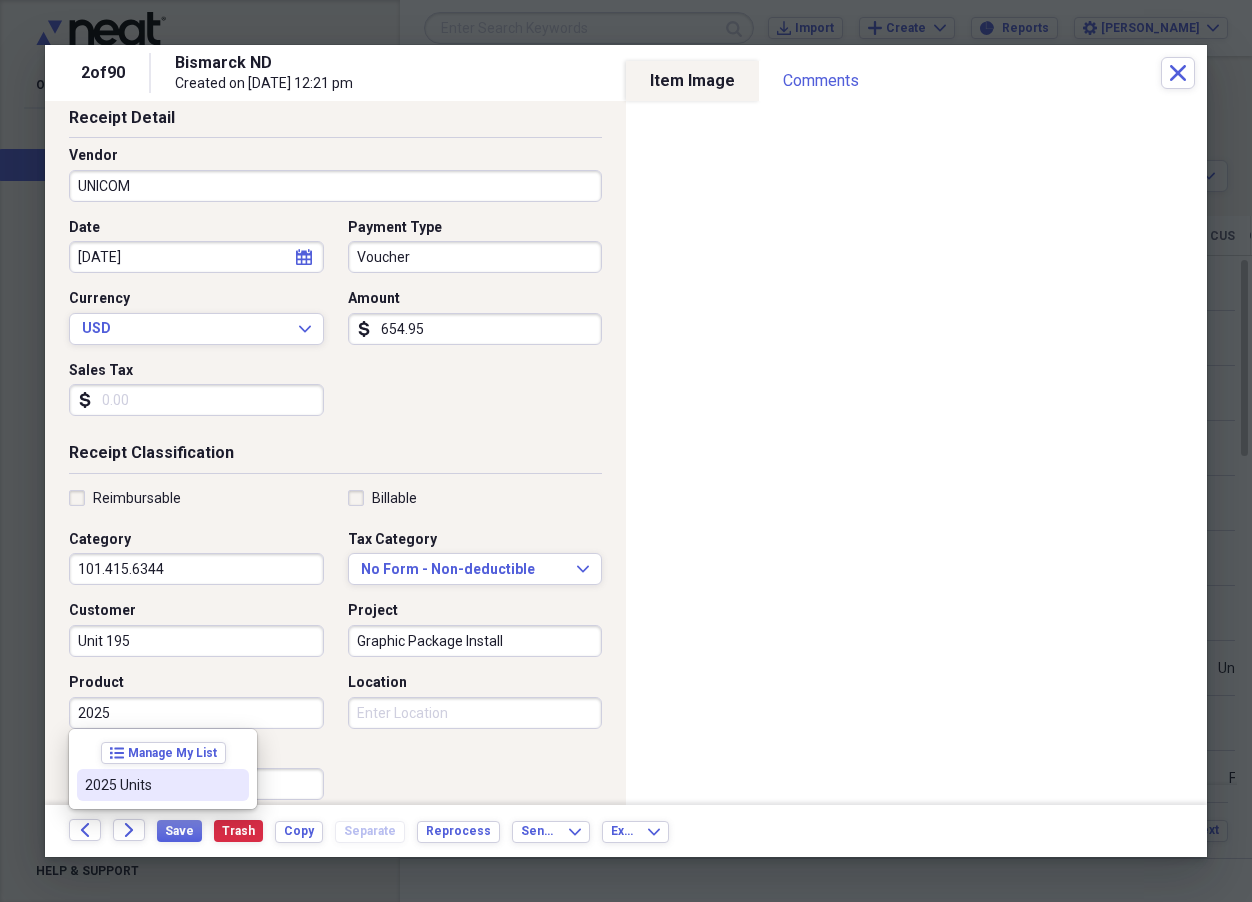 click on "2025 Units" at bounding box center [151, 785] 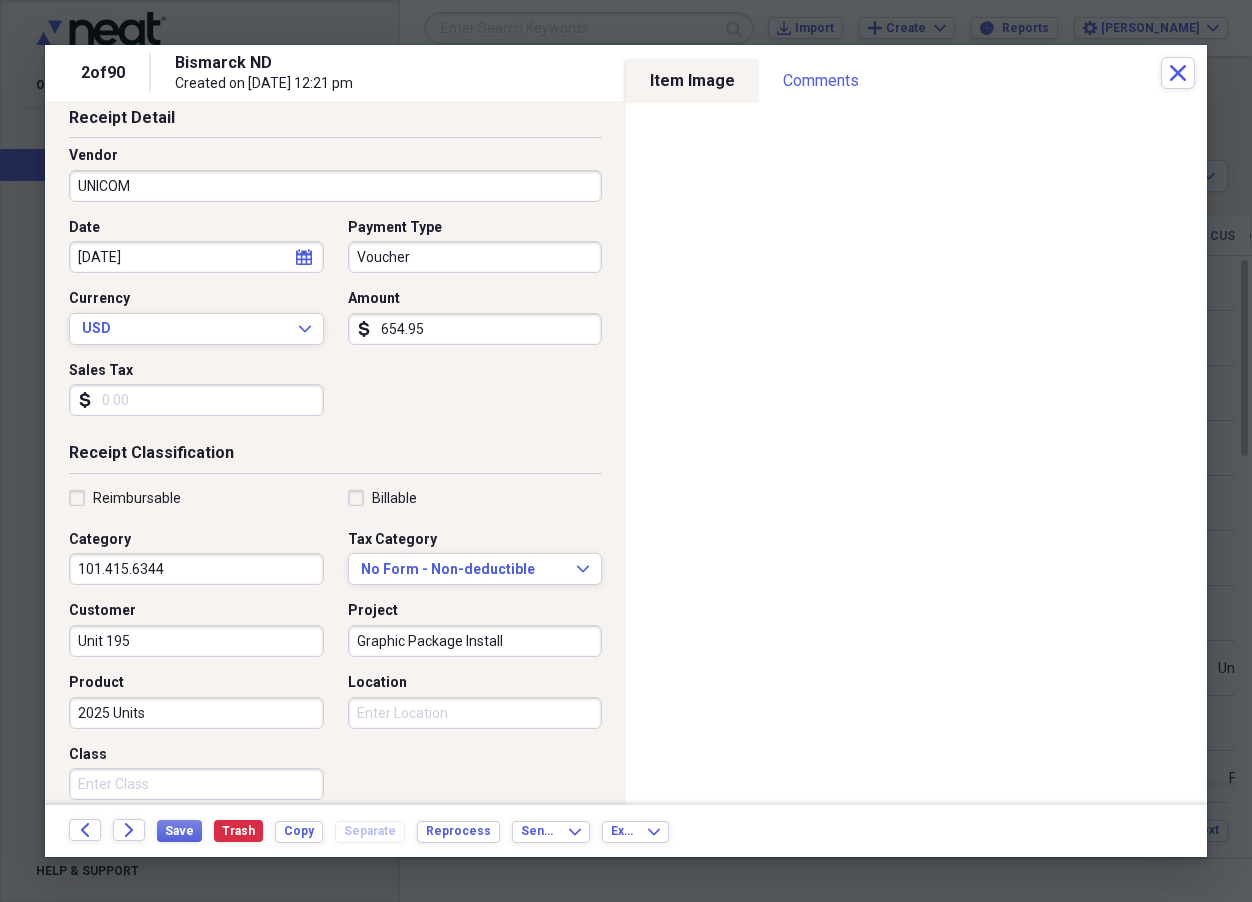 click 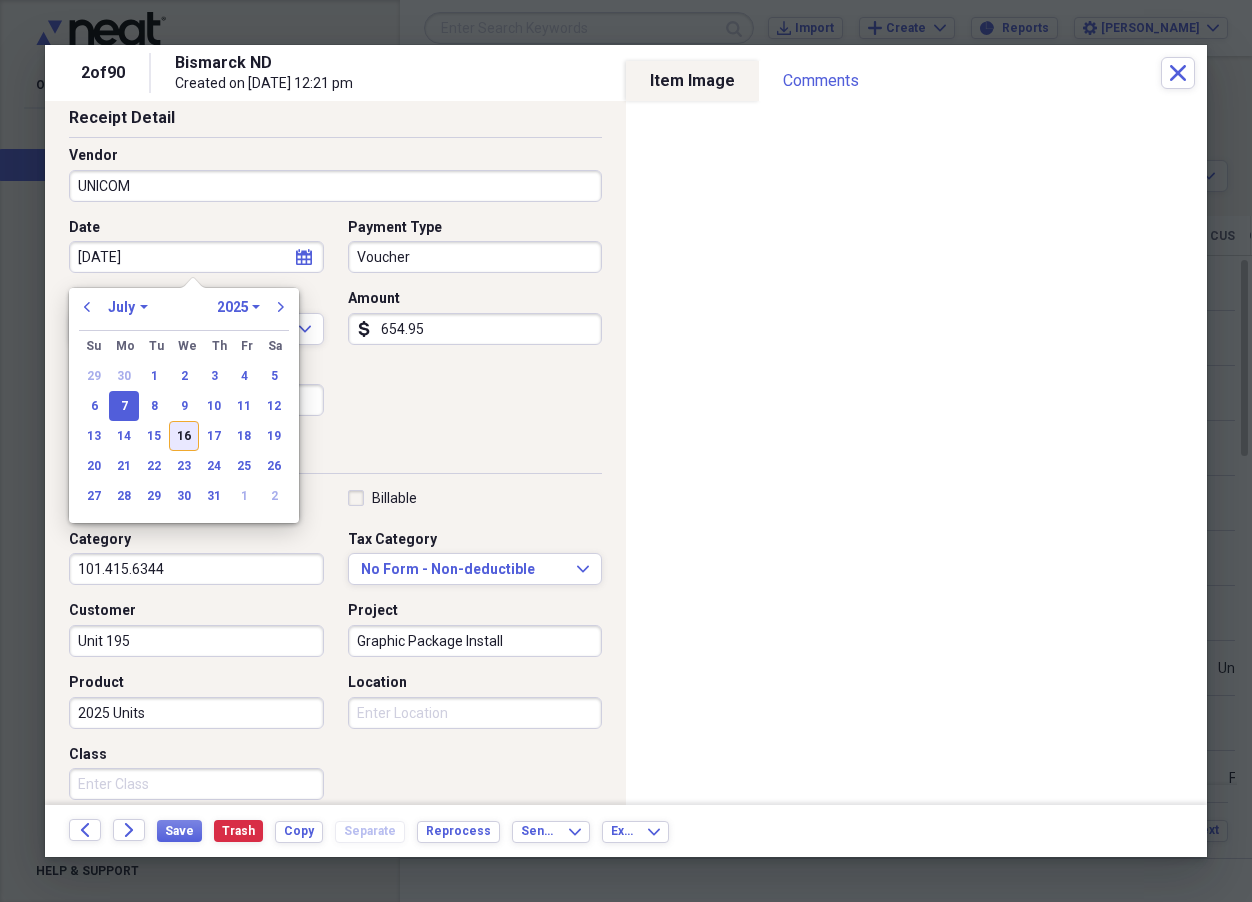 click on "16" at bounding box center (184, 436) 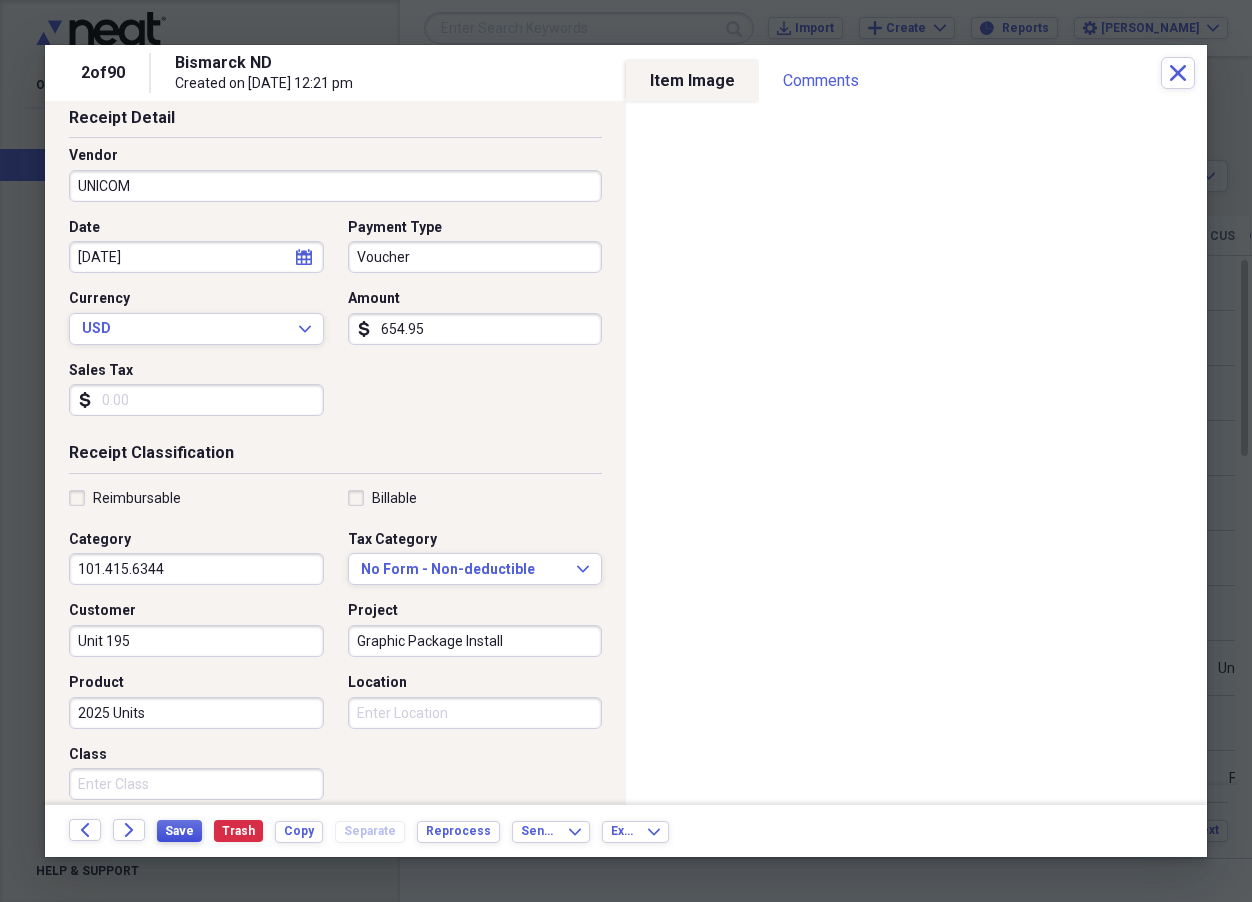 click on "Save" at bounding box center [179, 831] 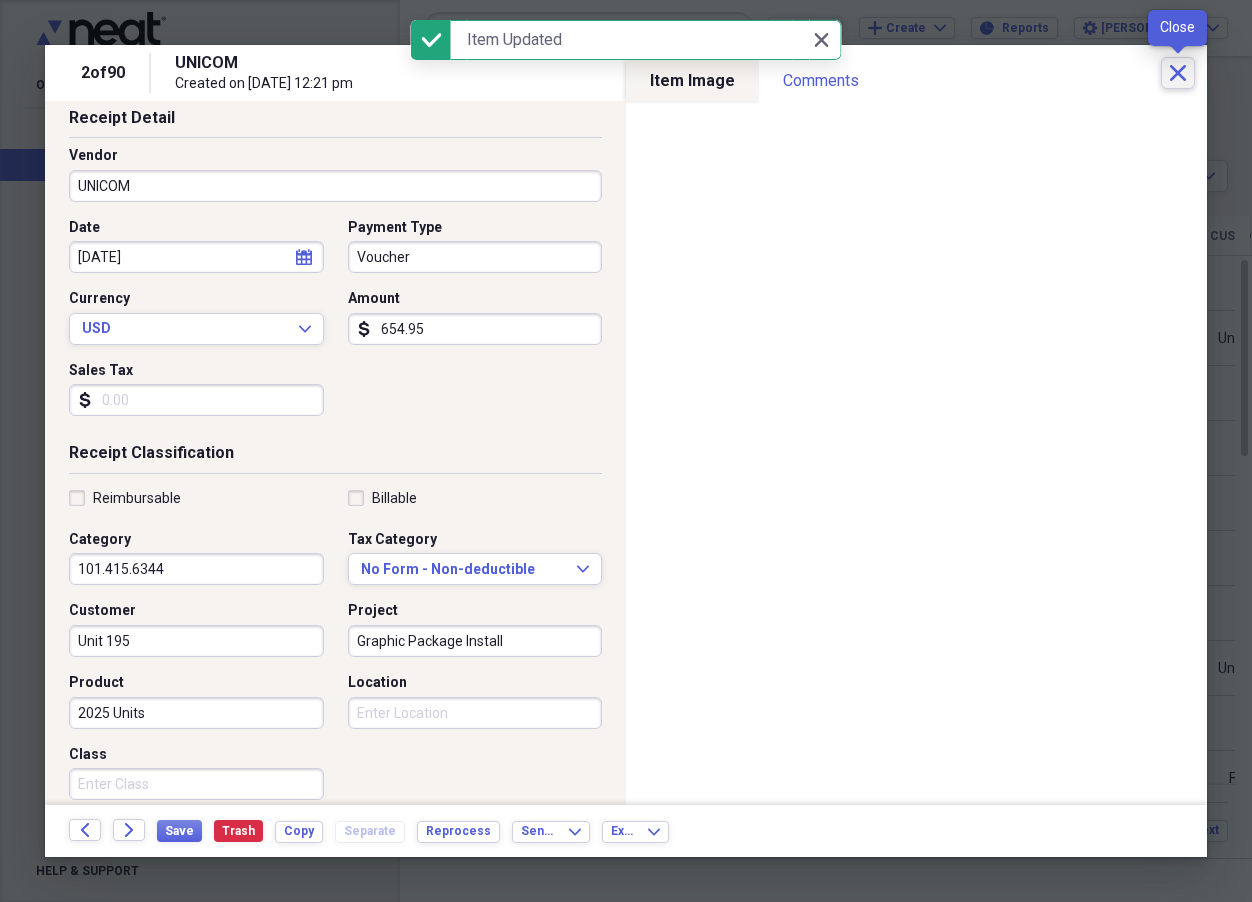 click on "Close" at bounding box center (1178, 73) 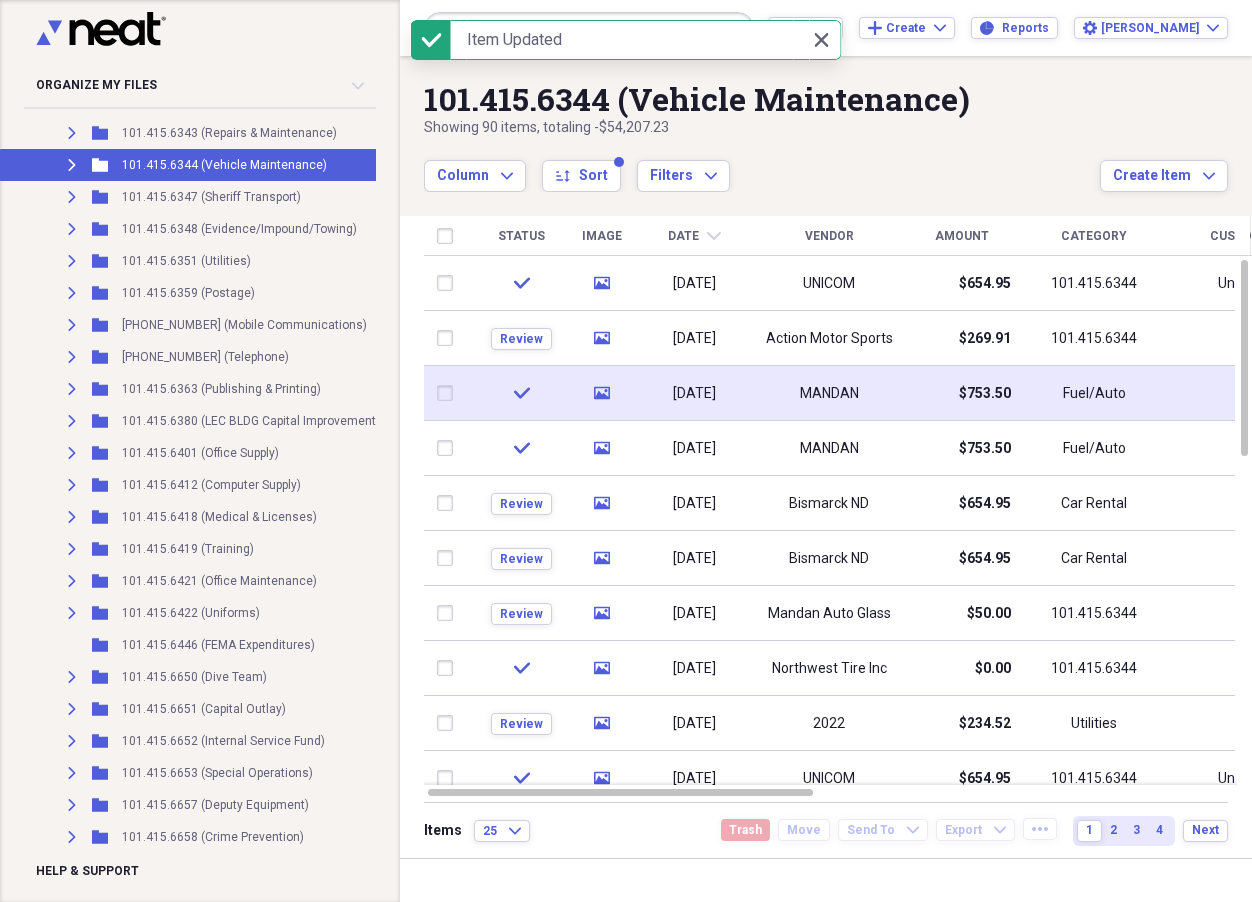 click on "MANDAN" at bounding box center (829, 394) 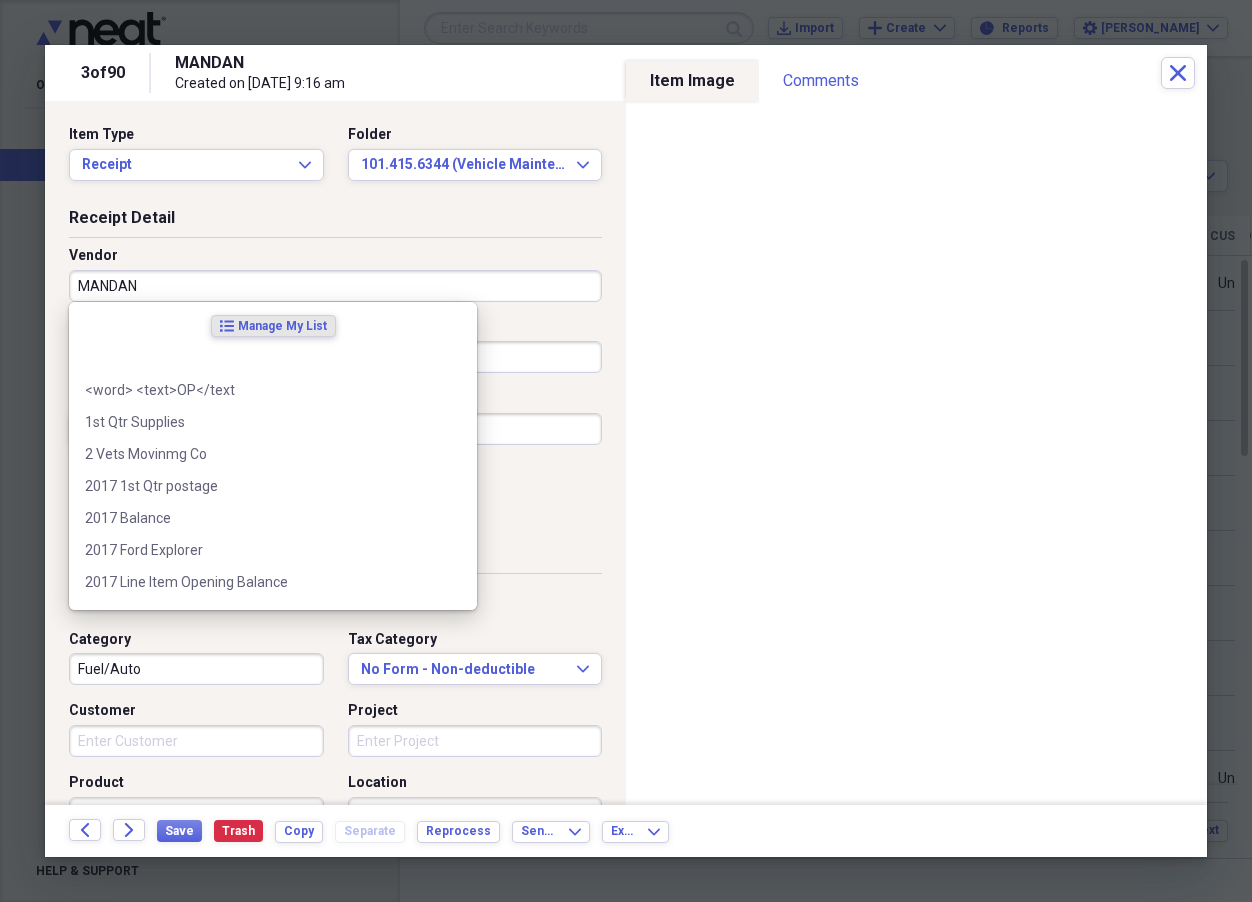 click on "MANDAN" at bounding box center (335, 286) 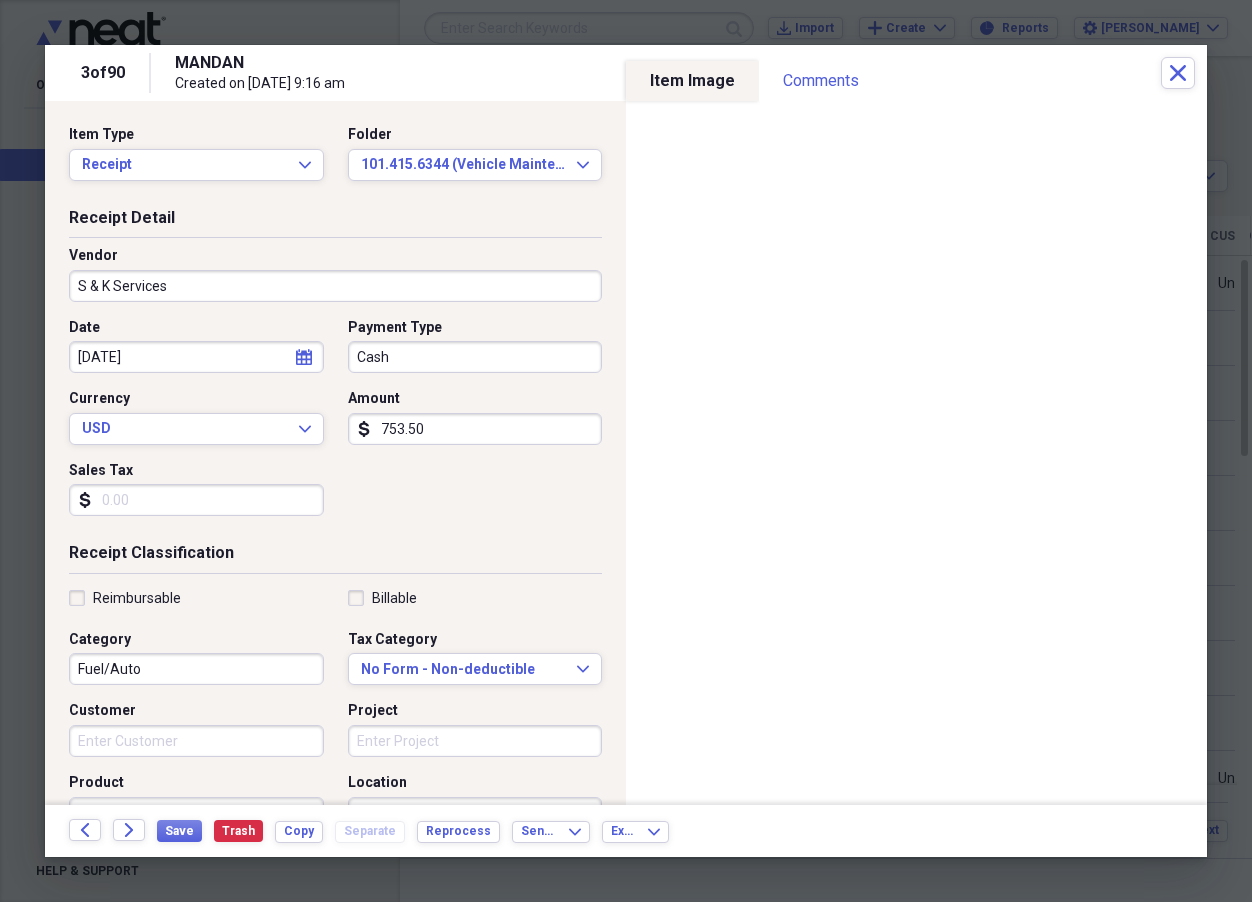 type on "S & K Services" 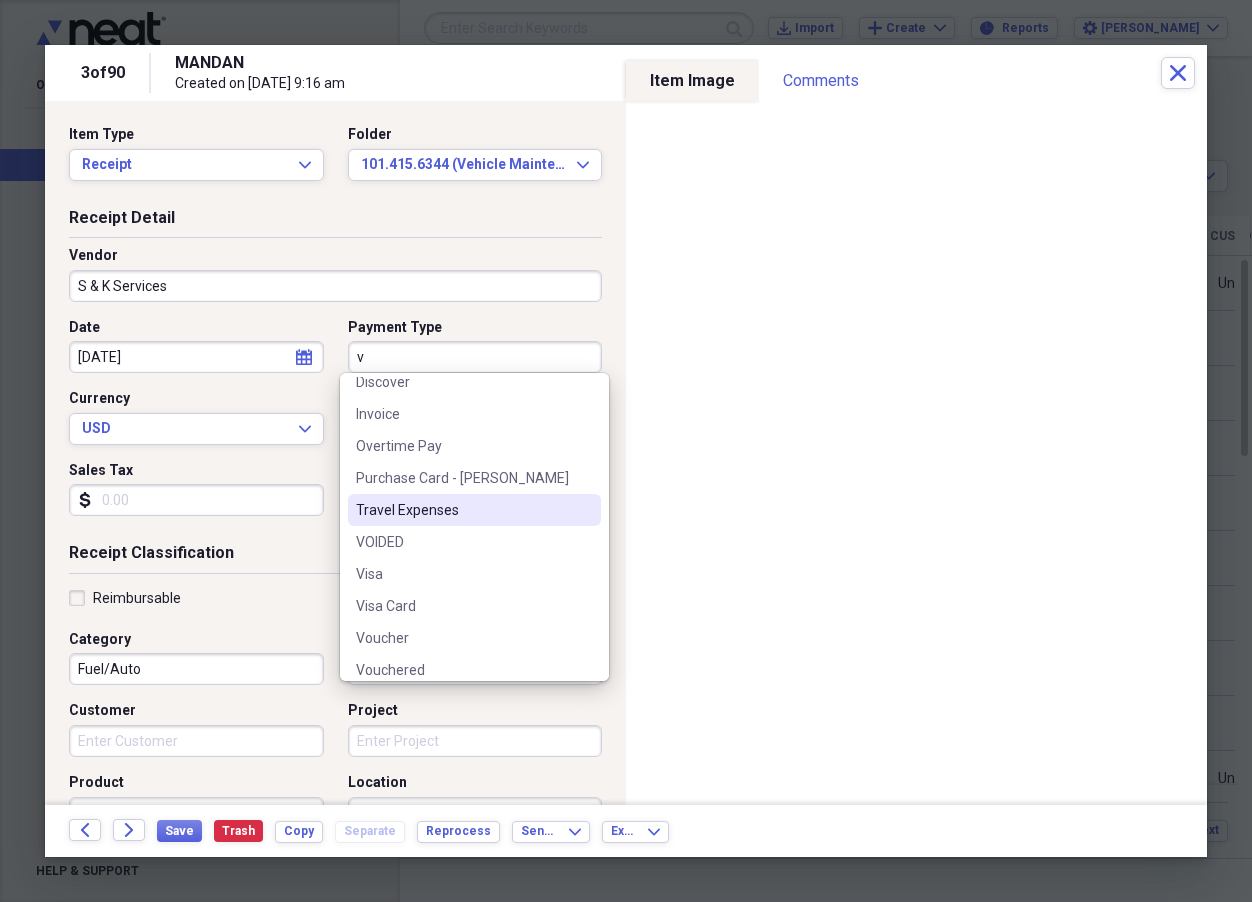 scroll, scrollTop: 92, scrollLeft: 0, axis: vertical 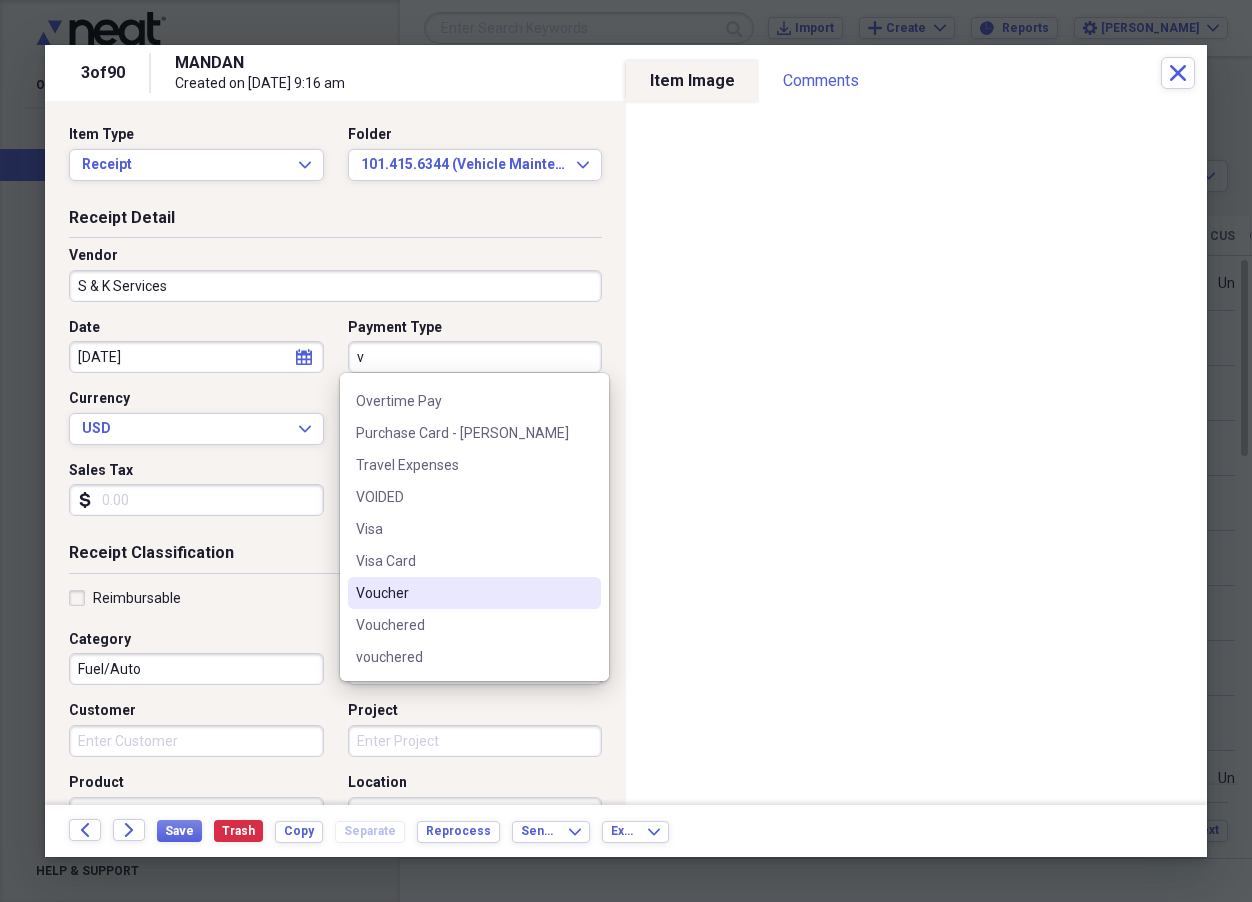 click on "Voucher" at bounding box center (462, 593) 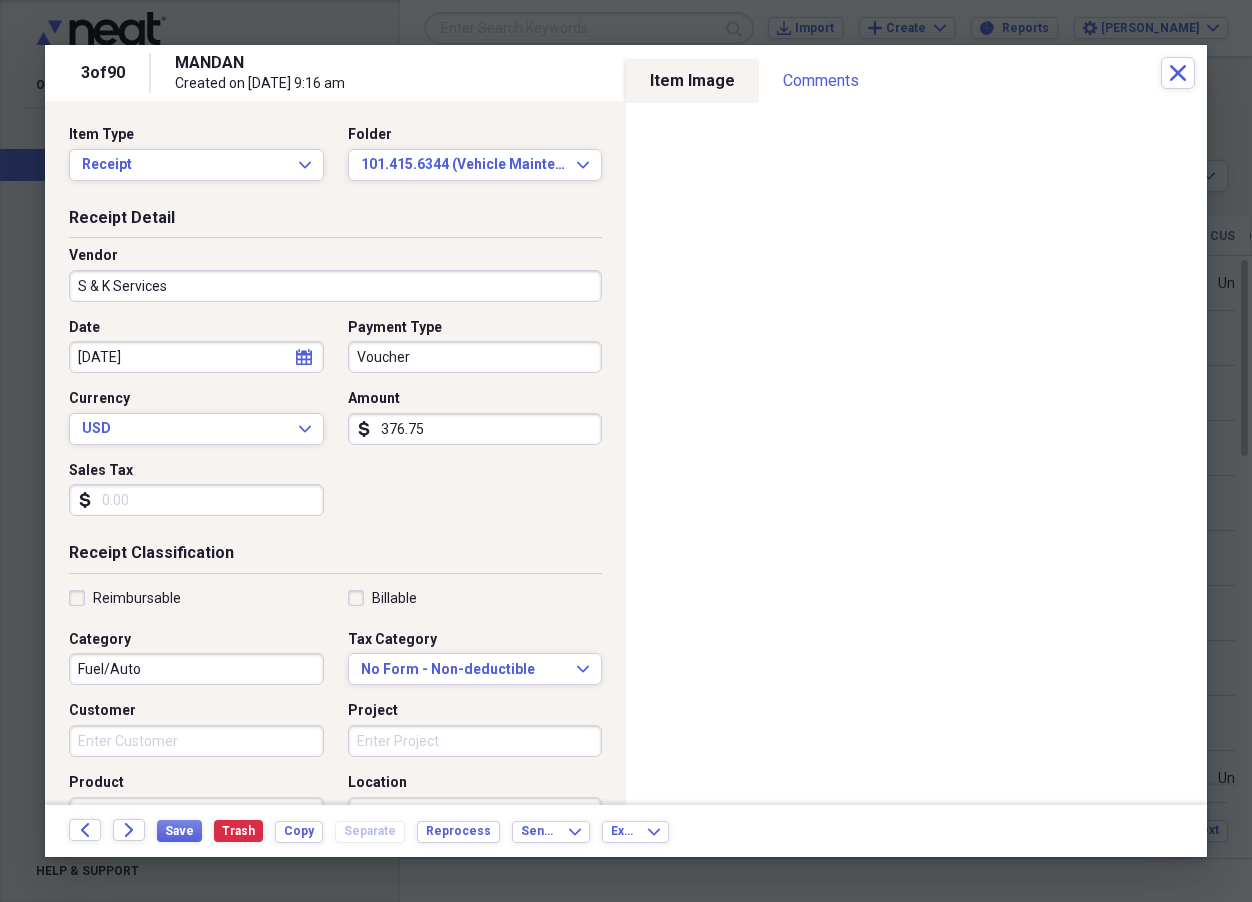 type on "376.75" 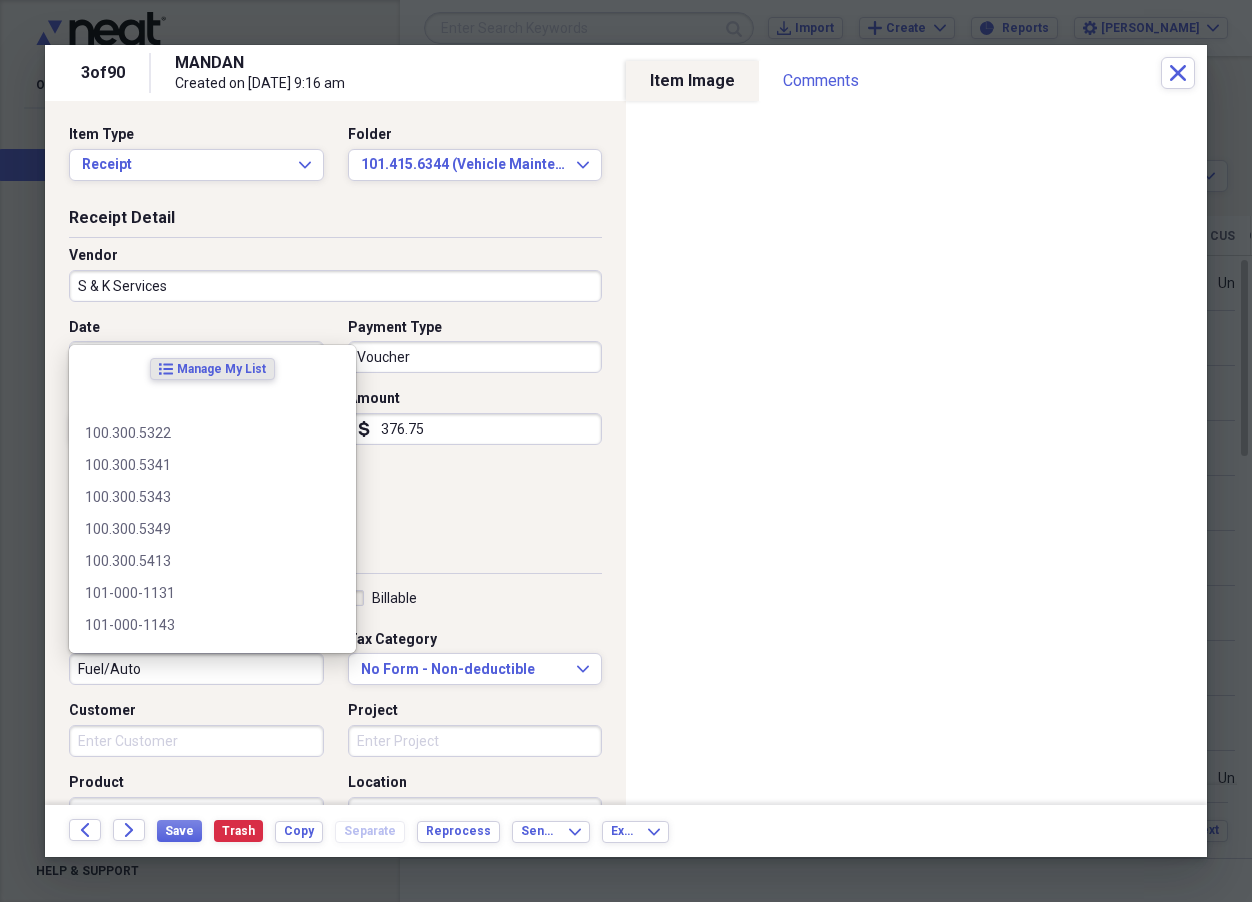 click on "Fuel/Auto" at bounding box center [196, 669] 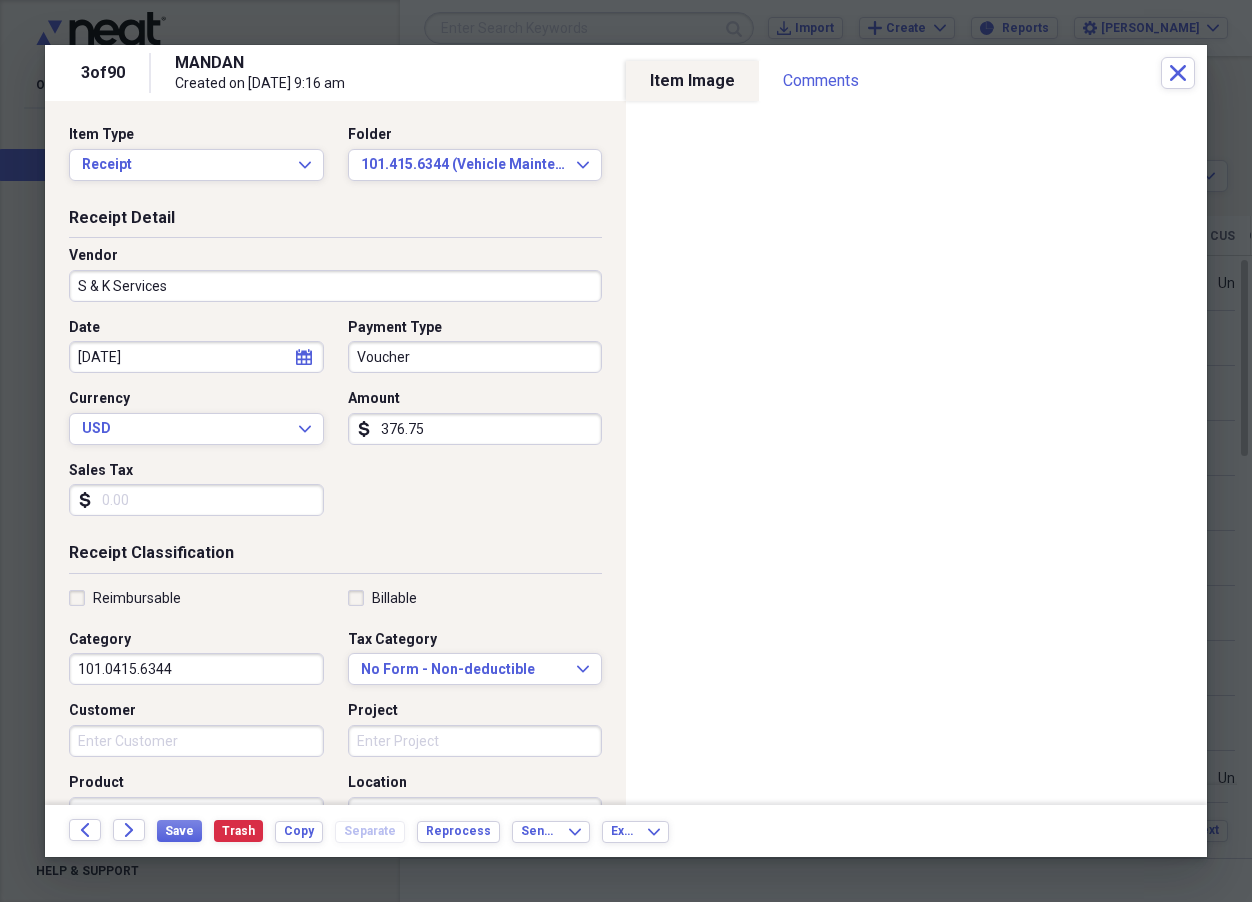 click on "101.0415.6344" at bounding box center [196, 669] 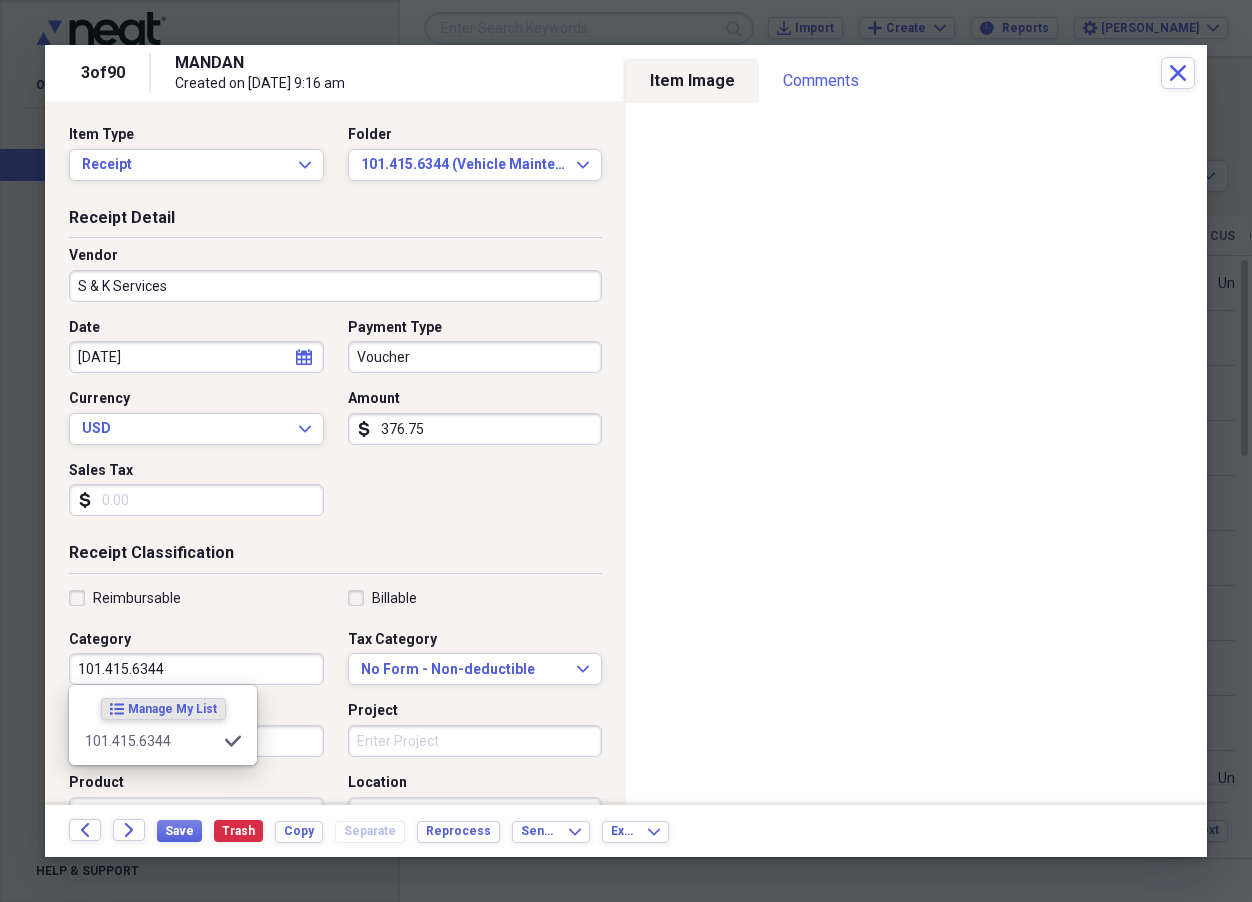 type on "101.415.6344" 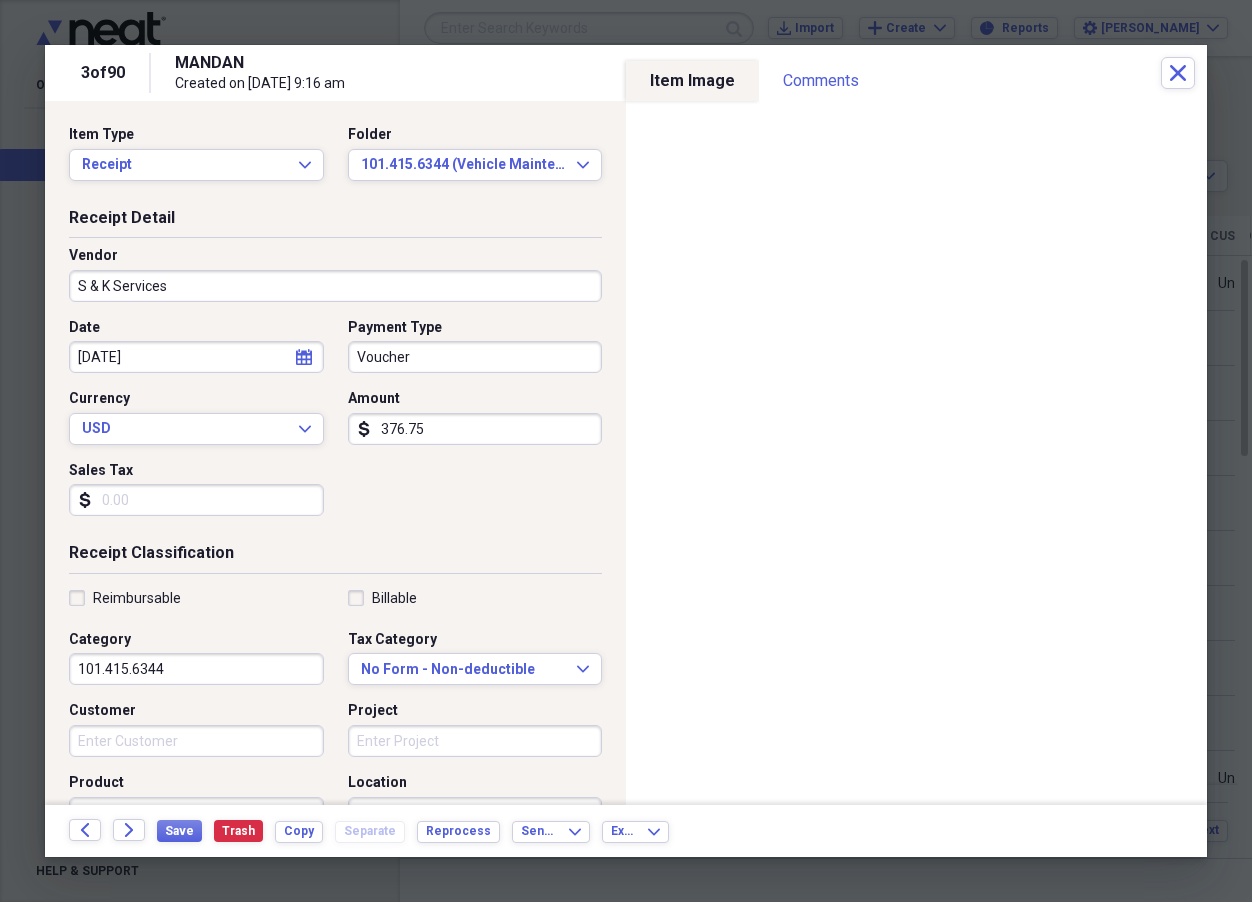 drag, startPoint x: 190, startPoint y: 599, endPoint x: 110, endPoint y: 744, distance: 165.60495 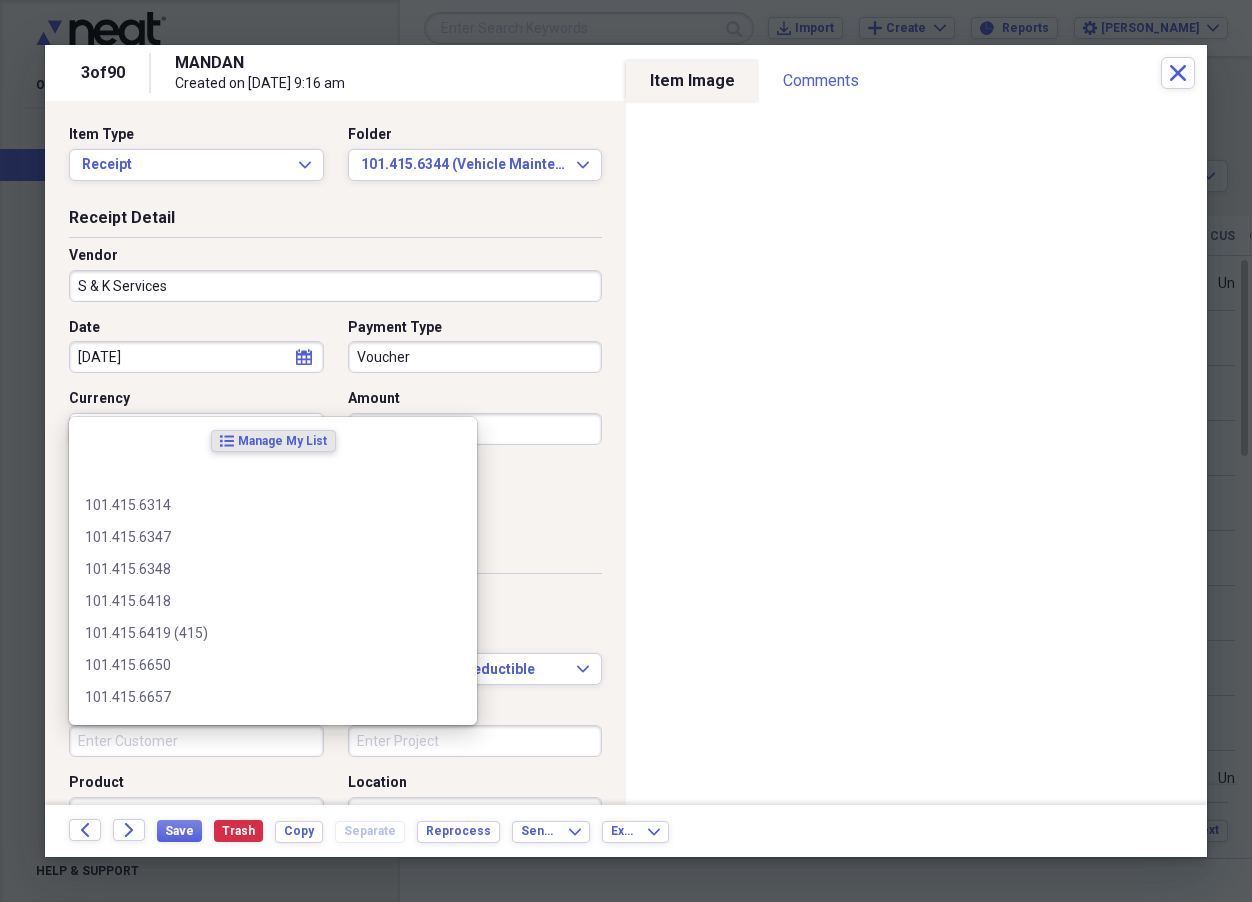 click on "Customer" at bounding box center (196, 741) 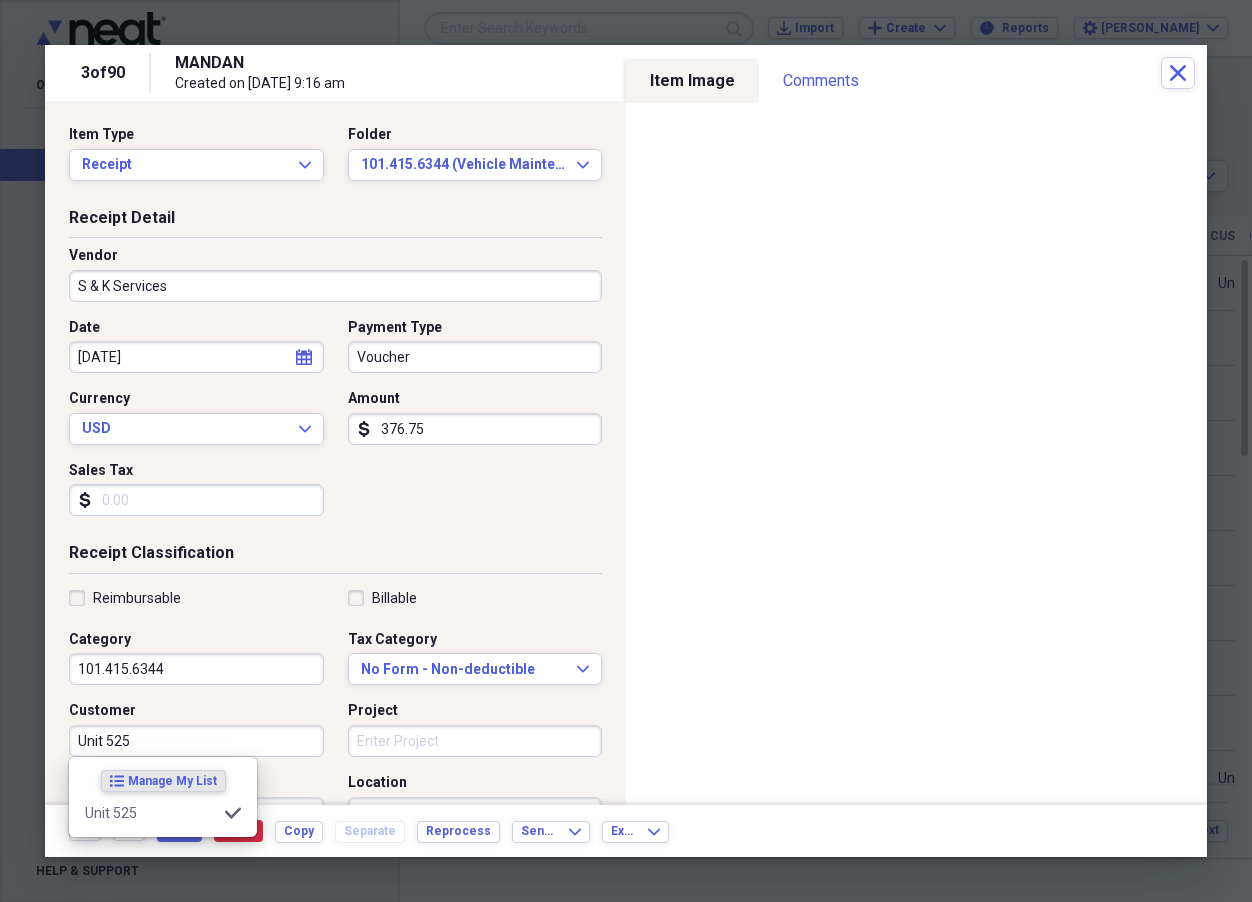 click on "Unit 525" at bounding box center (196, 741) 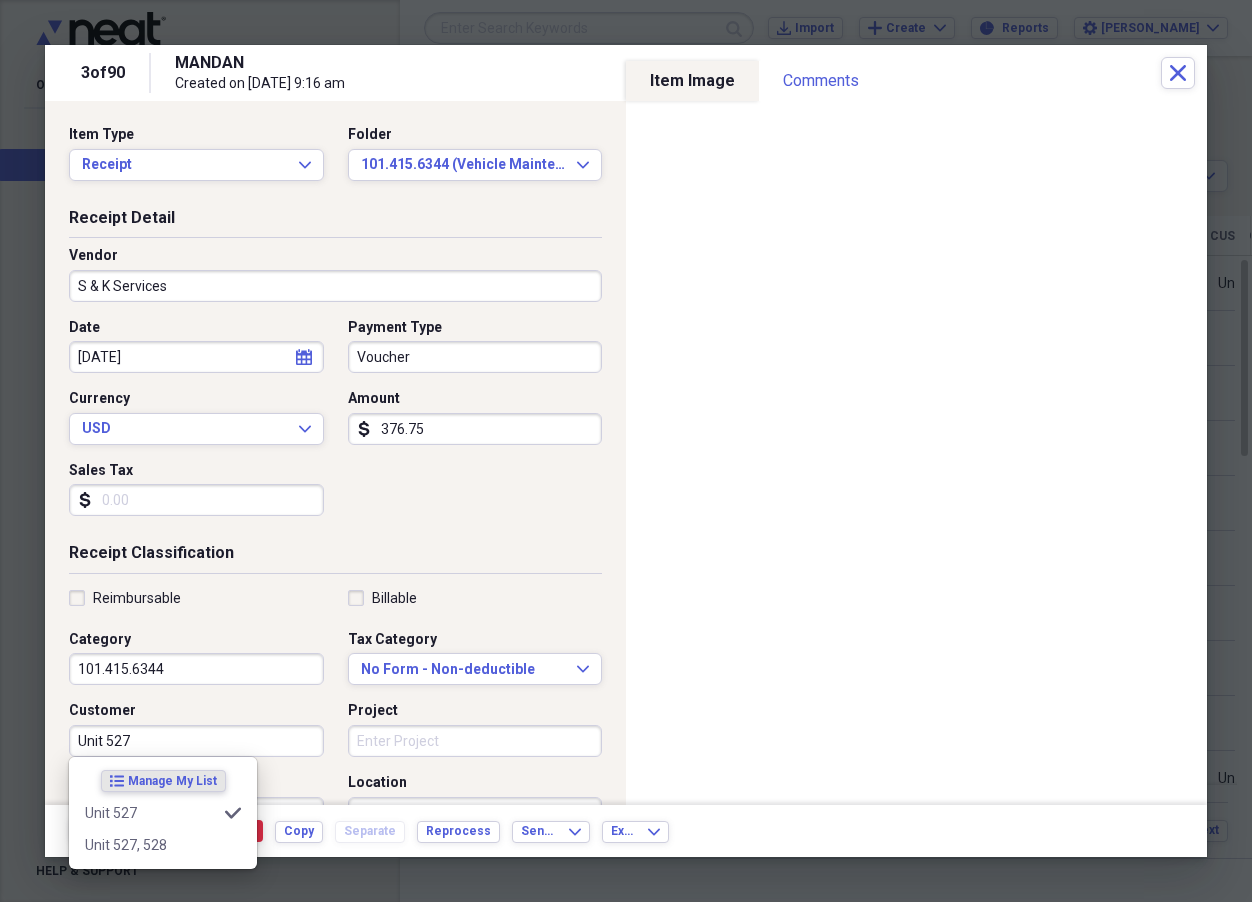 type on "Unit 527" 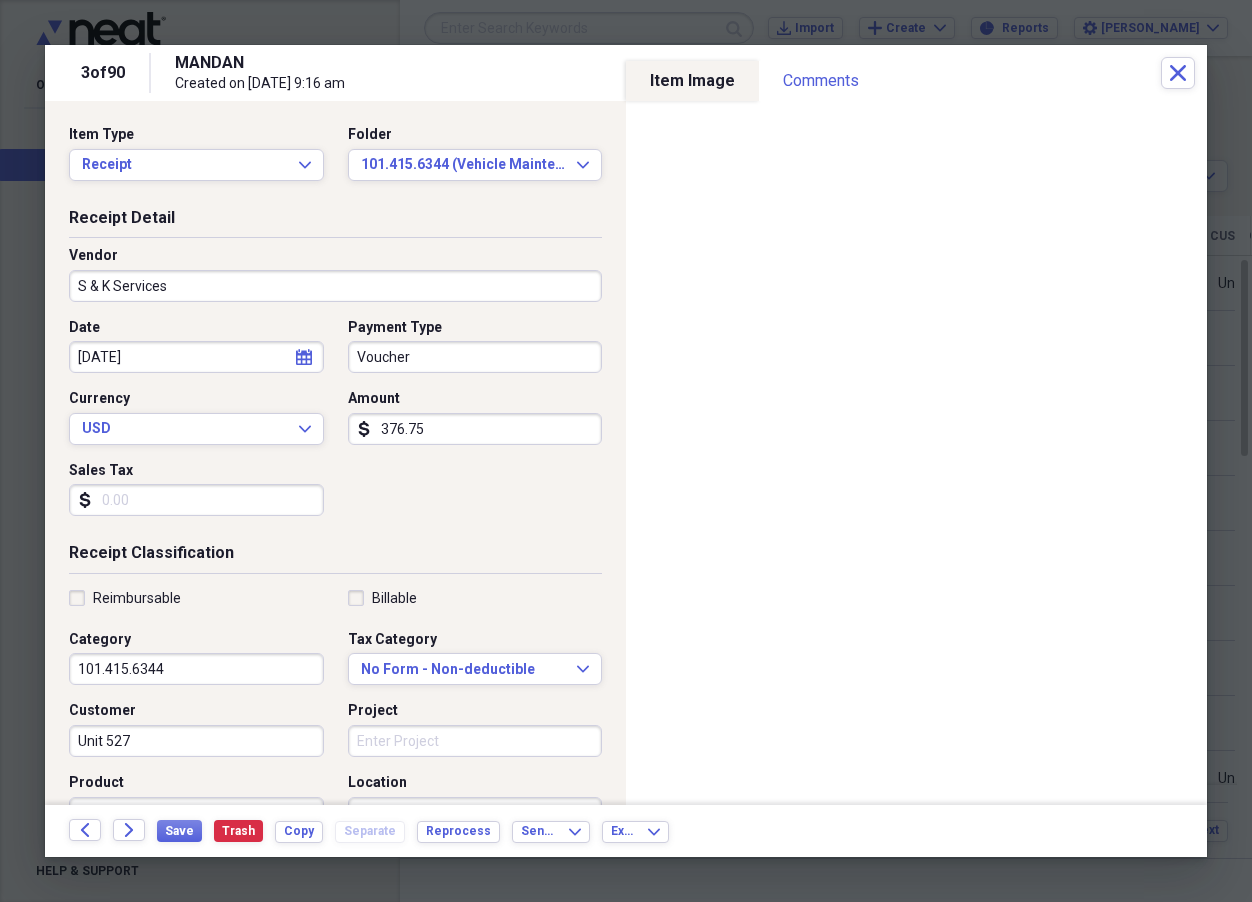 click on "Reimbursable" at bounding box center [196, 598] 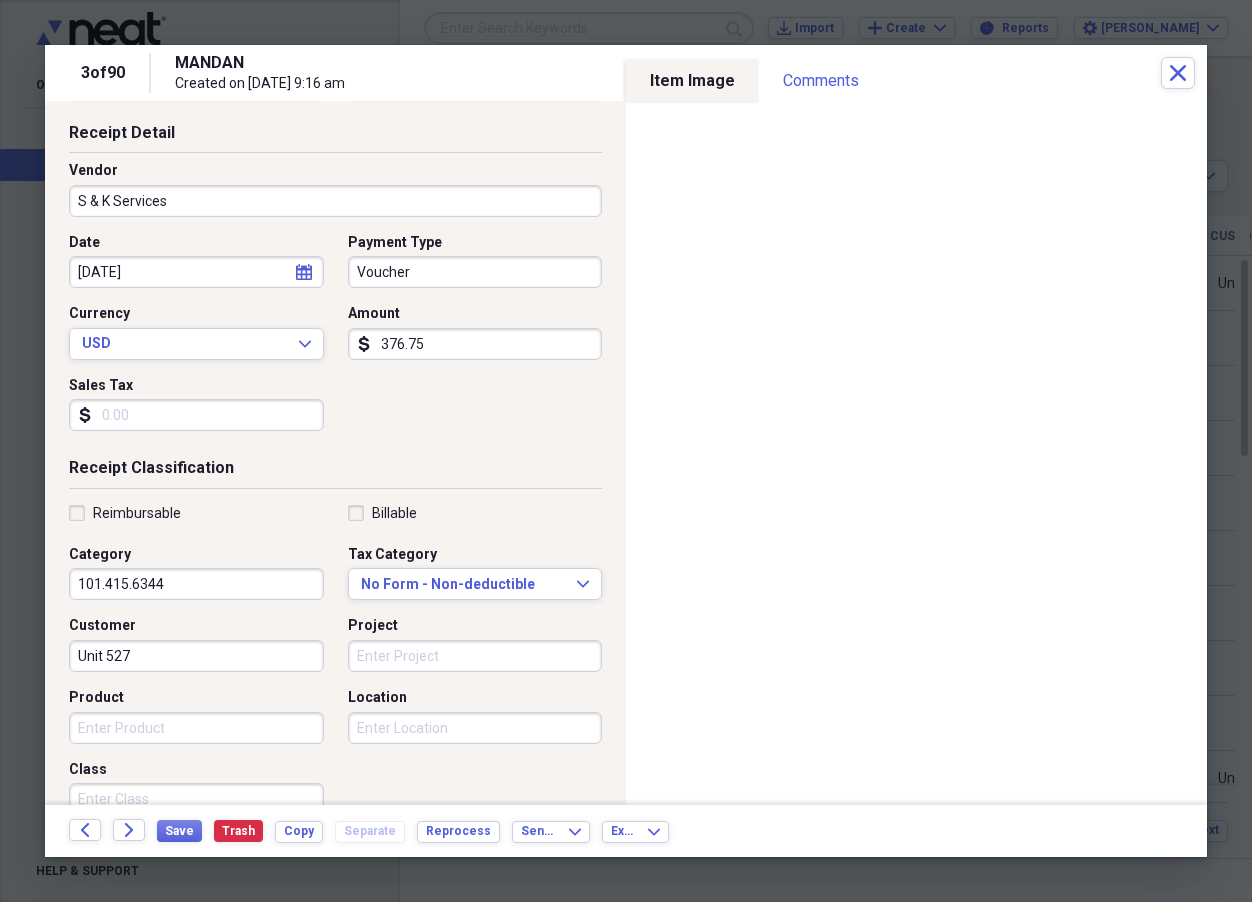 scroll, scrollTop: 200, scrollLeft: 0, axis: vertical 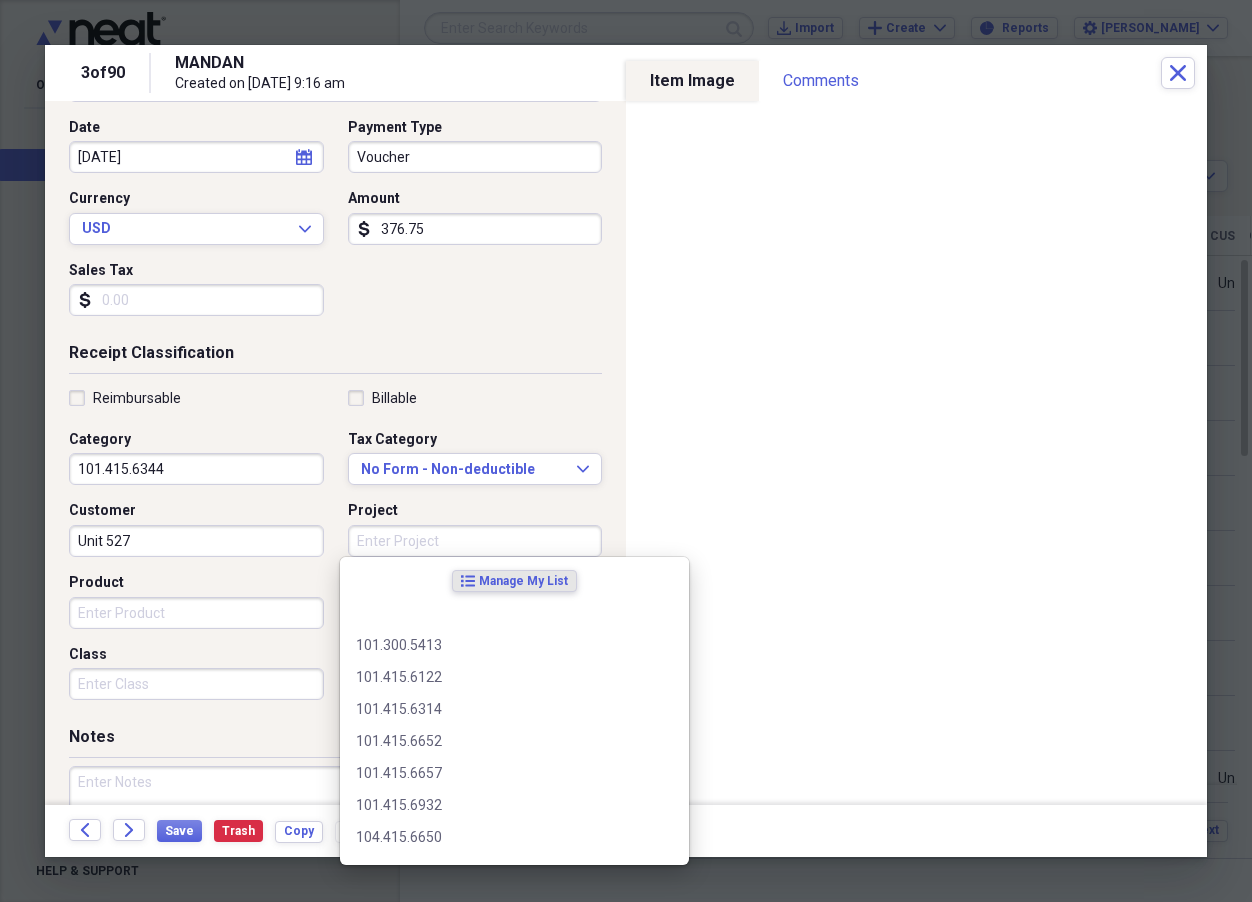 click on "Project" at bounding box center [475, 541] 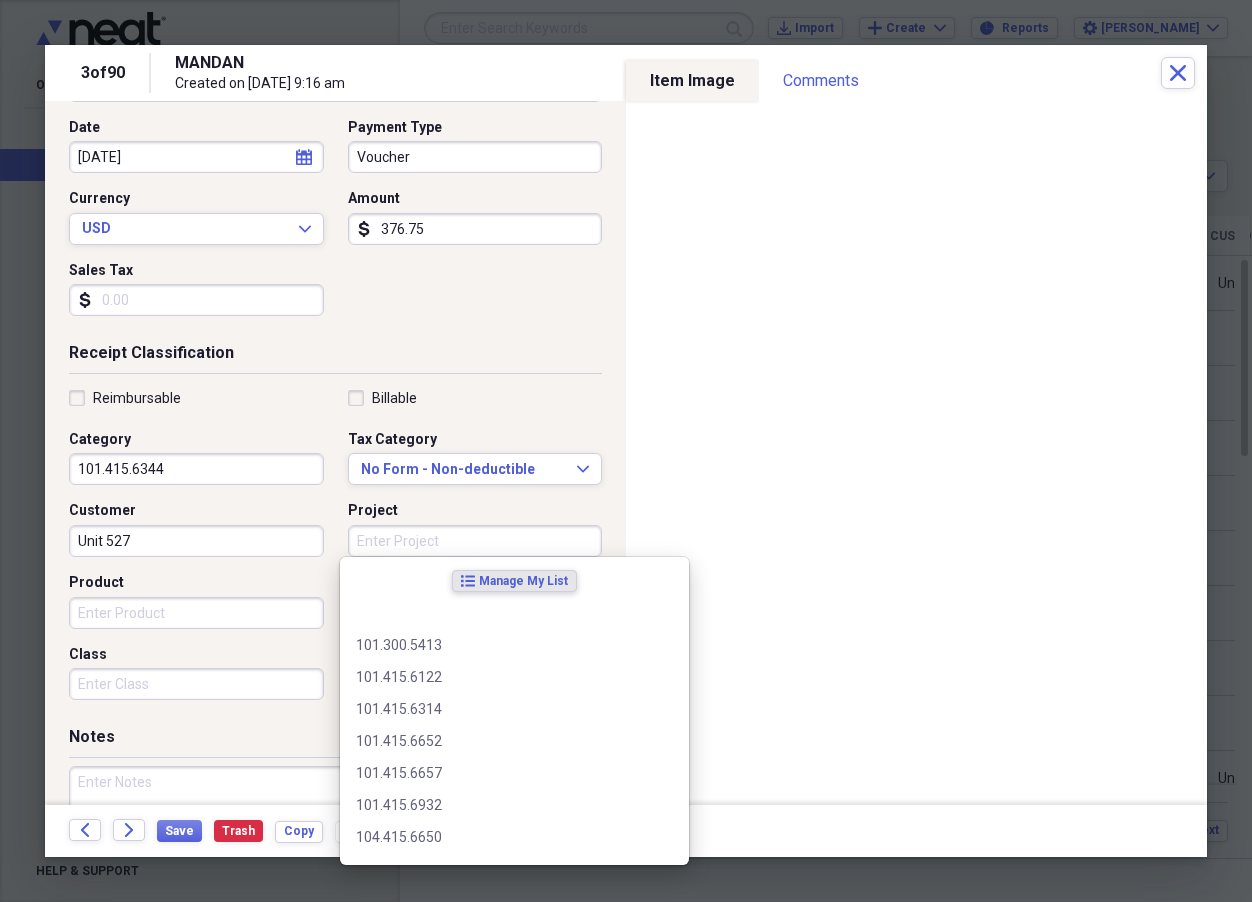 click on "Reimbursable Billable Category 101.415.6344 Tax Category No Form - Non-deductible Expand Customer Unit 527 Project Product Location Class" at bounding box center (335, 549) 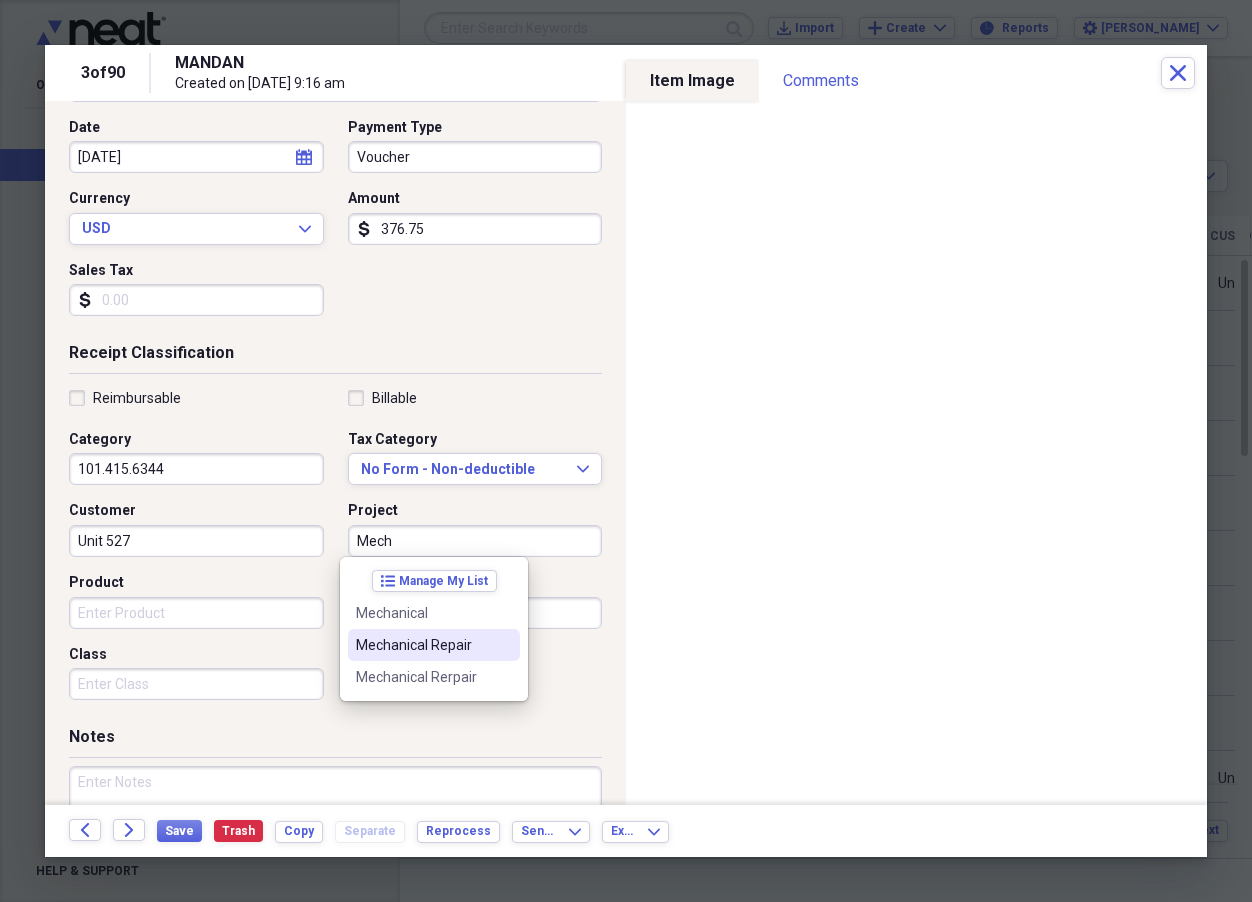 click on "Mechanical Repair" at bounding box center (422, 645) 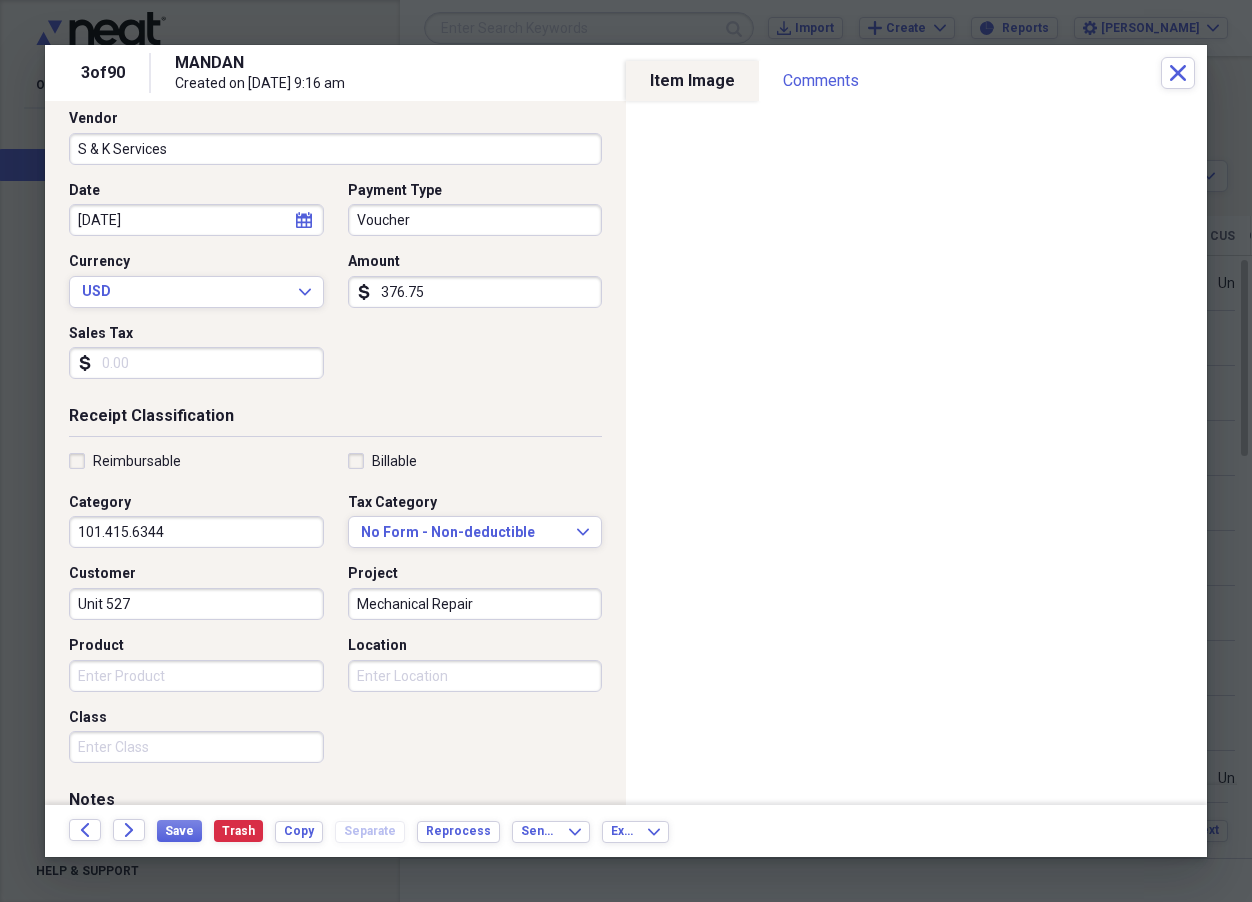 scroll, scrollTop: 317, scrollLeft: 0, axis: vertical 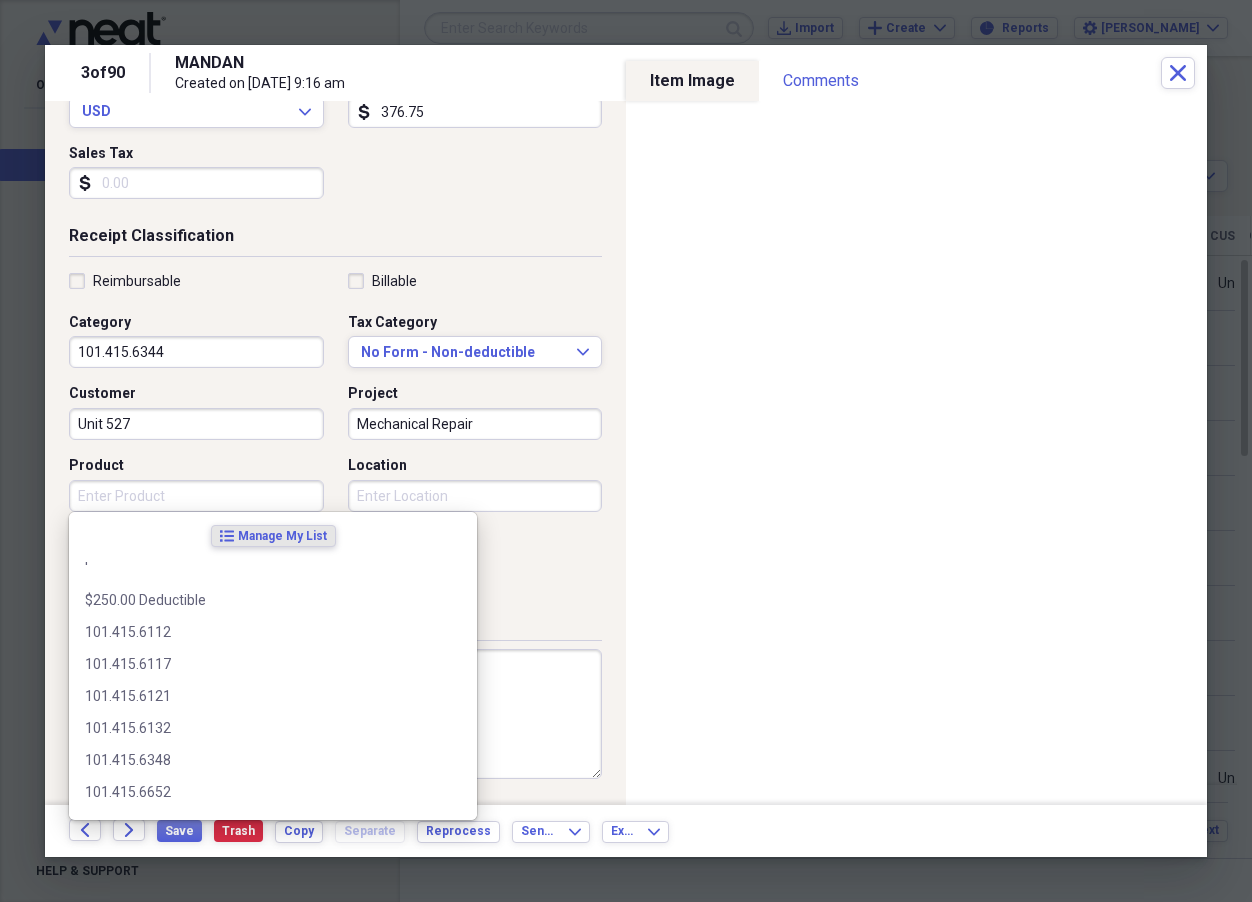 click on "Product" at bounding box center [196, 496] 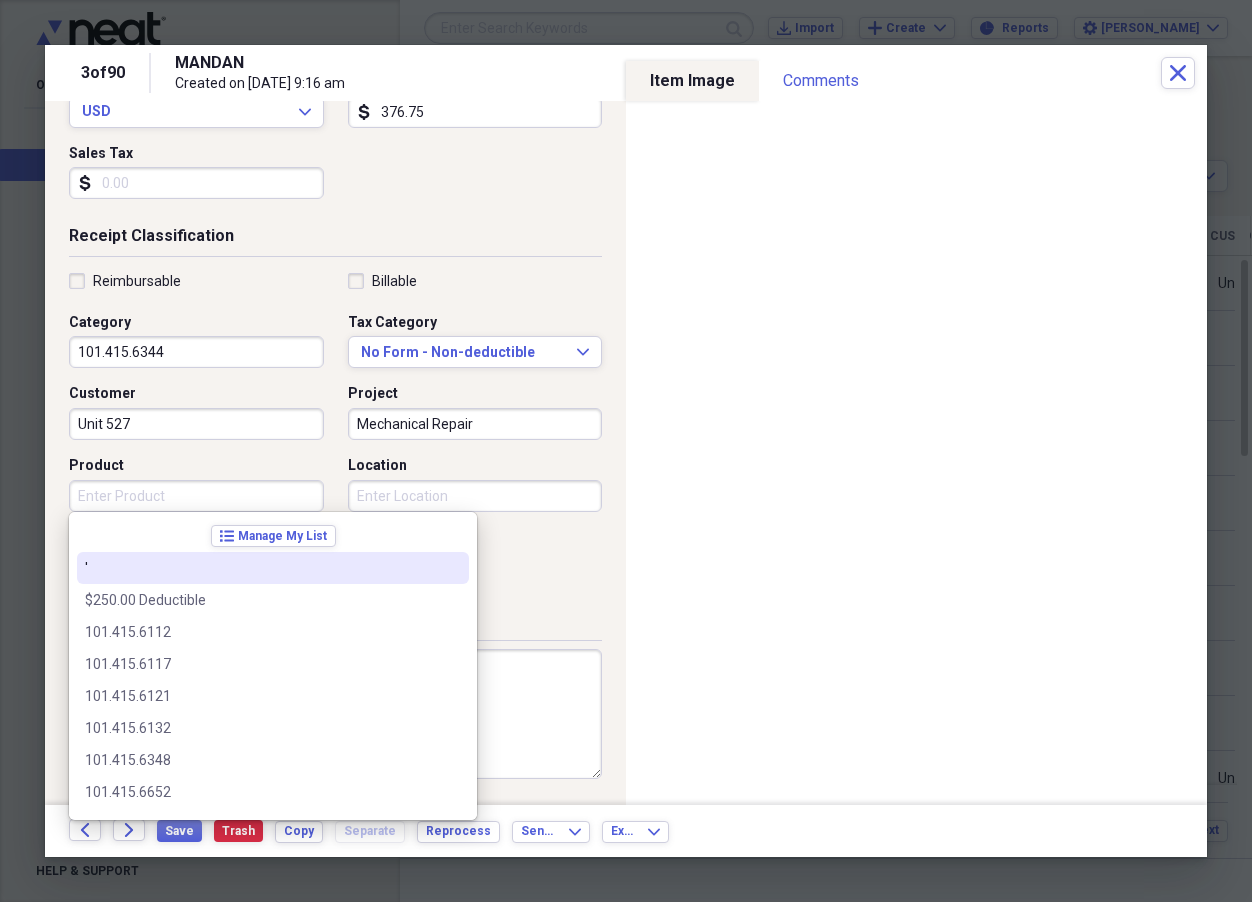 click on "Reimbursable Billable Category 101.415.6344 Tax Category No Form - Non-deductible Expand Customer Unit 527 Project Mechanical Repair Product Location Class" at bounding box center [335, 432] 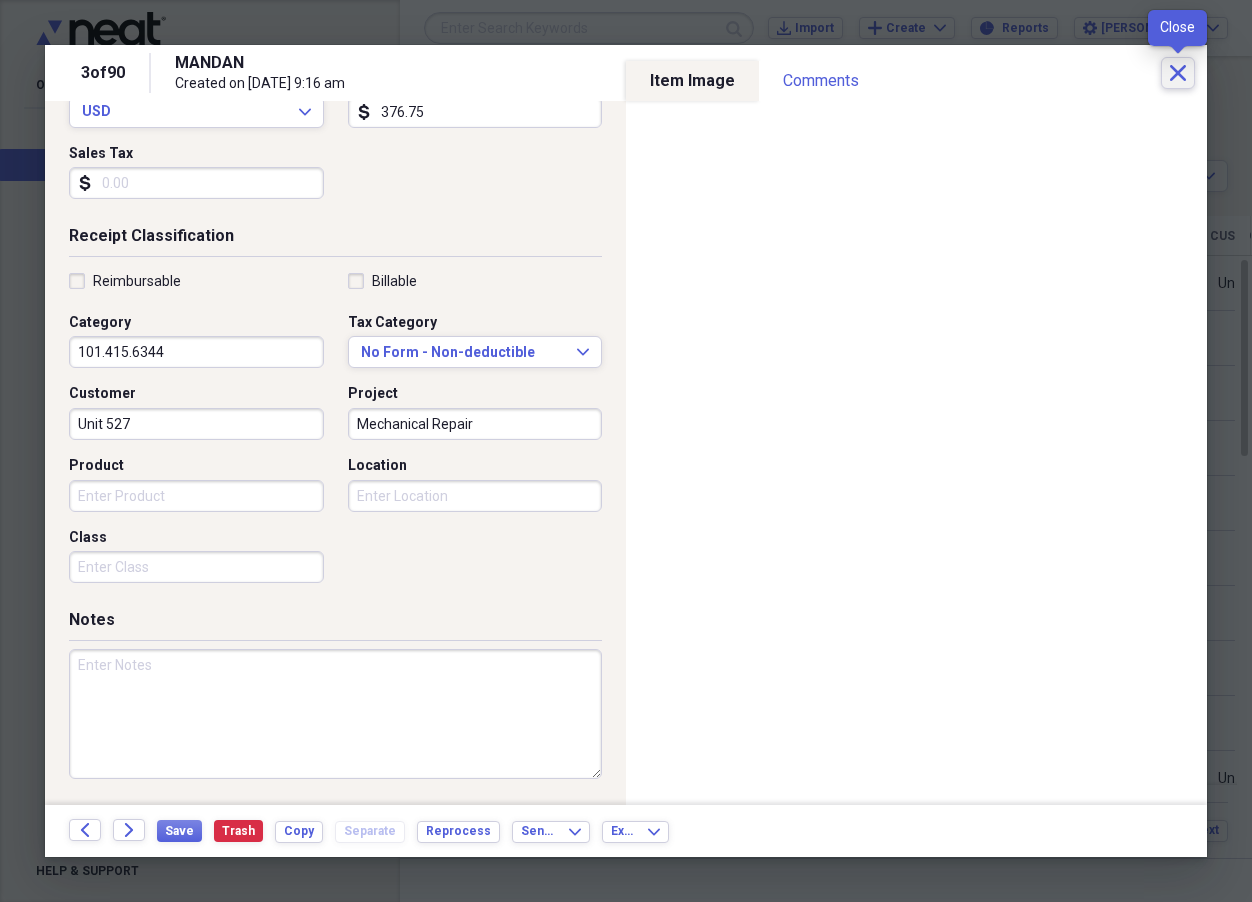 click on "Close" at bounding box center [1178, 73] 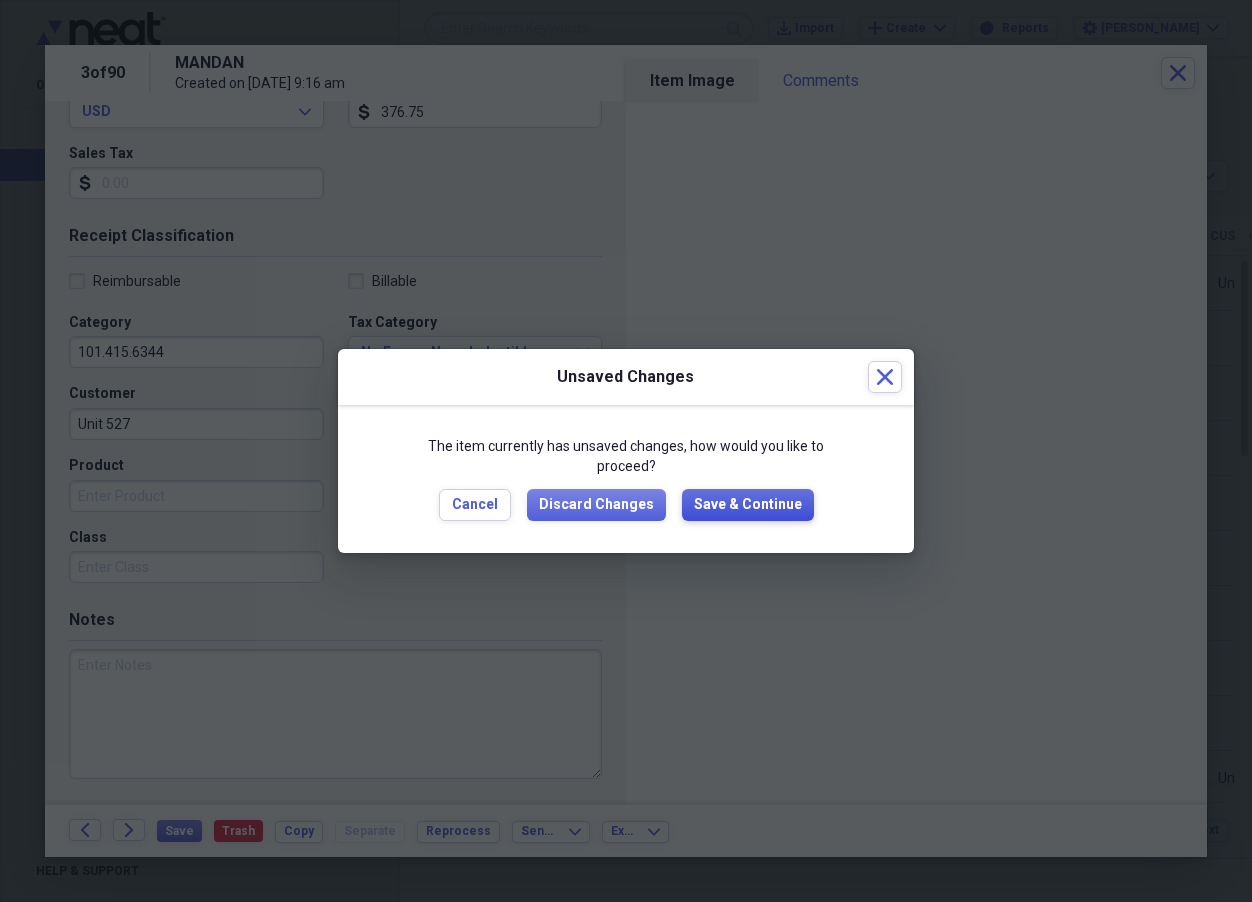 click on "Save & Continue" at bounding box center (748, 505) 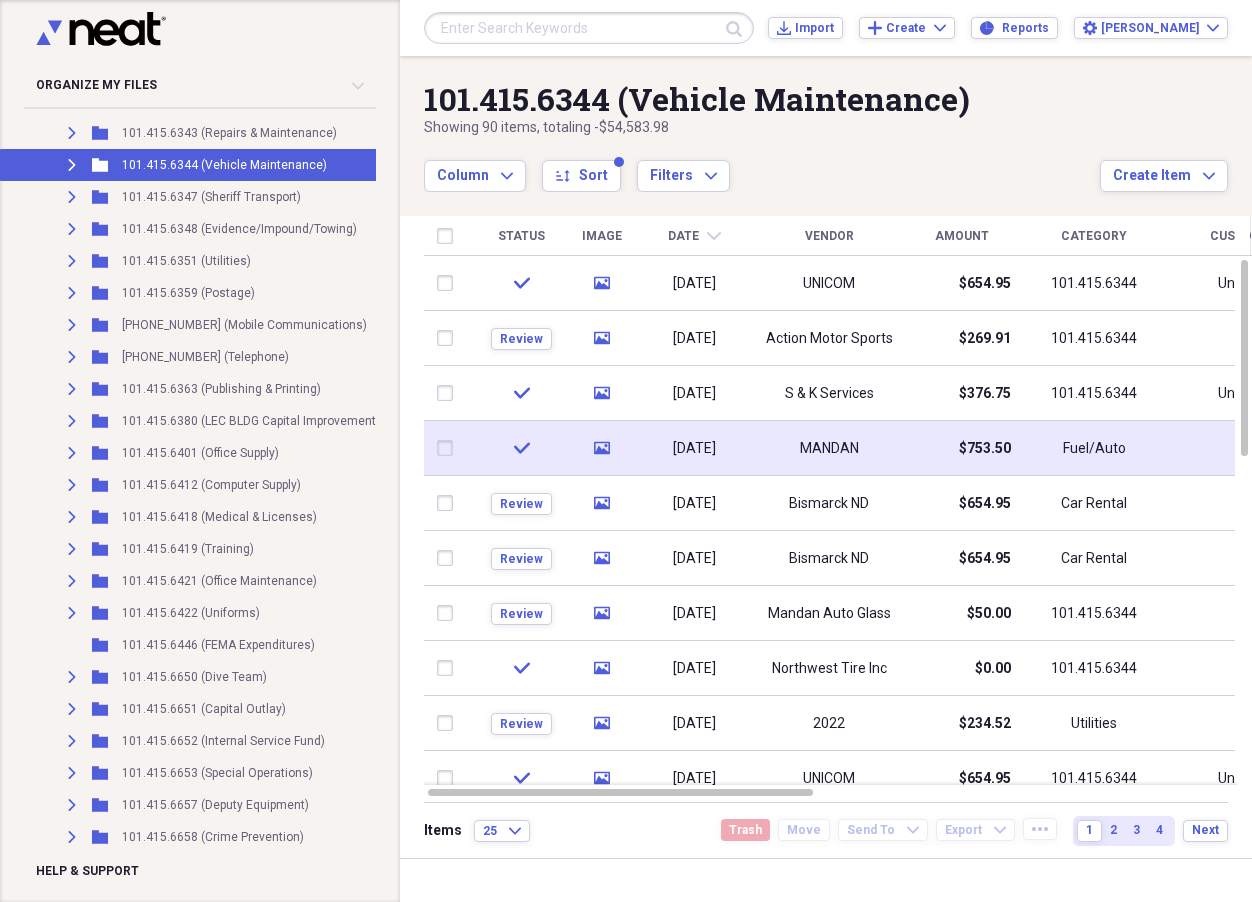 click on "[DATE]" at bounding box center (694, 448) 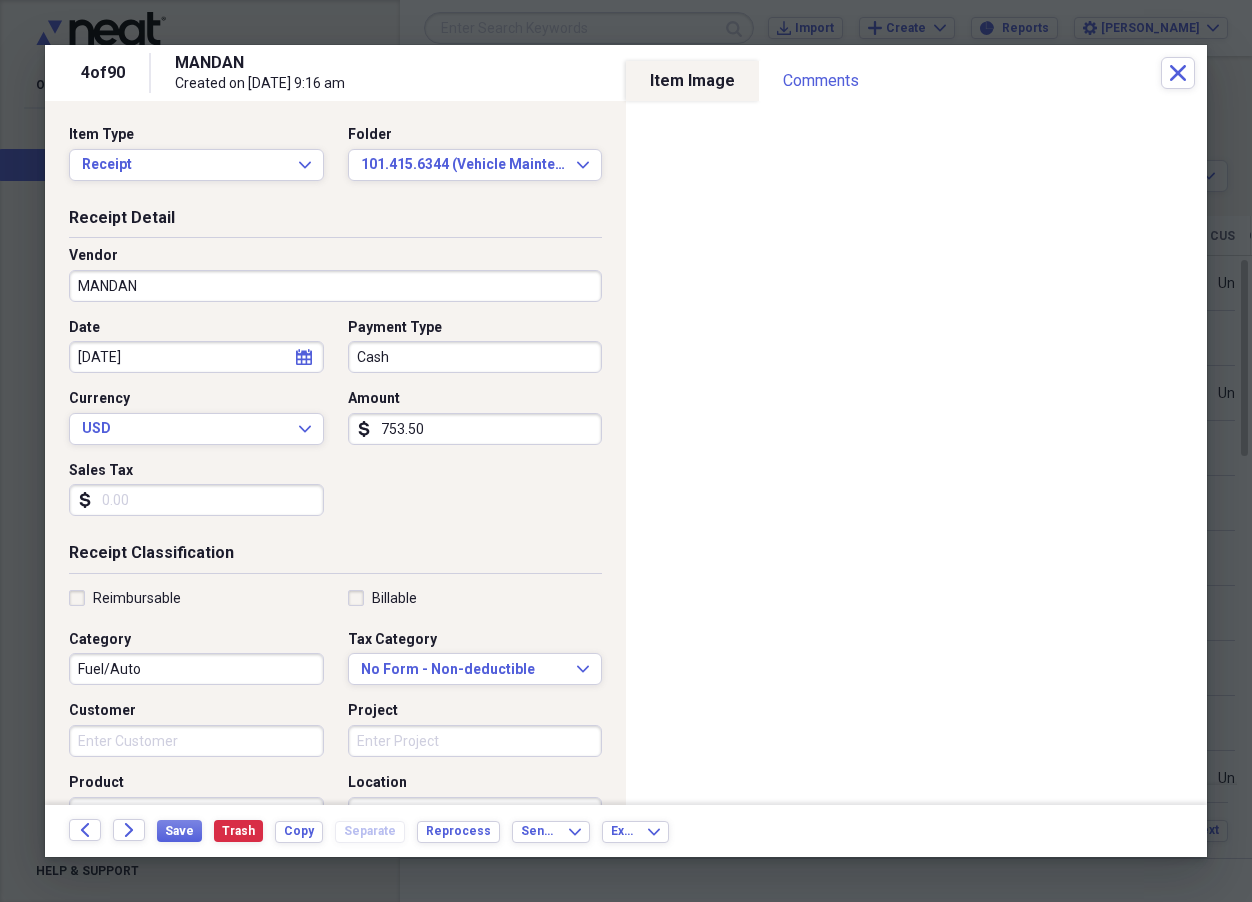 drag, startPoint x: 474, startPoint y: 428, endPoint x: 368, endPoint y: 438, distance: 106.47065 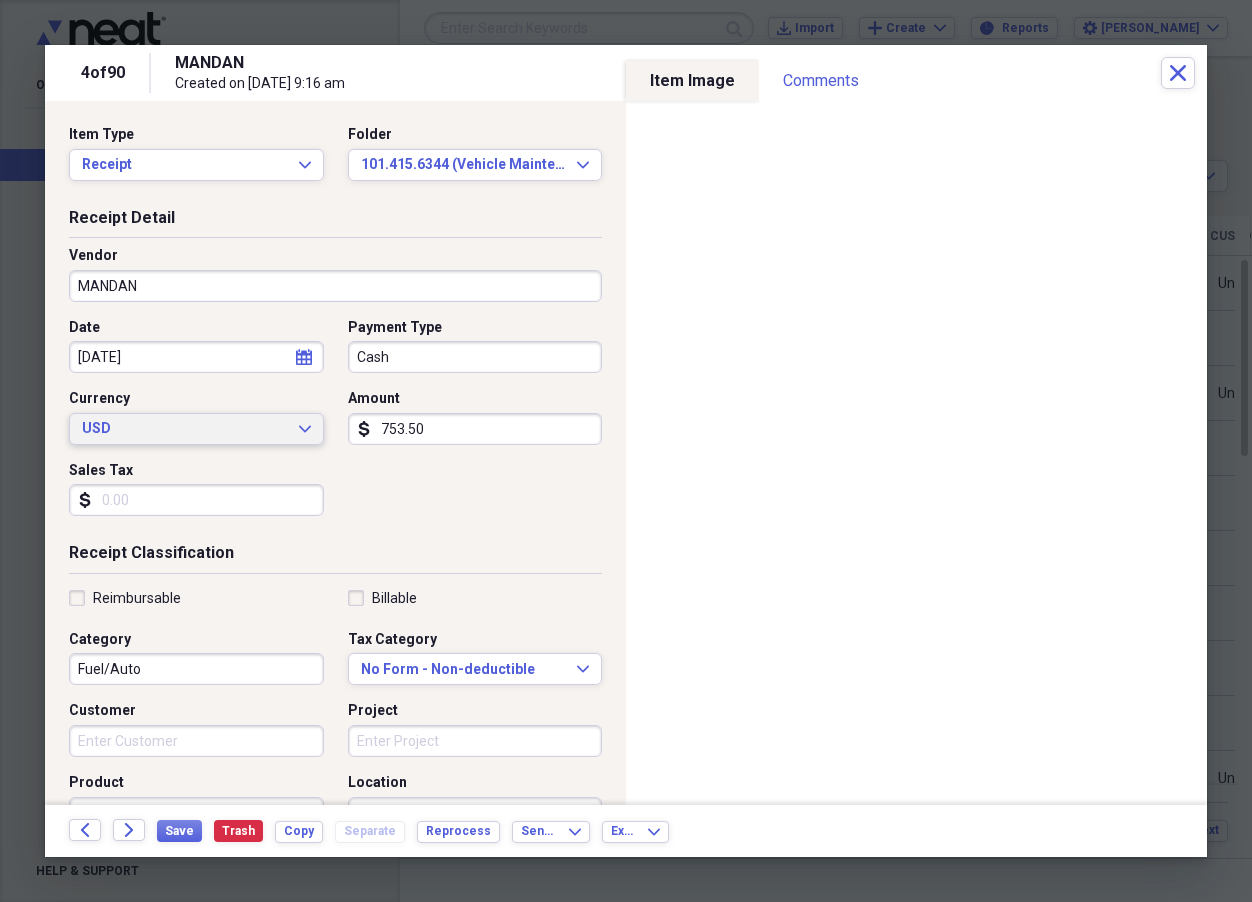 drag, startPoint x: 440, startPoint y: 432, endPoint x: 303, endPoint y: 431, distance: 137.00365 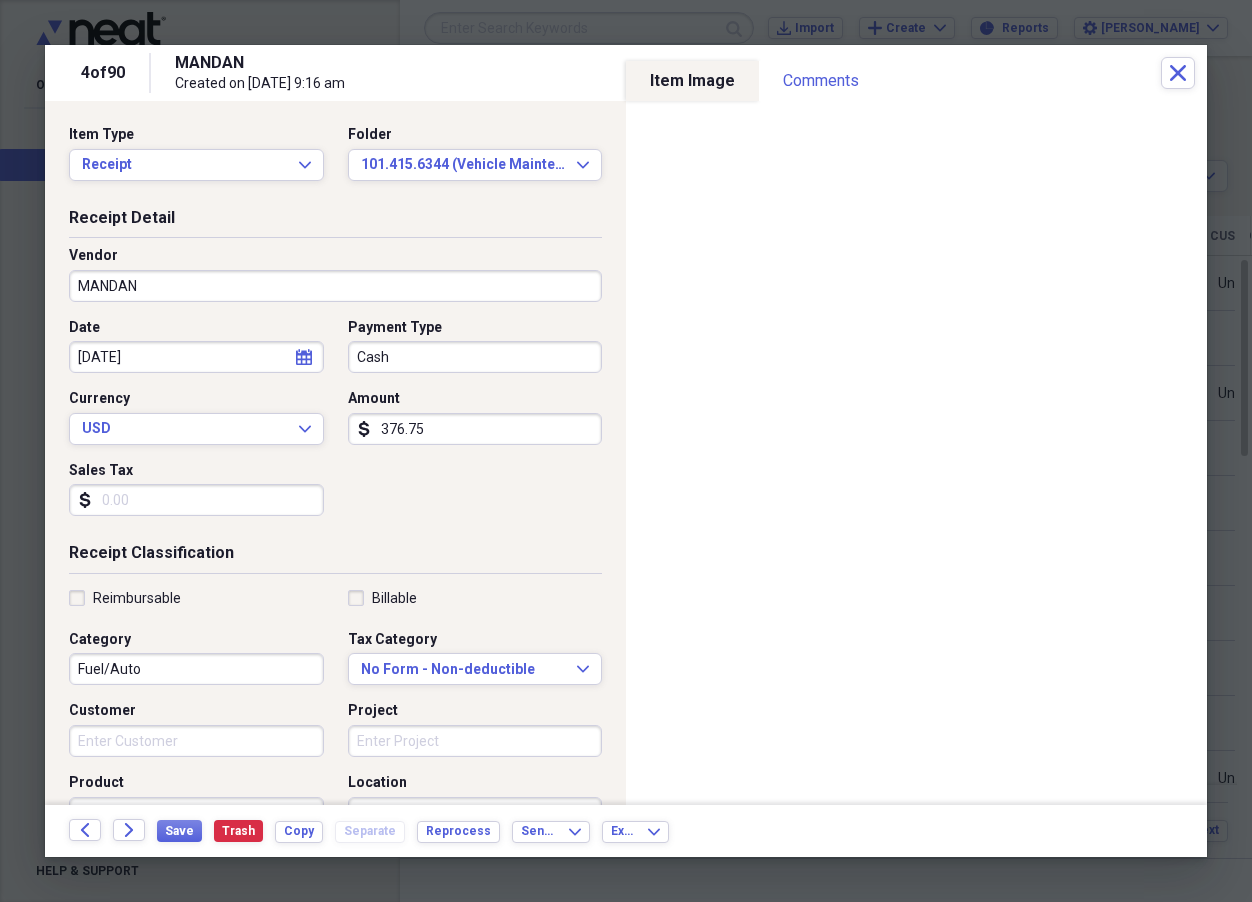 type on "376.75" 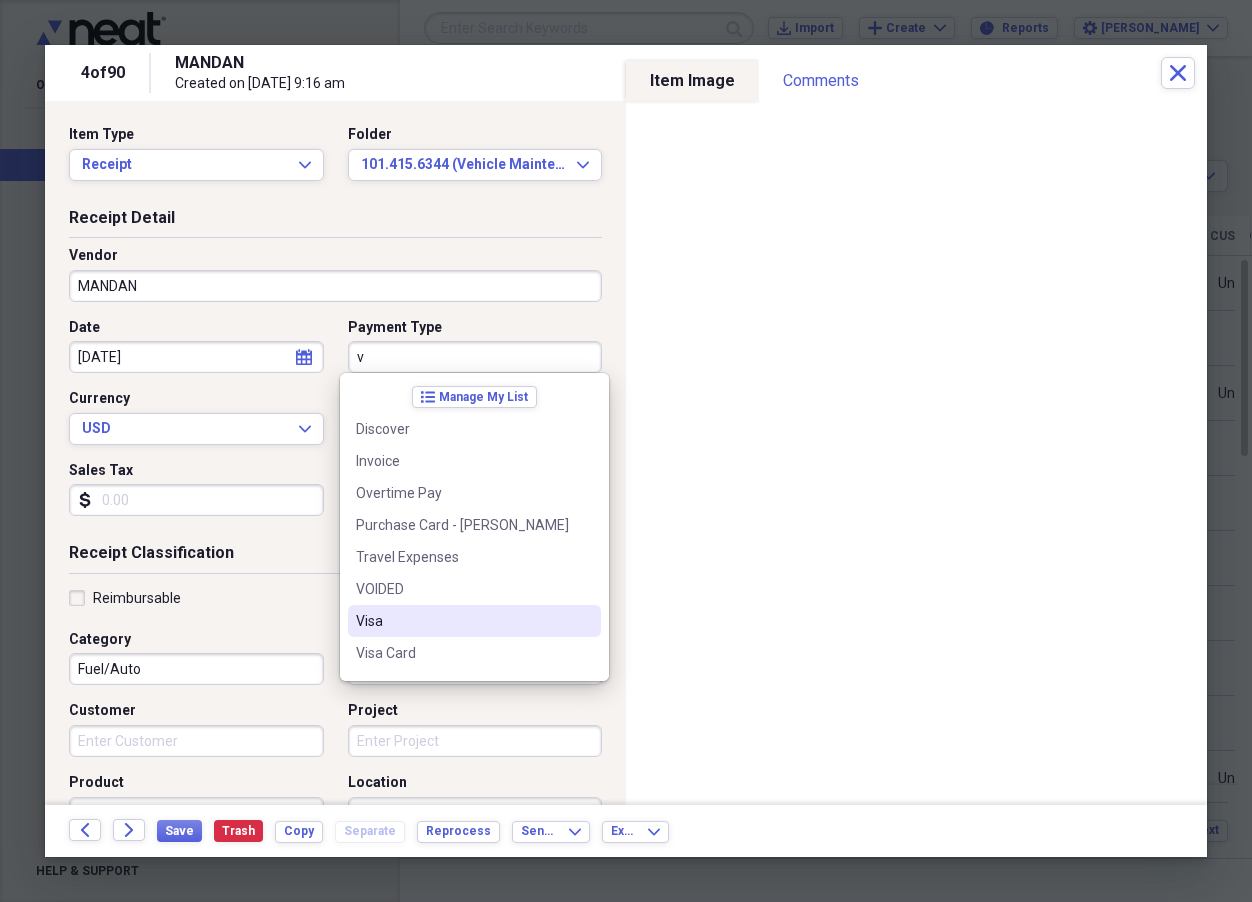 scroll, scrollTop: 92, scrollLeft: 0, axis: vertical 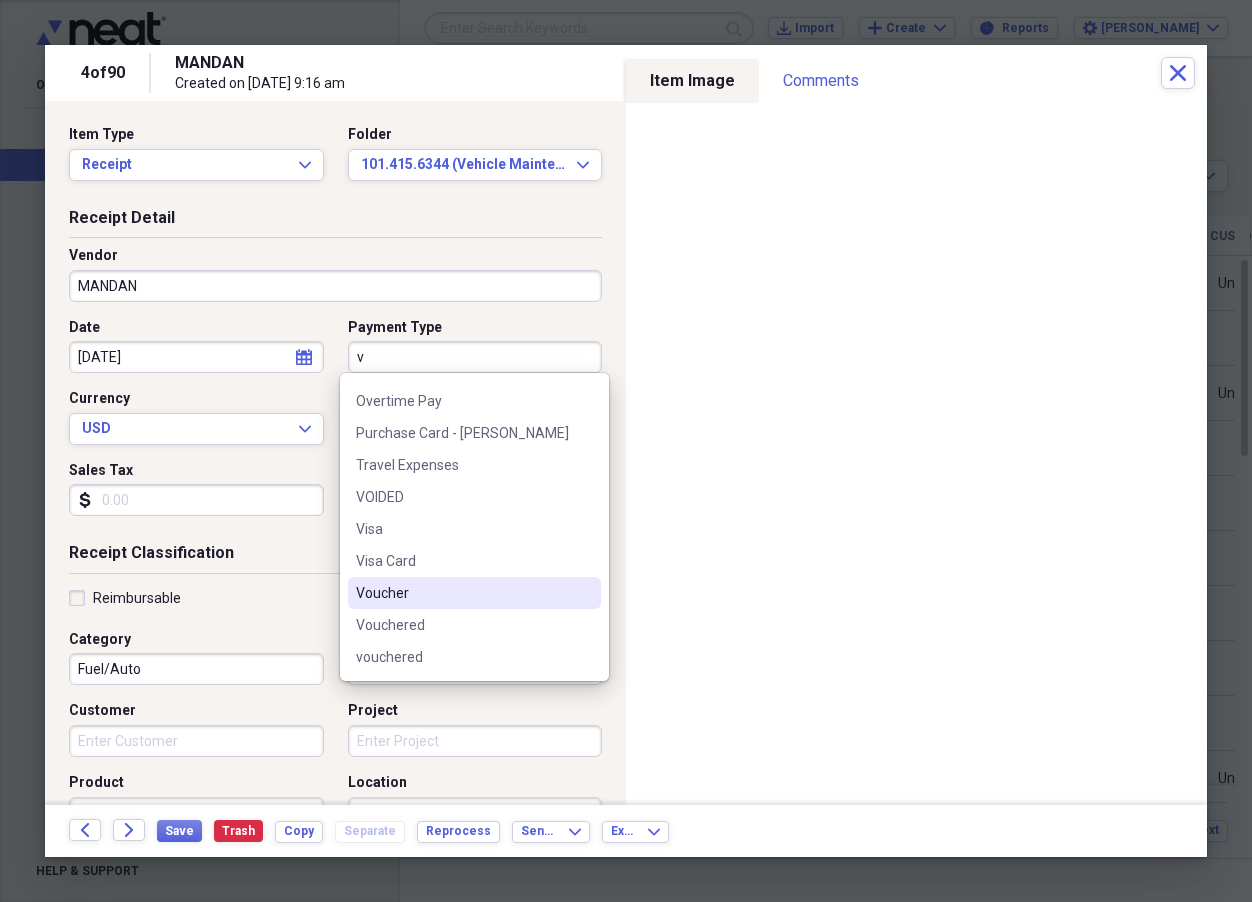 click on "Voucher" at bounding box center (462, 593) 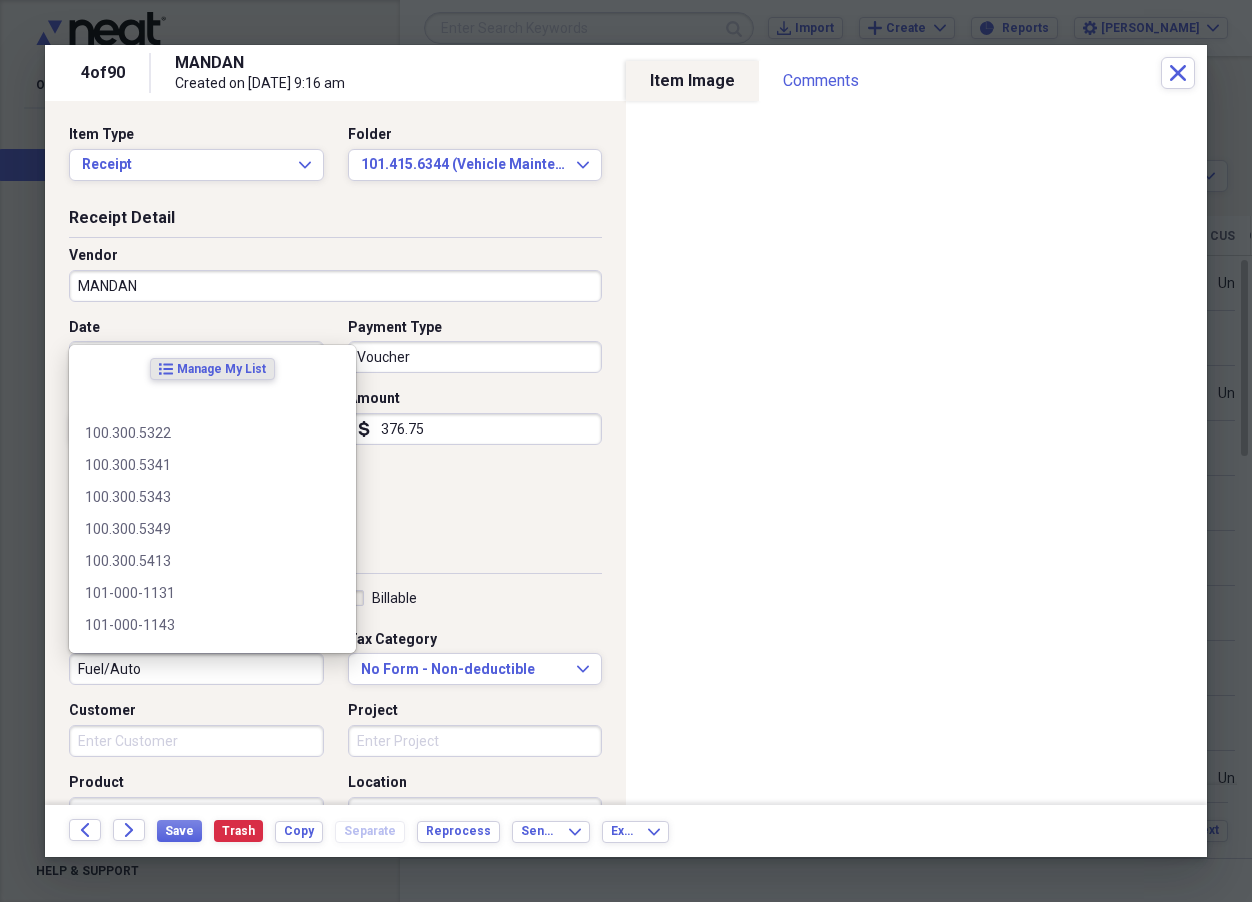 click on "Fuel/Auto" at bounding box center [196, 669] 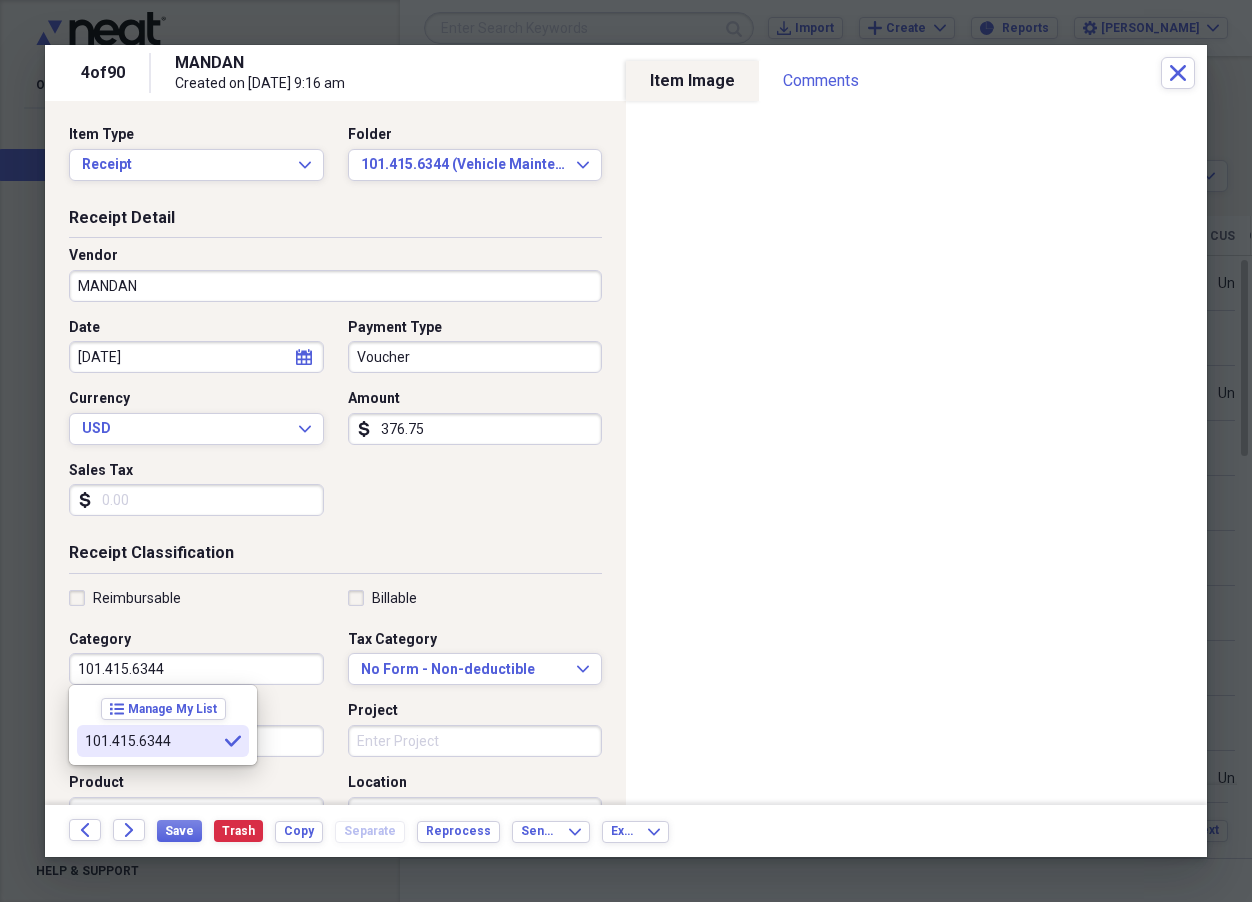 type on "101.415.6344" 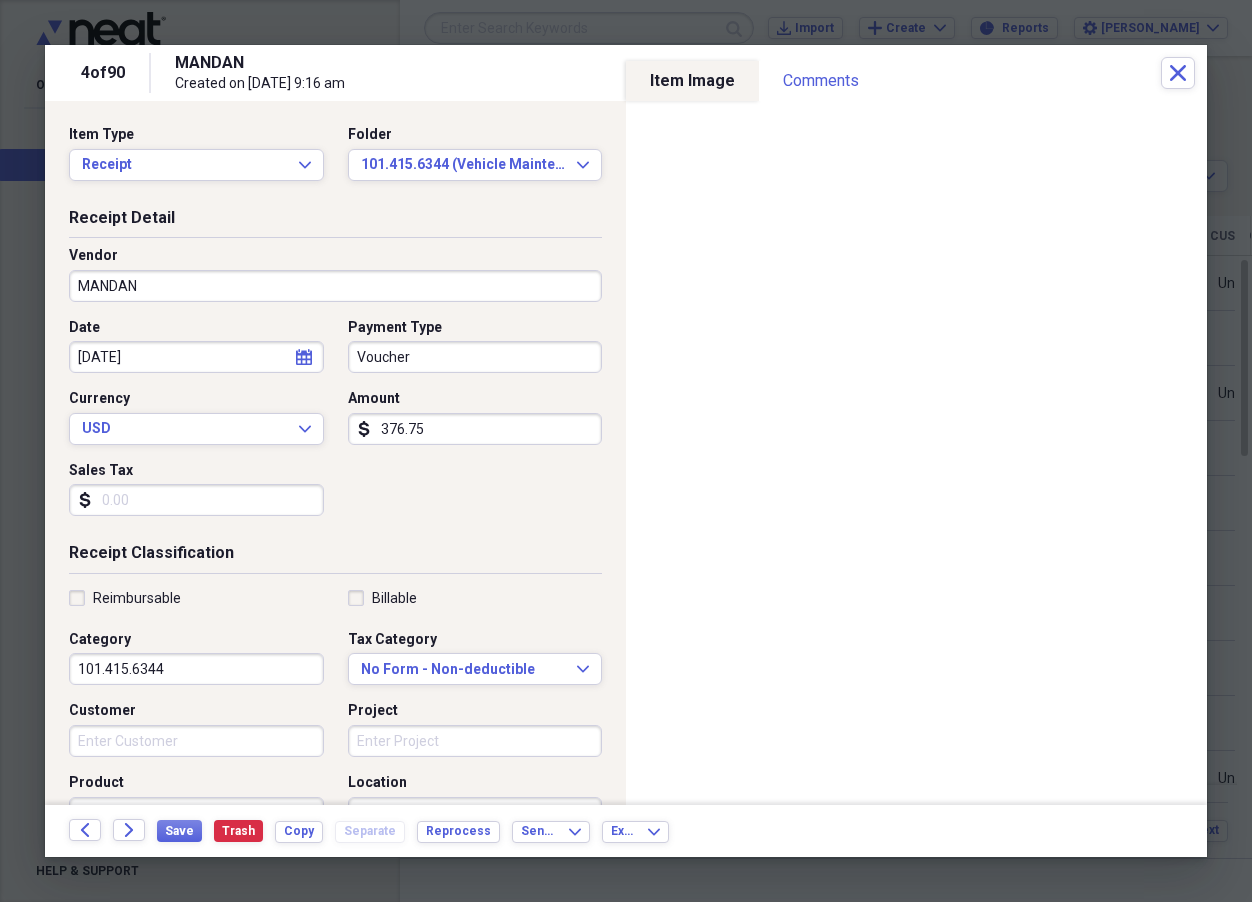 click on "Customer" at bounding box center [196, 741] 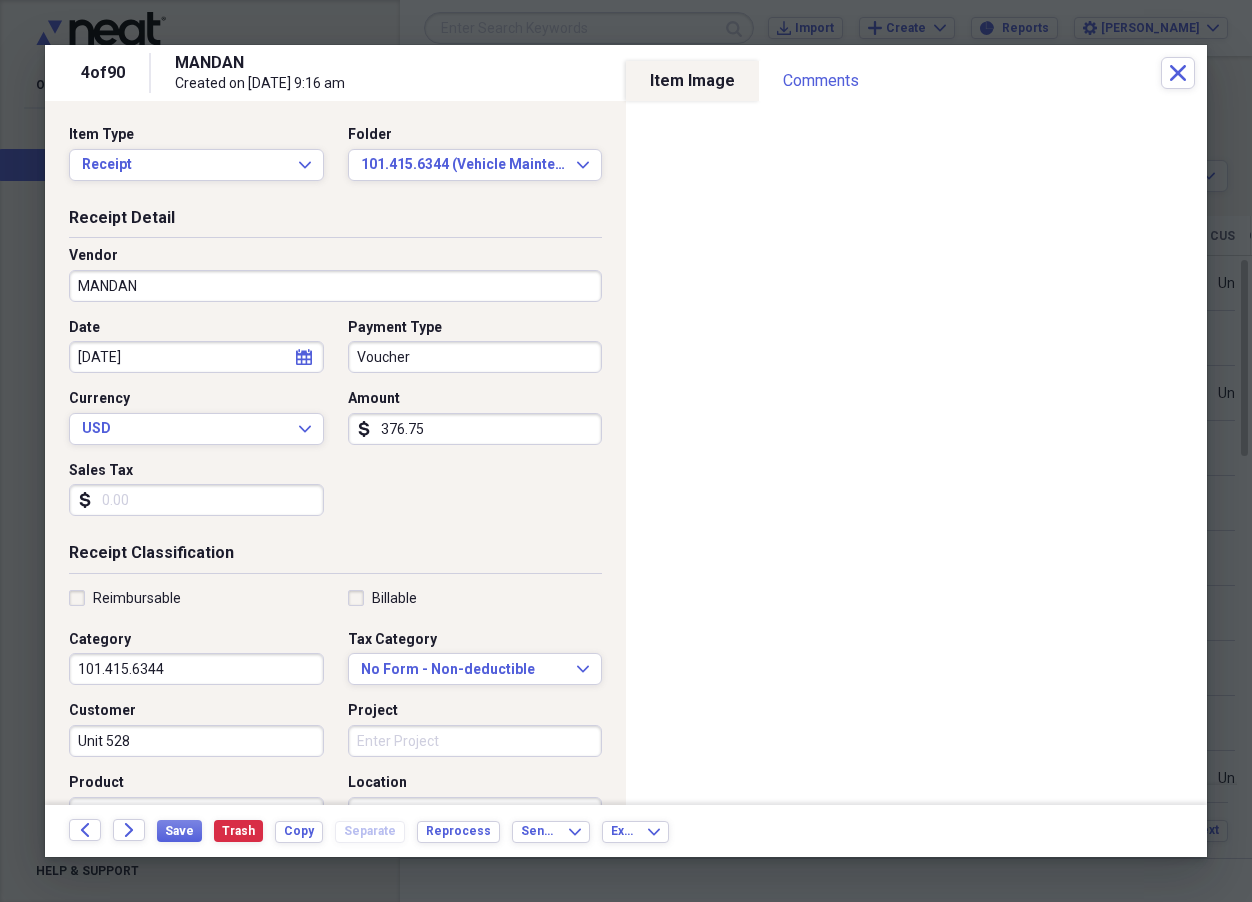 type on "Unit 528" 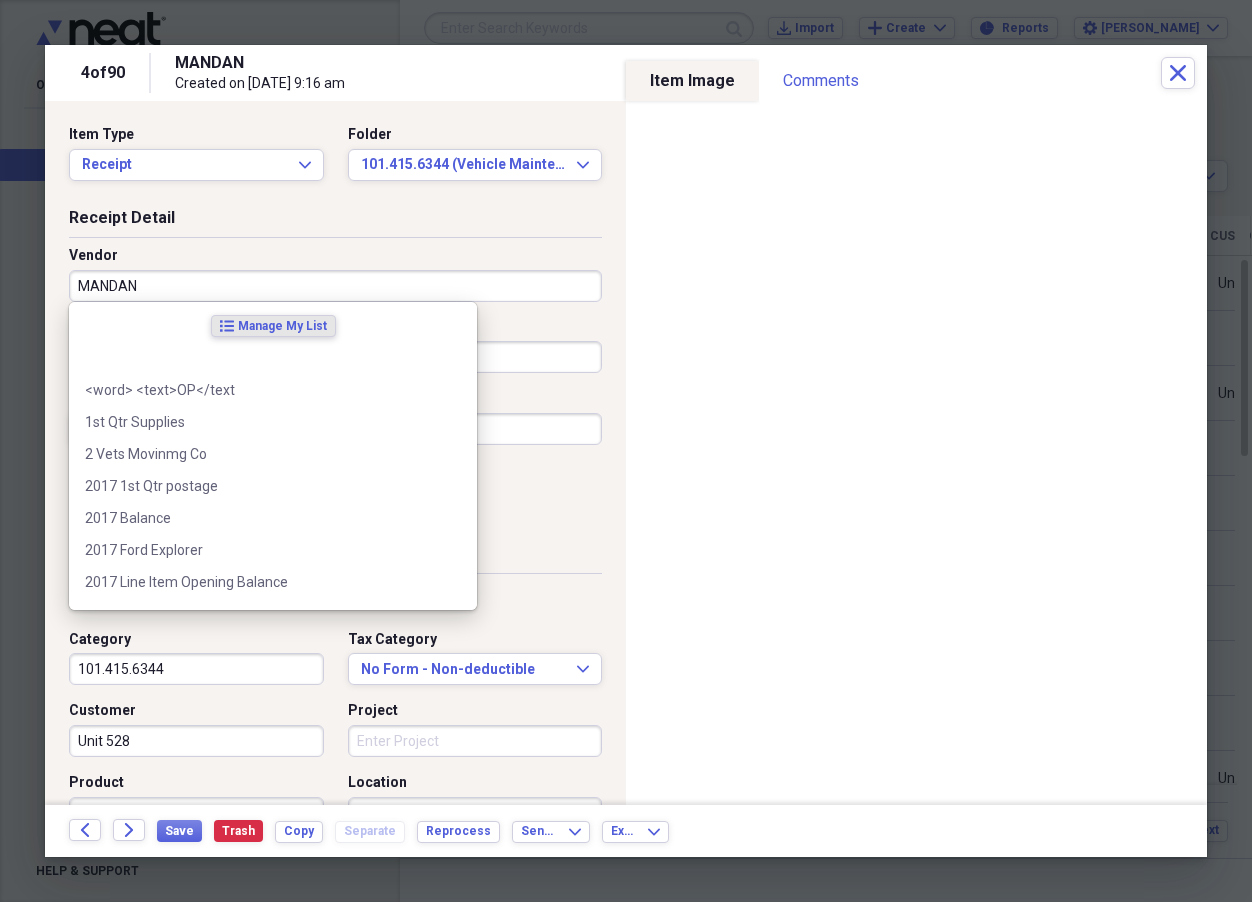 click on "MANDAN" at bounding box center (335, 286) 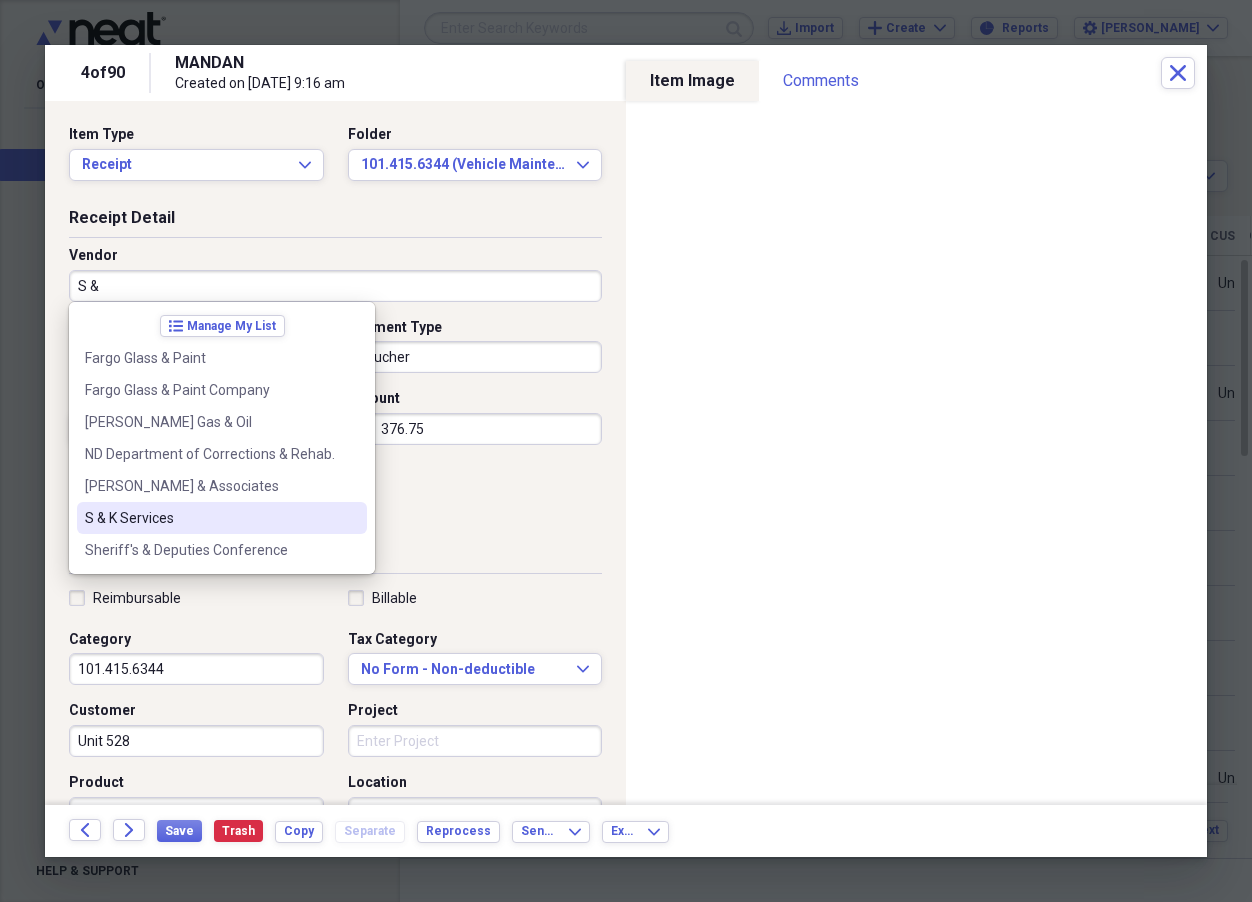 click on "S & K Services" at bounding box center (222, 518) 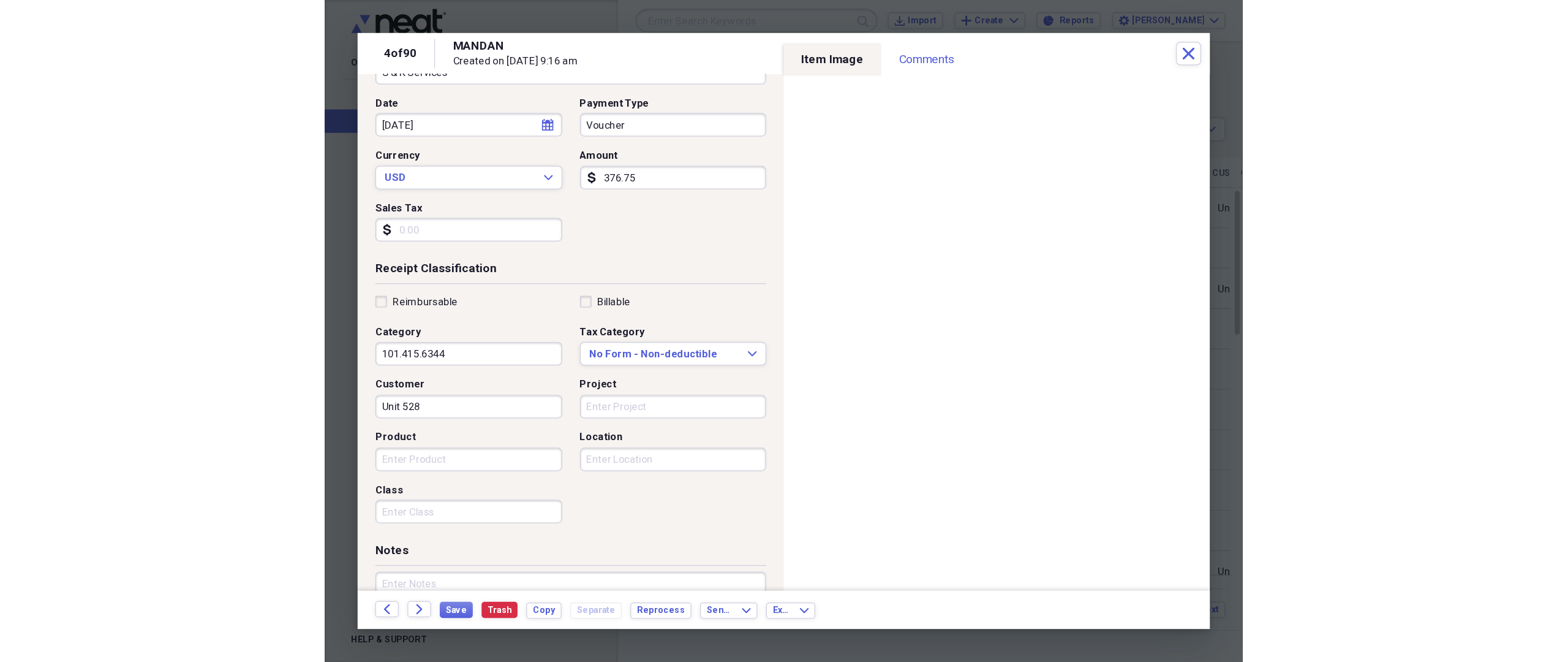 scroll, scrollTop: 184, scrollLeft: 0, axis: vertical 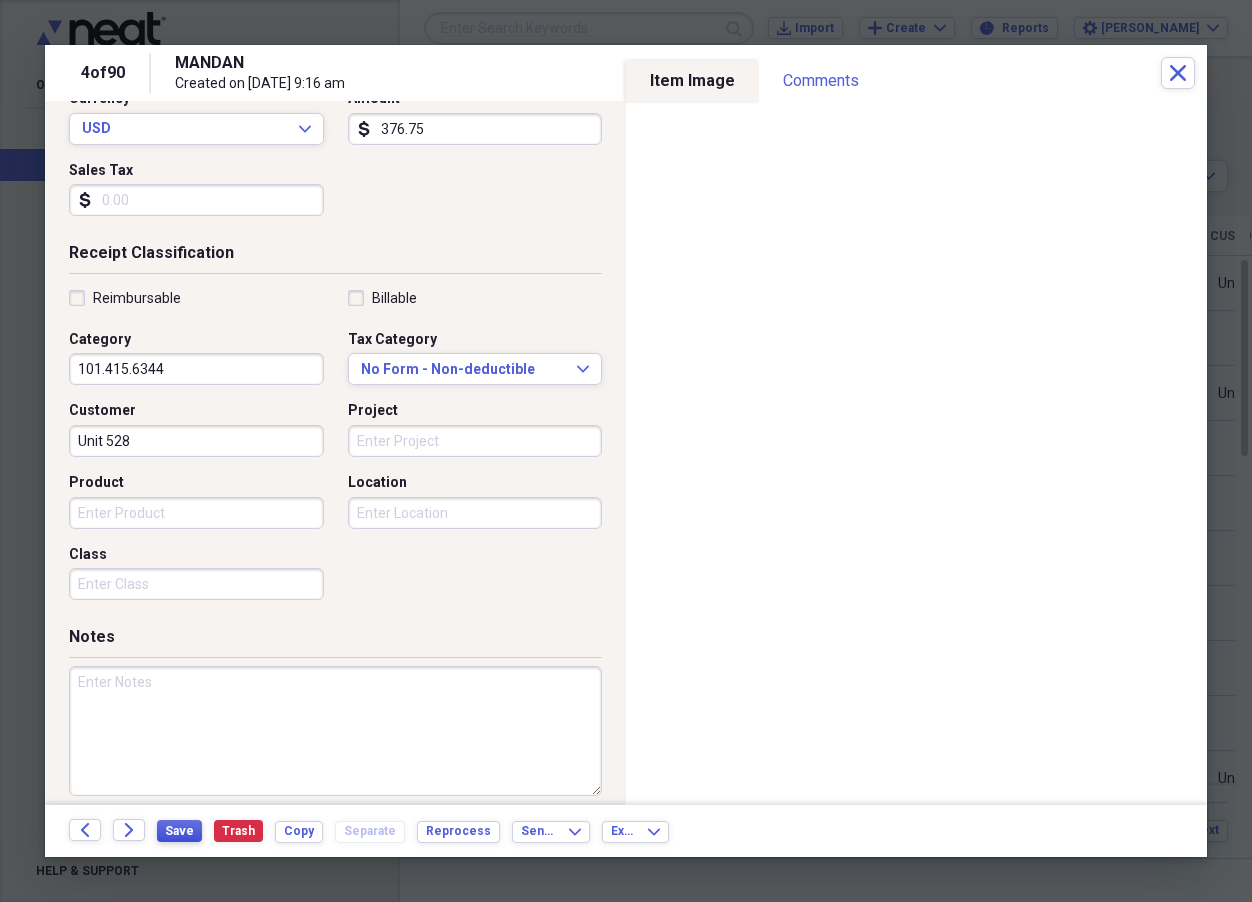 click on "Save" at bounding box center [179, 831] 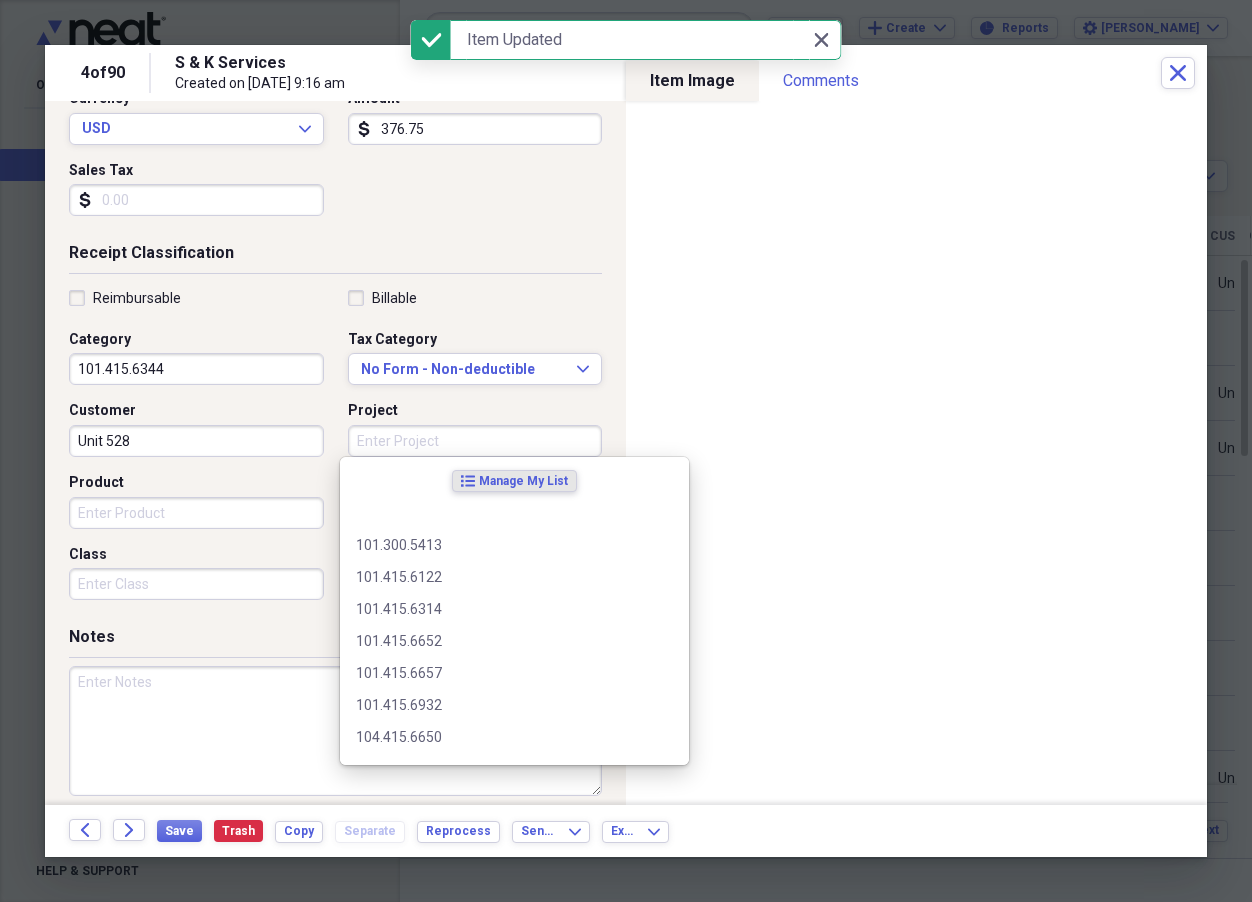 click on "Project" at bounding box center [475, 441] 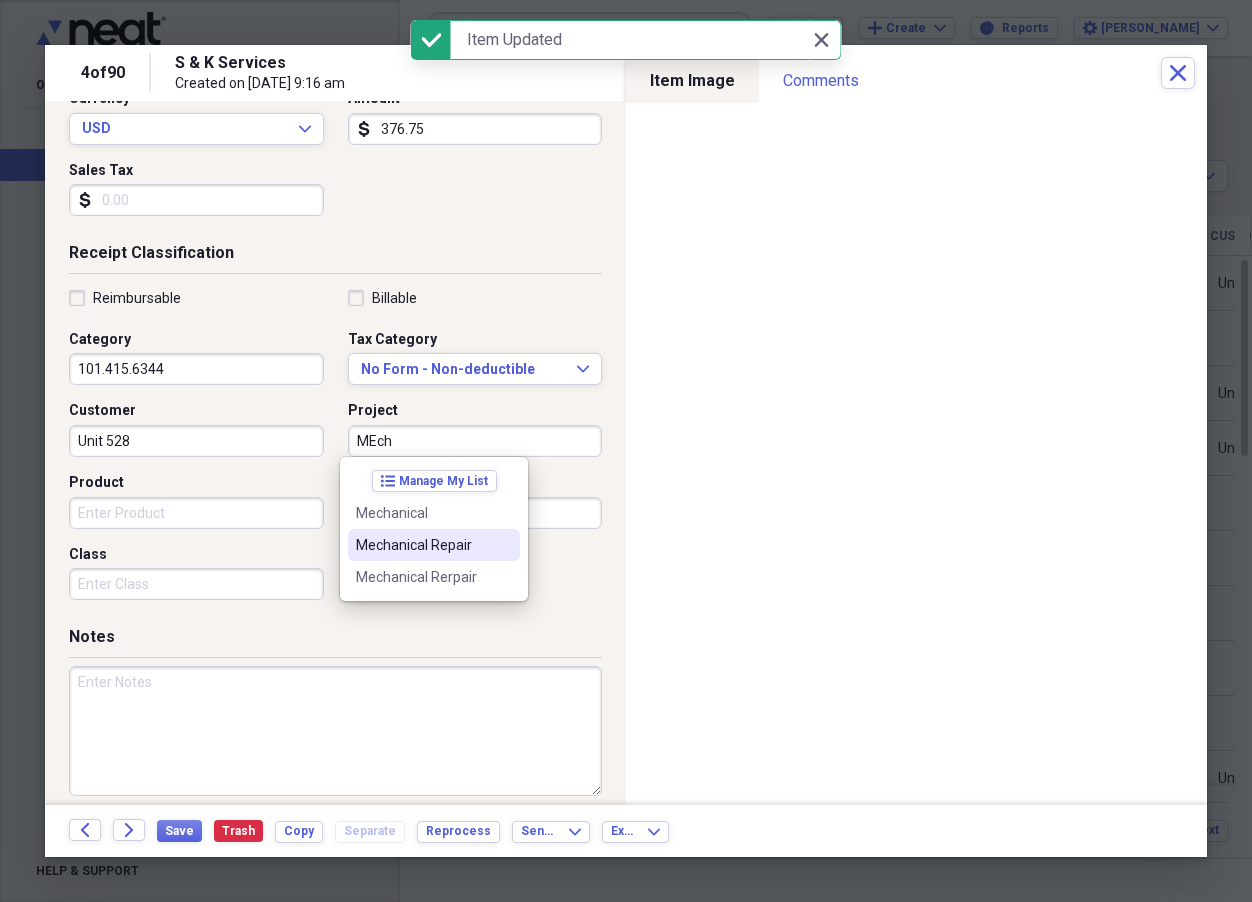 click on "Mechanical Repair" at bounding box center (422, 545) 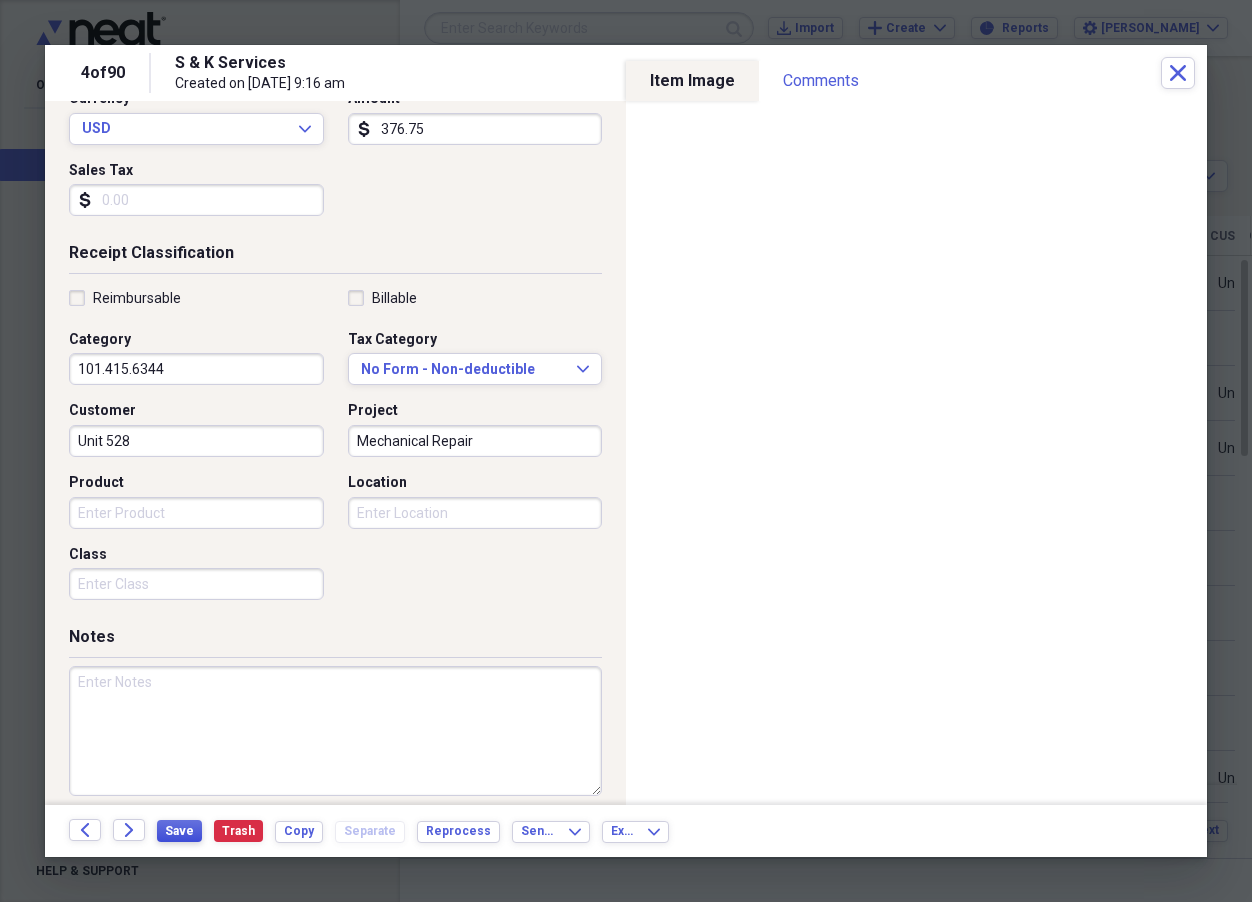 click on "Save" at bounding box center [179, 831] 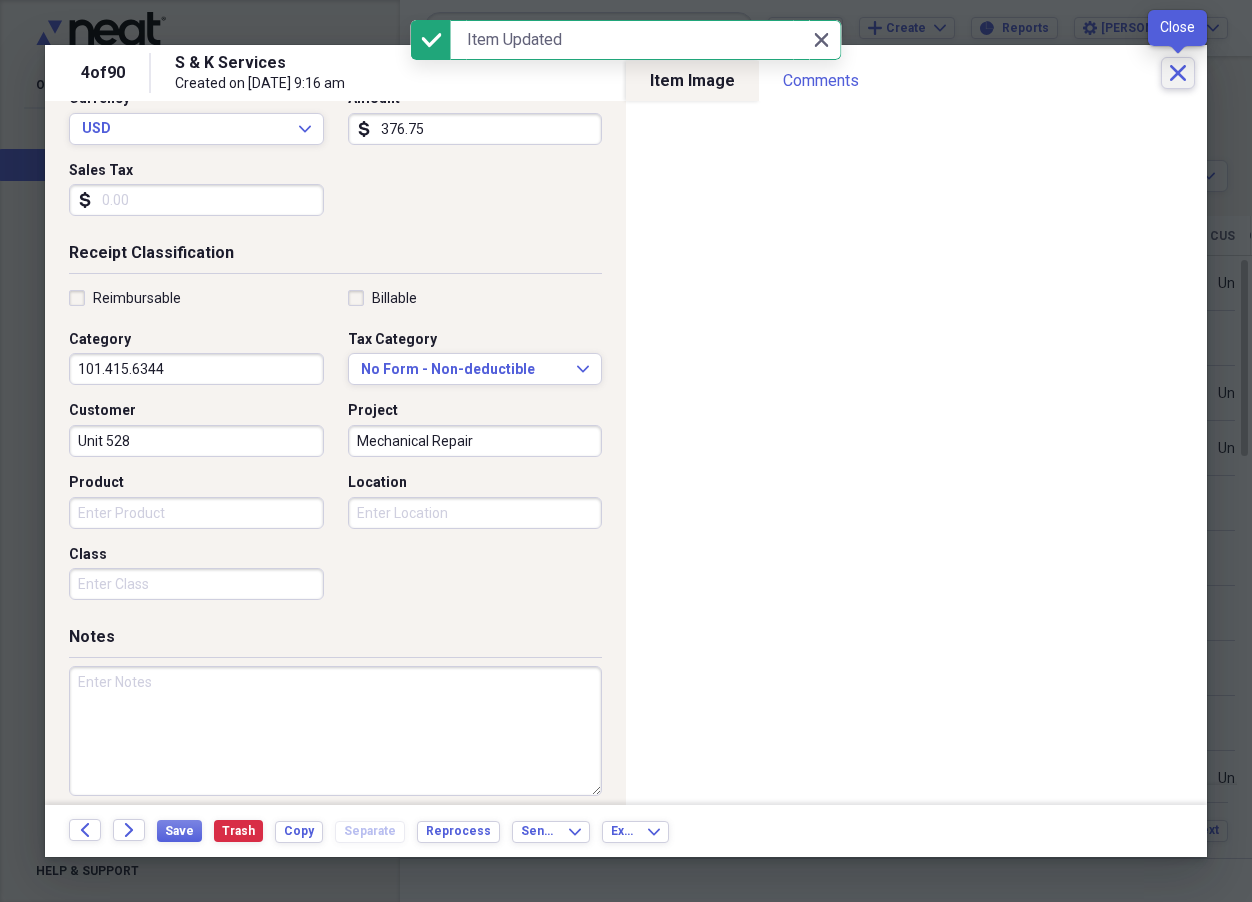click on "Close" at bounding box center (1178, 73) 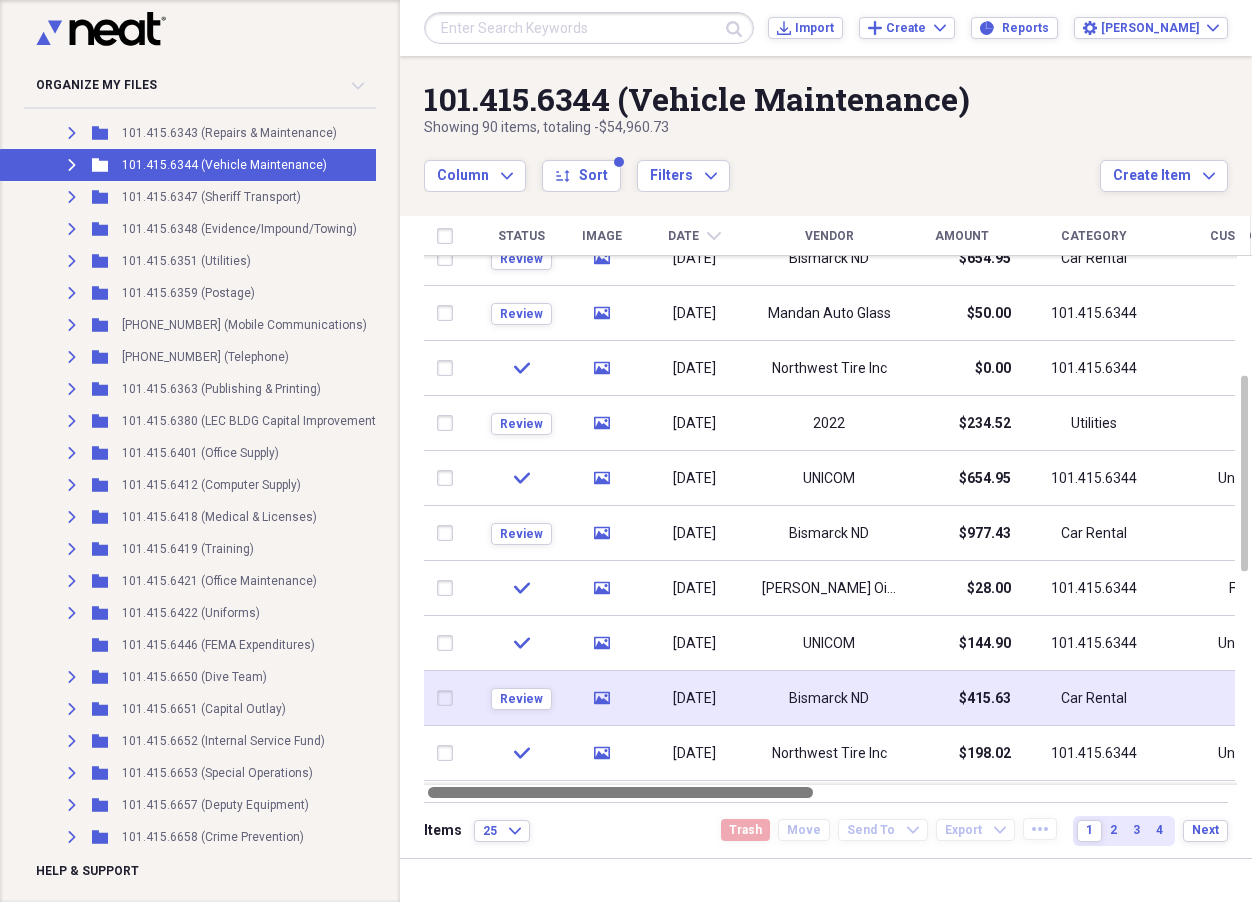 drag, startPoint x: 762, startPoint y: 793, endPoint x: 718, endPoint y: 701, distance: 101.98039 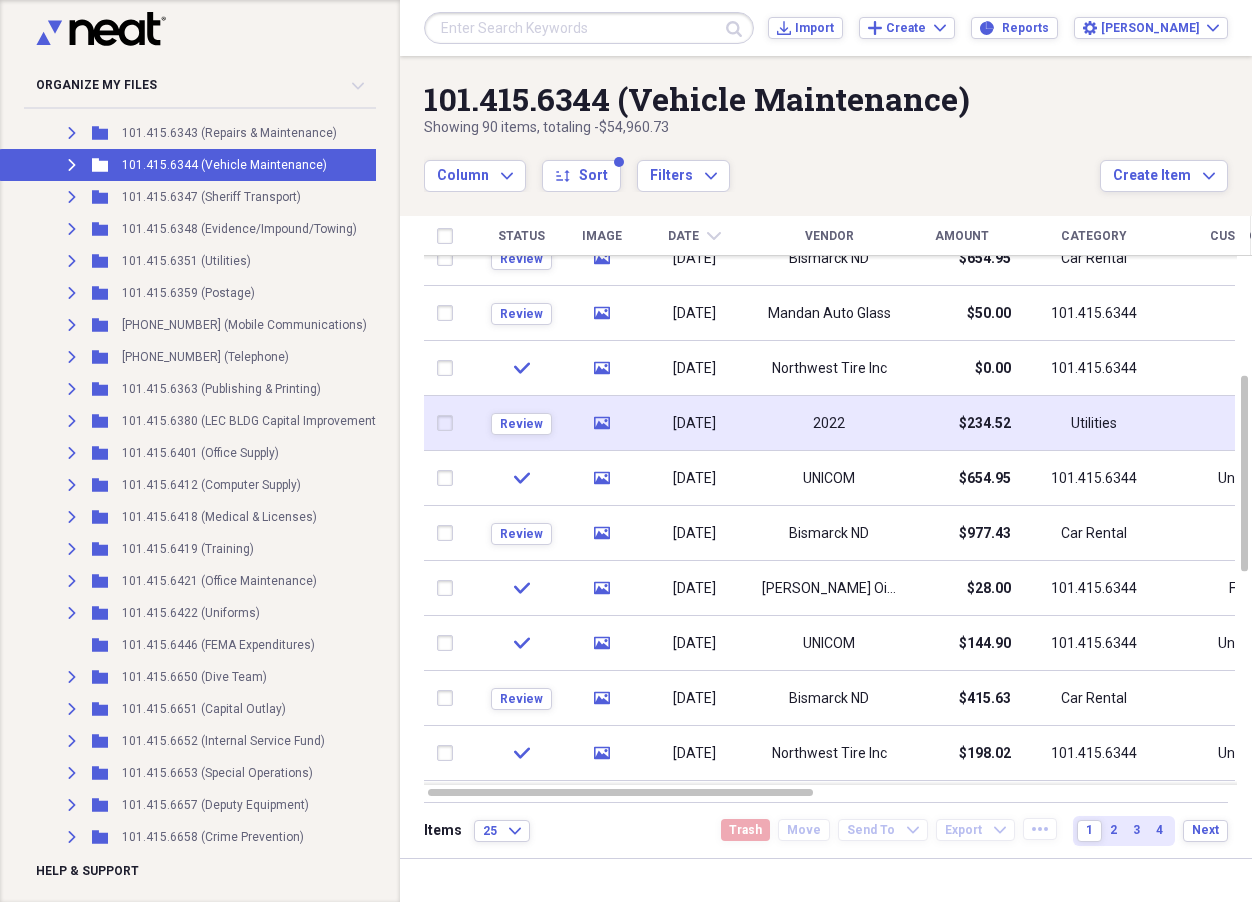 click on "2022" at bounding box center [829, 424] 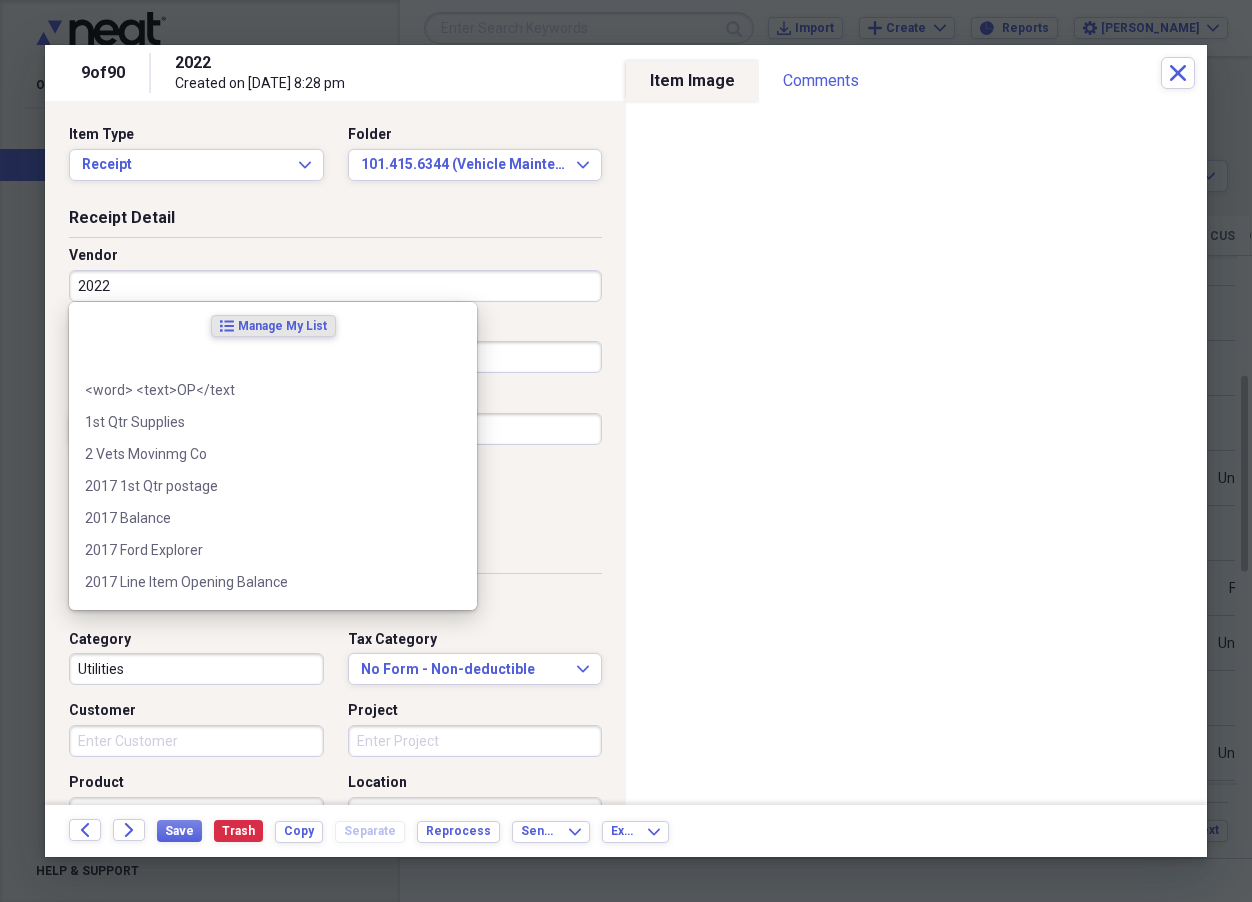 click on "2022" at bounding box center [335, 286] 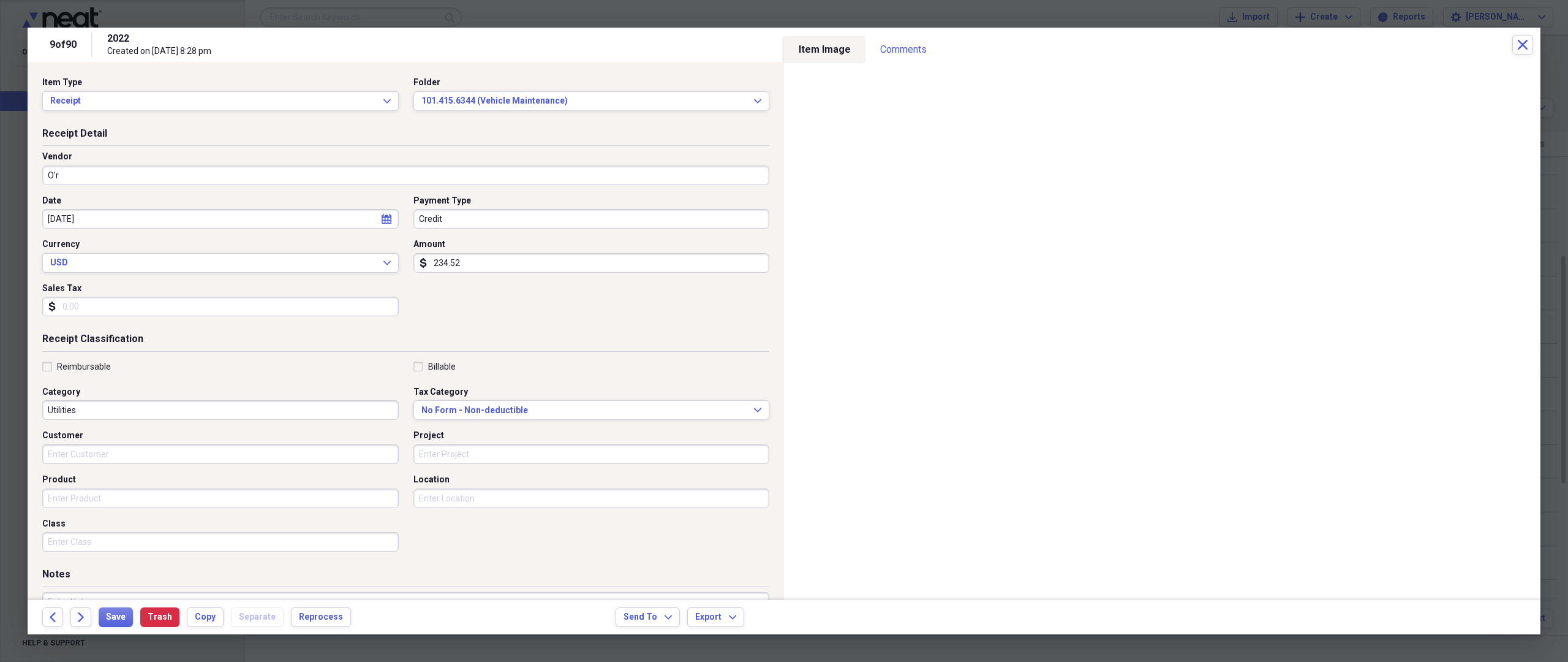 click on "O'r" at bounding box center [405, 175] 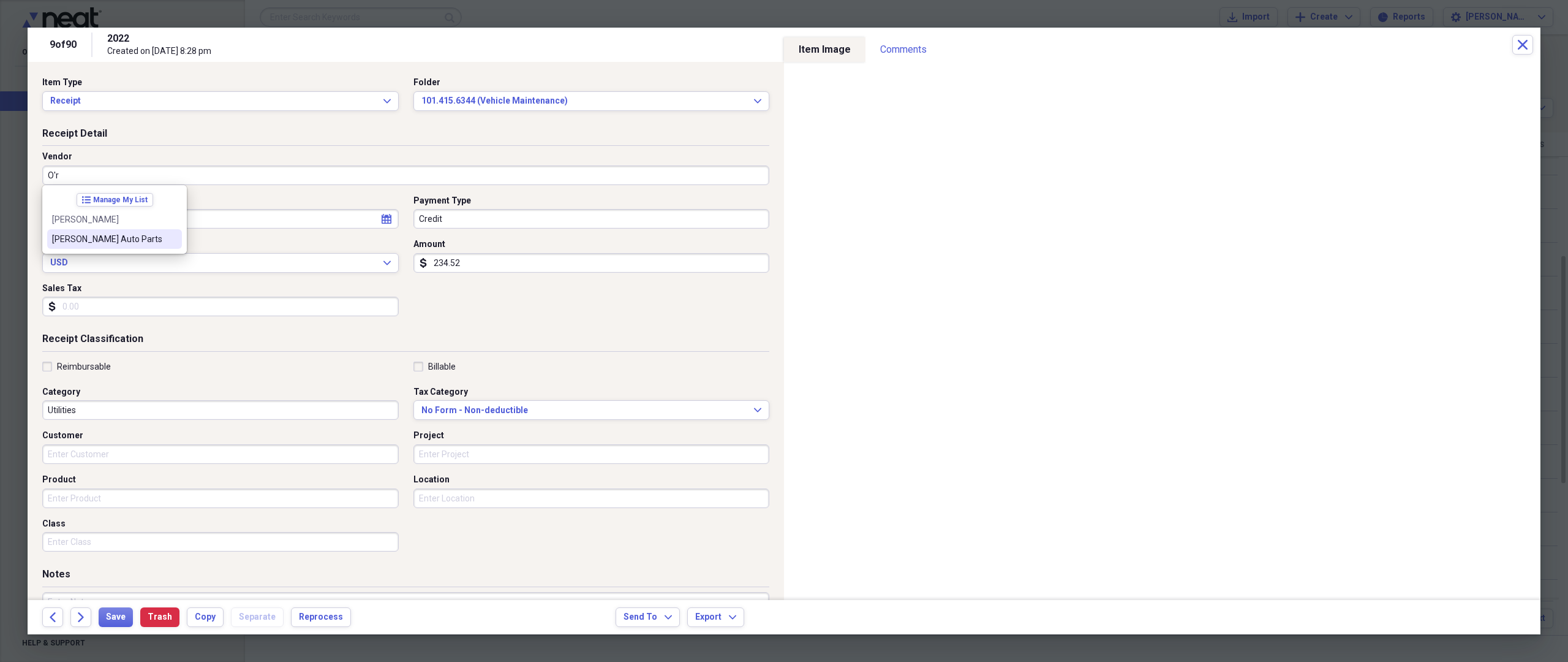 click on "[PERSON_NAME] Auto Parts" at bounding box center (107, 239) 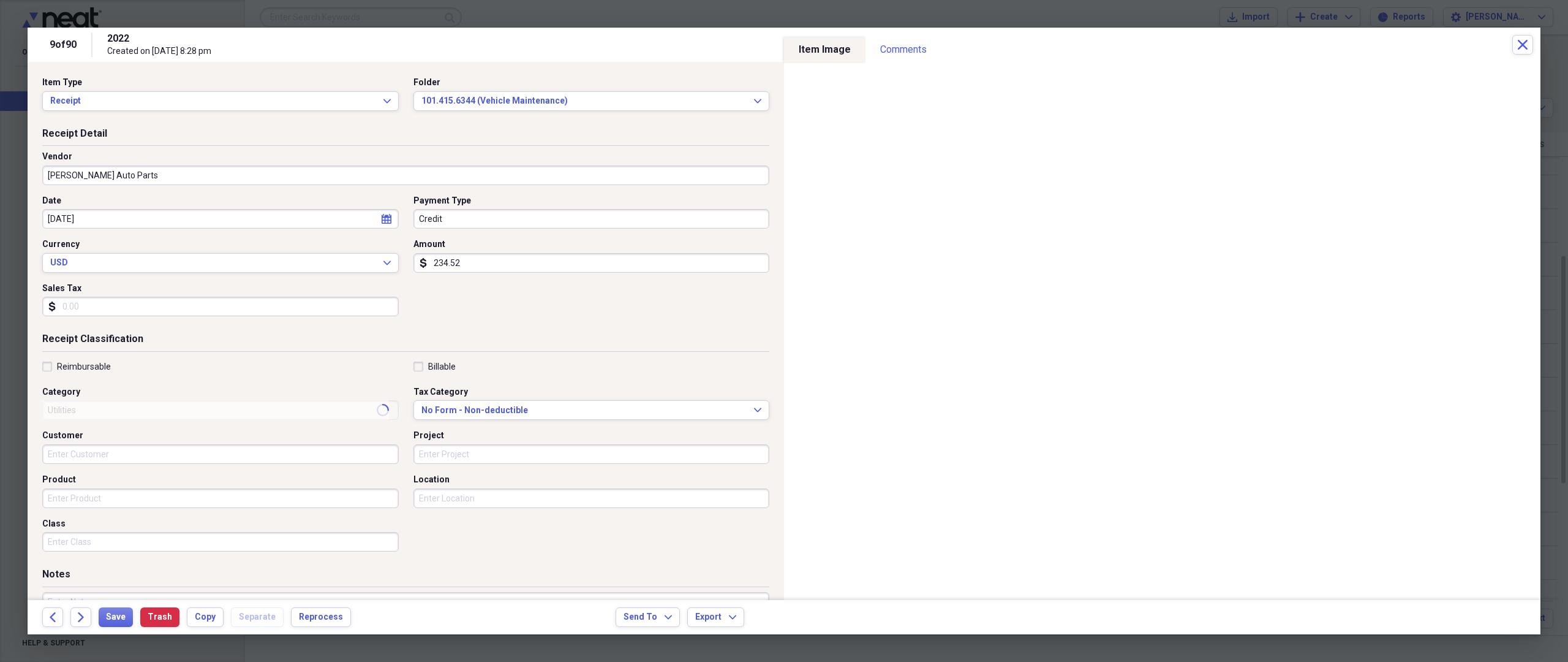 type on "101.415.6344" 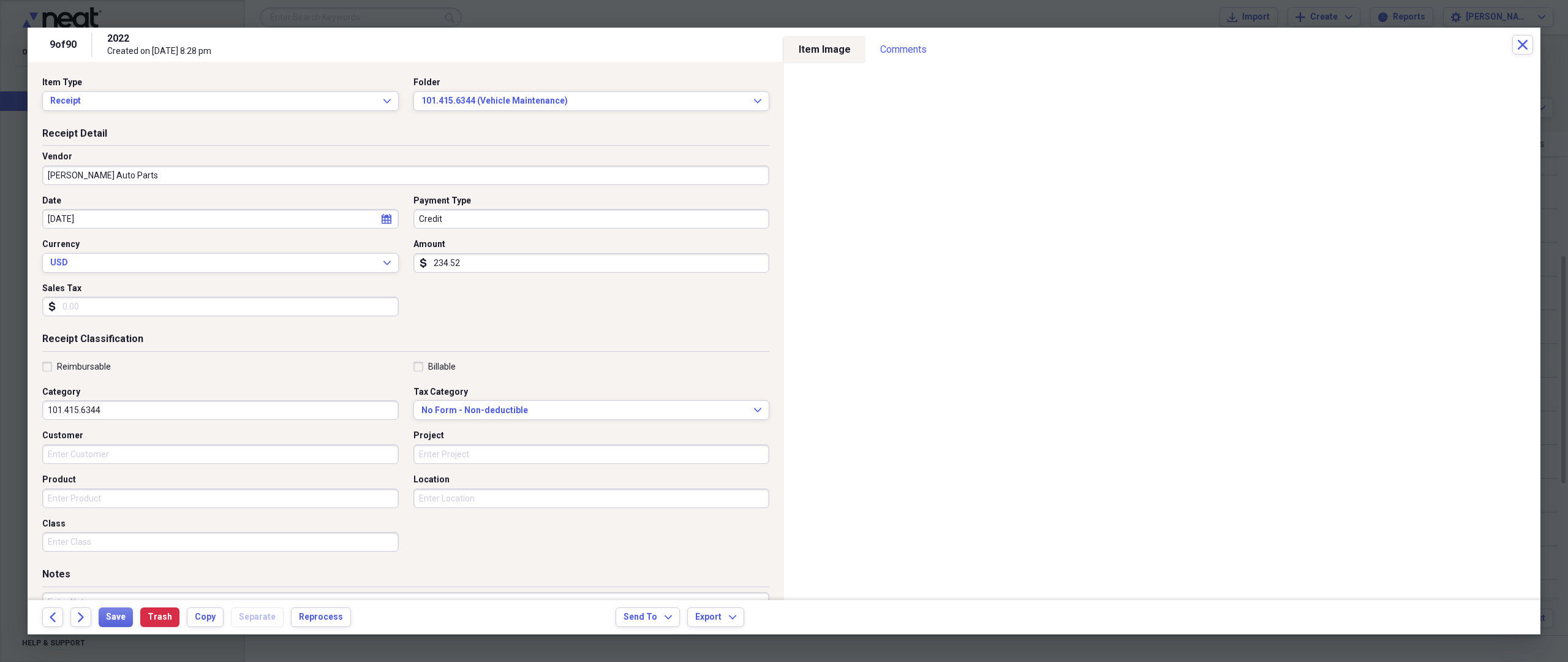 drag, startPoint x: 1311, startPoint y: 45, endPoint x: 1311, endPoint y: 54, distance: 9 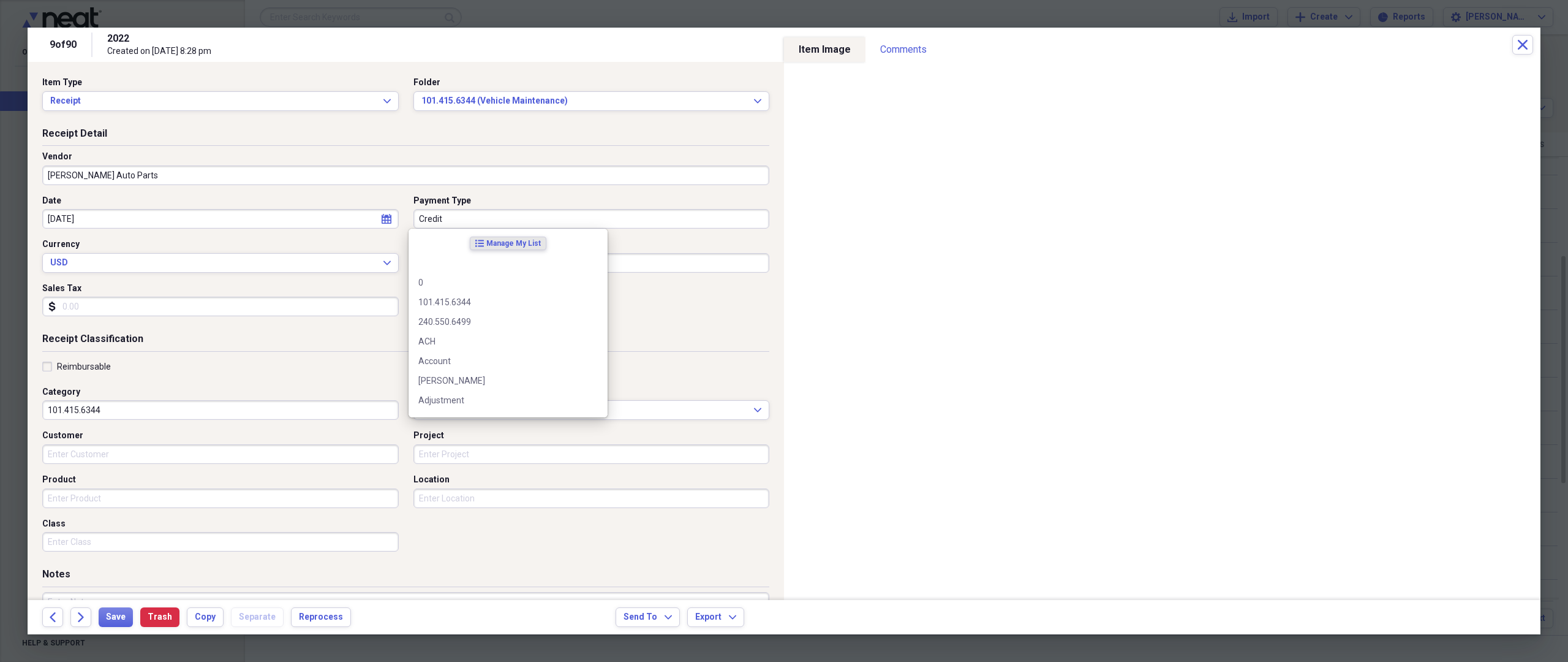 click on "Credit" at bounding box center (592, 219) 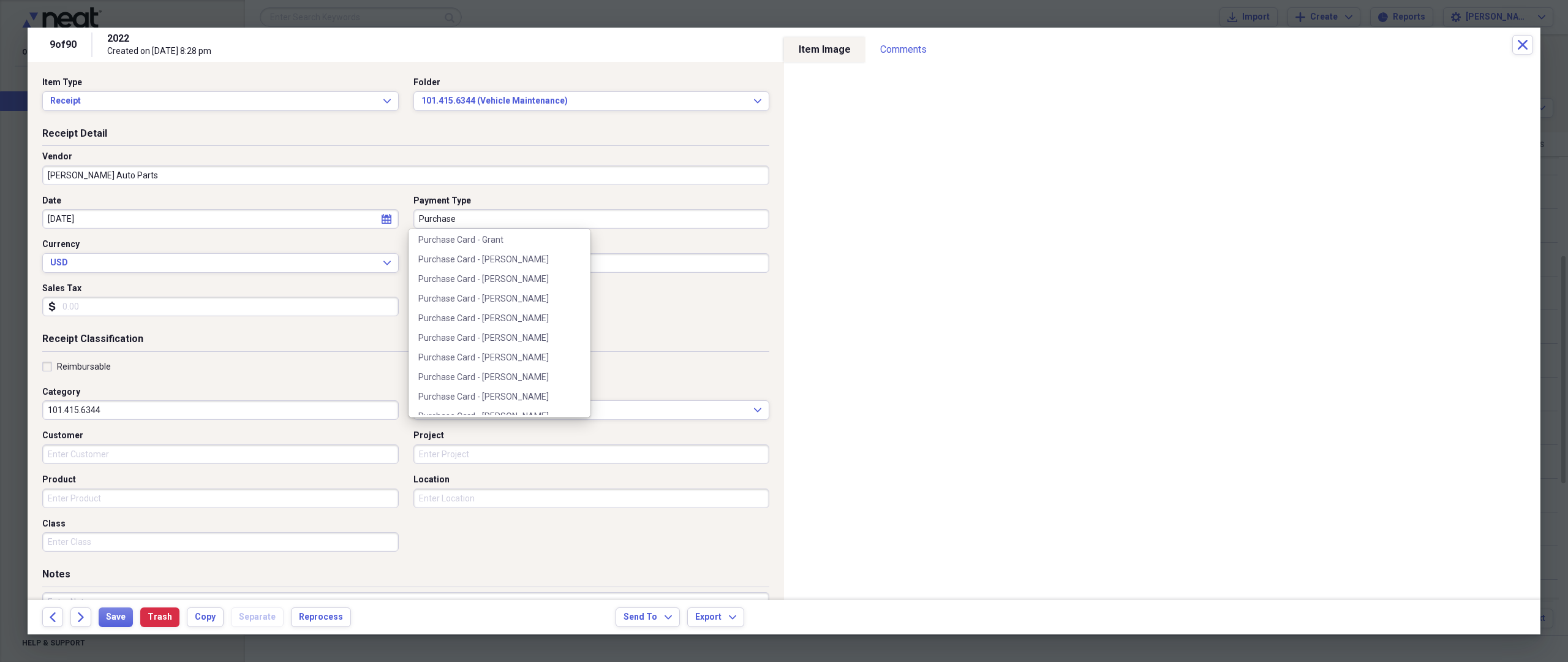 scroll, scrollTop: 184, scrollLeft: 0, axis: vertical 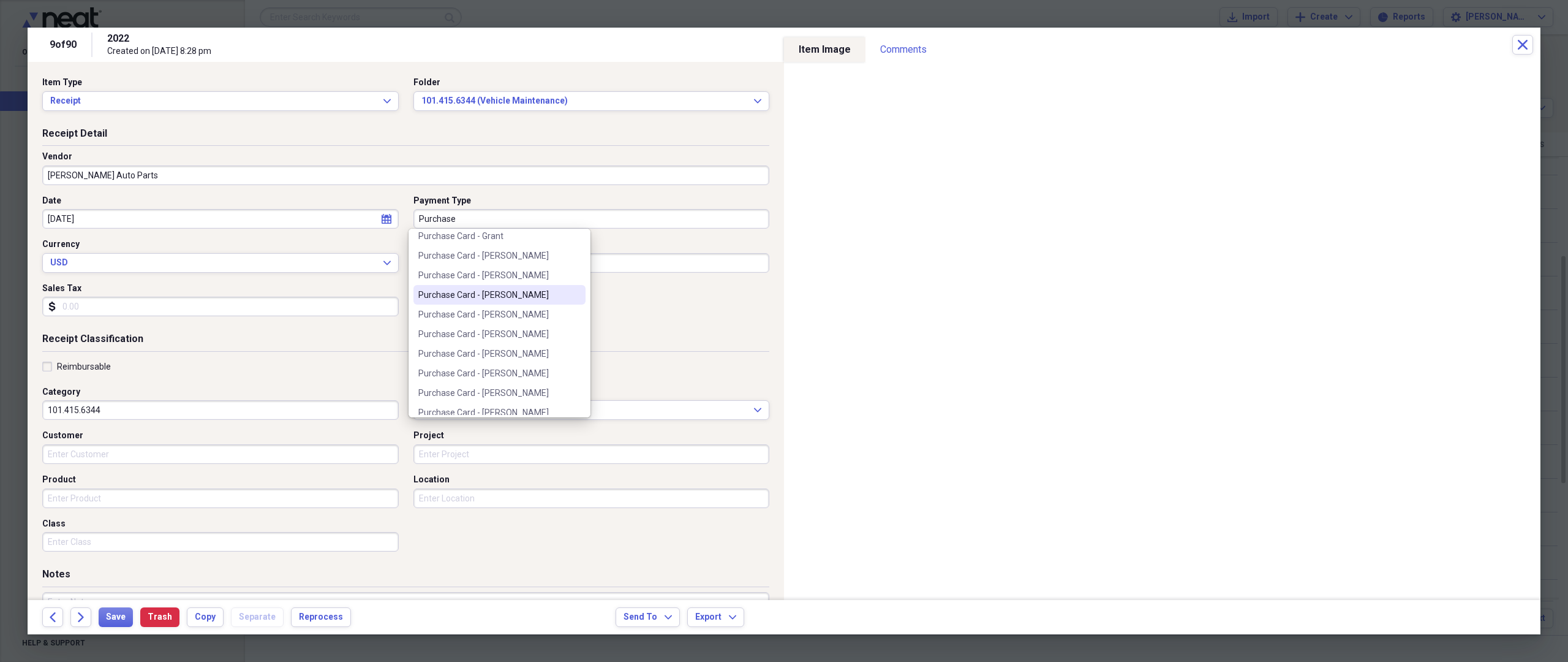 click on "Purchase Card - [PERSON_NAME]" at bounding box center [492, 295] 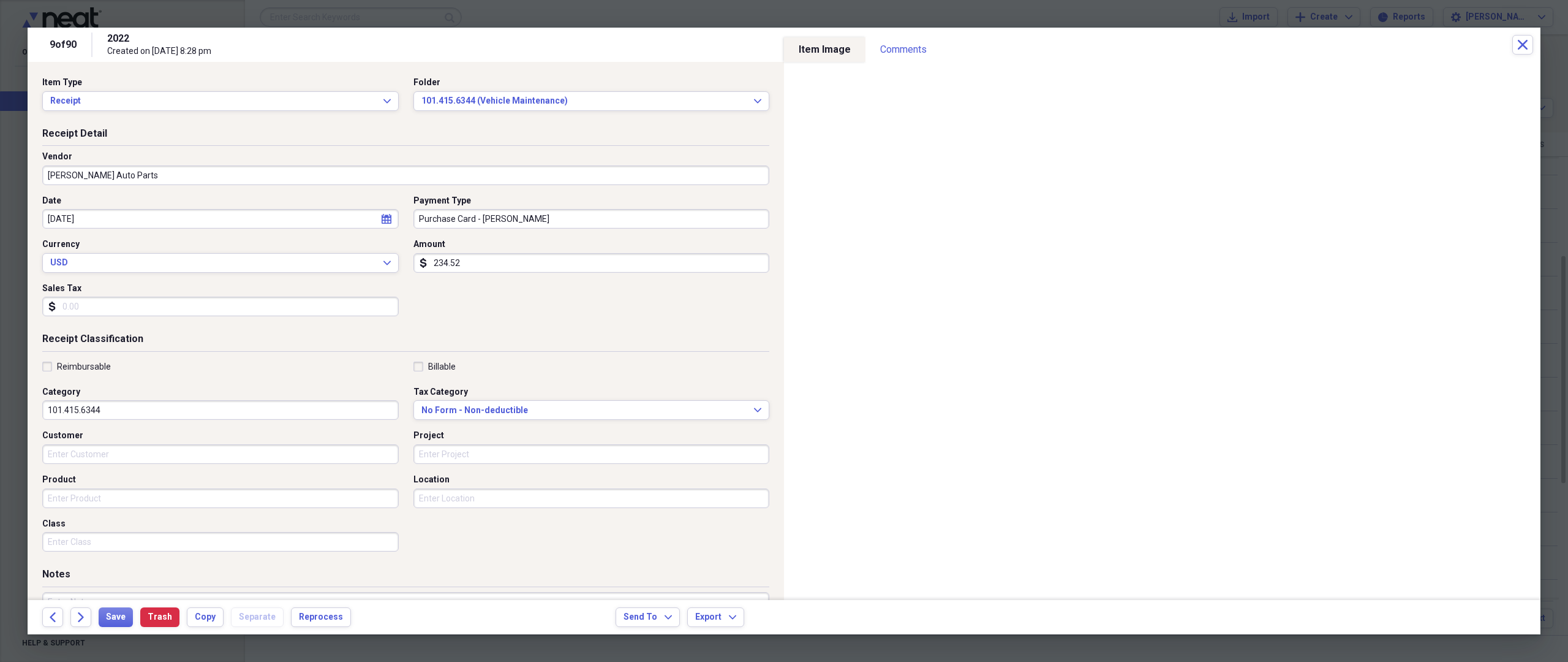 click on "Customer" at bounding box center [221, 454] 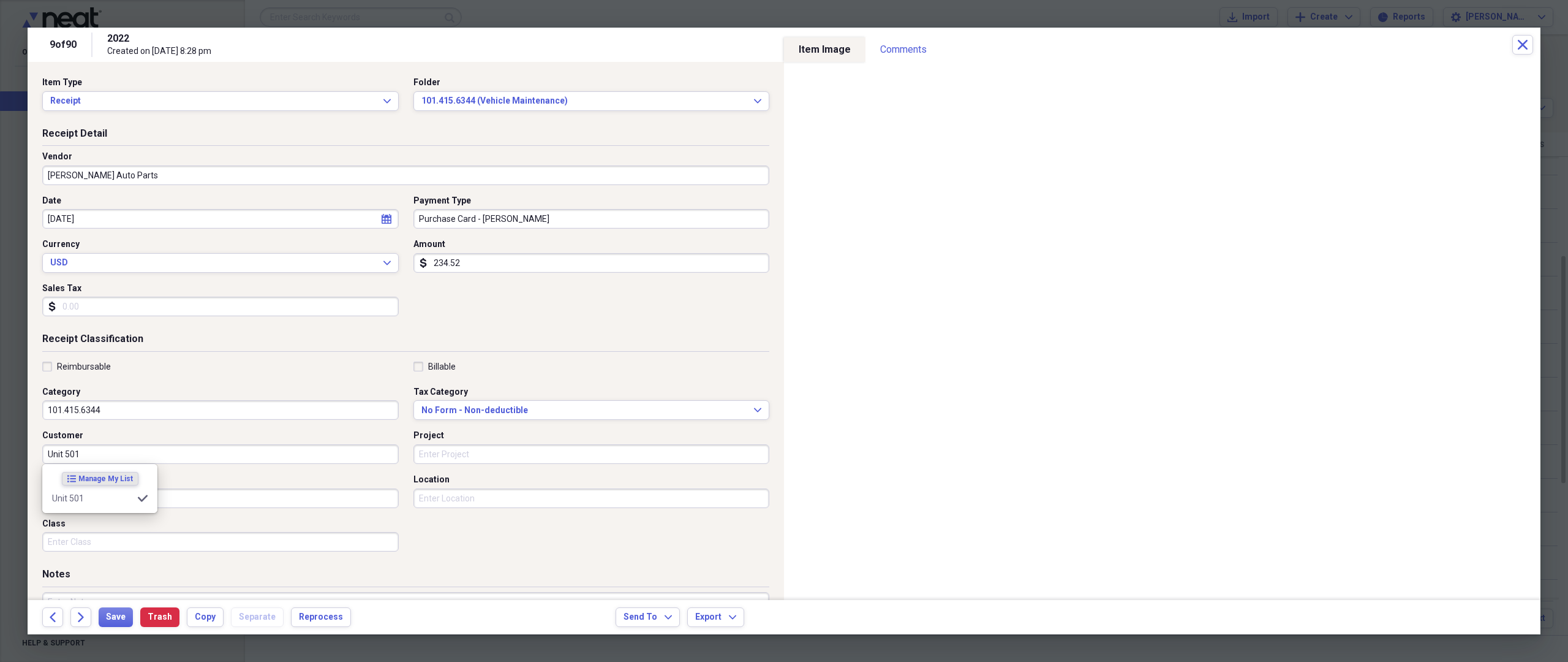 type on "Unit 501" 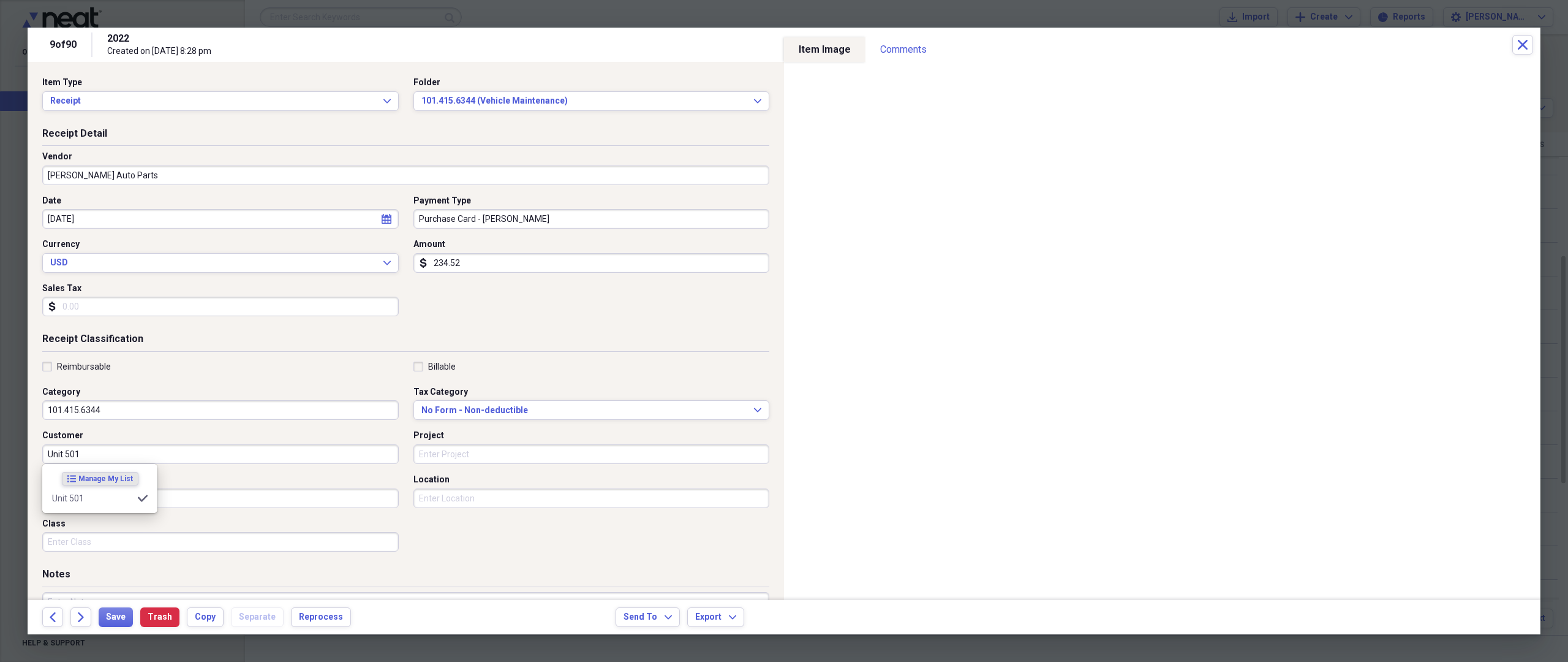 click on "Notes" at bounding box center [405, 577] 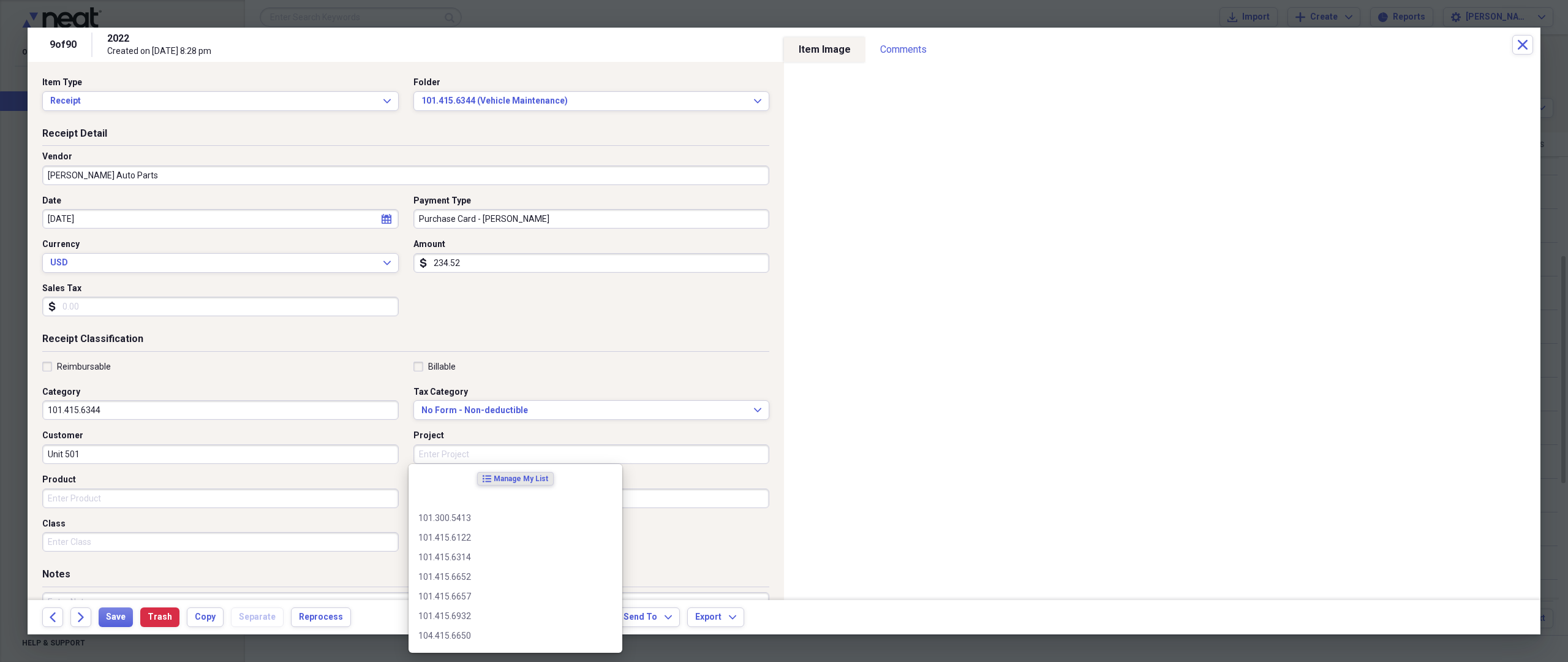 click on "Project" at bounding box center [592, 454] 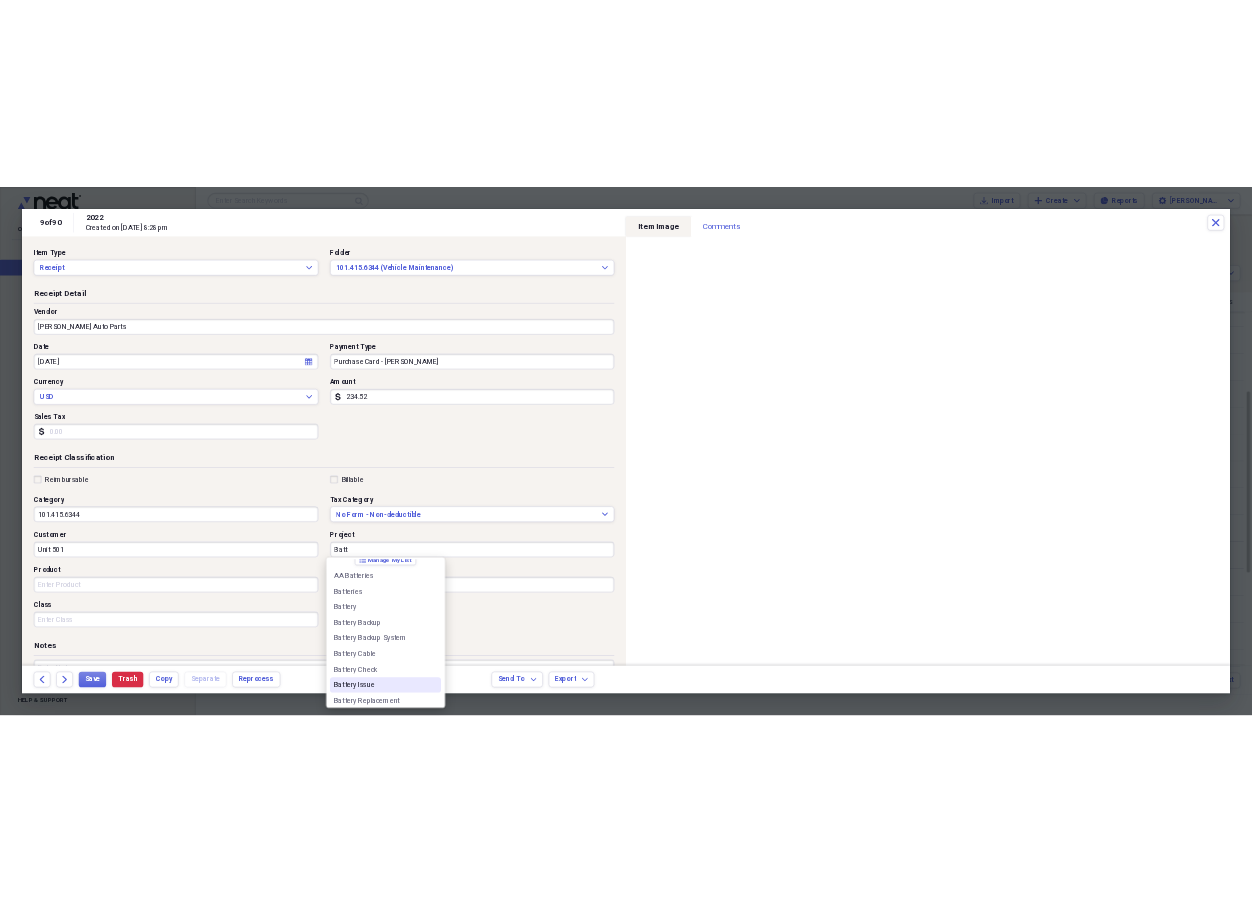 scroll, scrollTop: 0, scrollLeft: 0, axis: both 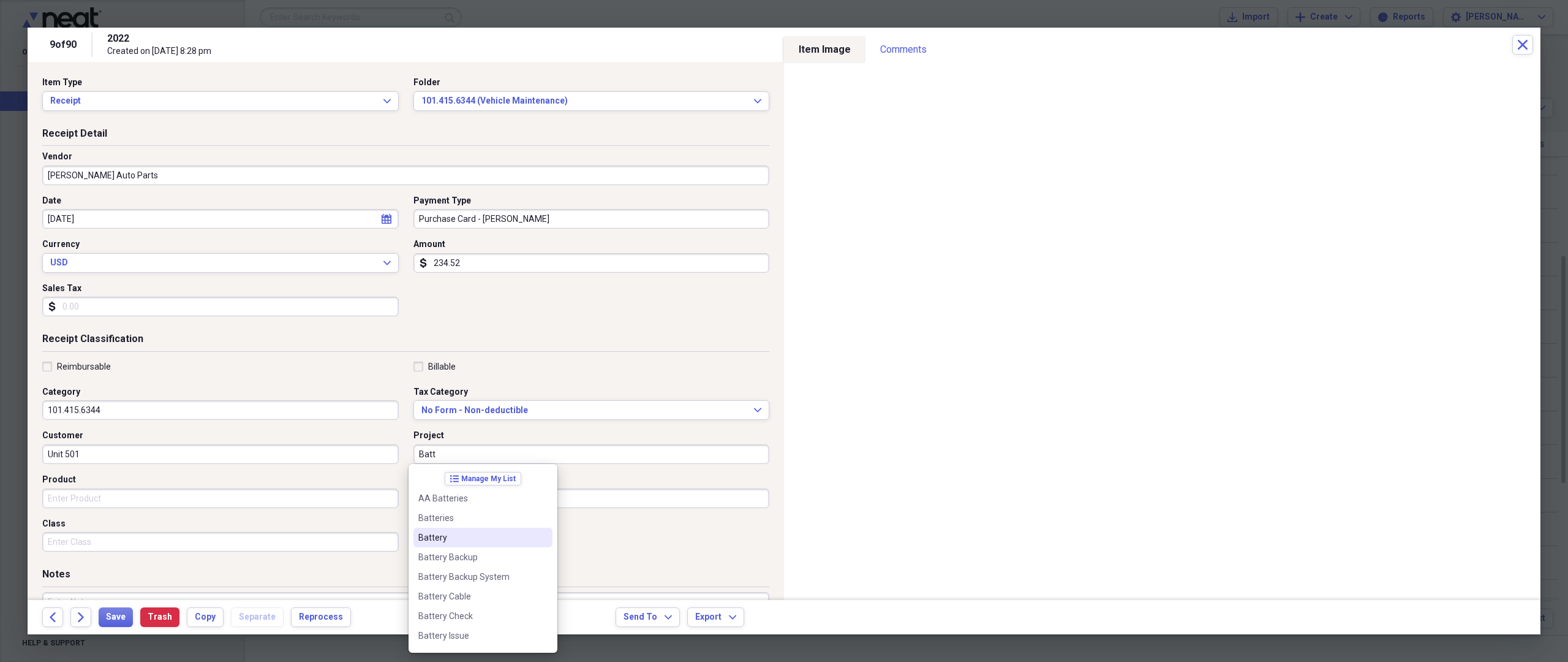 click on "Battery" at bounding box center [475, 538] 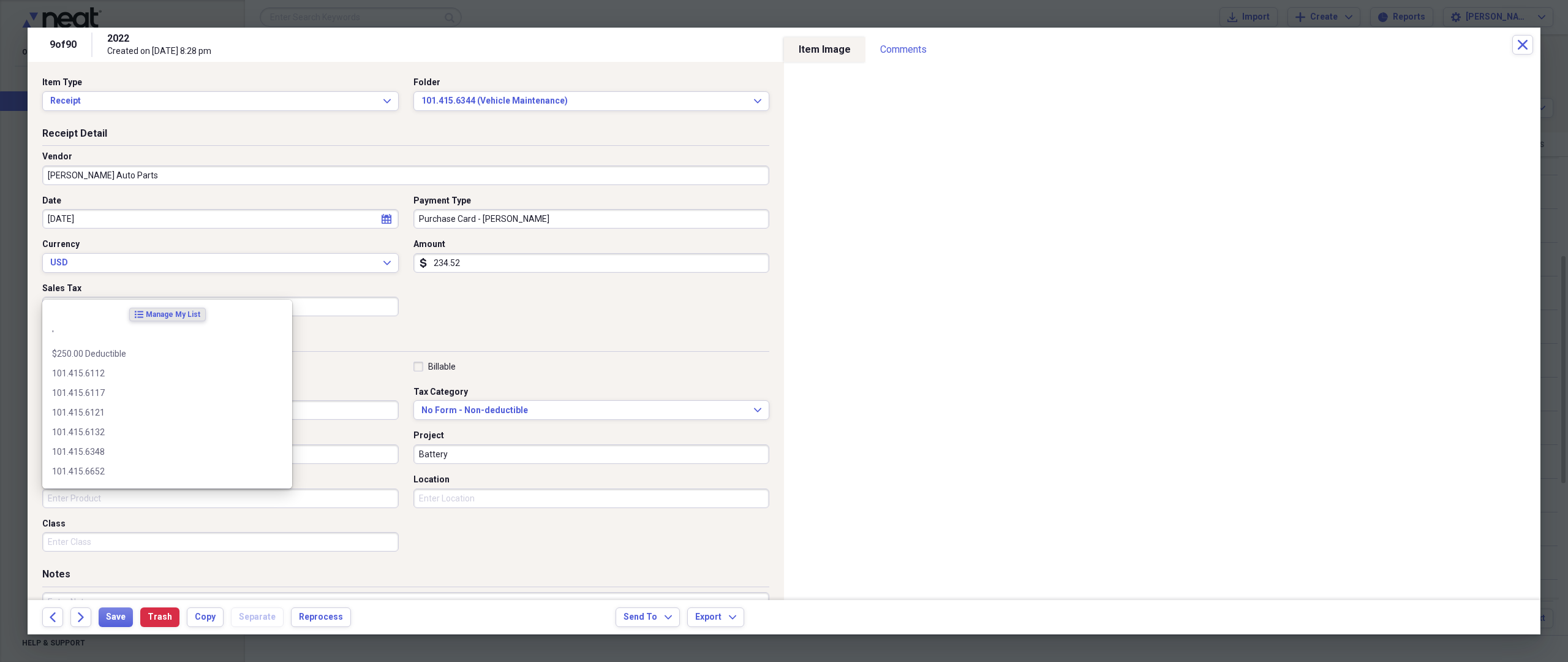 click on "Product" at bounding box center [221, 498] 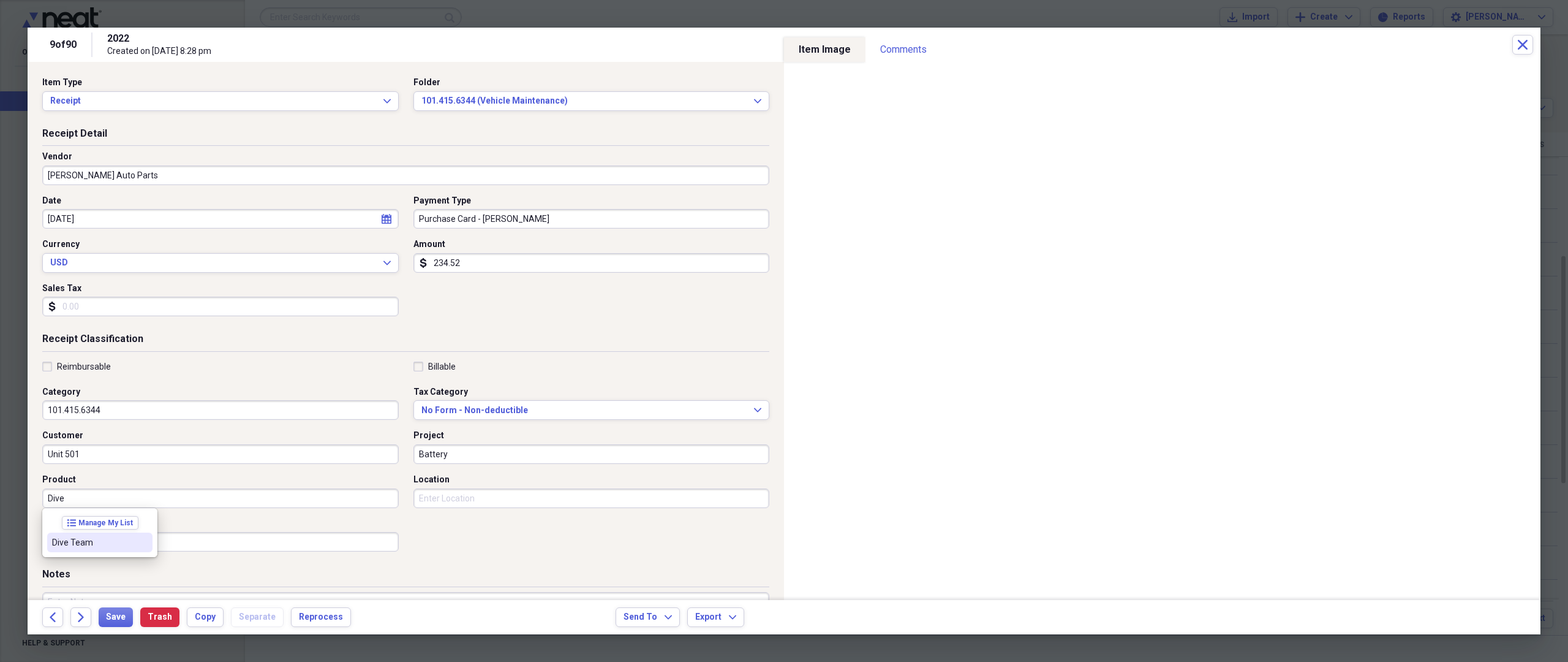 click on "Dive Team" at bounding box center [100, 542] 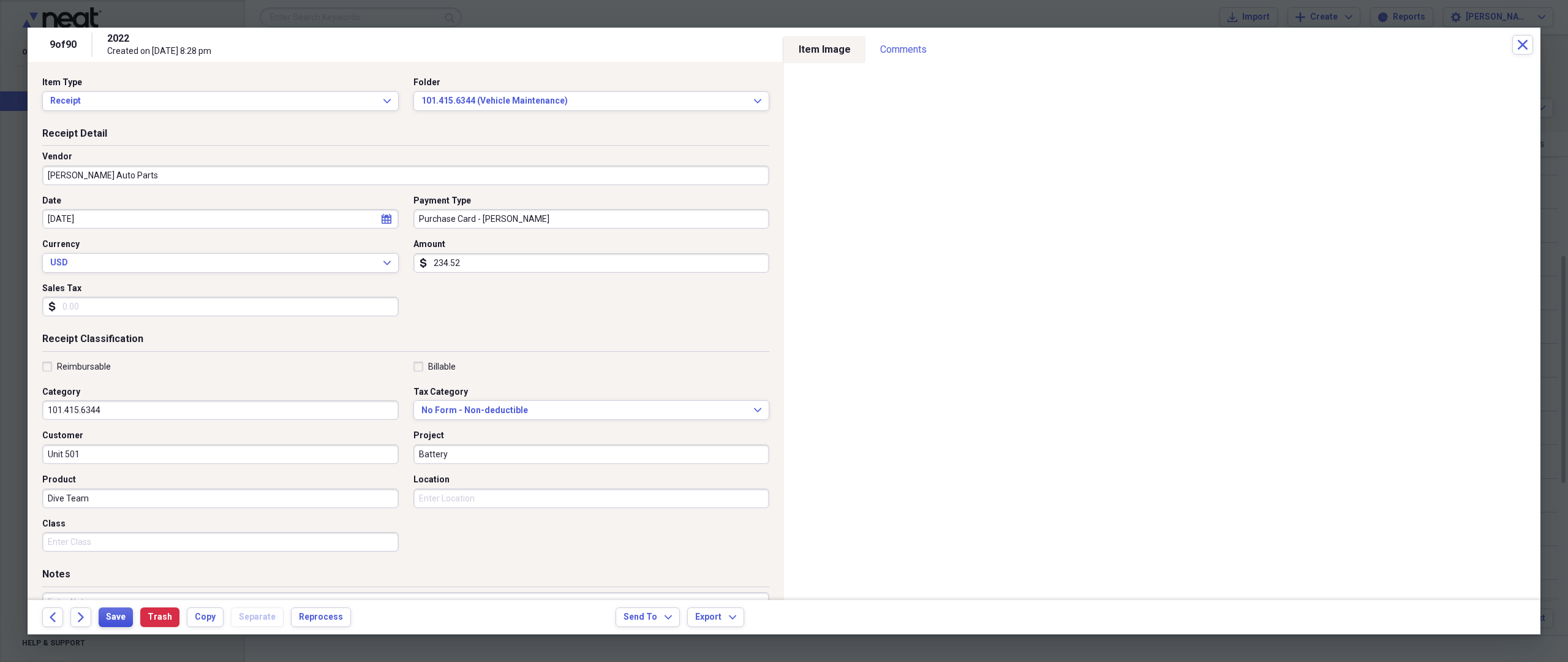 click on "Save" at bounding box center (116, 617) 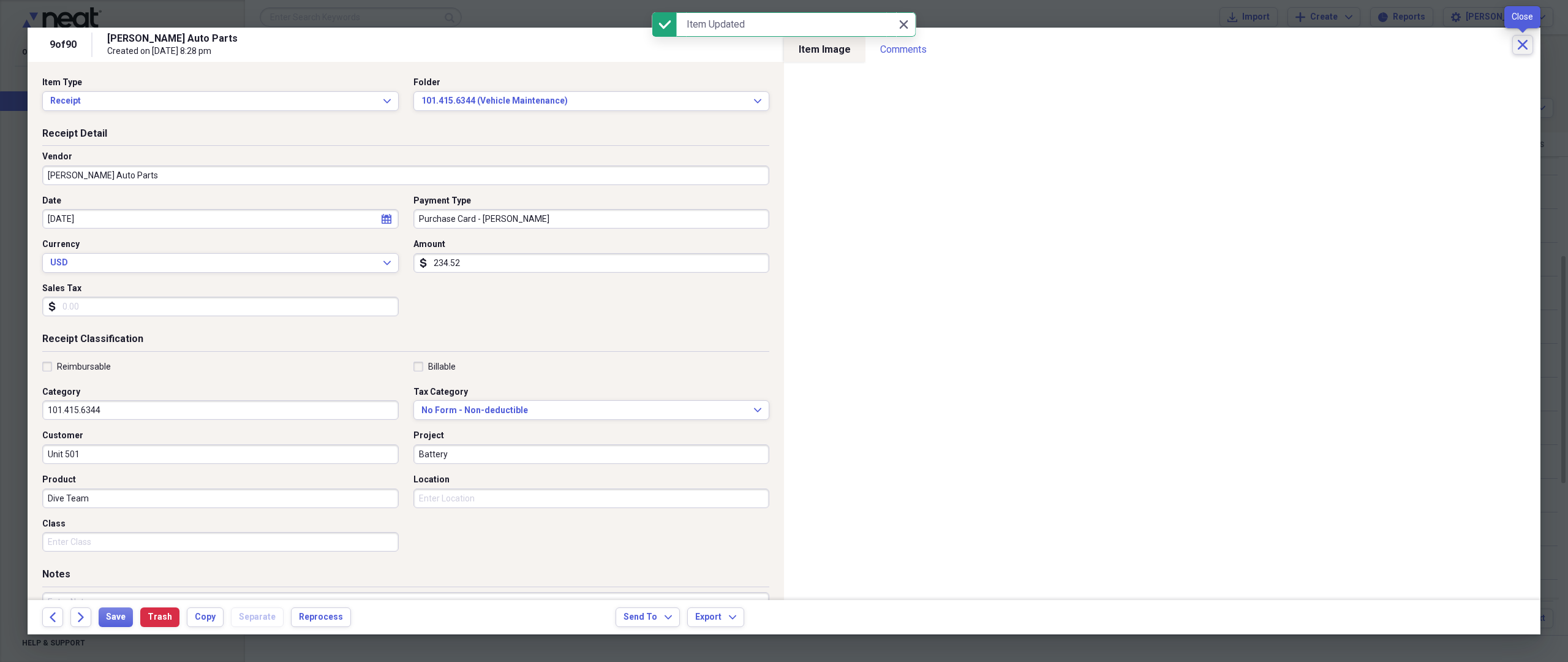 click on "Close" at bounding box center (1523, 45) 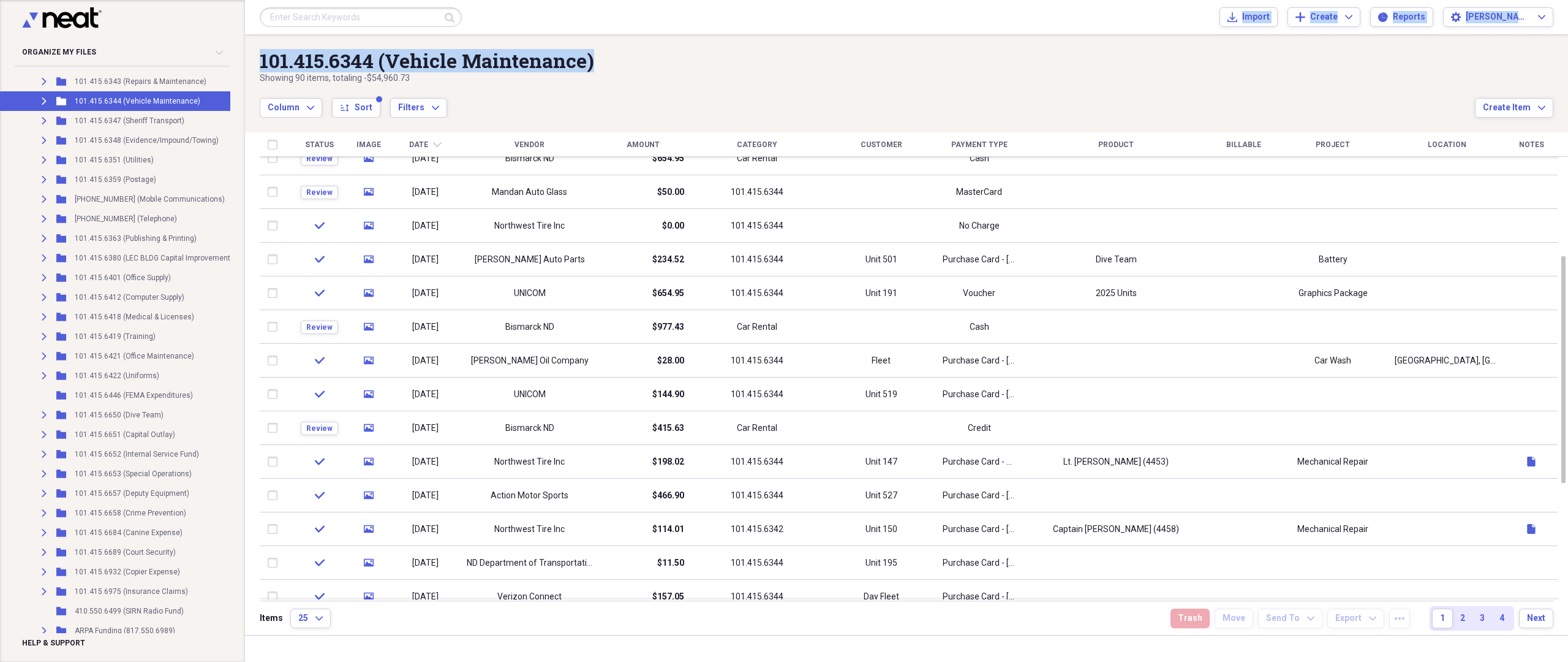 drag, startPoint x: 970, startPoint y: 11, endPoint x: 851, endPoint y: 67, distance: 131.51806 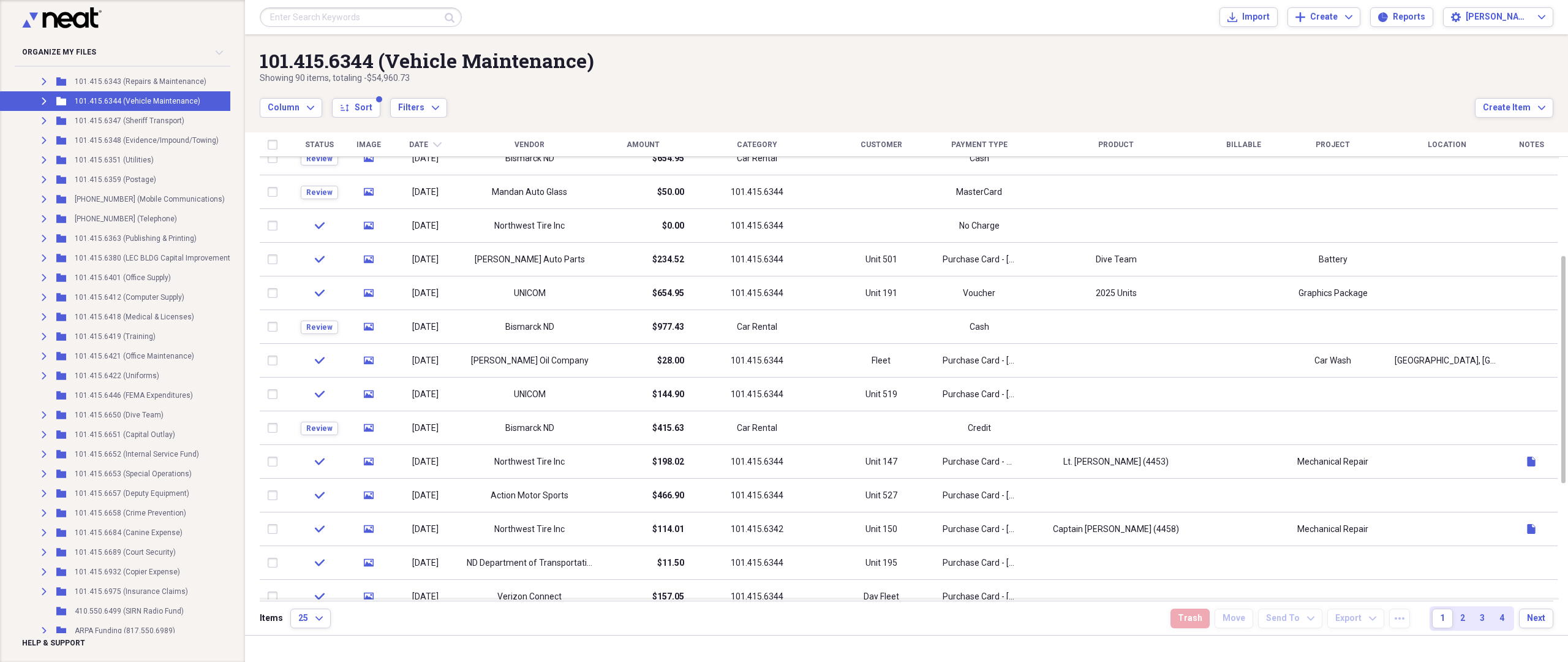 click on "101.415.6344 (Vehicle Maintenance)" at bounding box center (867, 61) 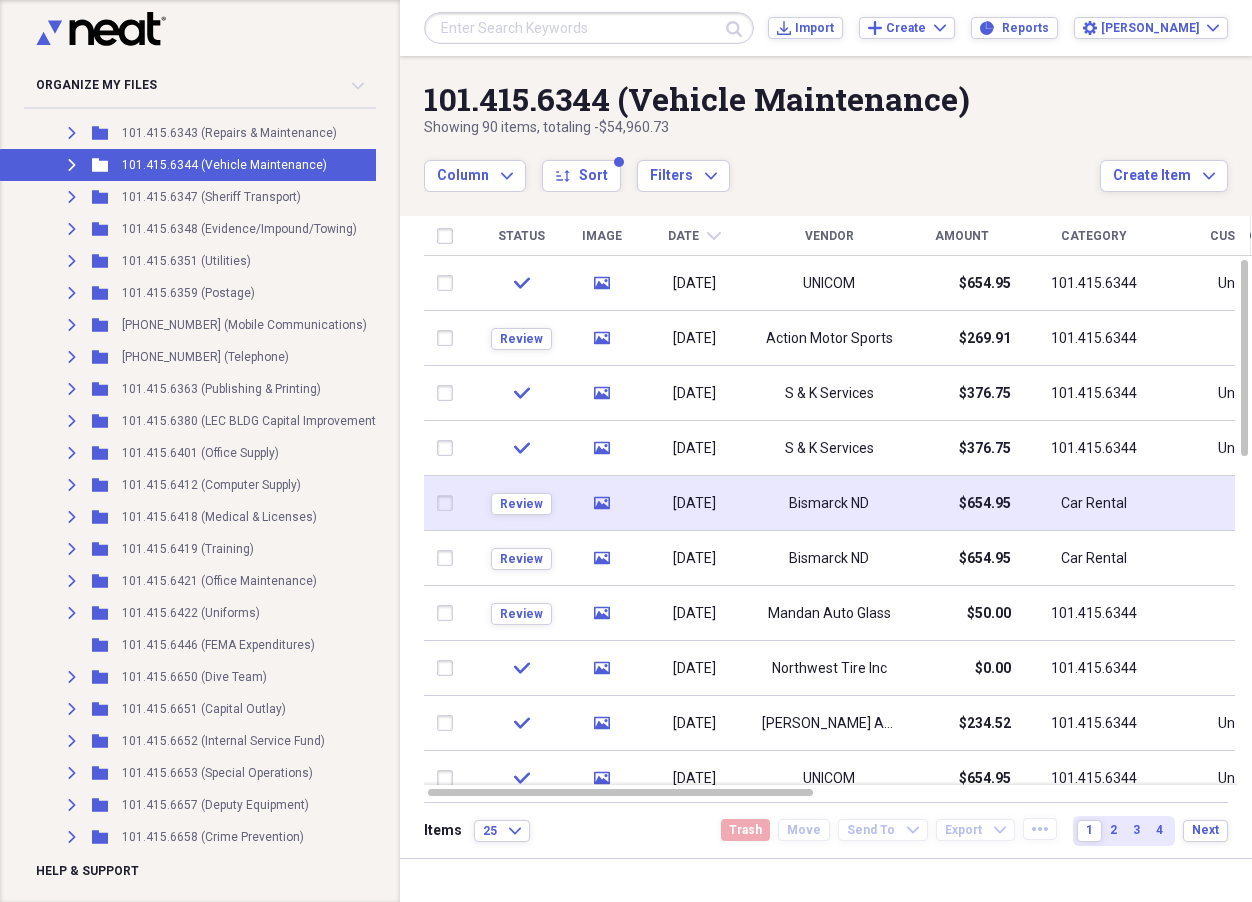 click on "Bismarck ND" at bounding box center (829, 504) 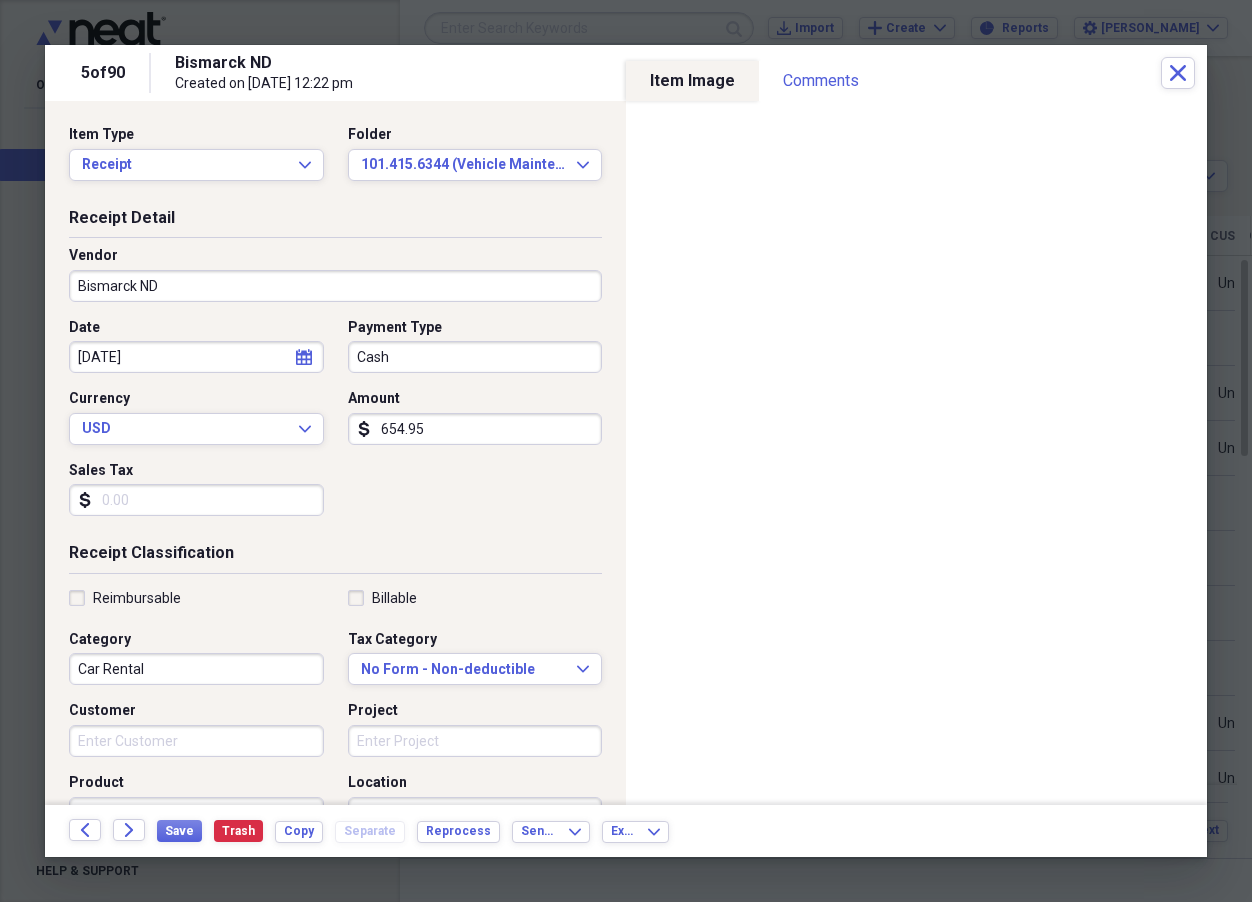 click on "Bismarck ND" at bounding box center (335, 286) 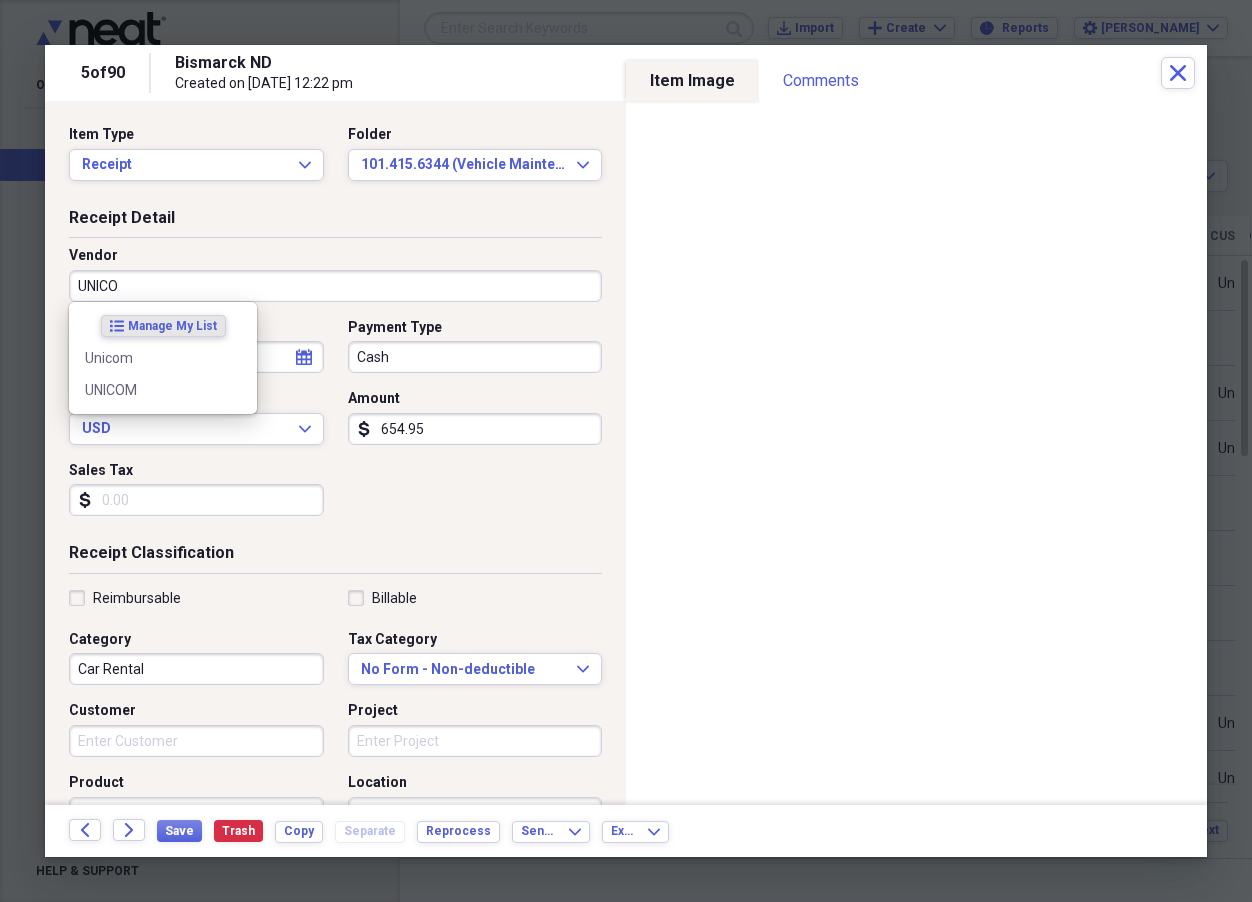type on "UNICOM" 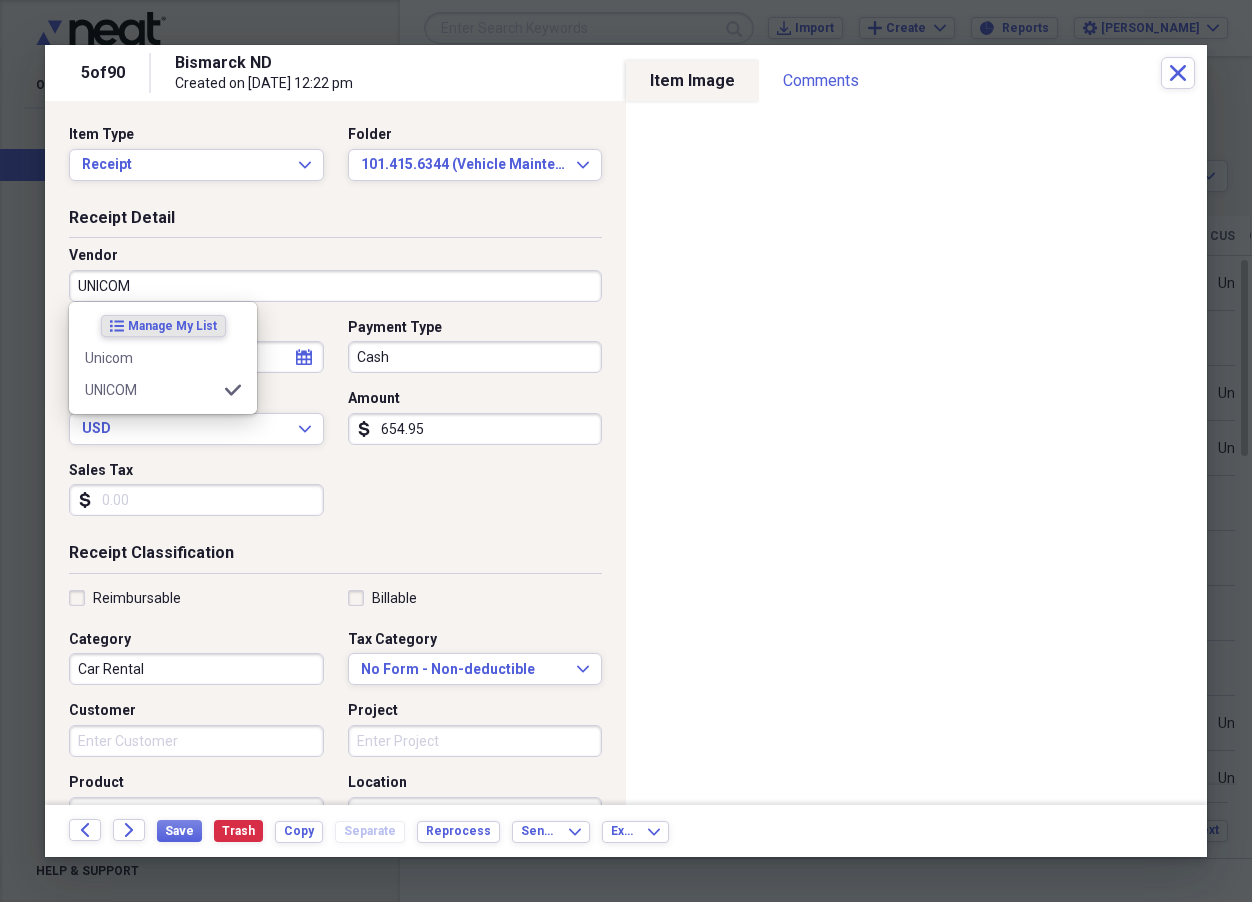 type on "101.415.6344" 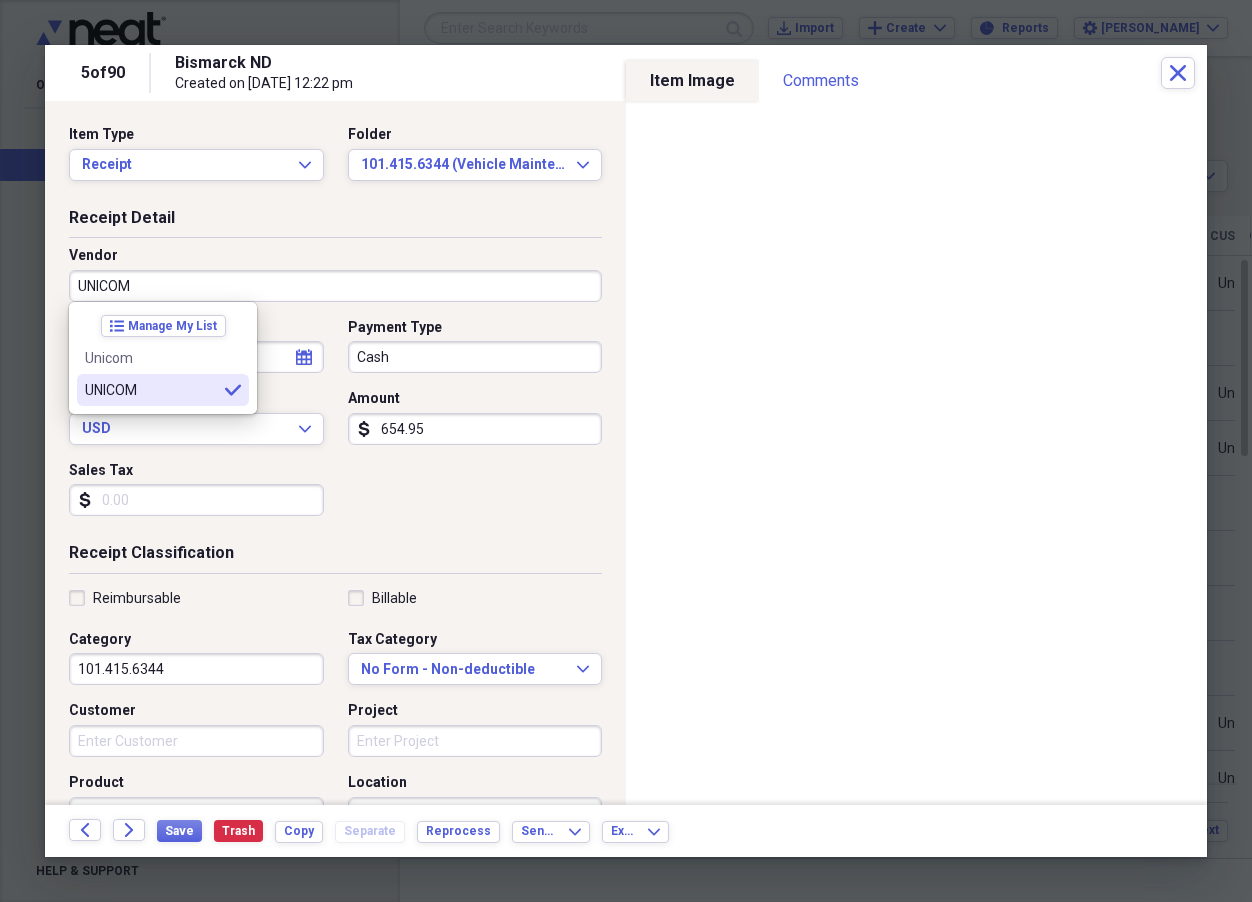 type on "UNICOM" 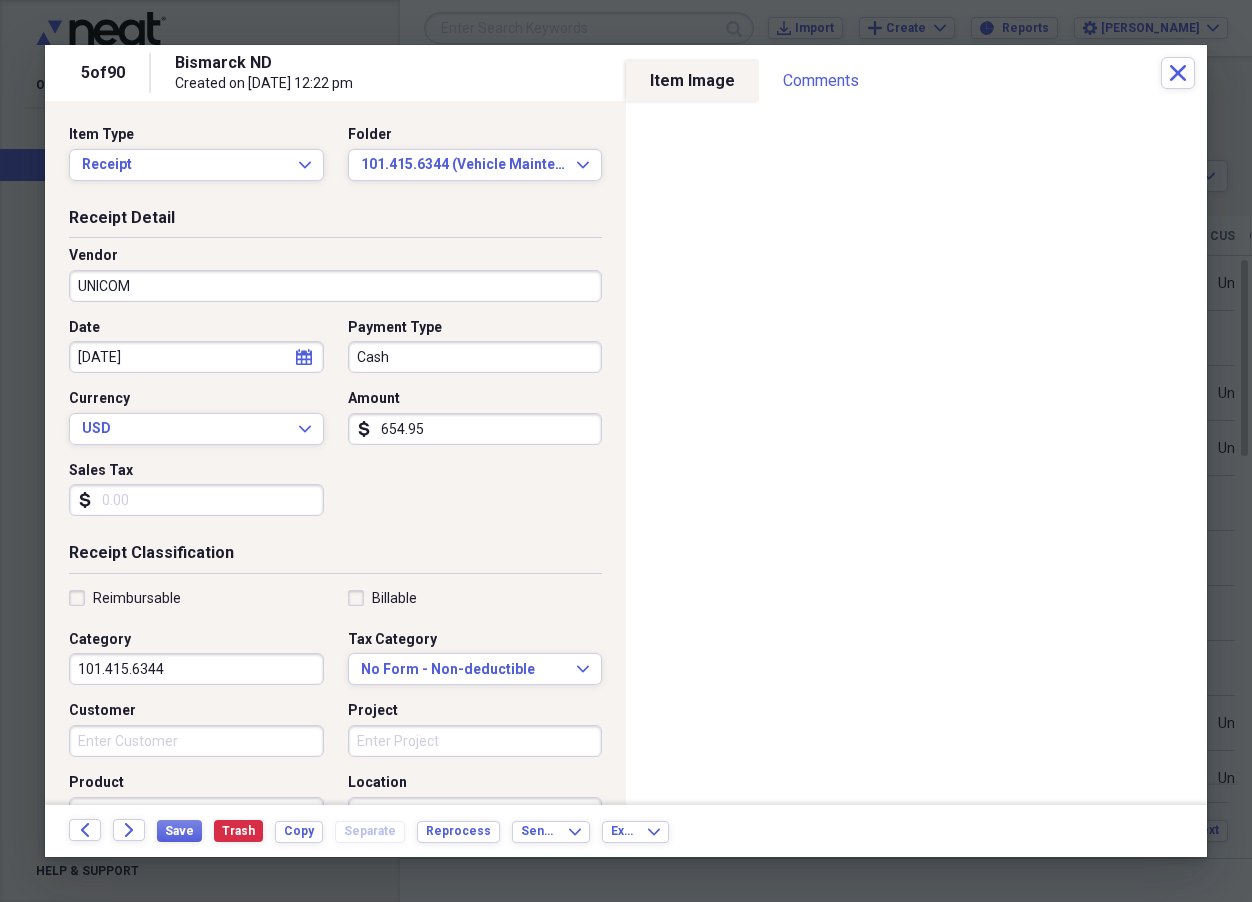 click on "Cash" at bounding box center (475, 357) 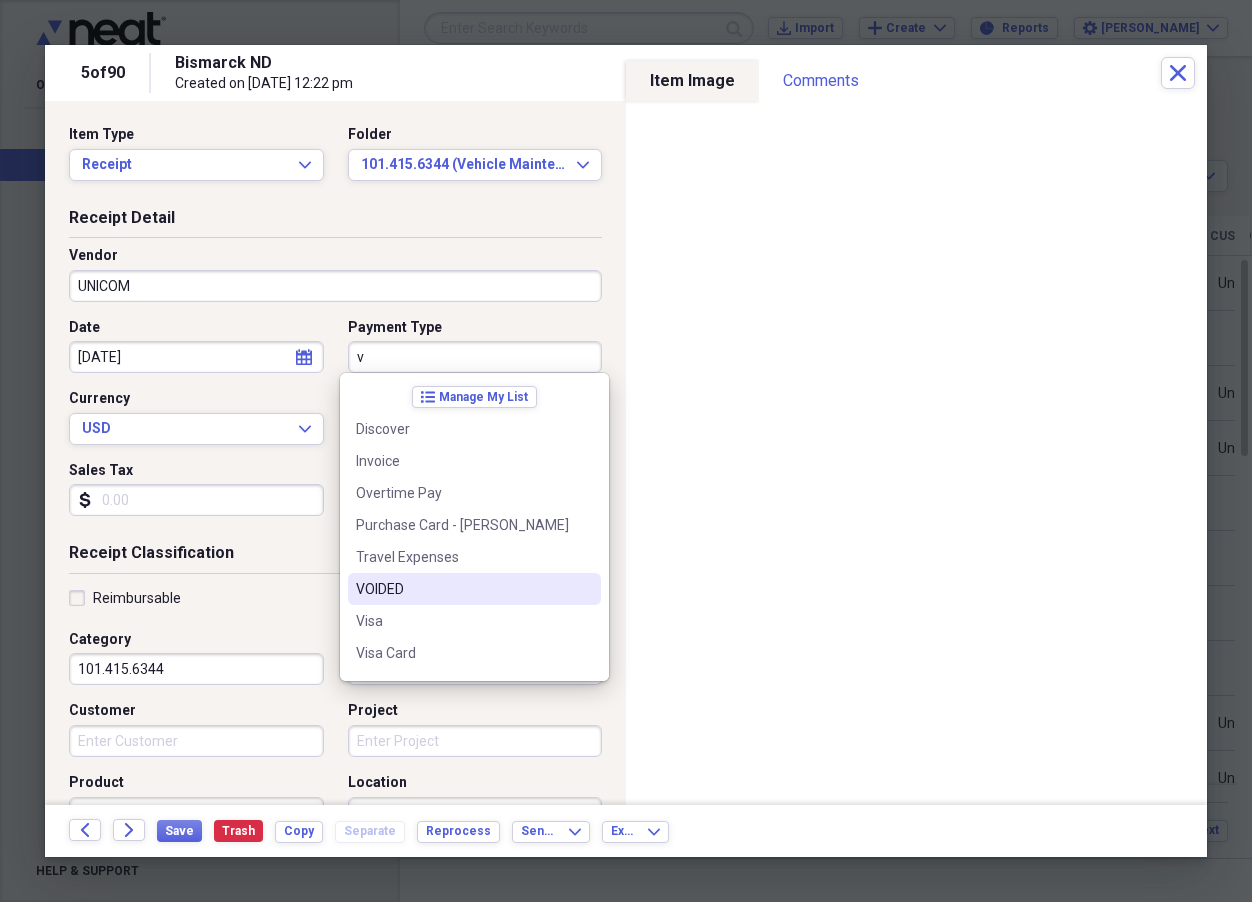 scroll, scrollTop: 92, scrollLeft: 0, axis: vertical 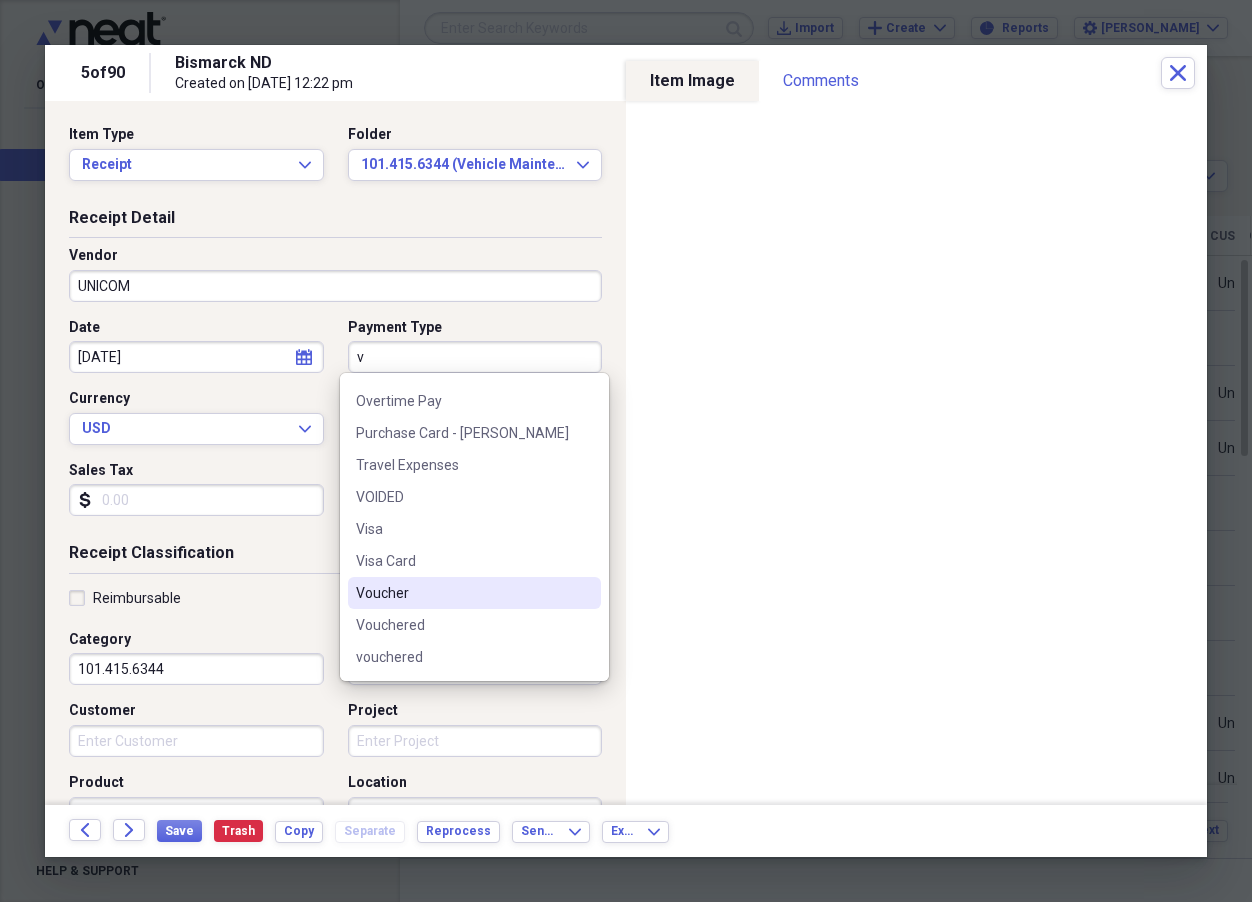 click on "Voucher" at bounding box center (462, 593) 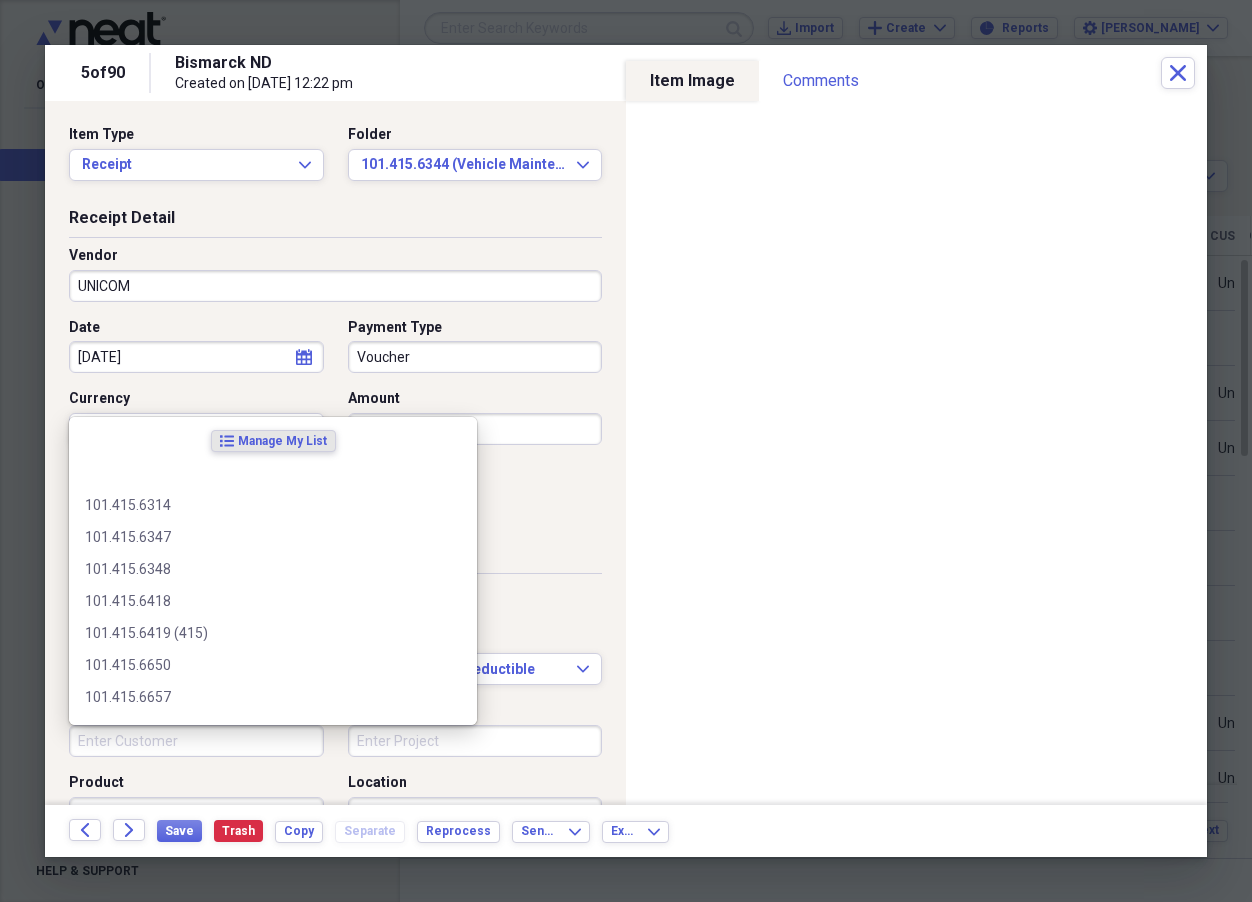 click on "Customer" at bounding box center [196, 741] 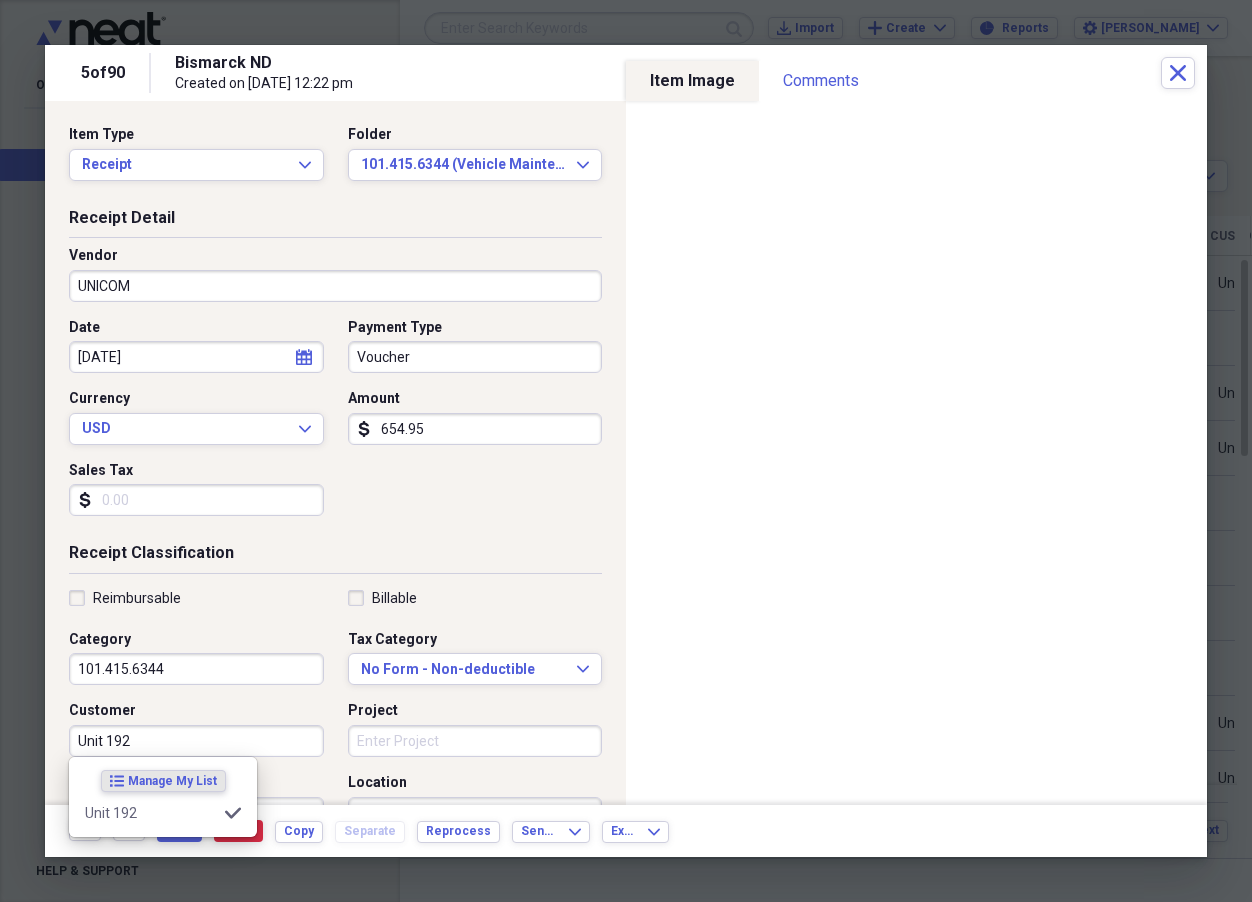 type on "Unit 192" 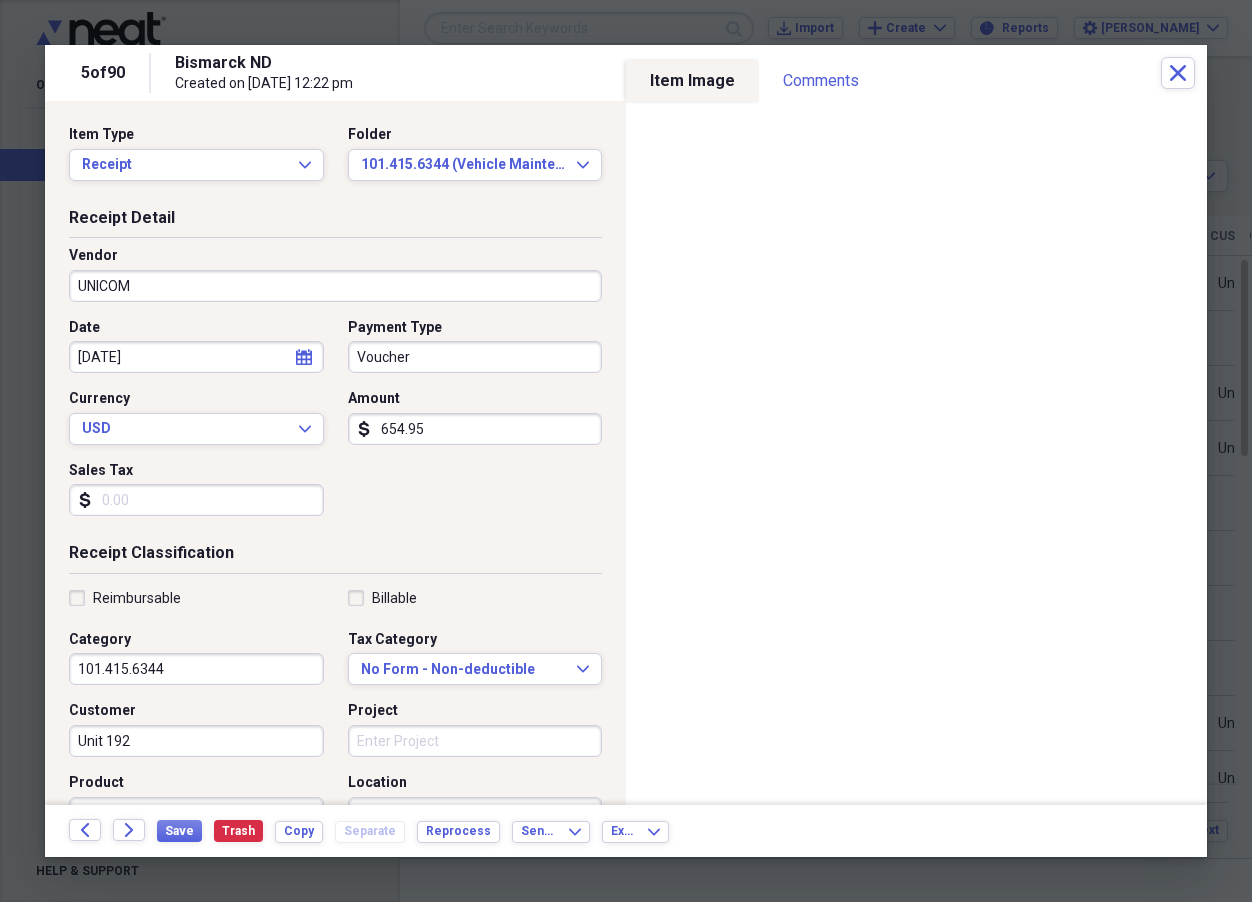 drag, startPoint x: 283, startPoint y: 566, endPoint x: 449, endPoint y: 742, distance: 241.93387 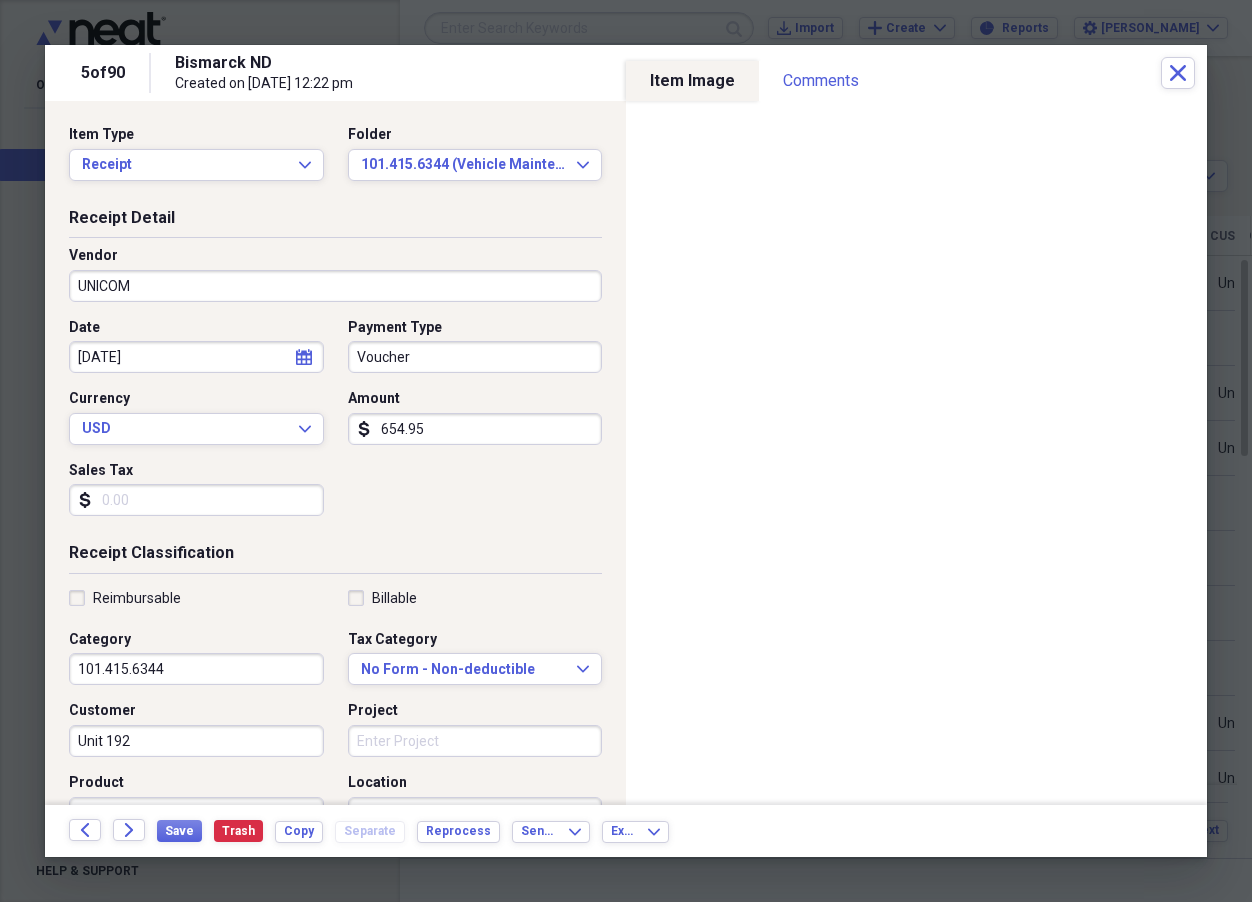 click on "Project" at bounding box center [475, 741] 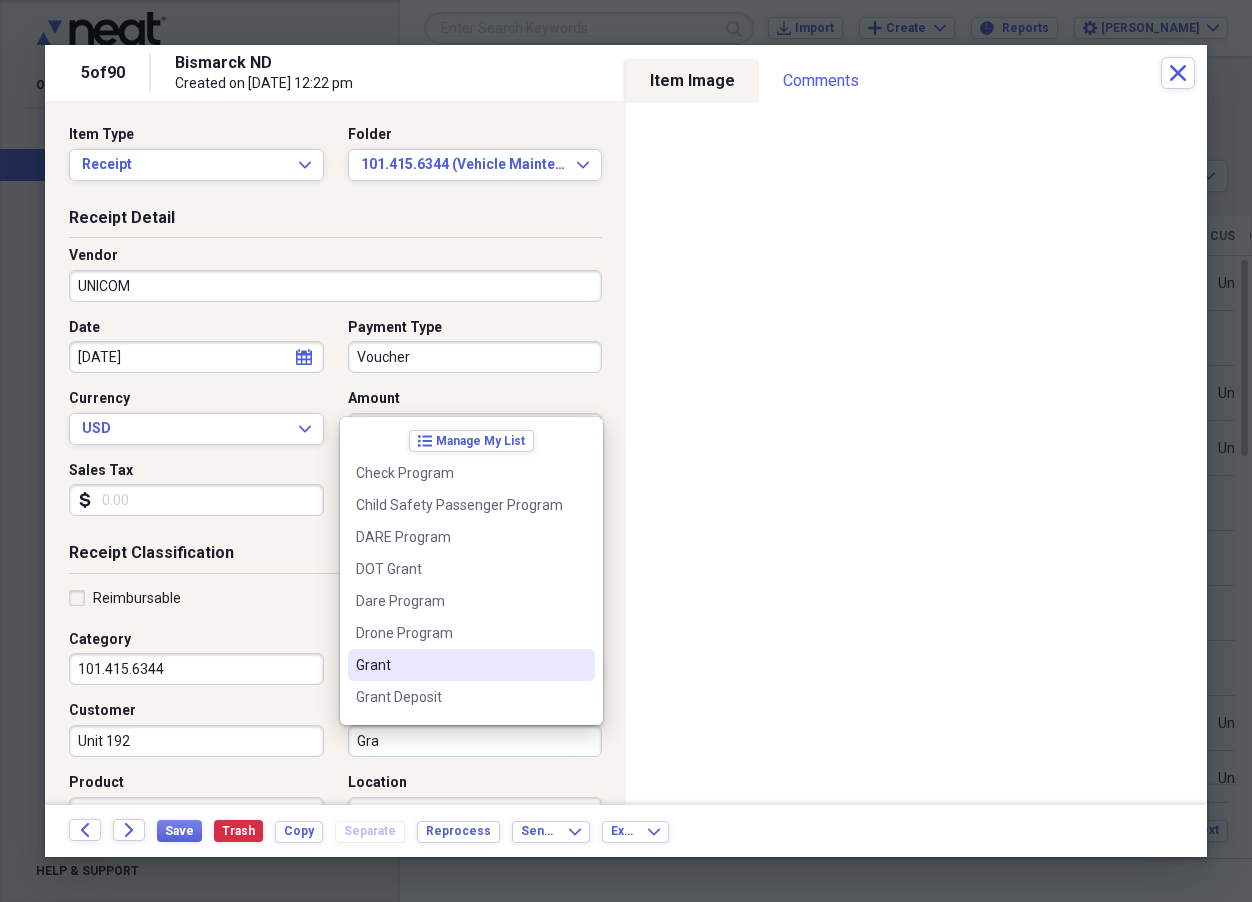 scroll, scrollTop: 200, scrollLeft: 0, axis: vertical 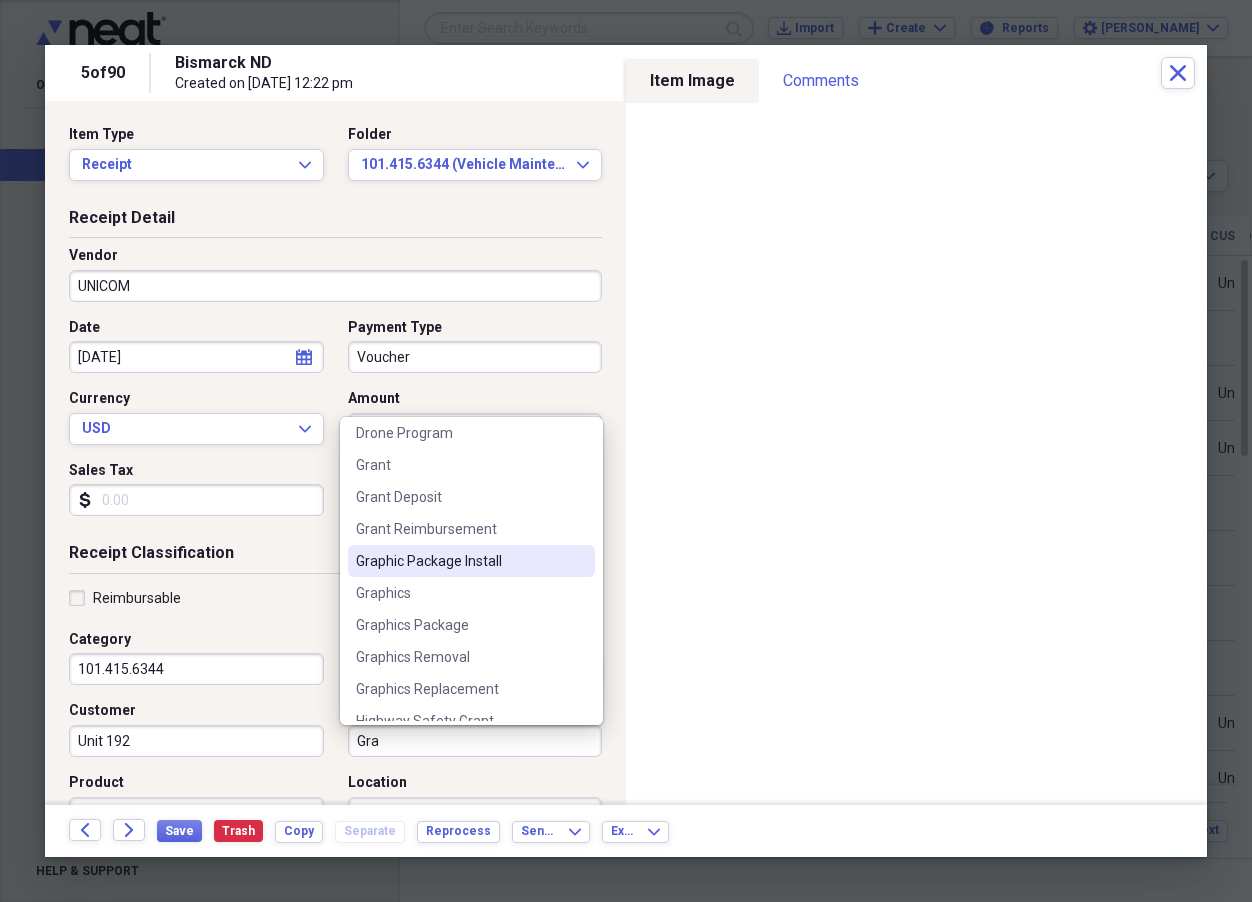 click on "Graphic Package Install" at bounding box center (459, 561) 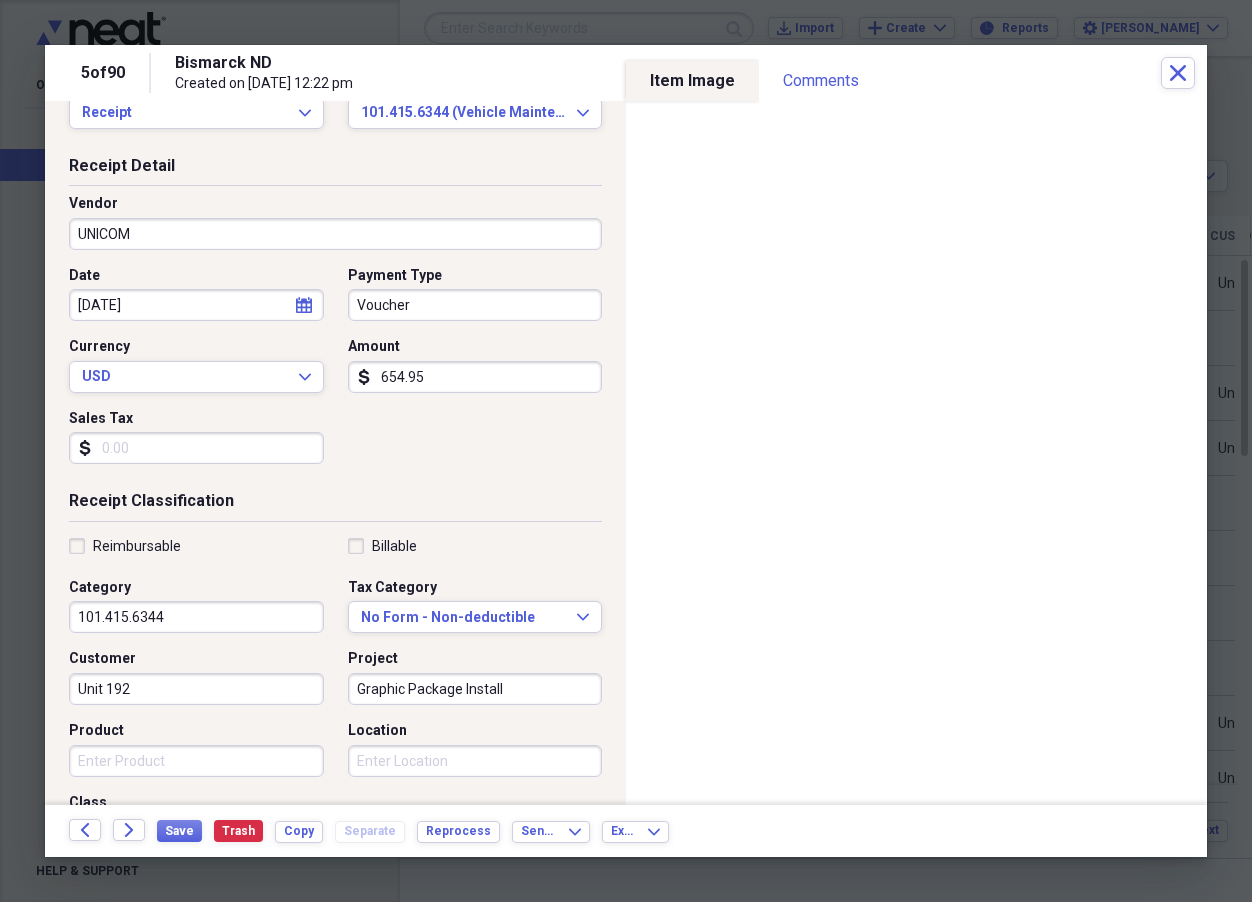 scroll, scrollTop: 100, scrollLeft: 0, axis: vertical 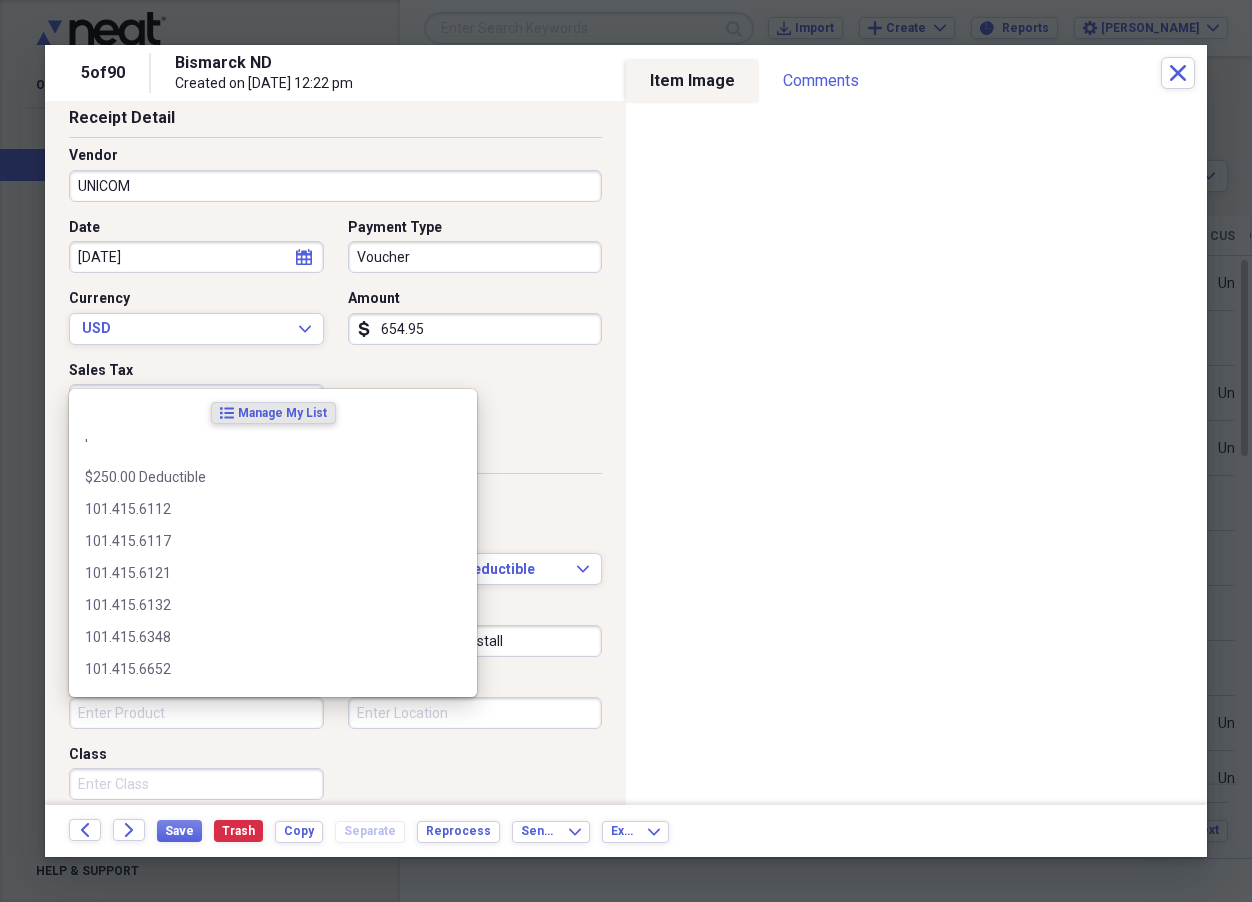 click on "Product" at bounding box center [196, 713] 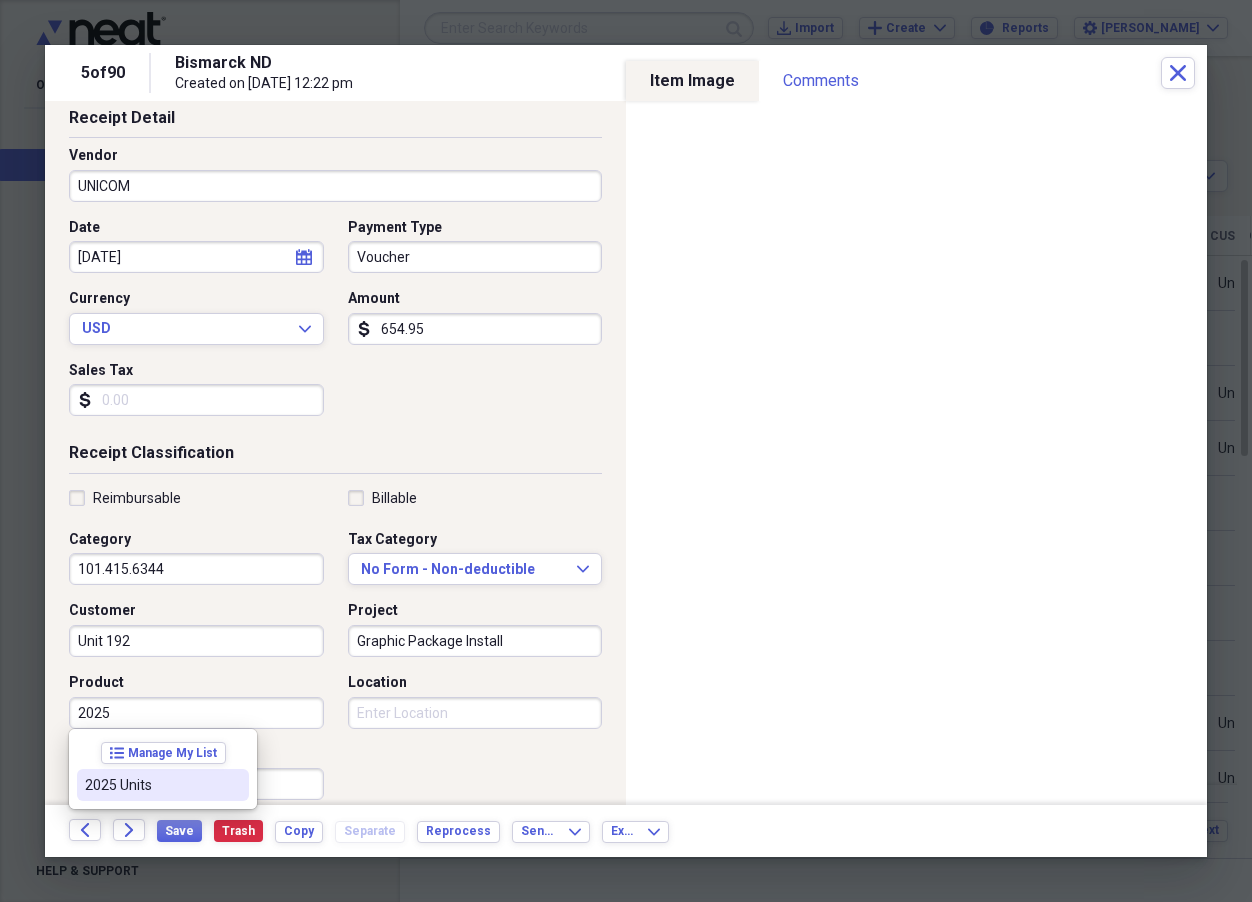 click on "2025 Units" at bounding box center [163, 785] 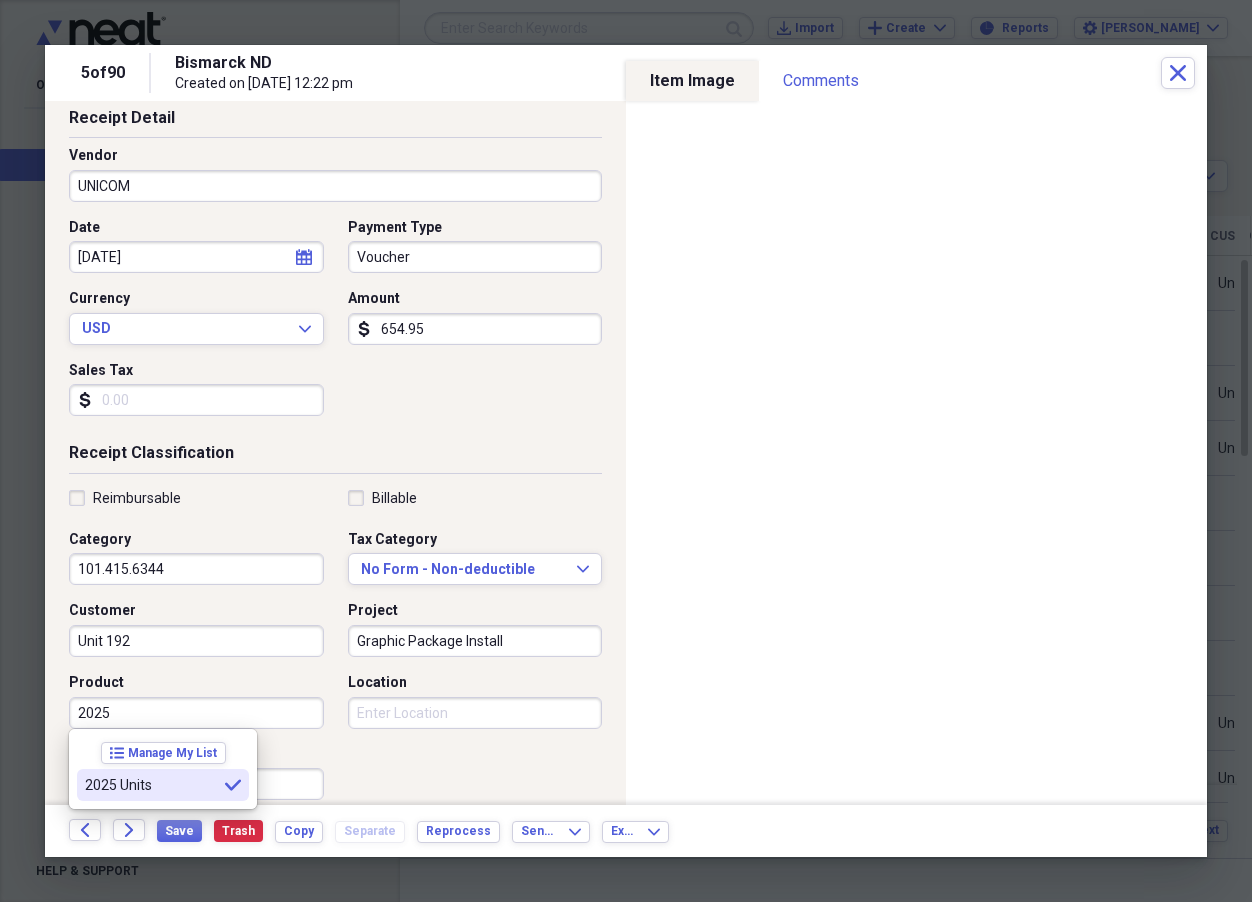 type on "2025 Units" 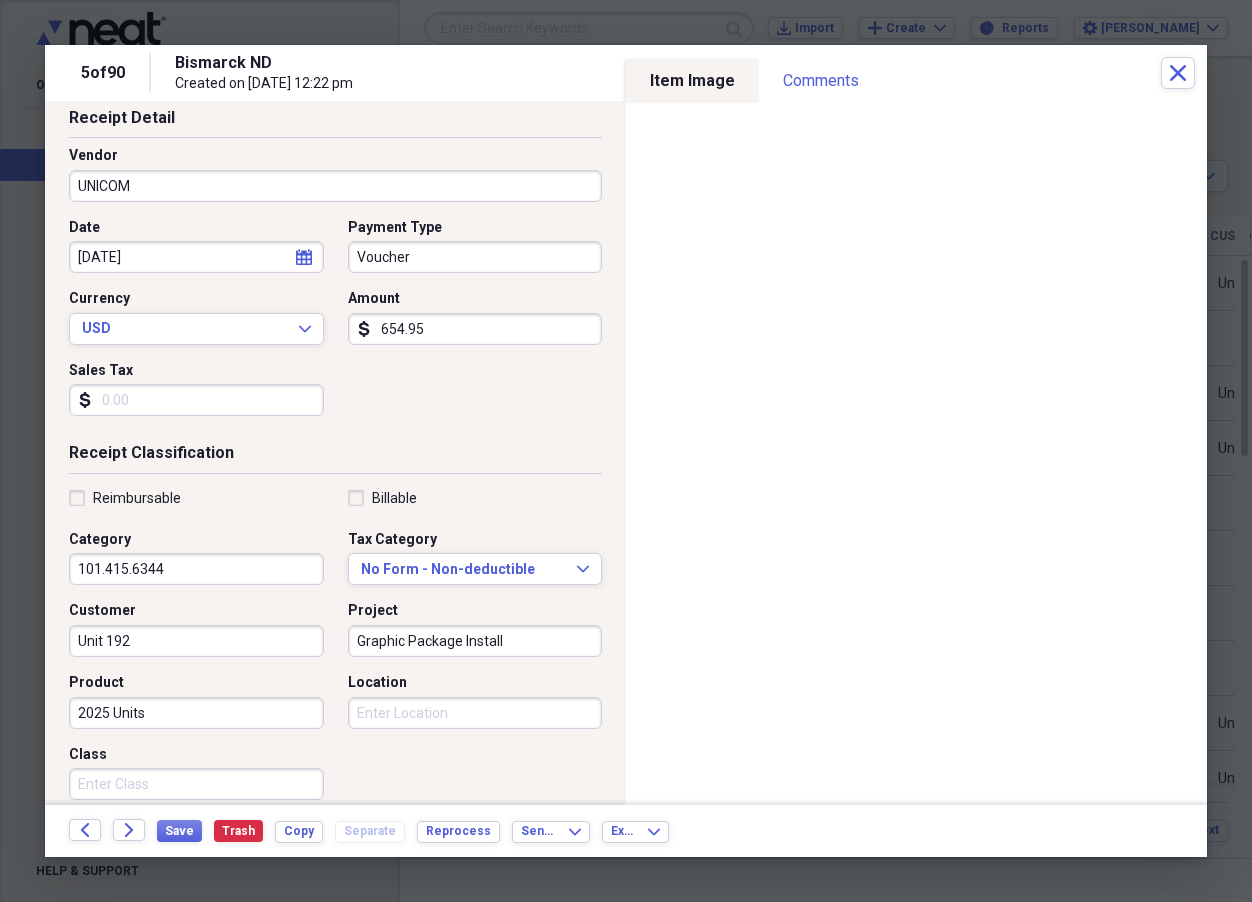 click 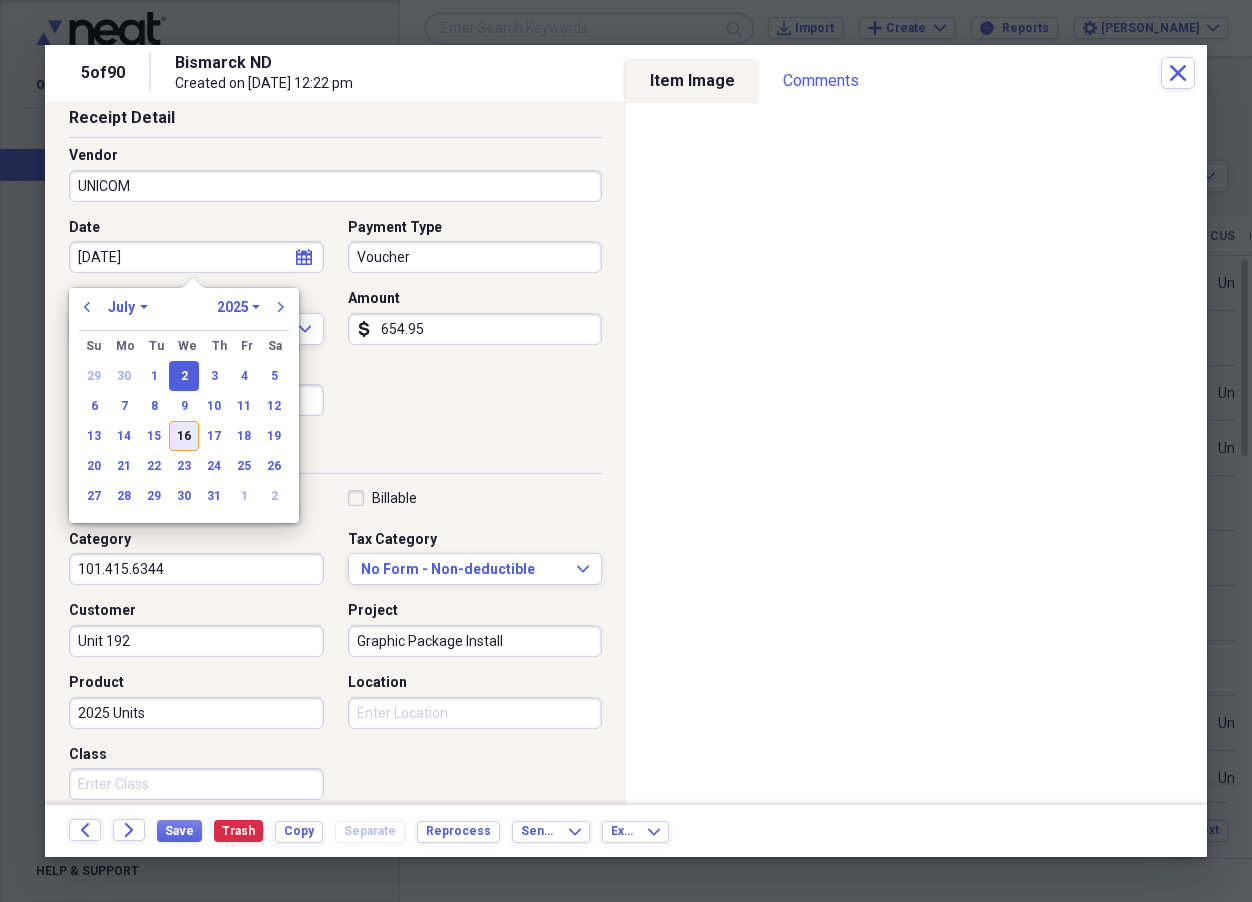click on "16" at bounding box center [184, 436] 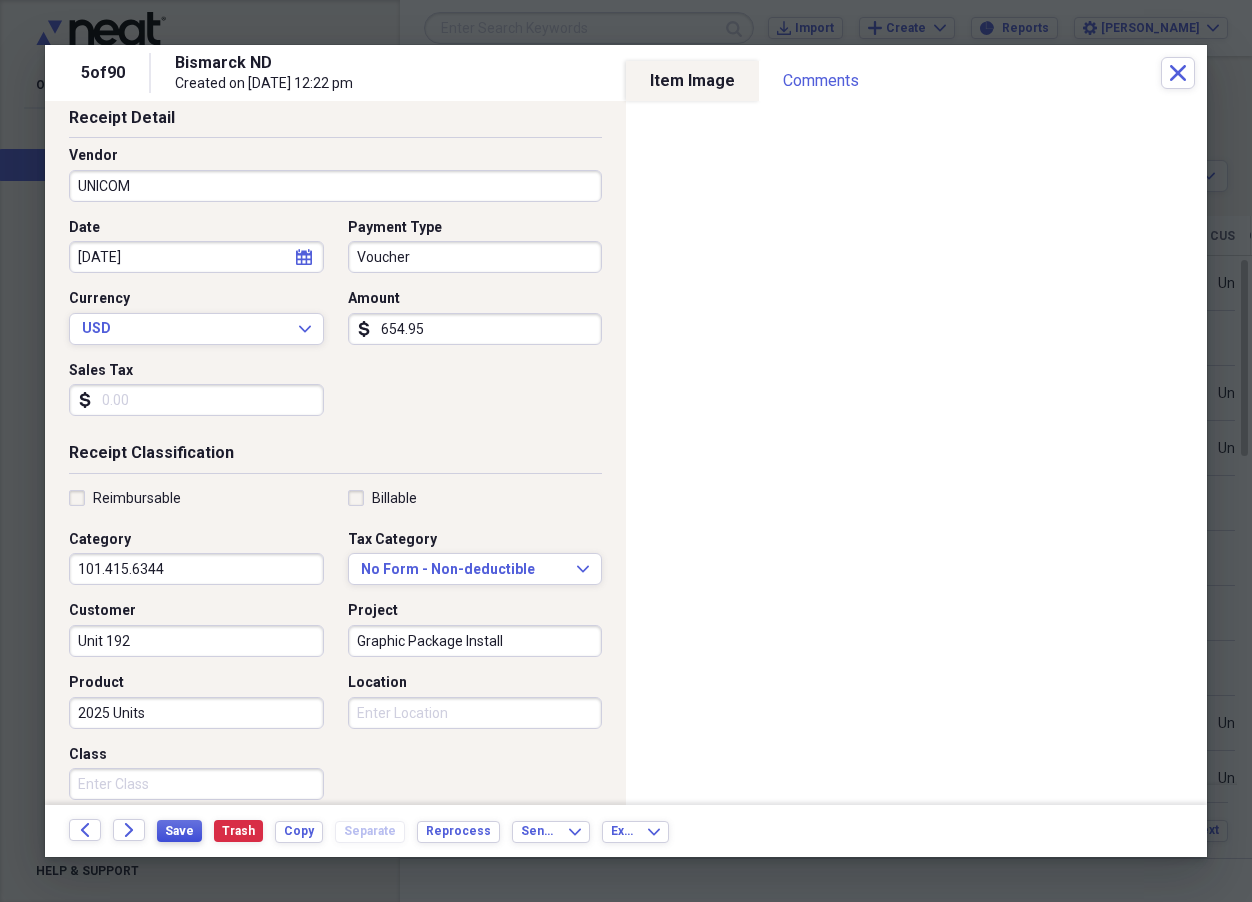 click on "Save" at bounding box center (179, 831) 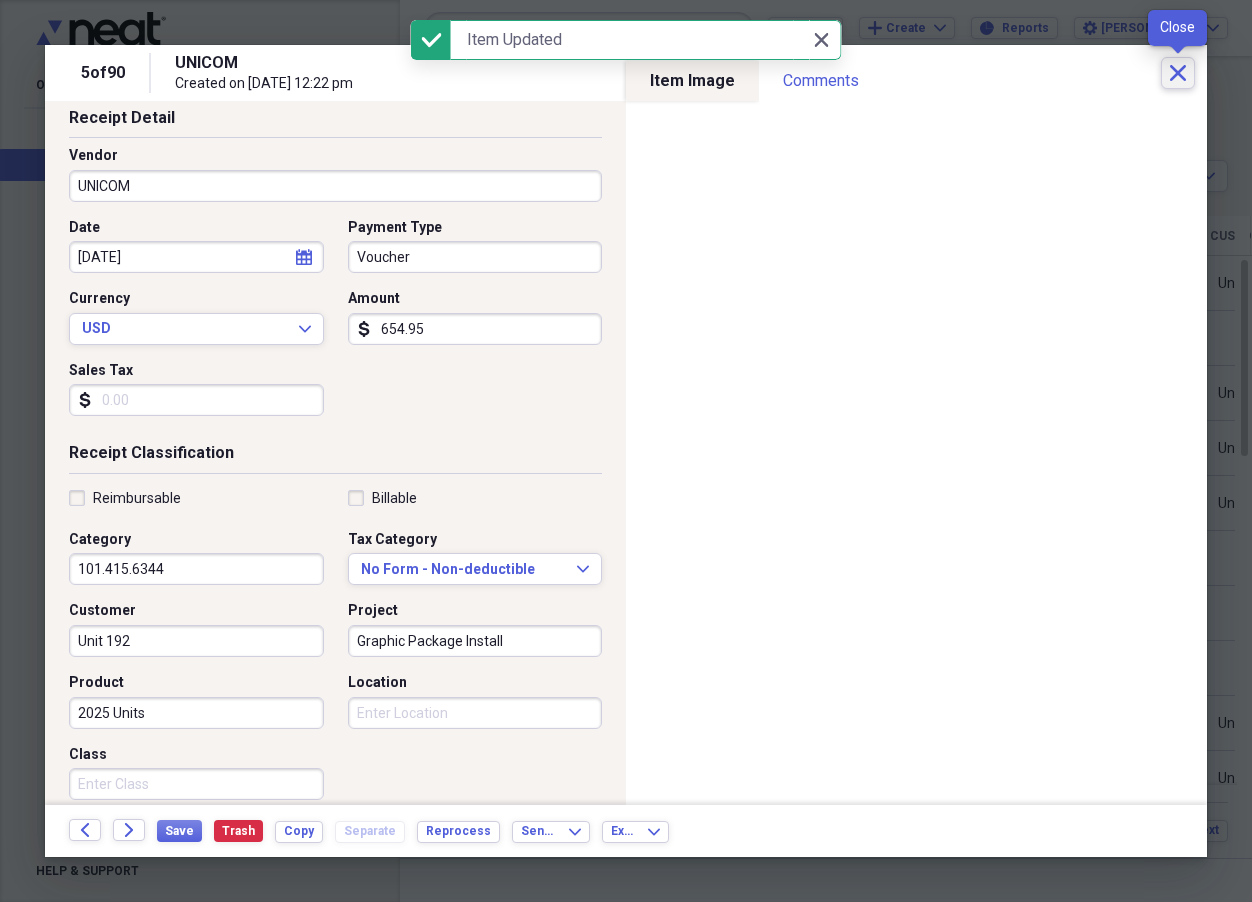 click on "Close" 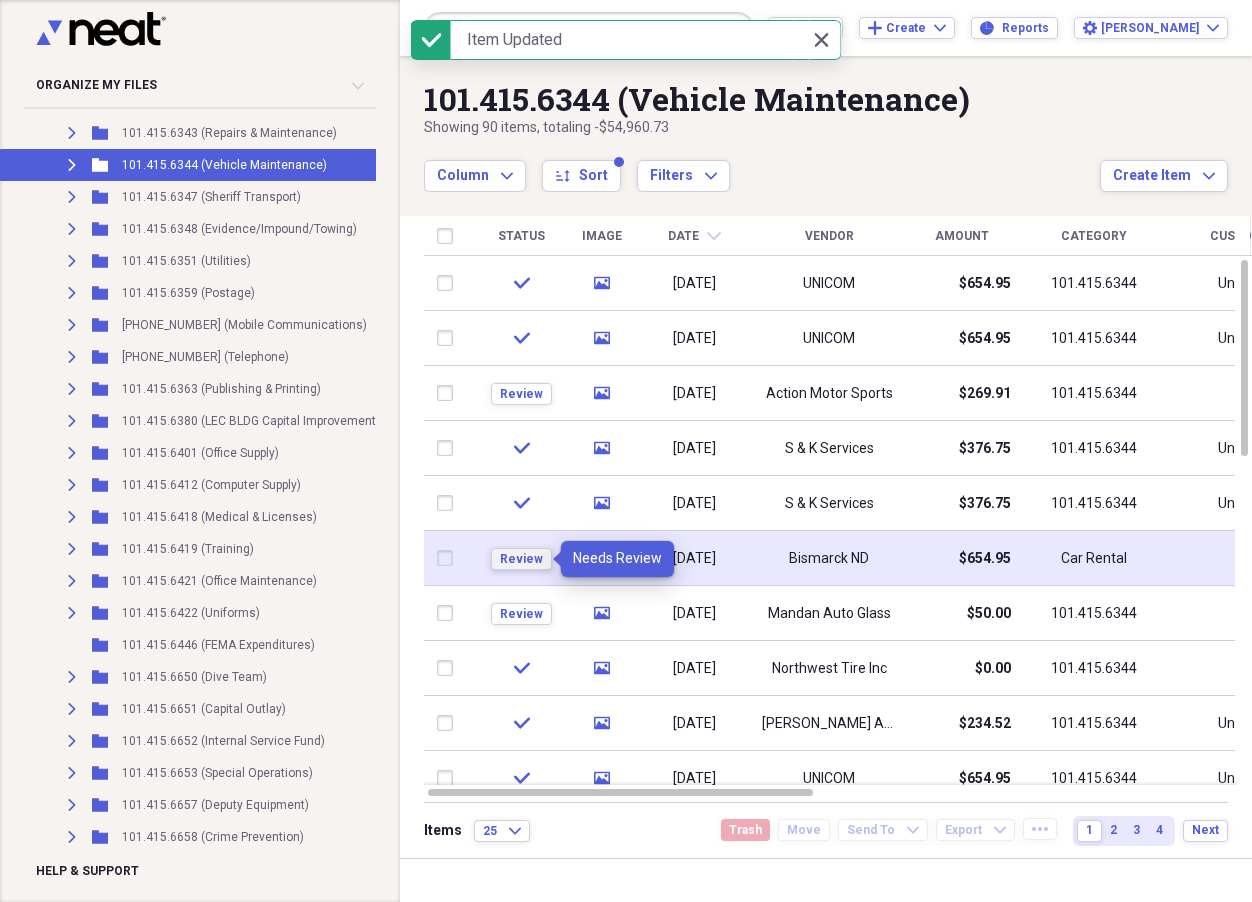 click on "Review" at bounding box center [521, 559] 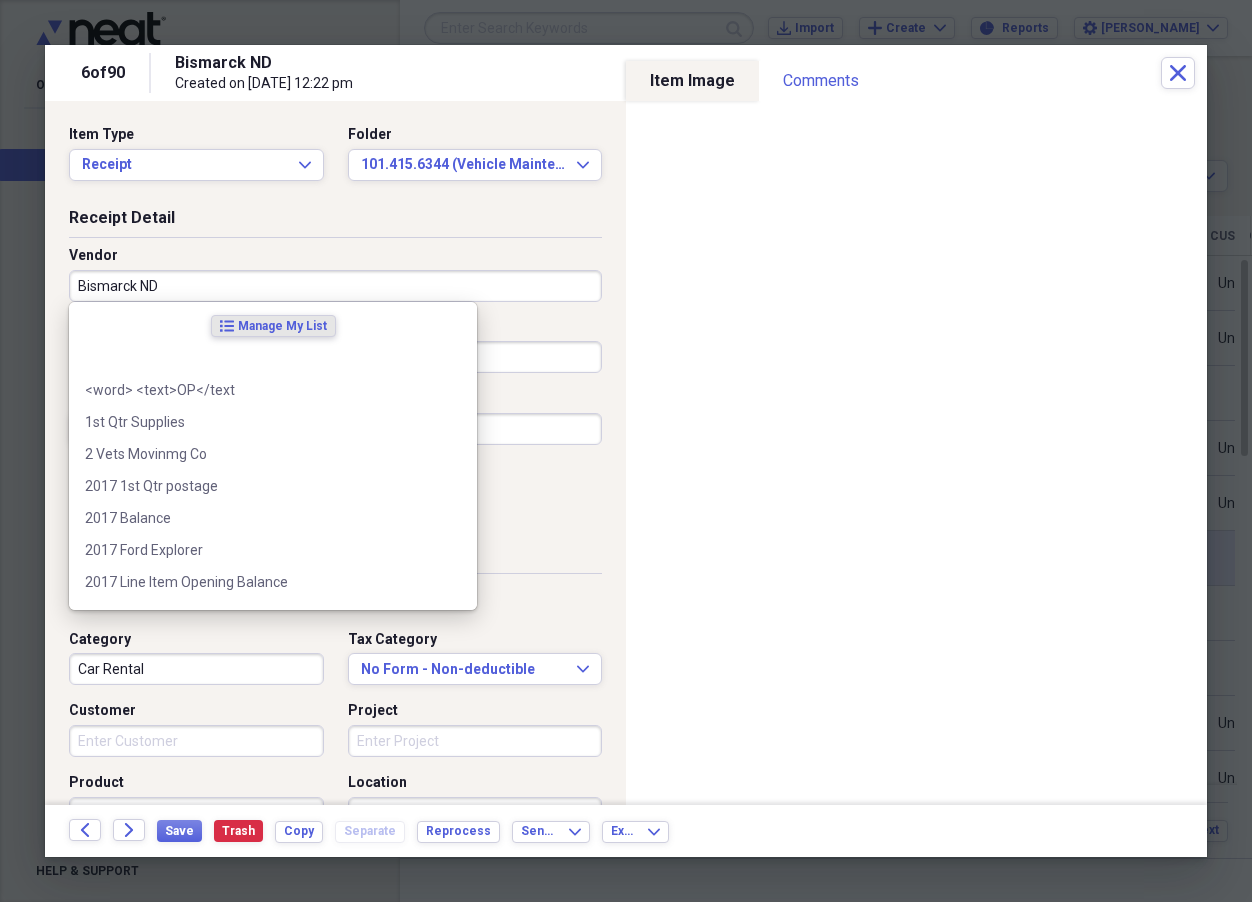 click on "Bismarck ND" at bounding box center [335, 286] 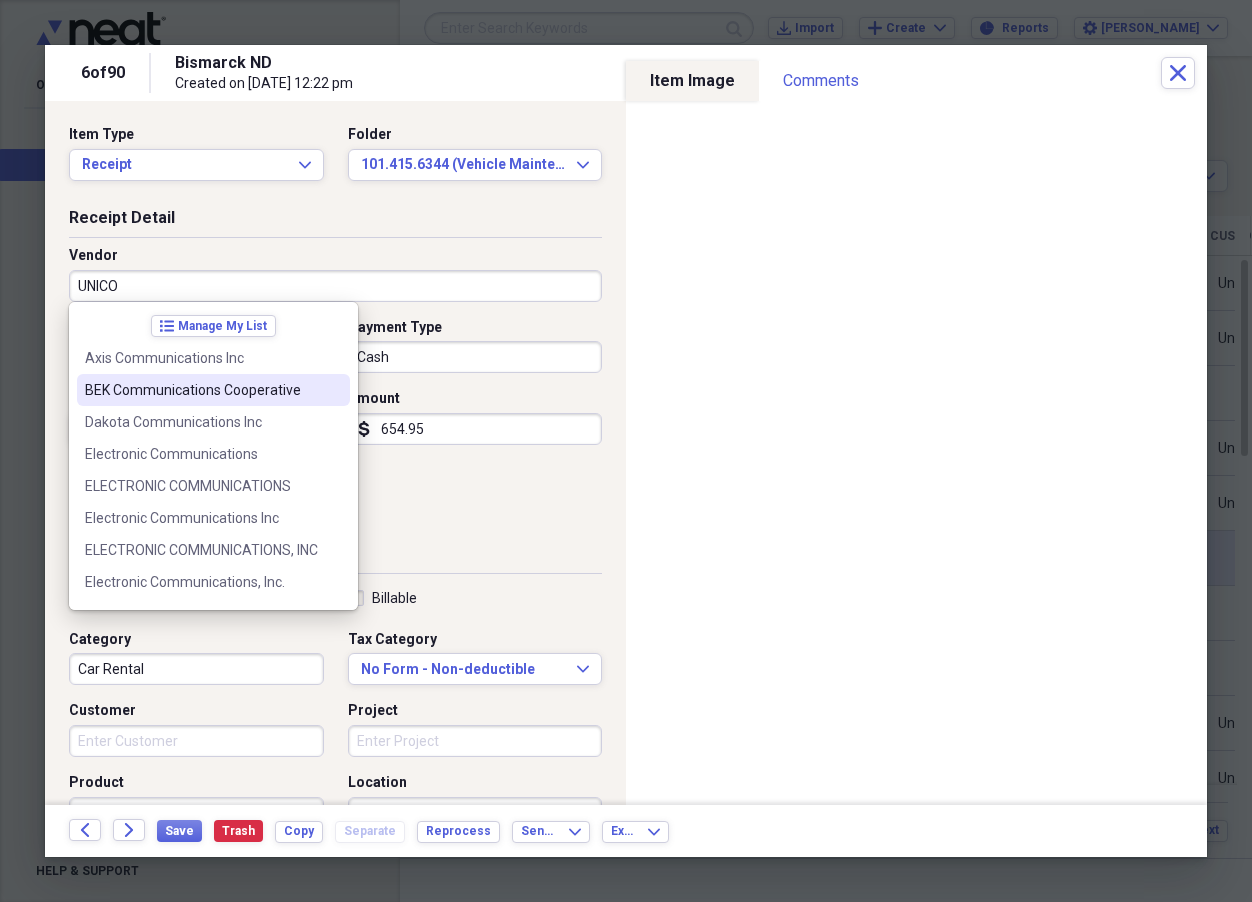 type on "UNICOM" 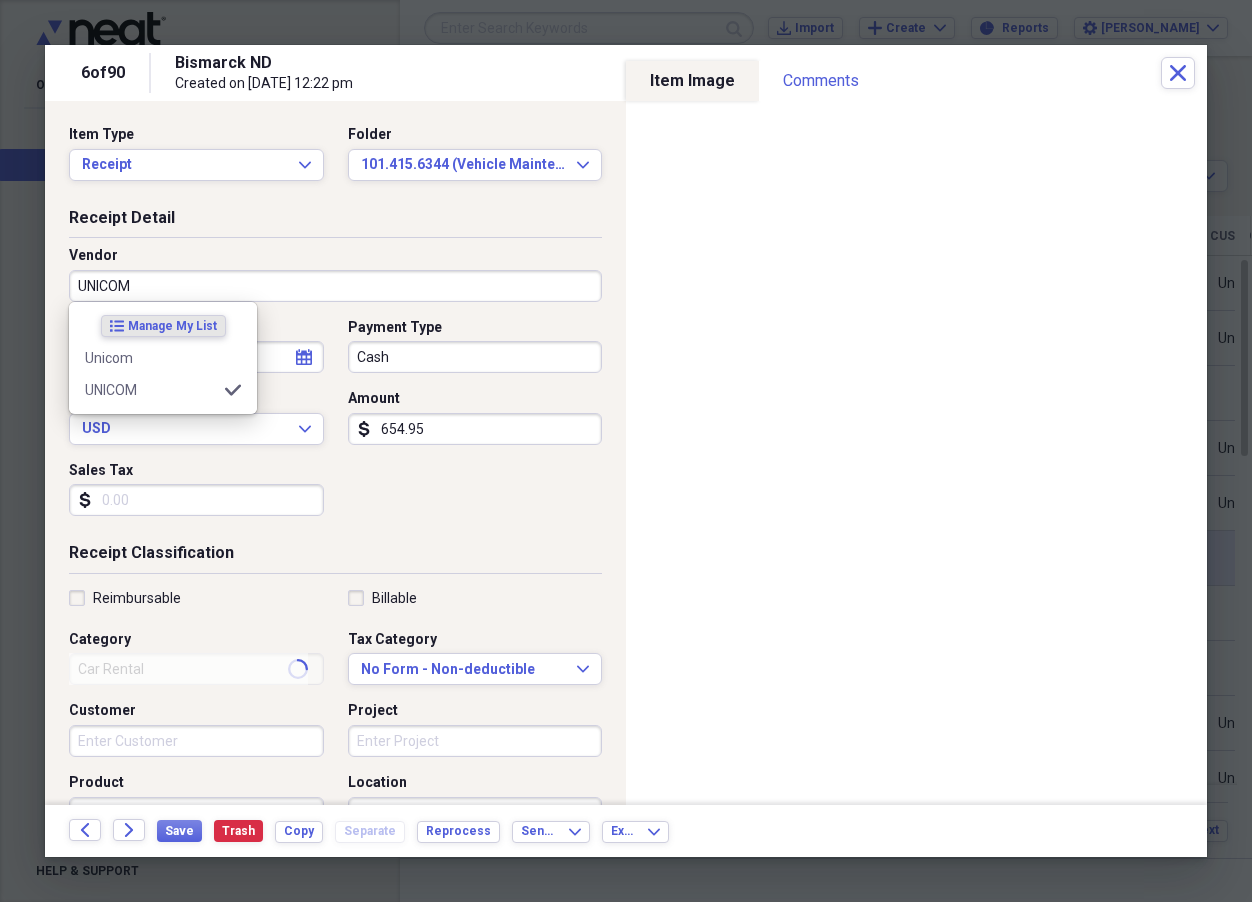 type on "101.415.6344" 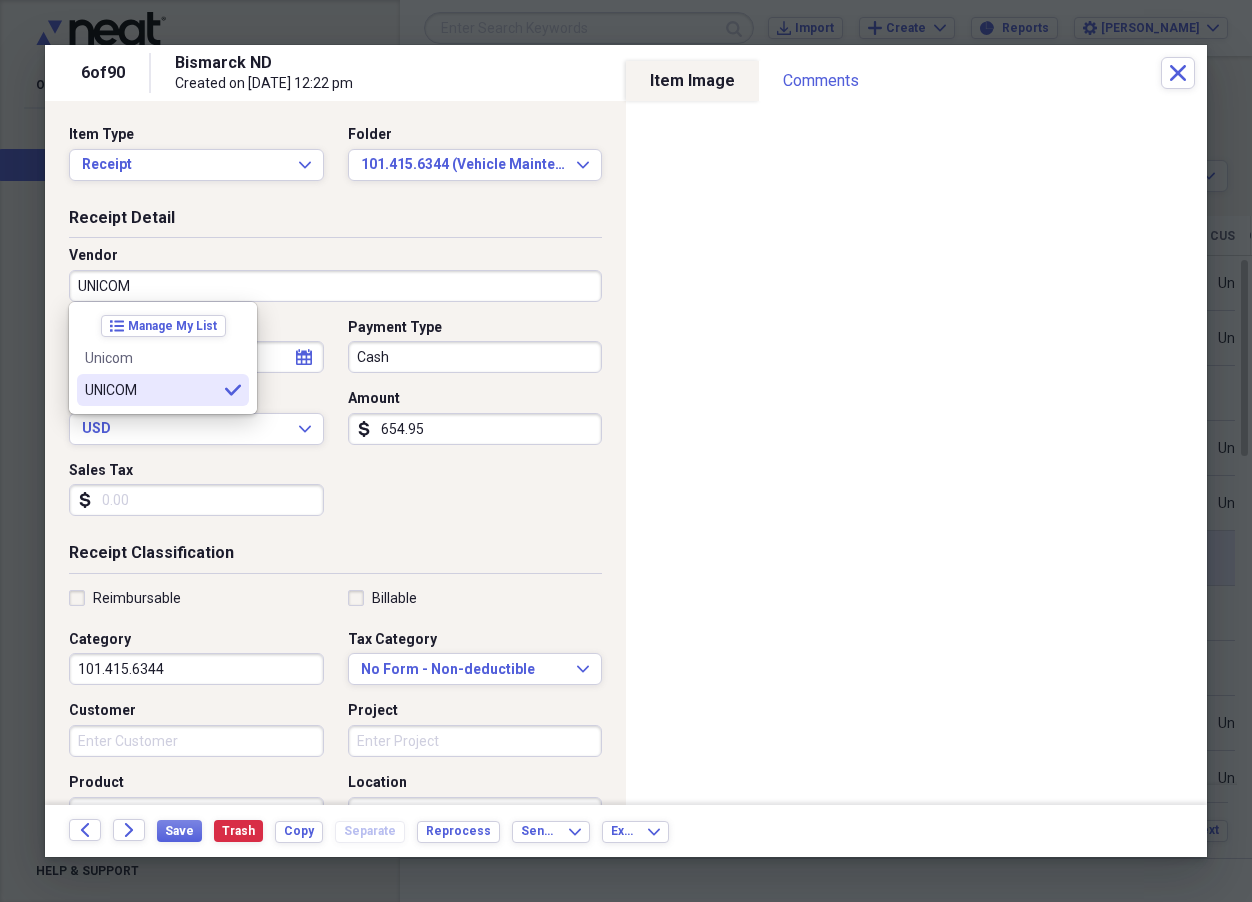 type on "UNICOM" 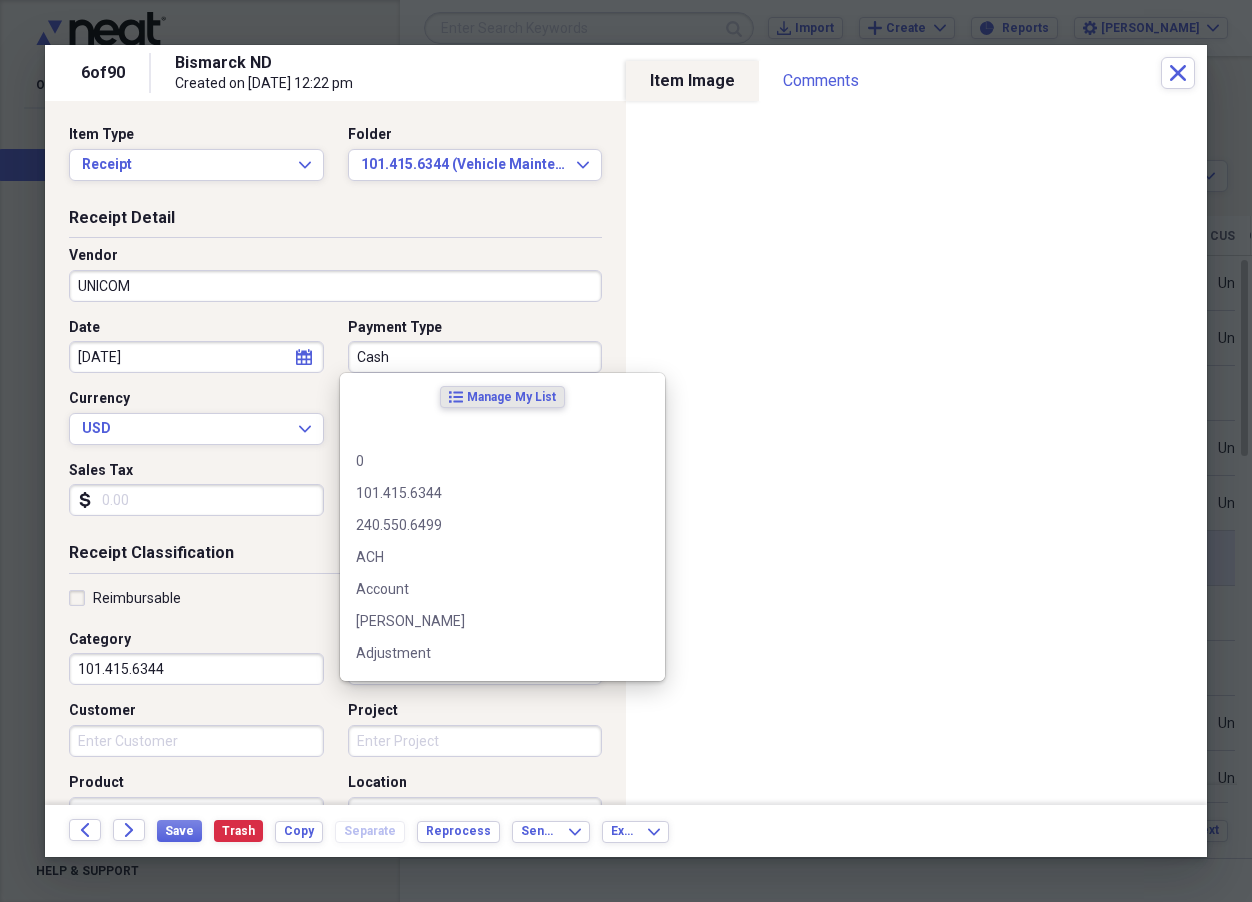 click on "Cash" at bounding box center [475, 357] 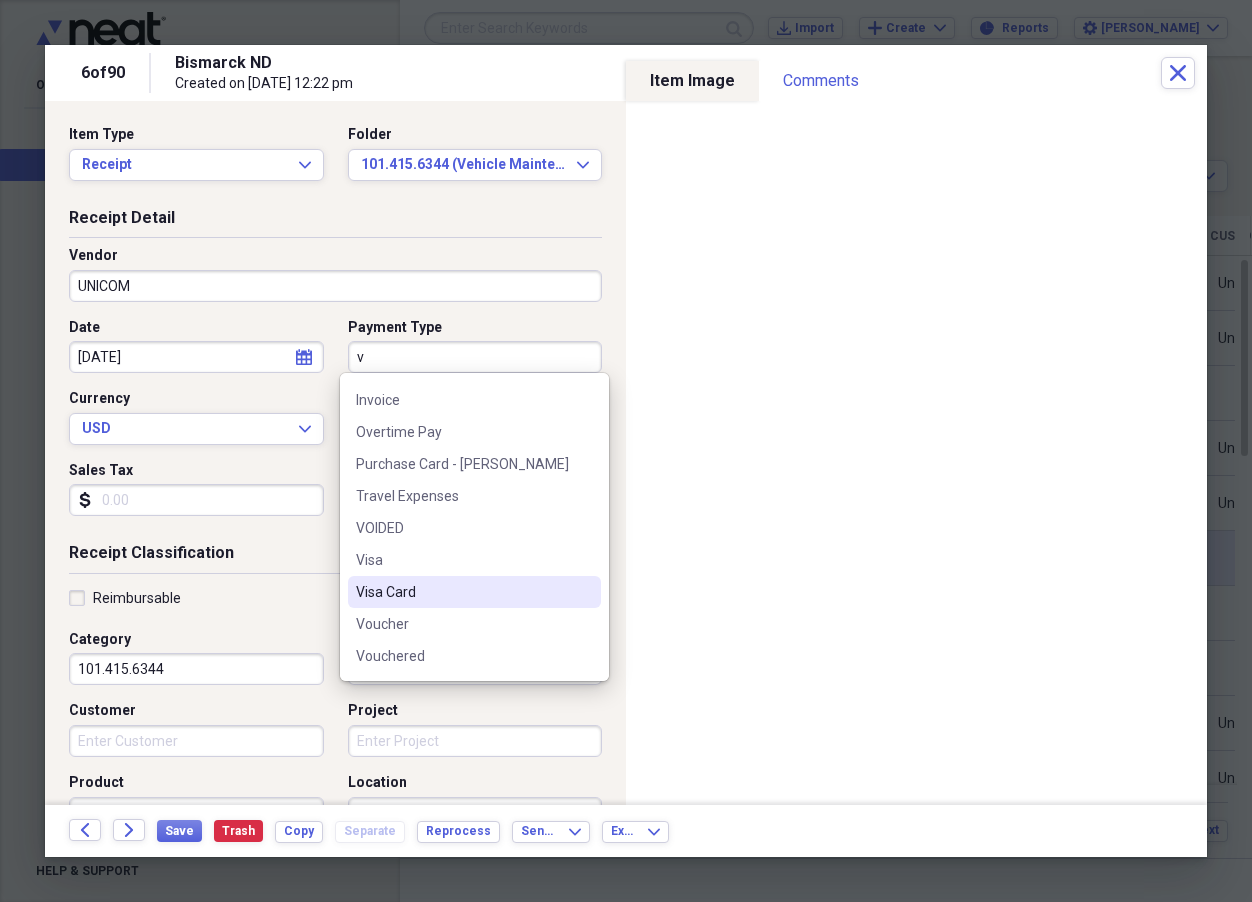 scroll, scrollTop: 92, scrollLeft: 0, axis: vertical 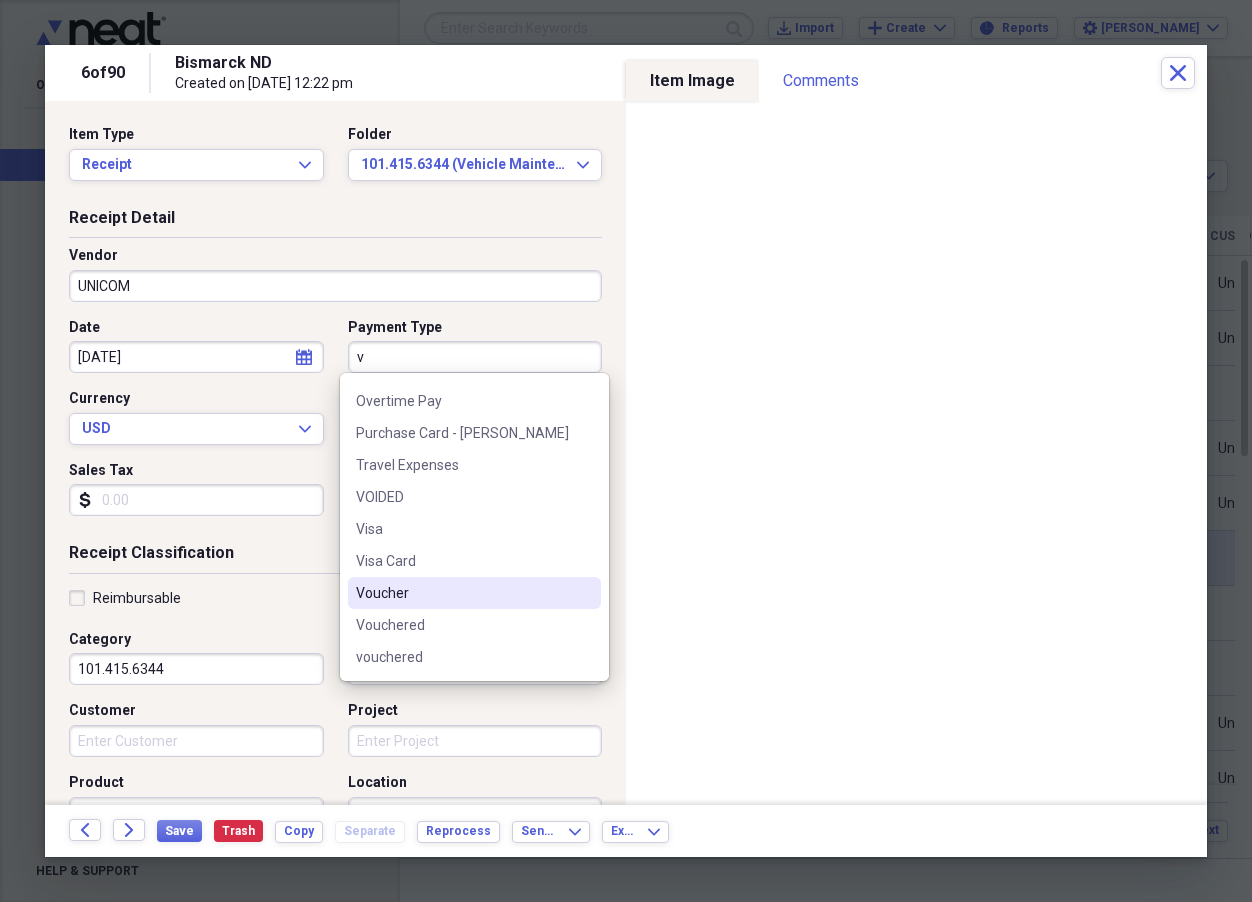 click on "Voucher" at bounding box center (462, 593) 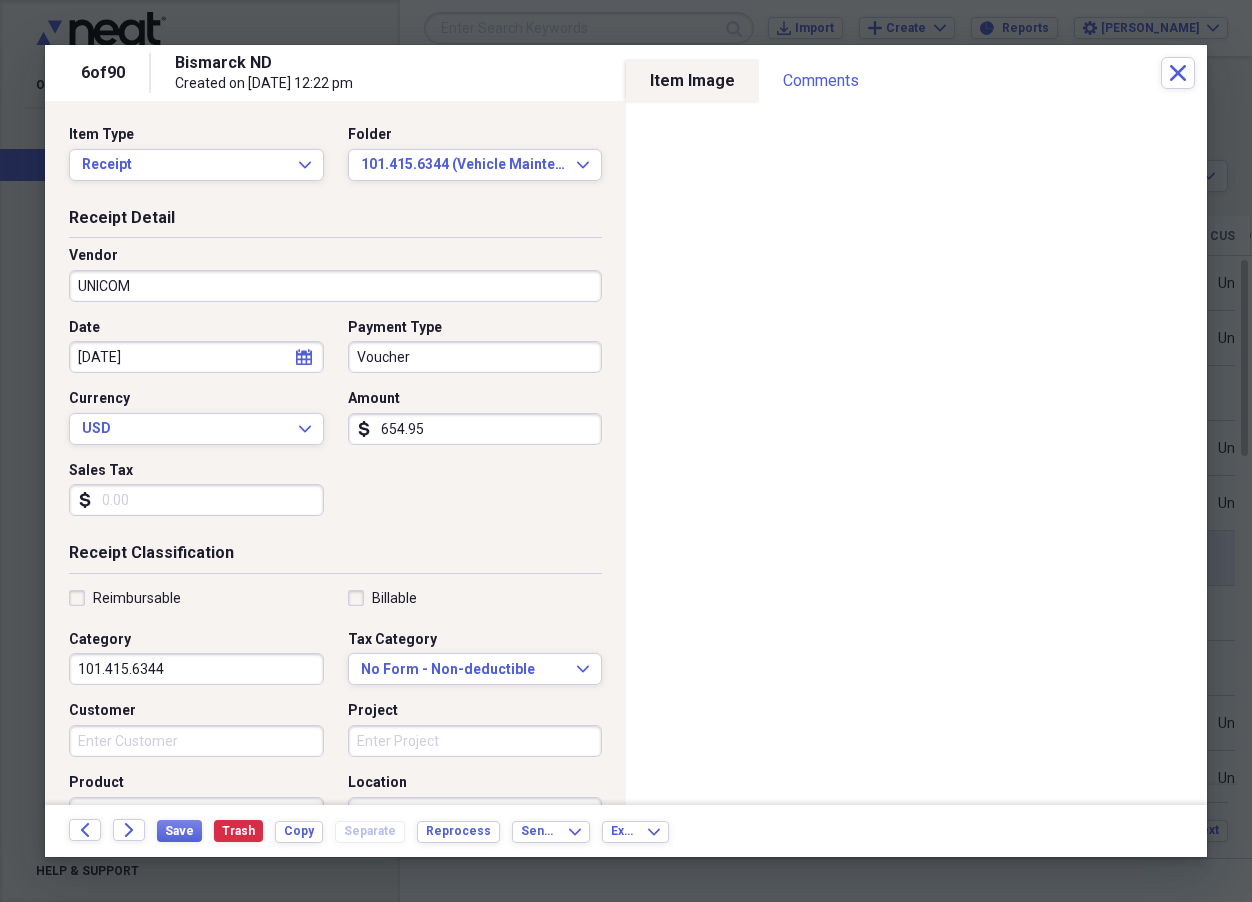click on "Customer" at bounding box center [196, 741] 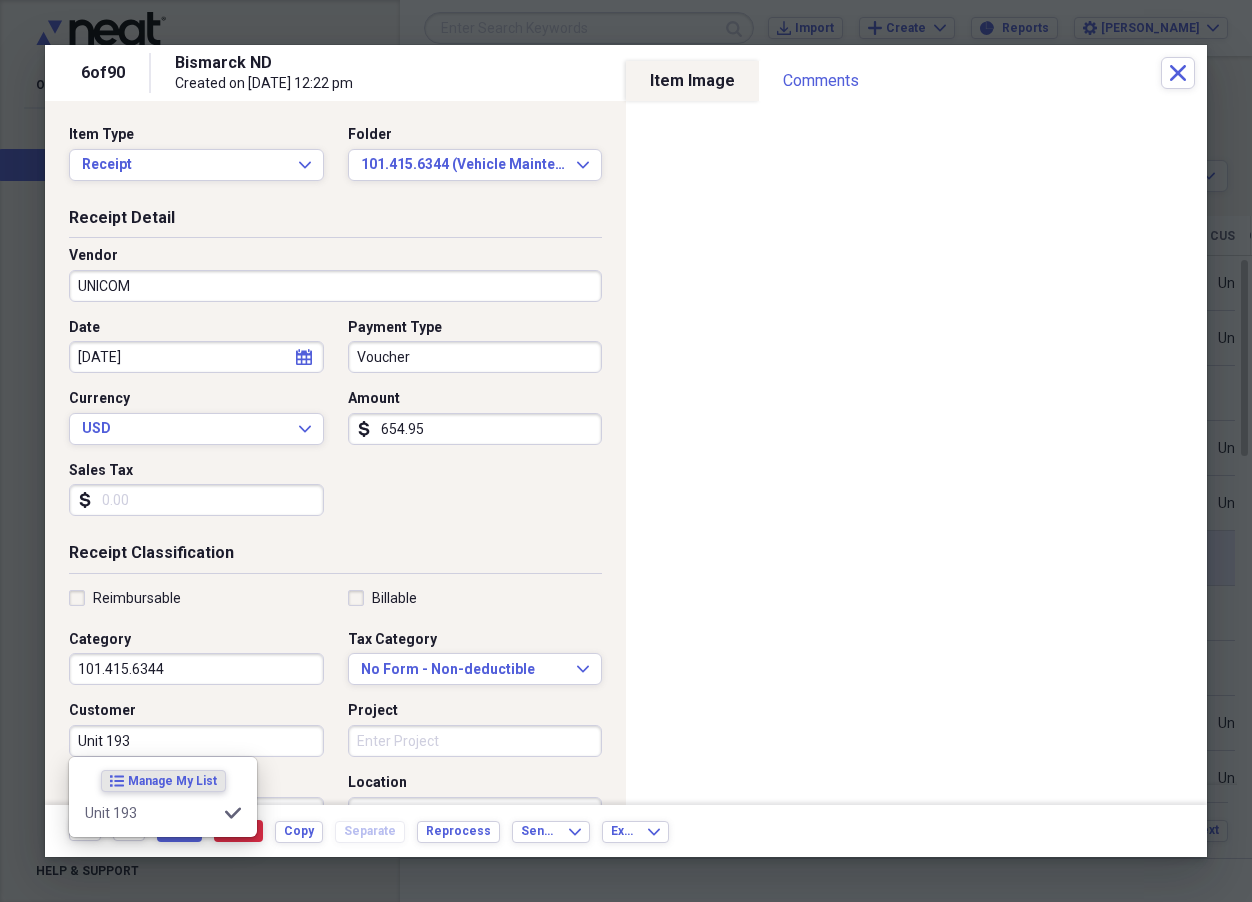 type on "Unit 193" 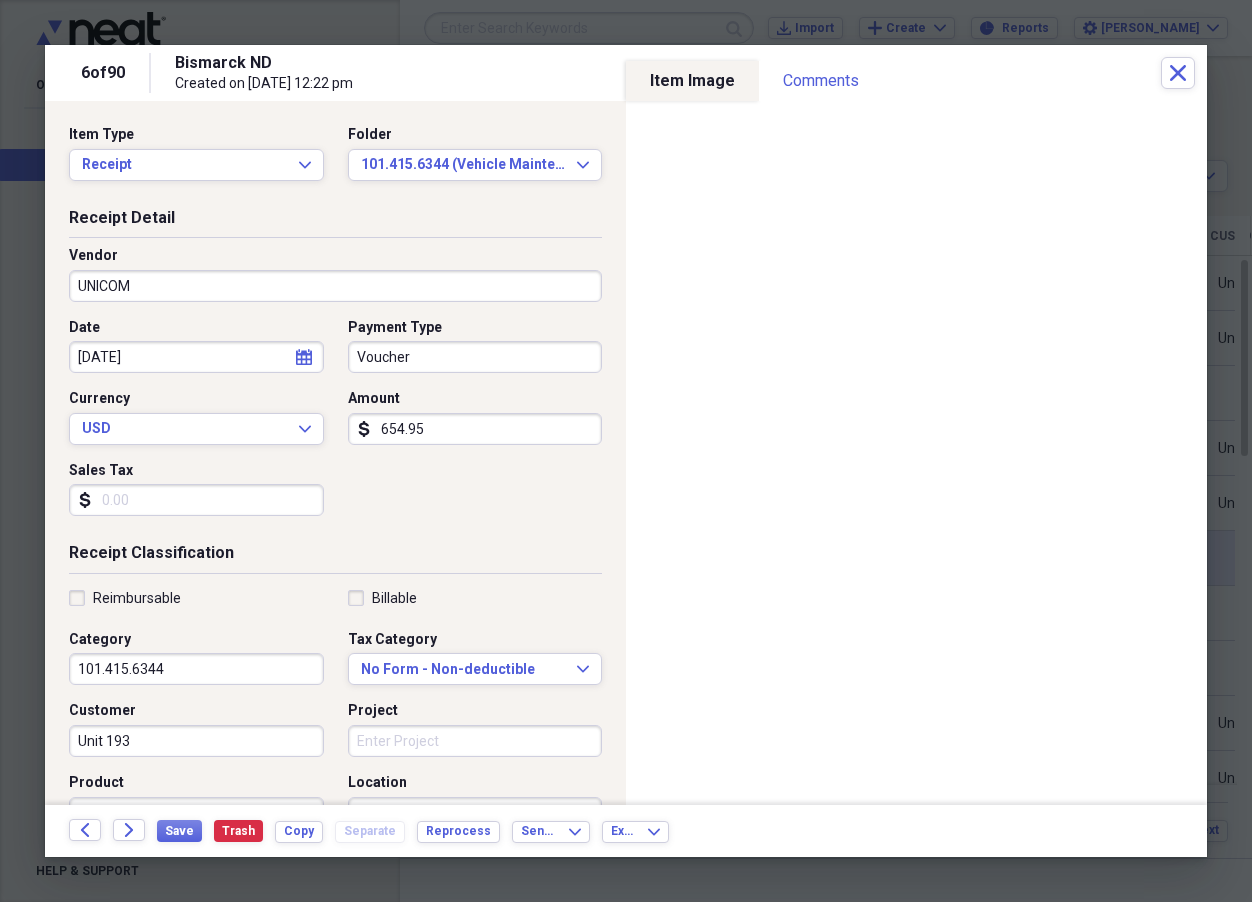 click on "Reimbursable" at bounding box center [196, 598] 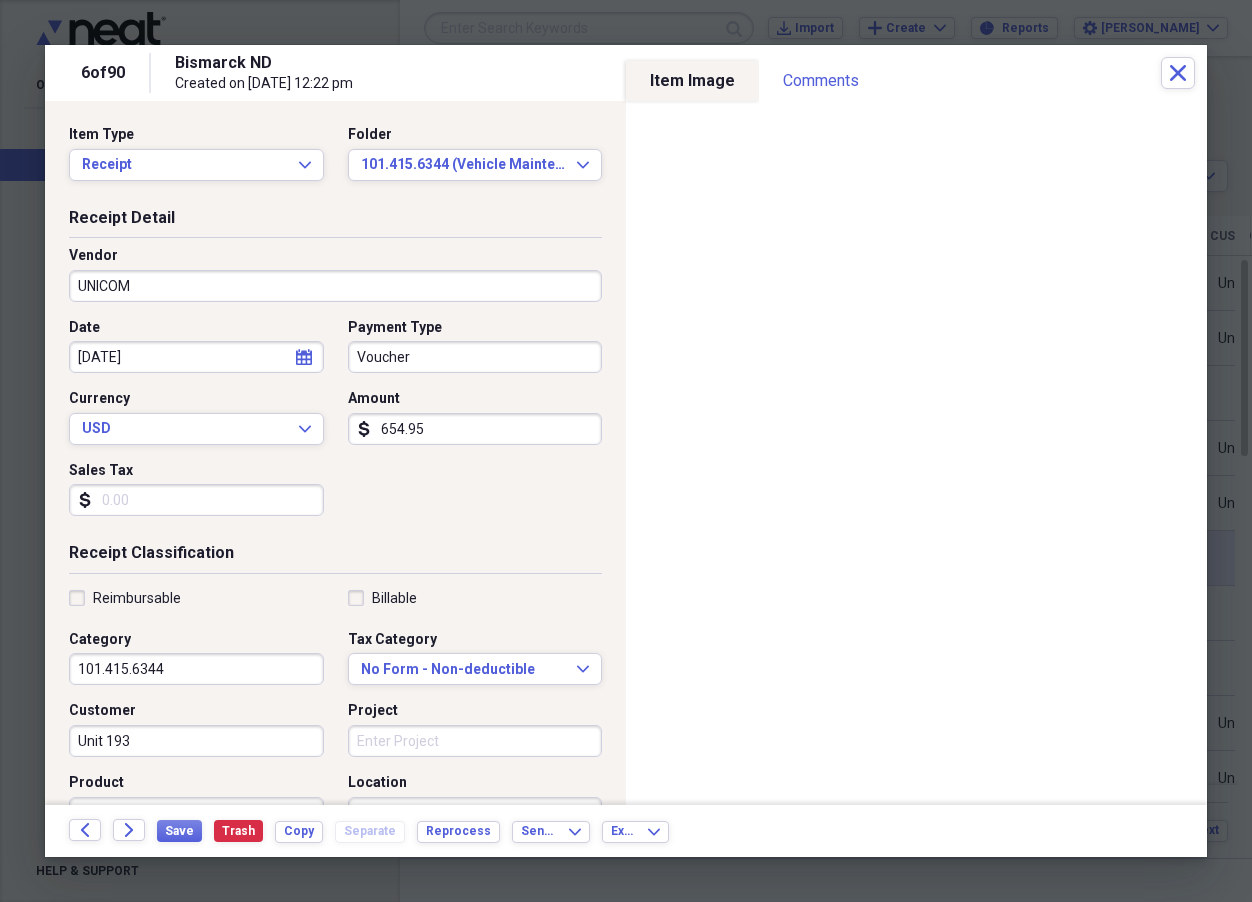 drag, startPoint x: 365, startPoint y: 754, endPoint x: 388, endPoint y: 737, distance: 28.600698 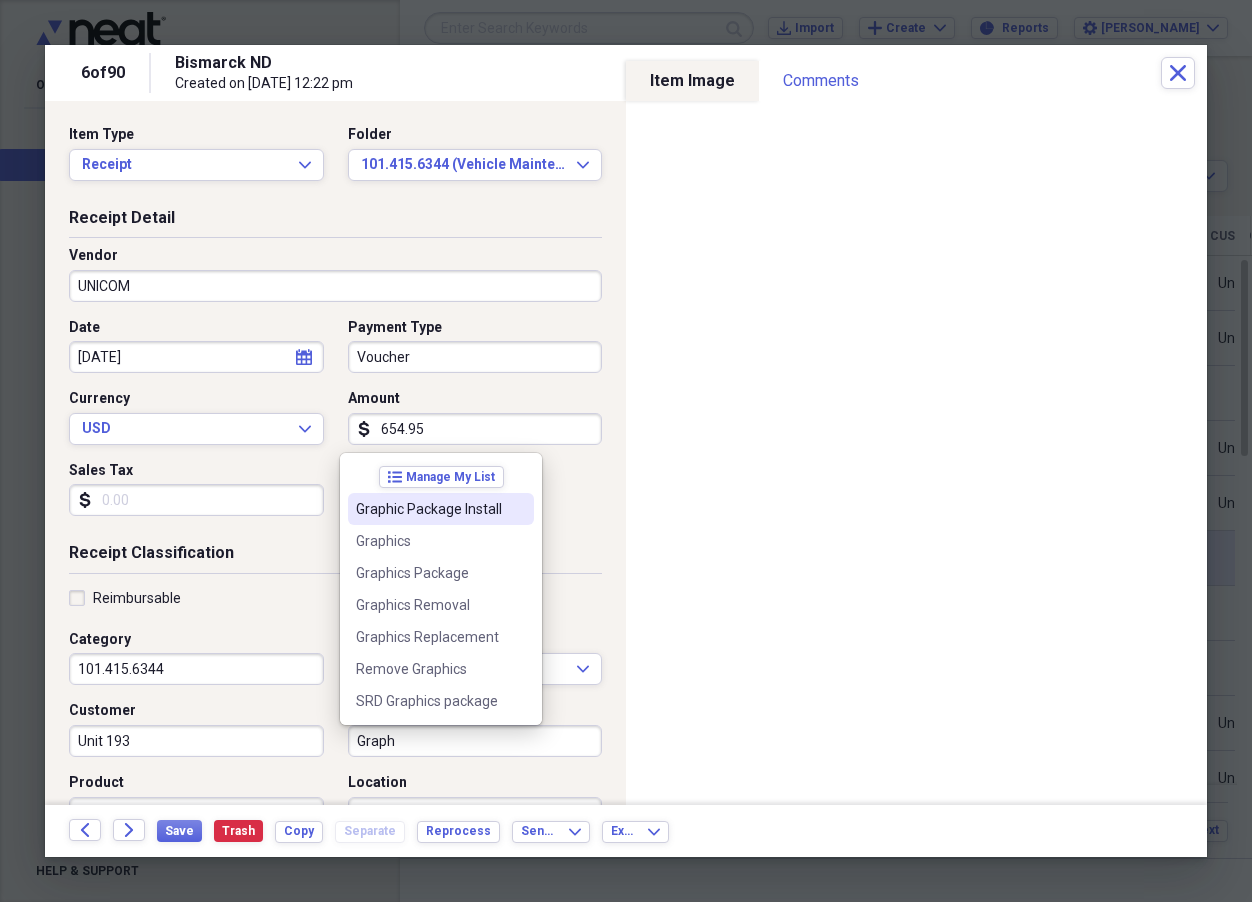 click on "Graphic Package Install" at bounding box center [429, 509] 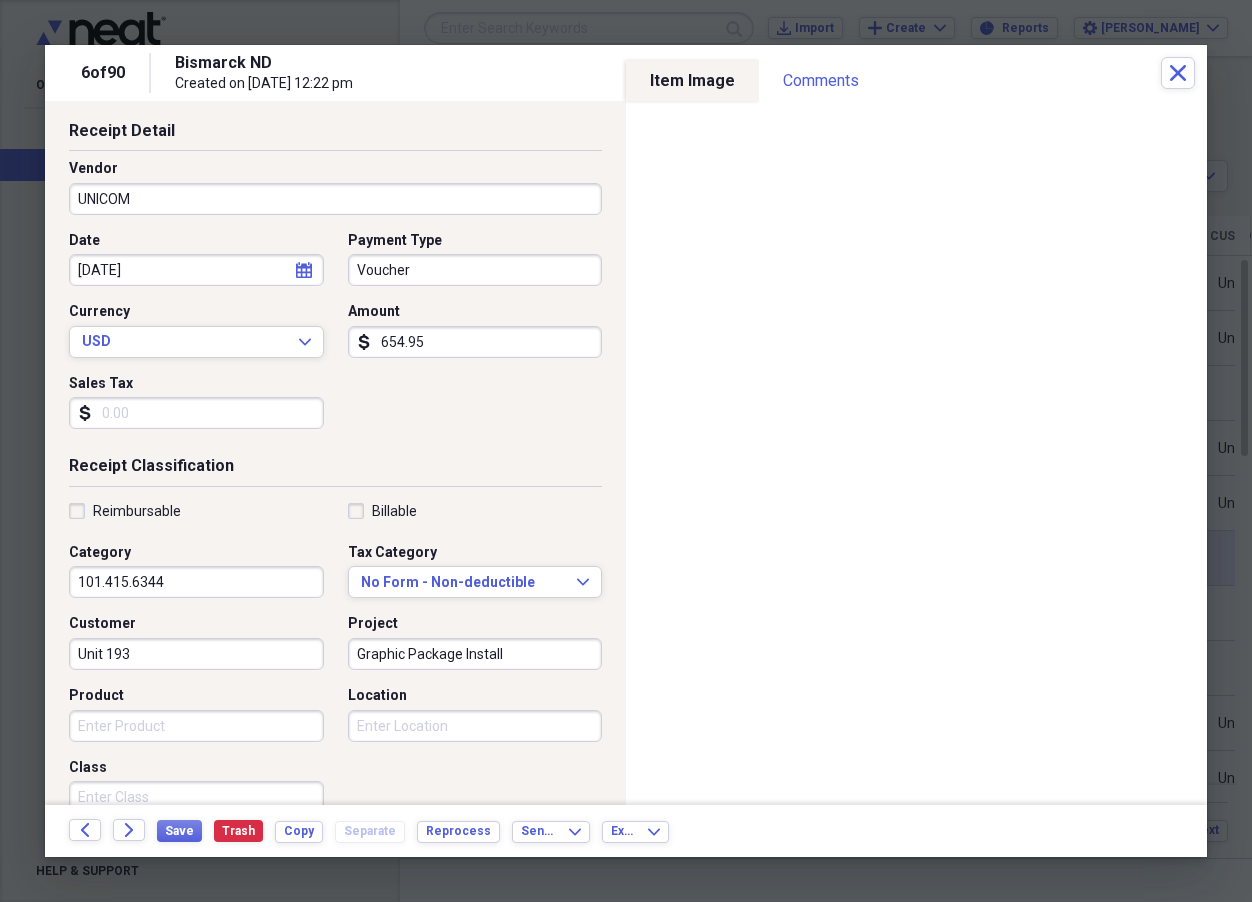 scroll, scrollTop: 200, scrollLeft: 0, axis: vertical 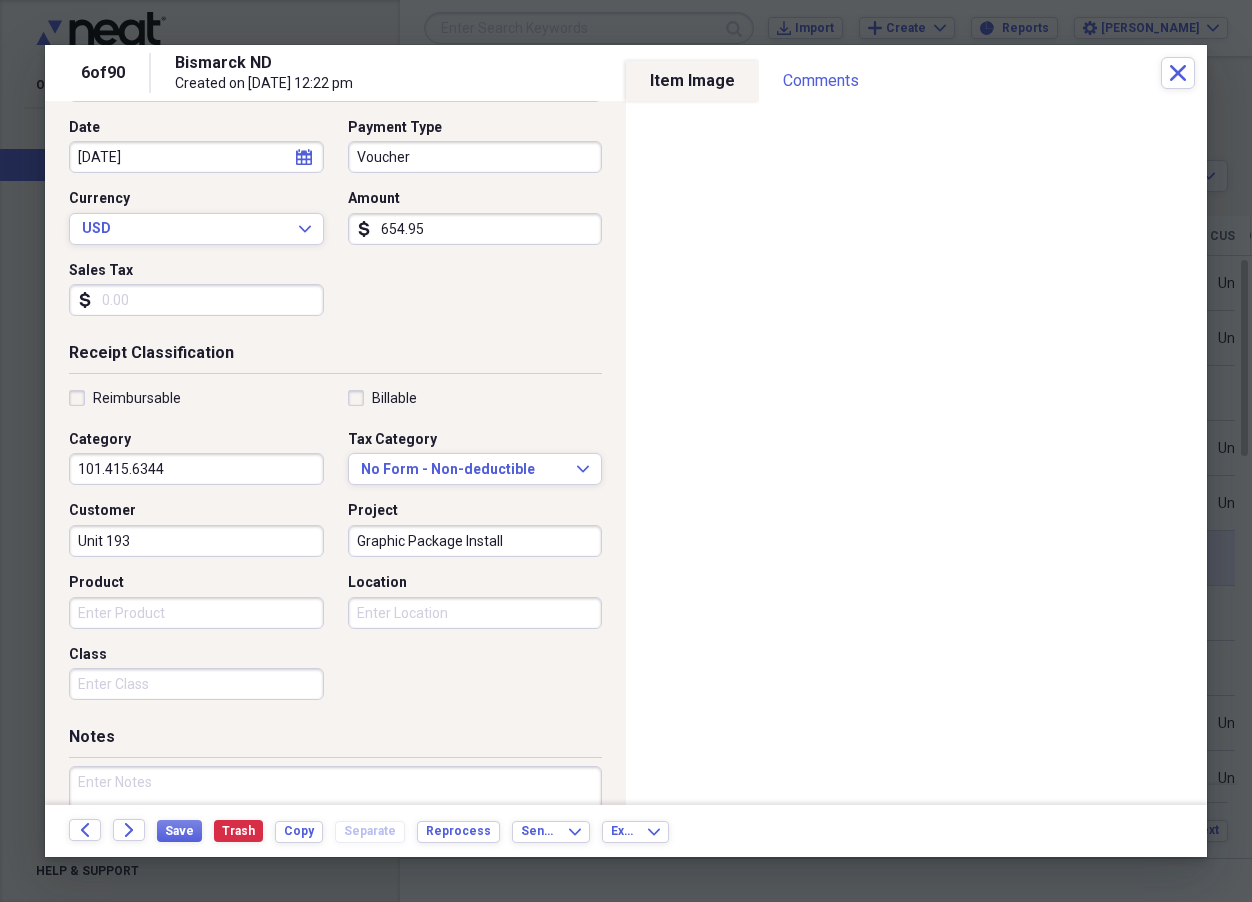 click on "Product" at bounding box center (196, 613) 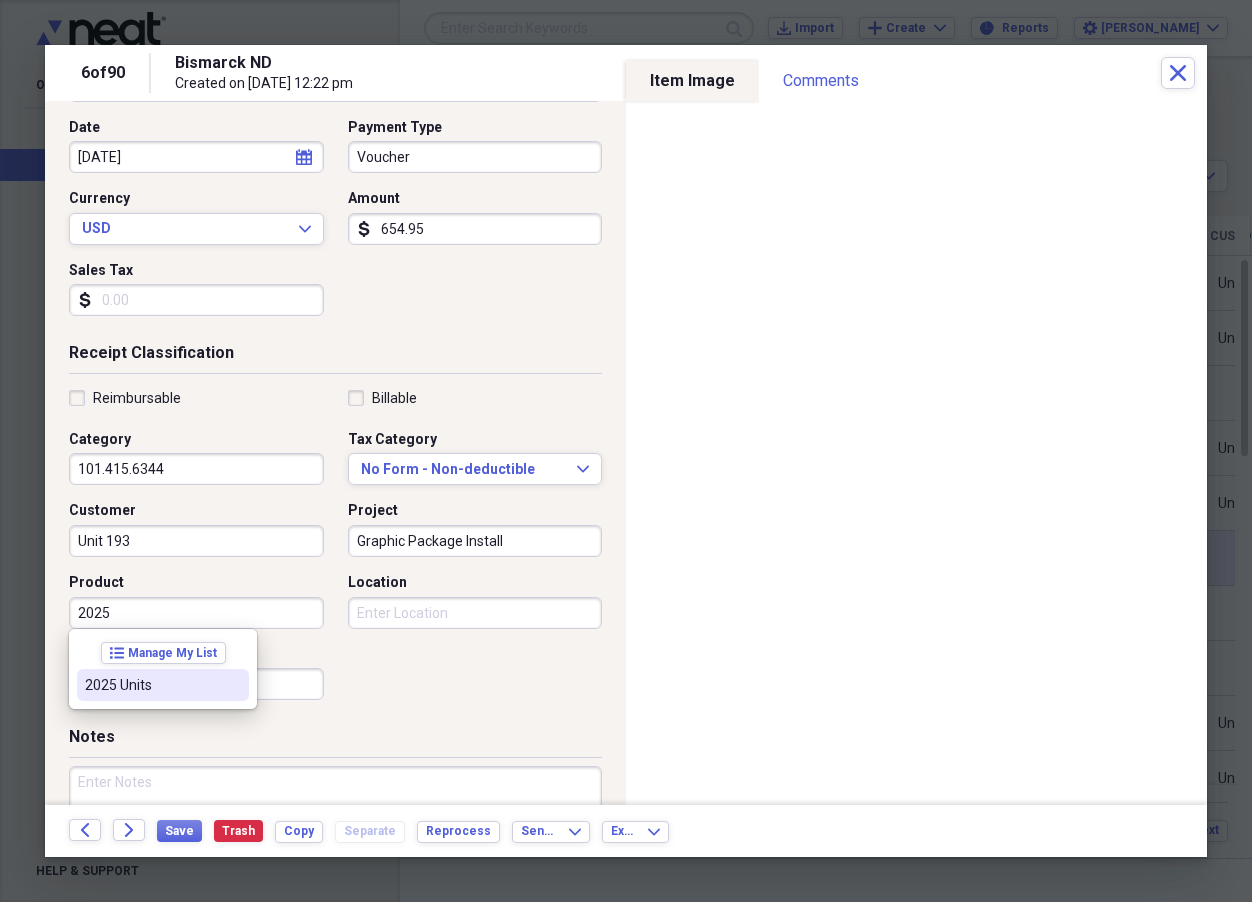 click on "2025 Units" at bounding box center (151, 685) 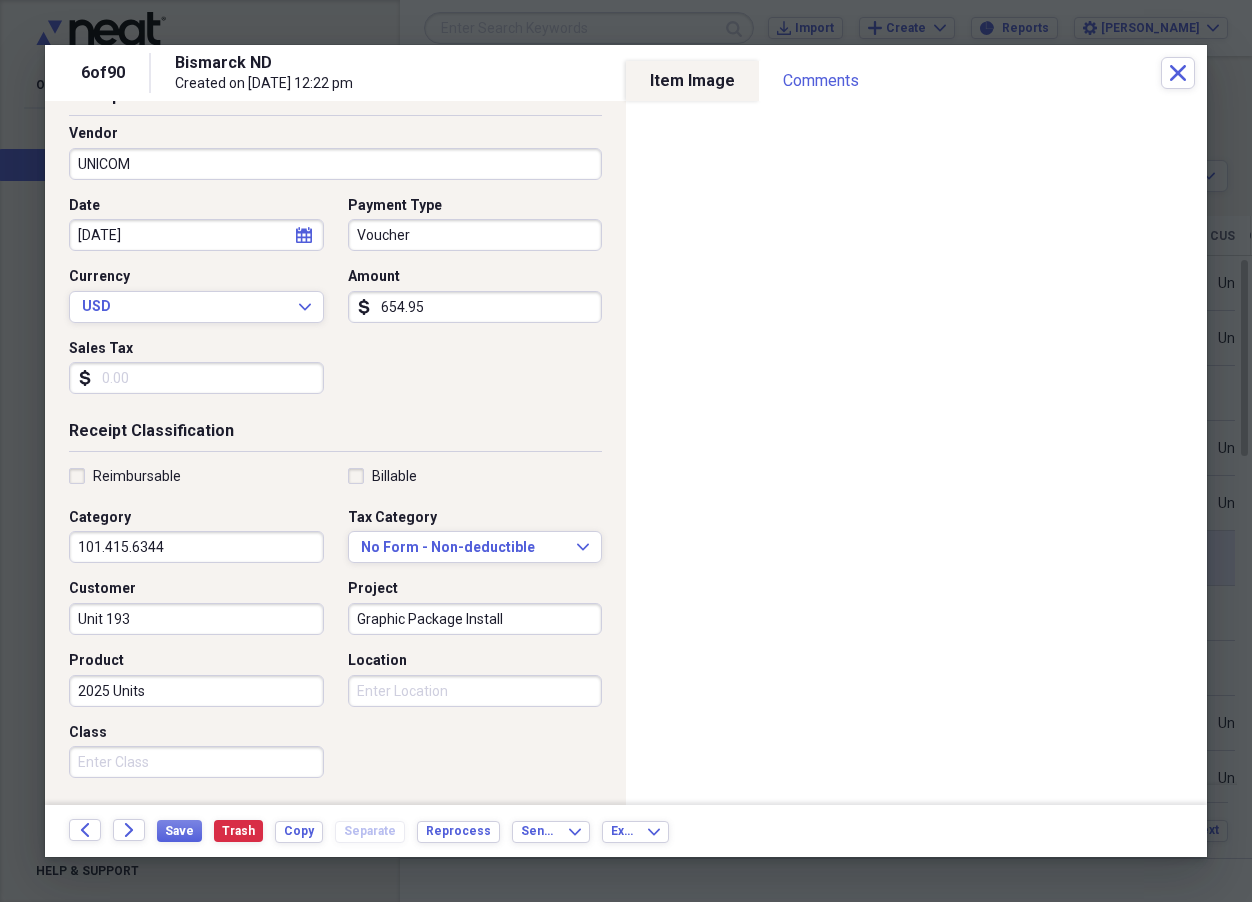 scroll, scrollTop: 0, scrollLeft: 0, axis: both 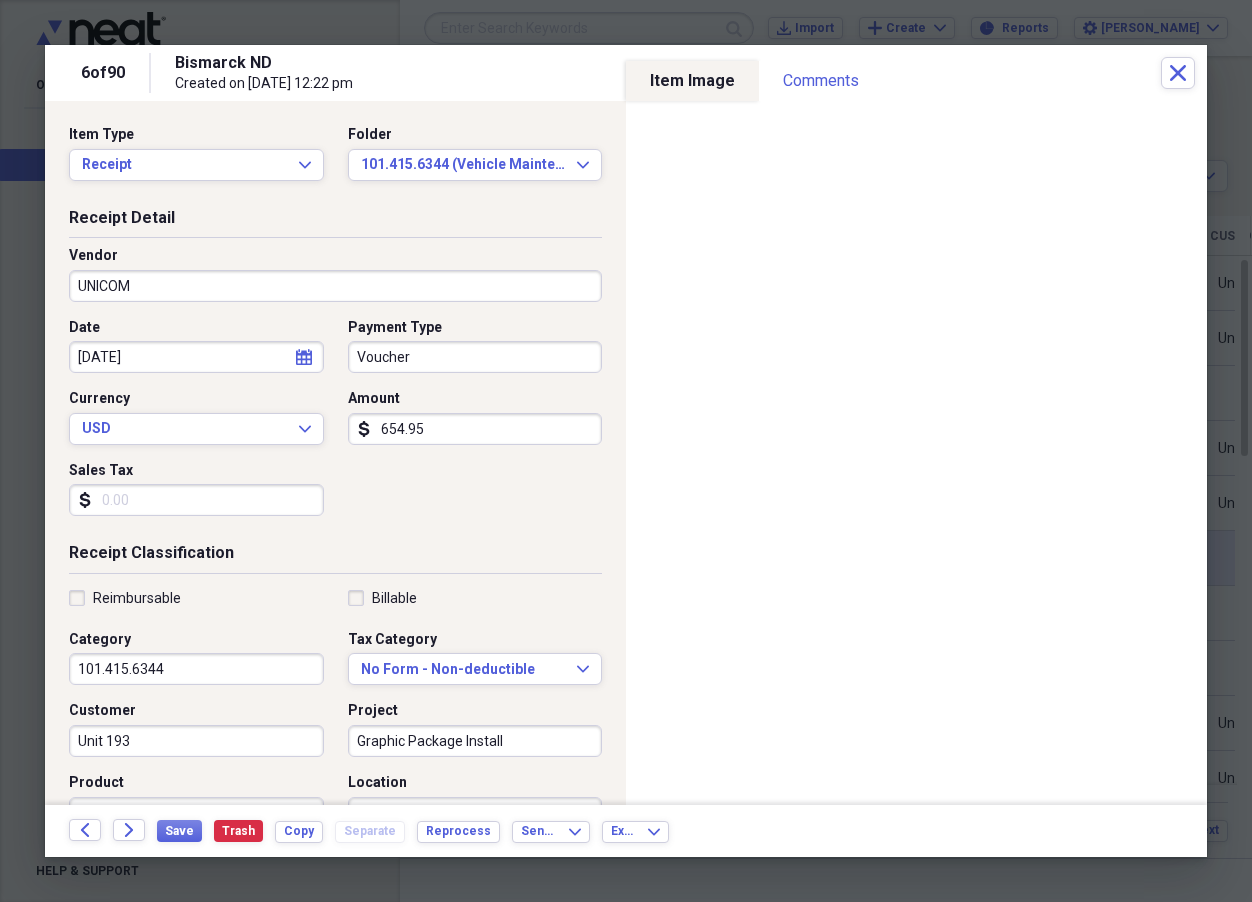 click 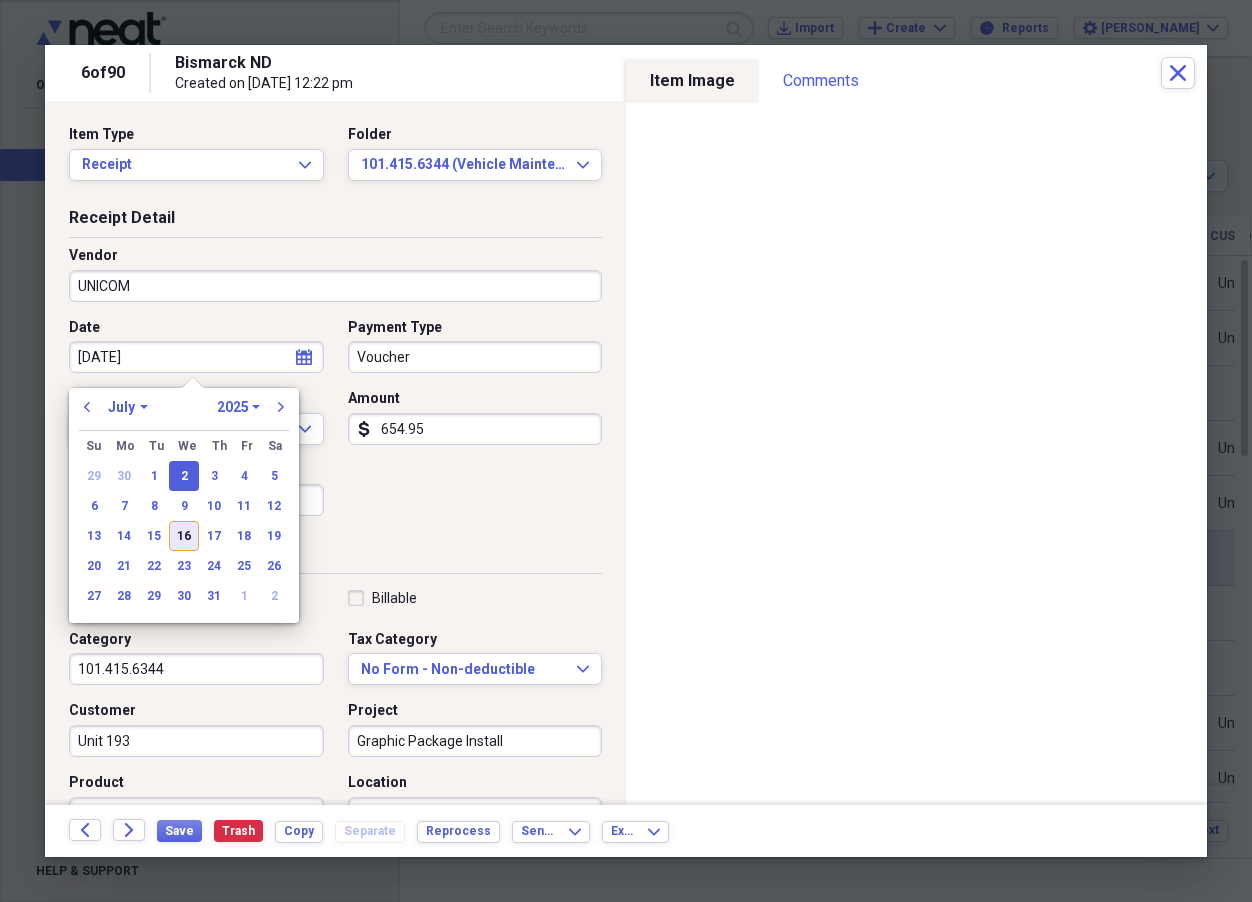 click on "16" at bounding box center (184, 536) 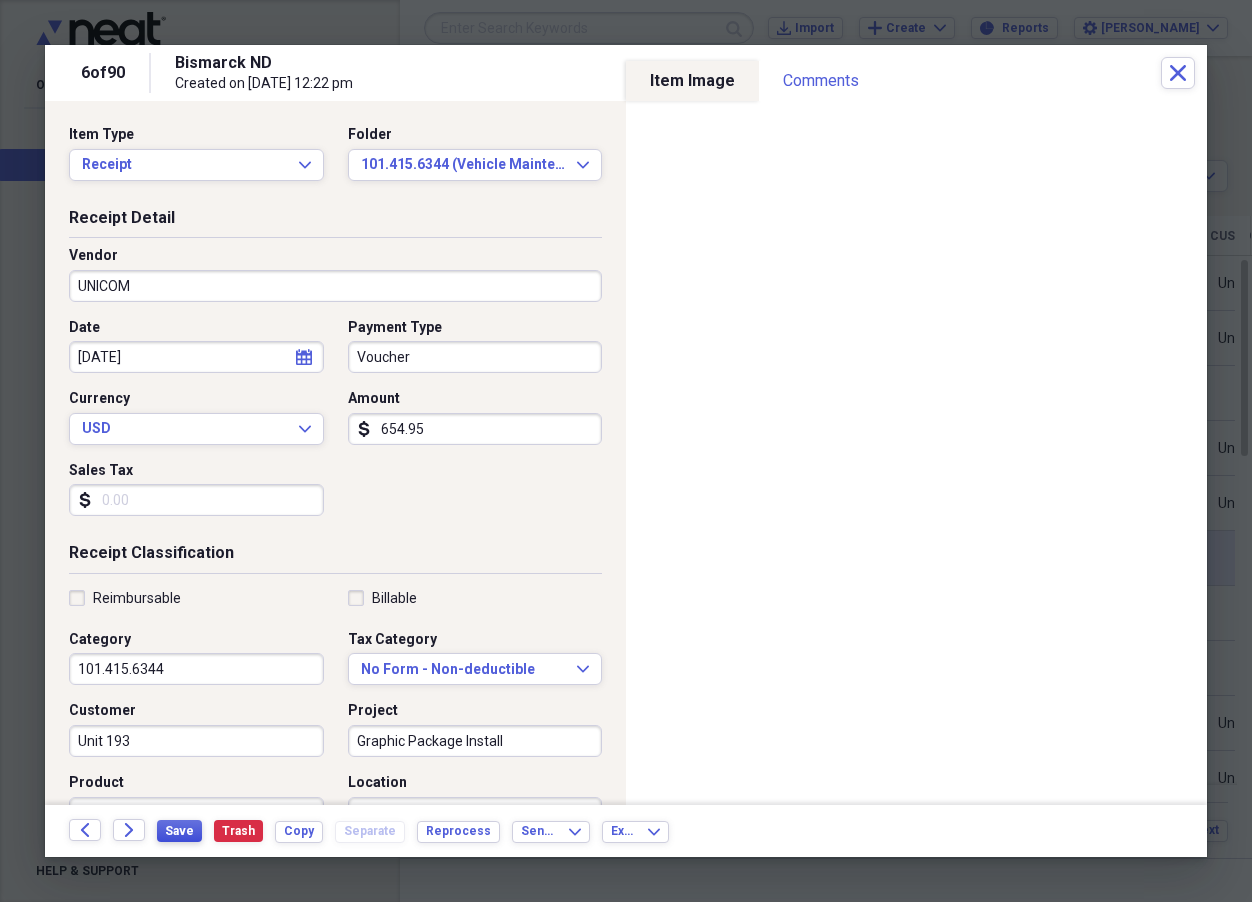 click on "Save" at bounding box center (179, 831) 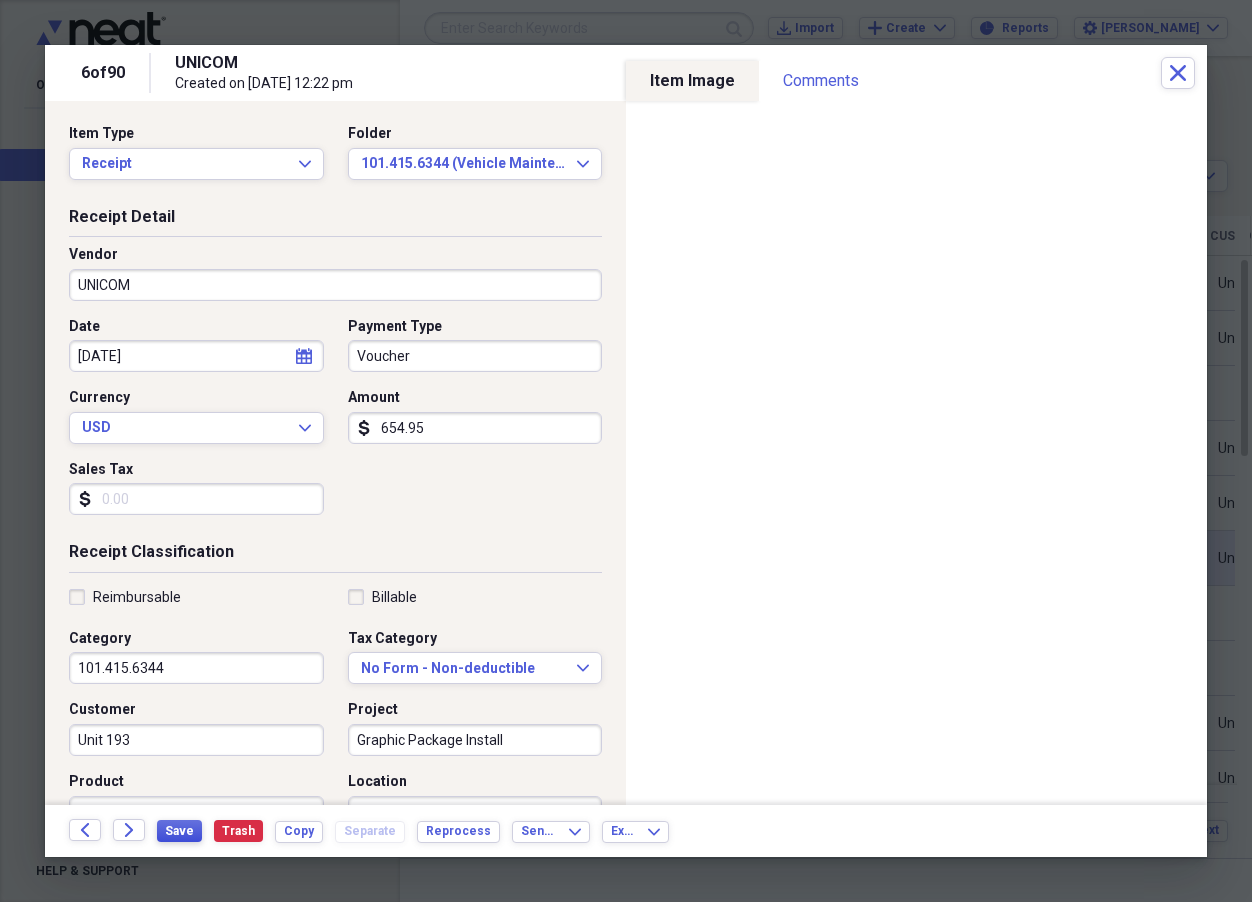 scroll, scrollTop: 0, scrollLeft: 0, axis: both 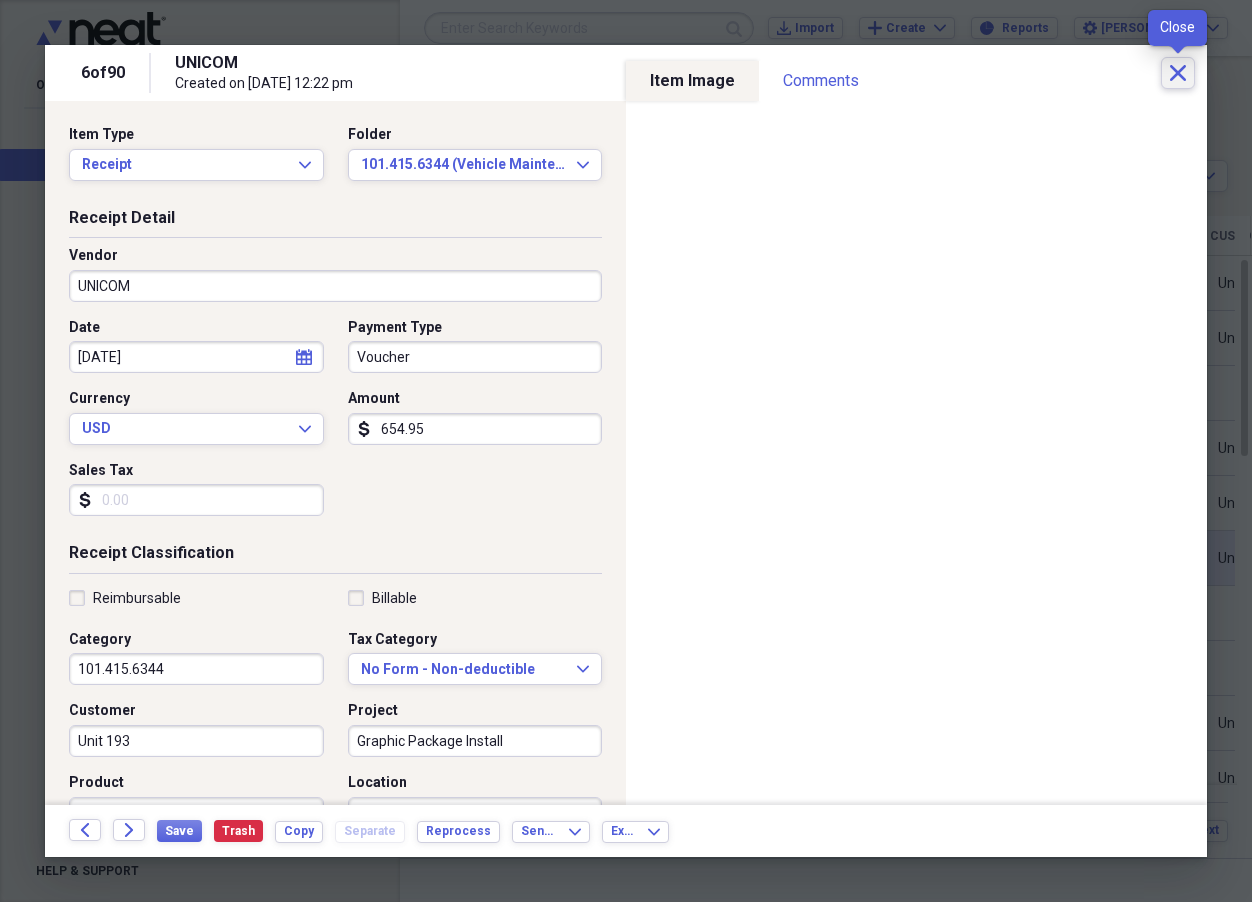 click on "Close" 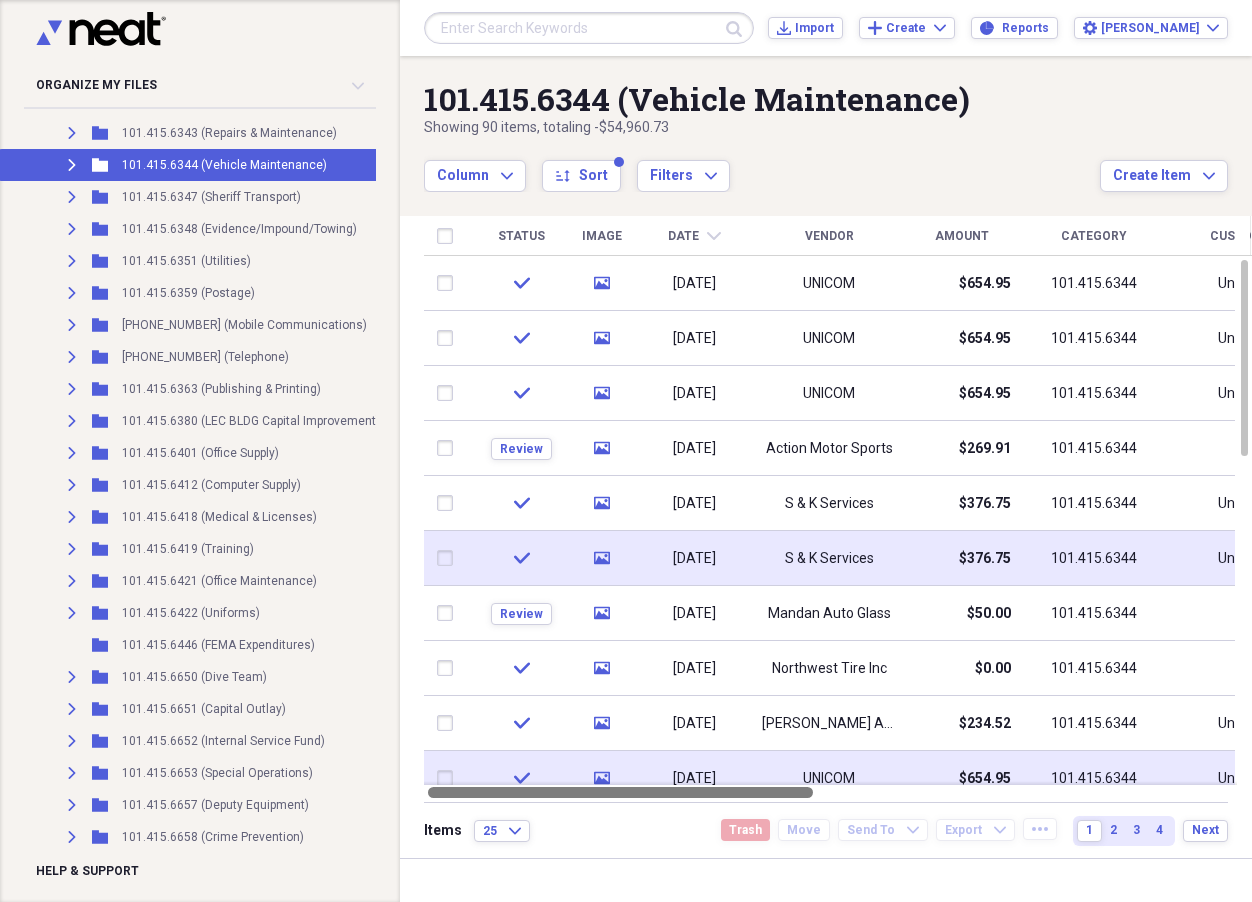 drag, startPoint x: 796, startPoint y: 791, endPoint x: 609, endPoint y: 767, distance: 188.53381 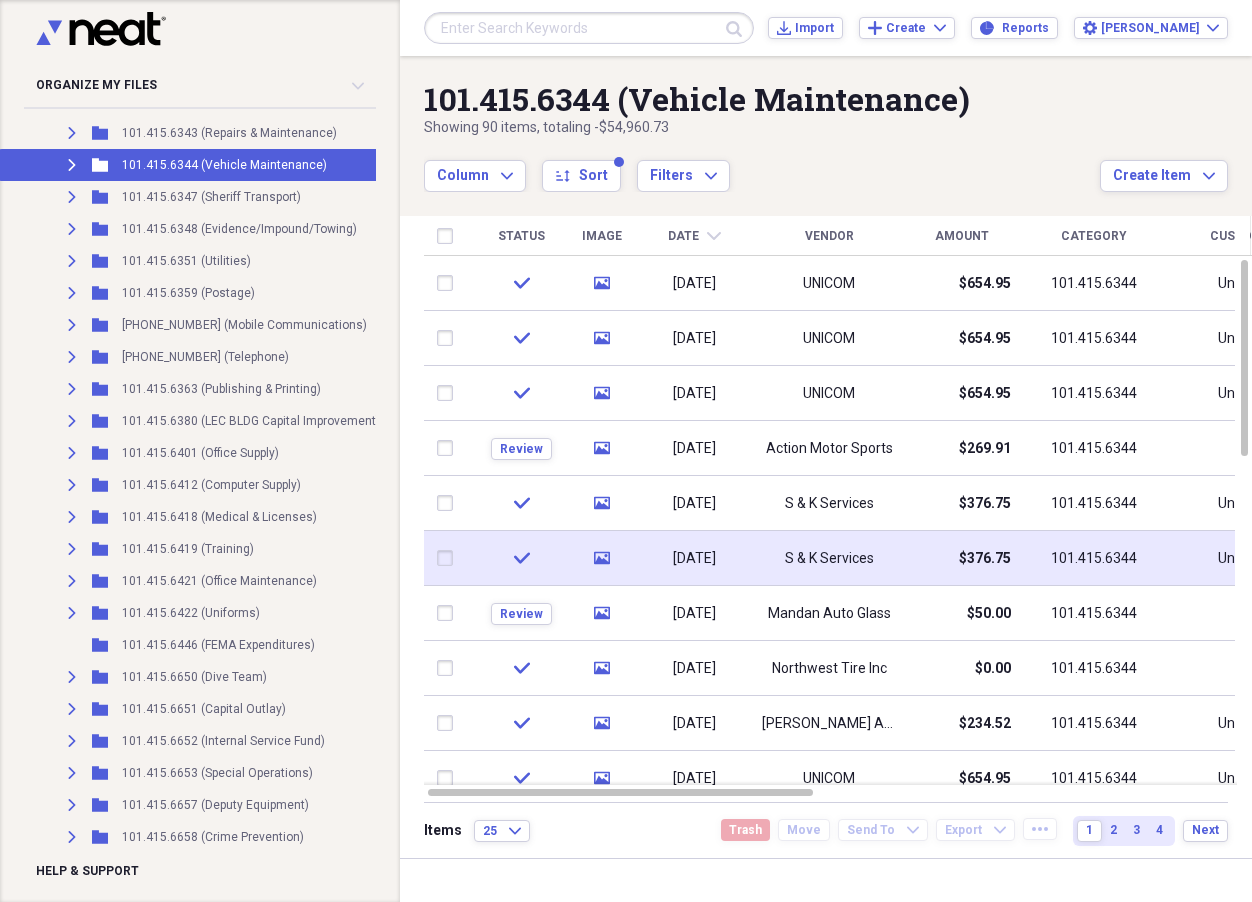 click on "Showing 90 items , totaling -$54,960.73" at bounding box center (762, 128) 